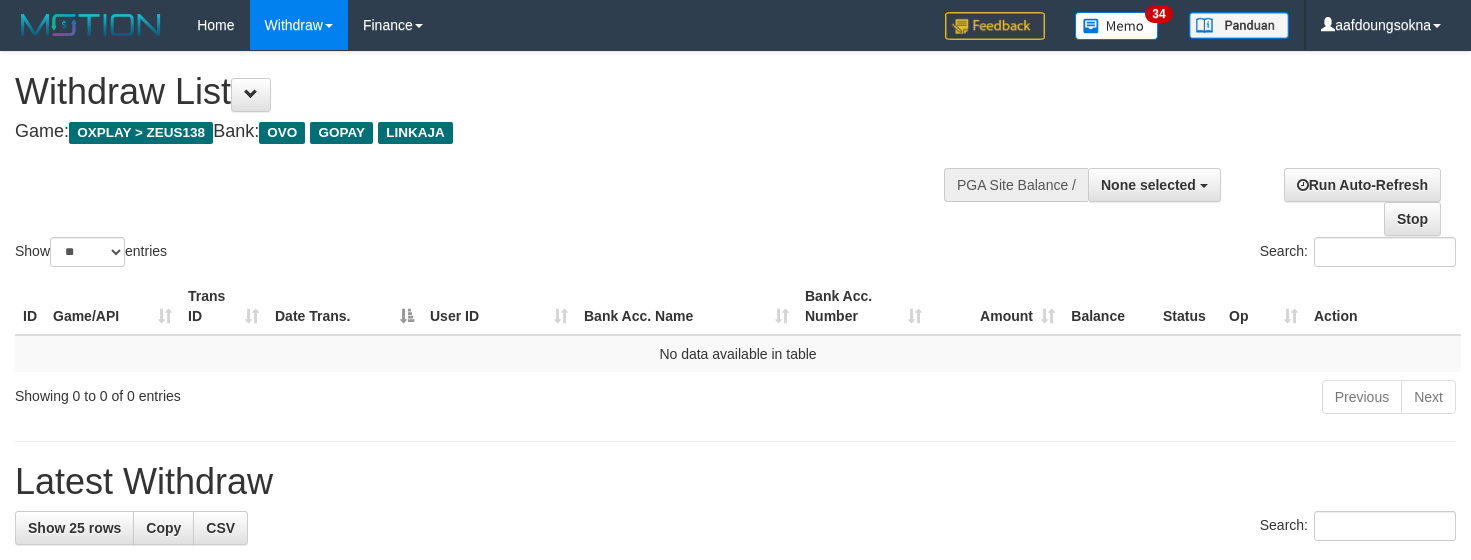 select 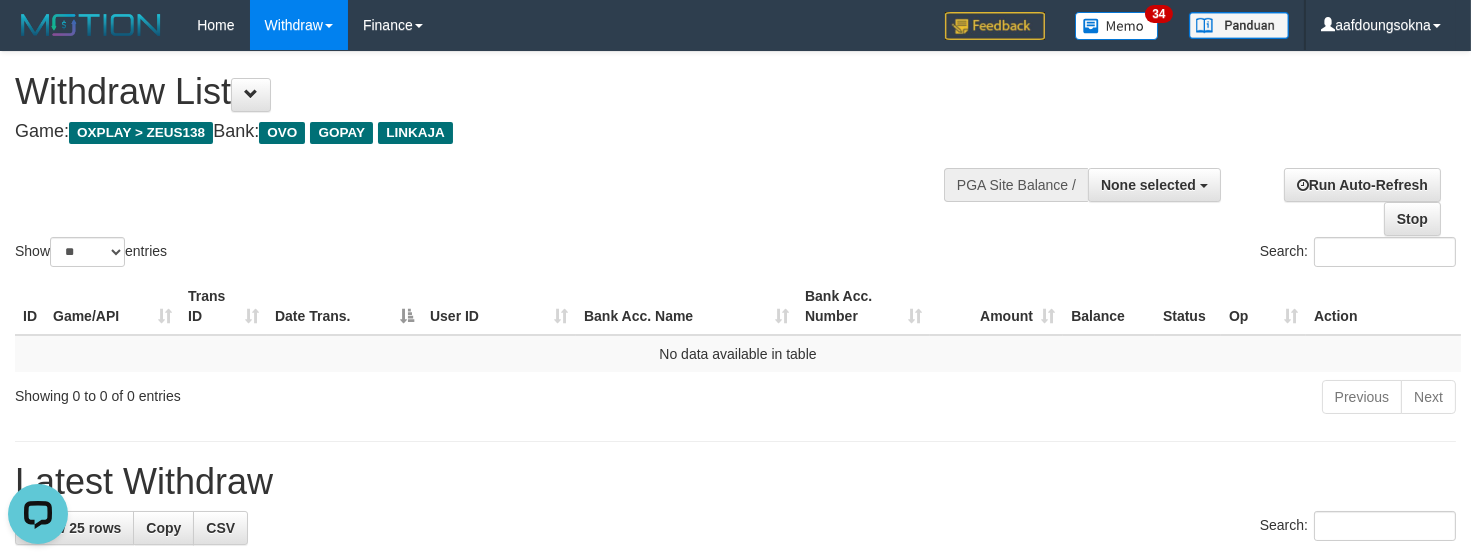 scroll, scrollTop: 0, scrollLeft: 0, axis: both 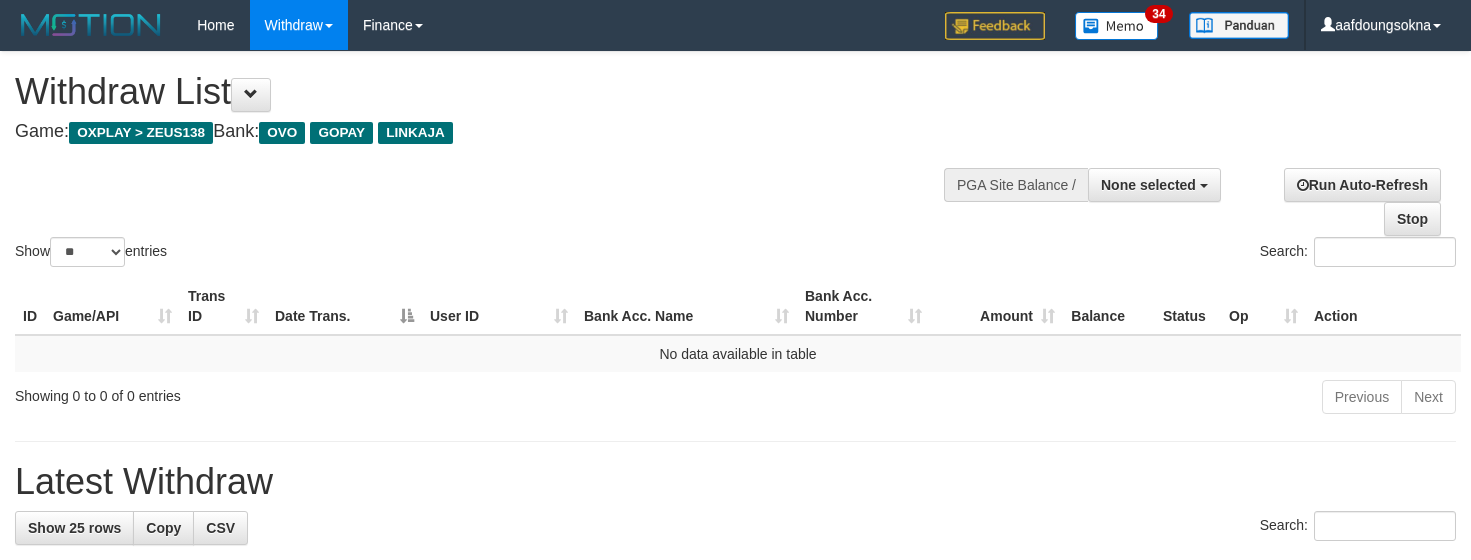 select 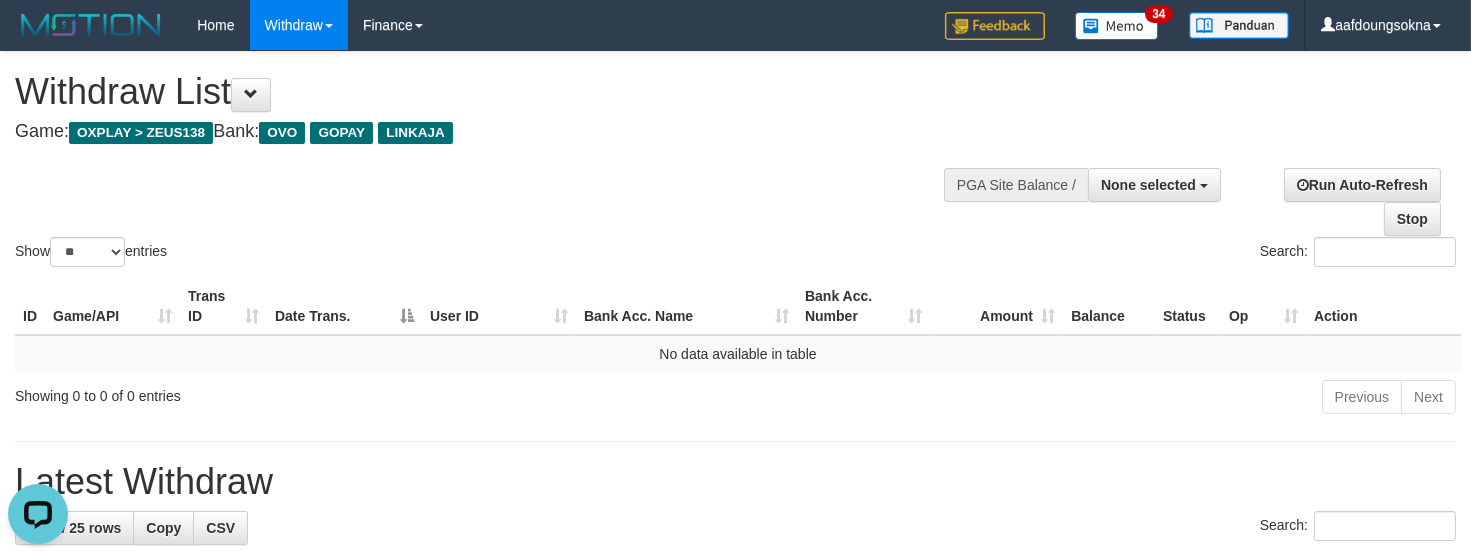 scroll, scrollTop: 0, scrollLeft: 0, axis: both 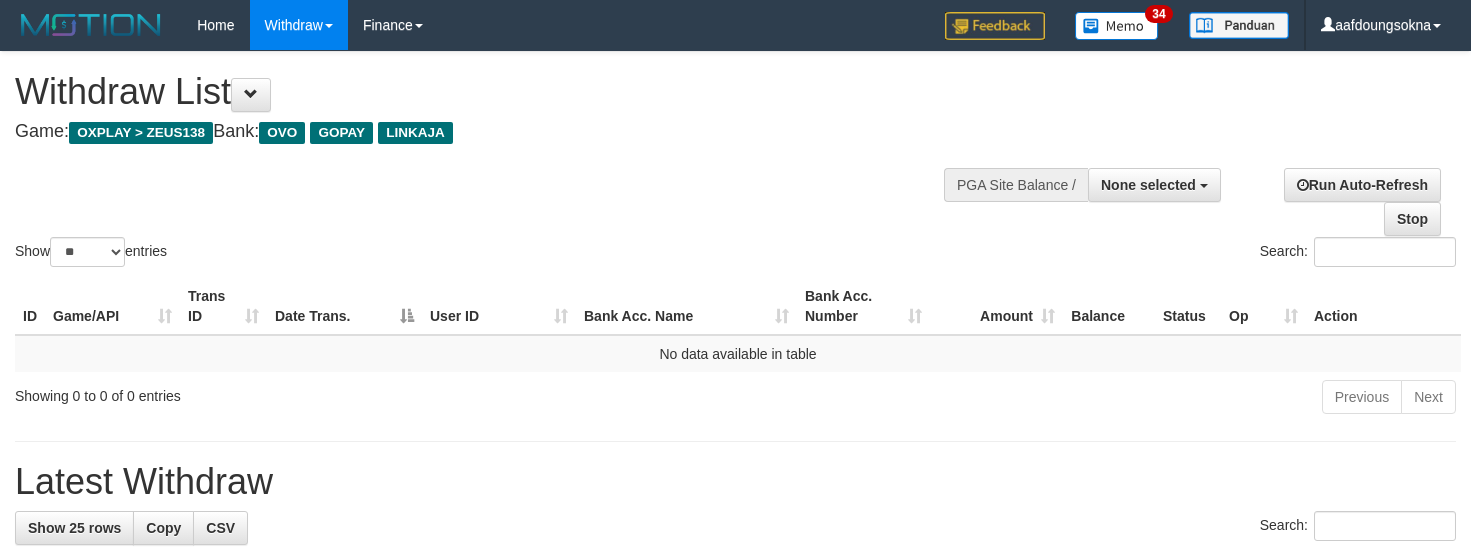 select 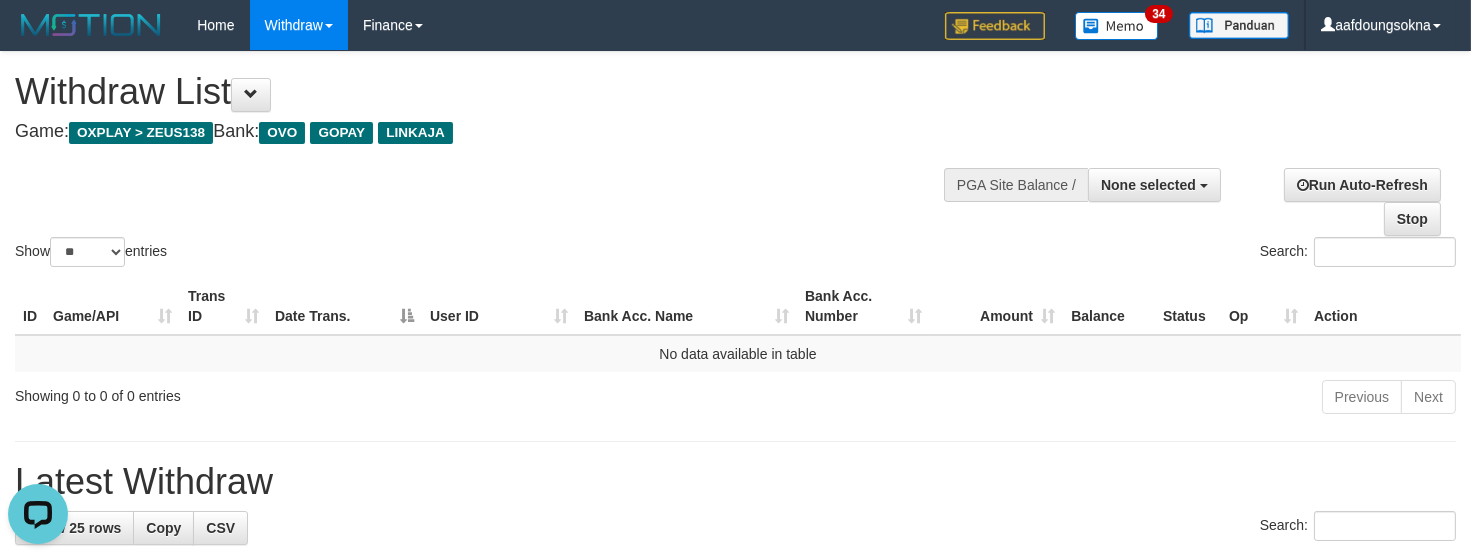 scroll, scrollTop: 0, scrollLeft: 0, axis: both 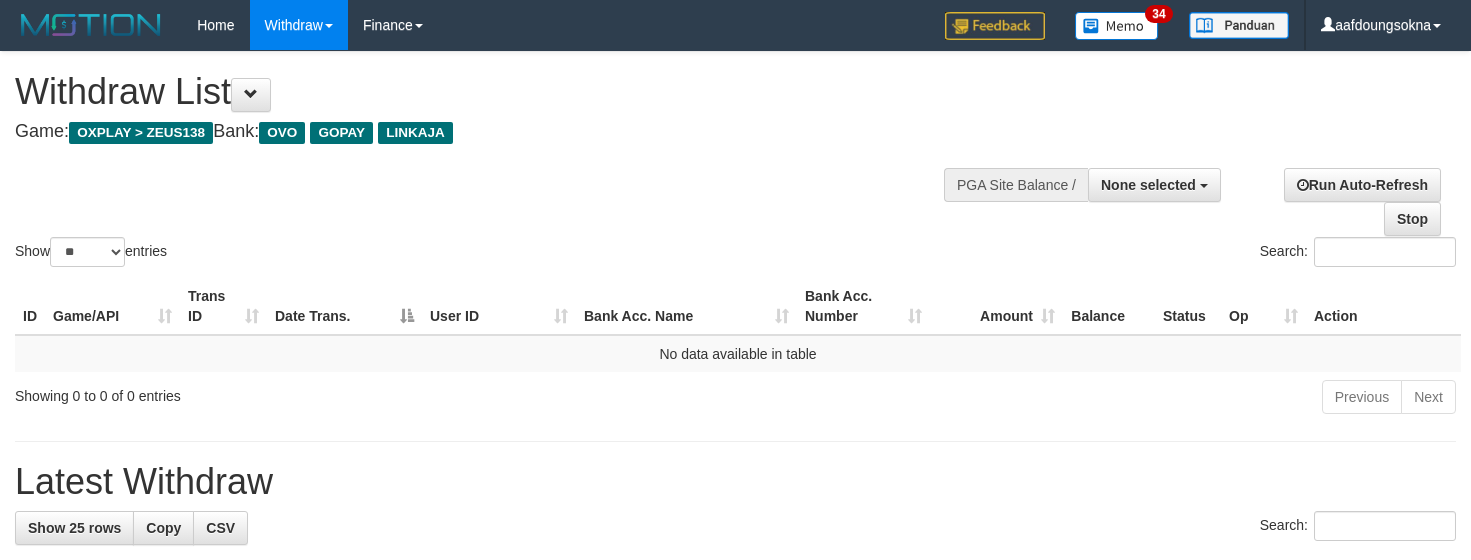 select 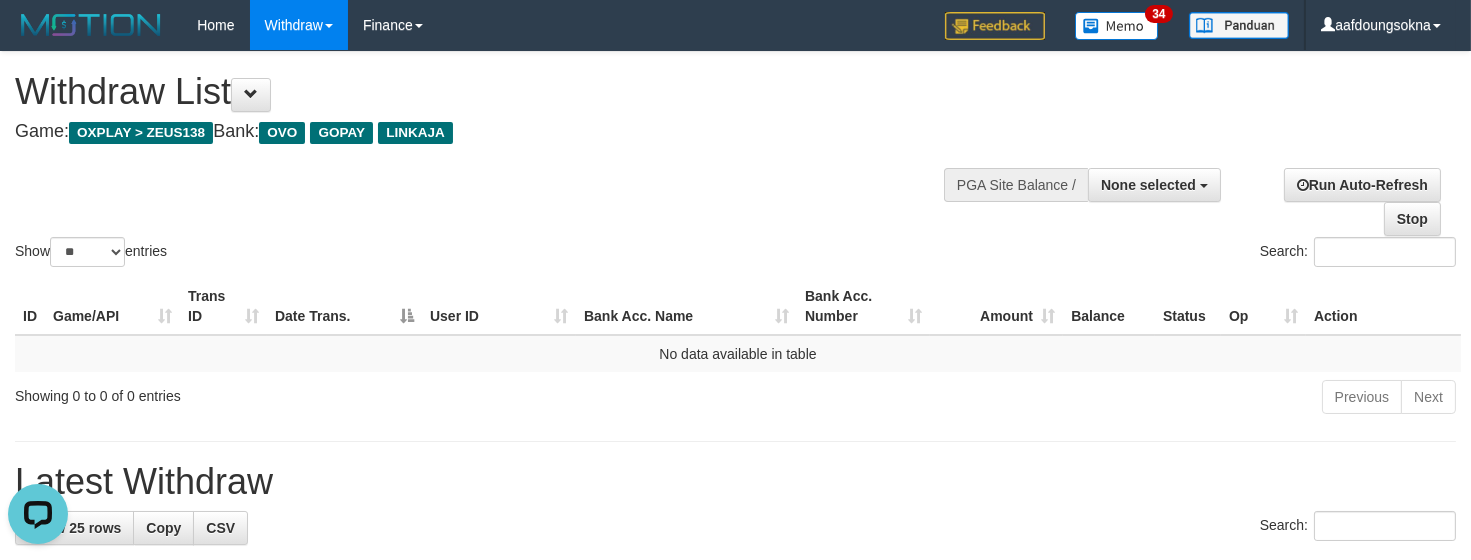 scroll, scrollTop: 0, scrollLeft: 0, axis: both 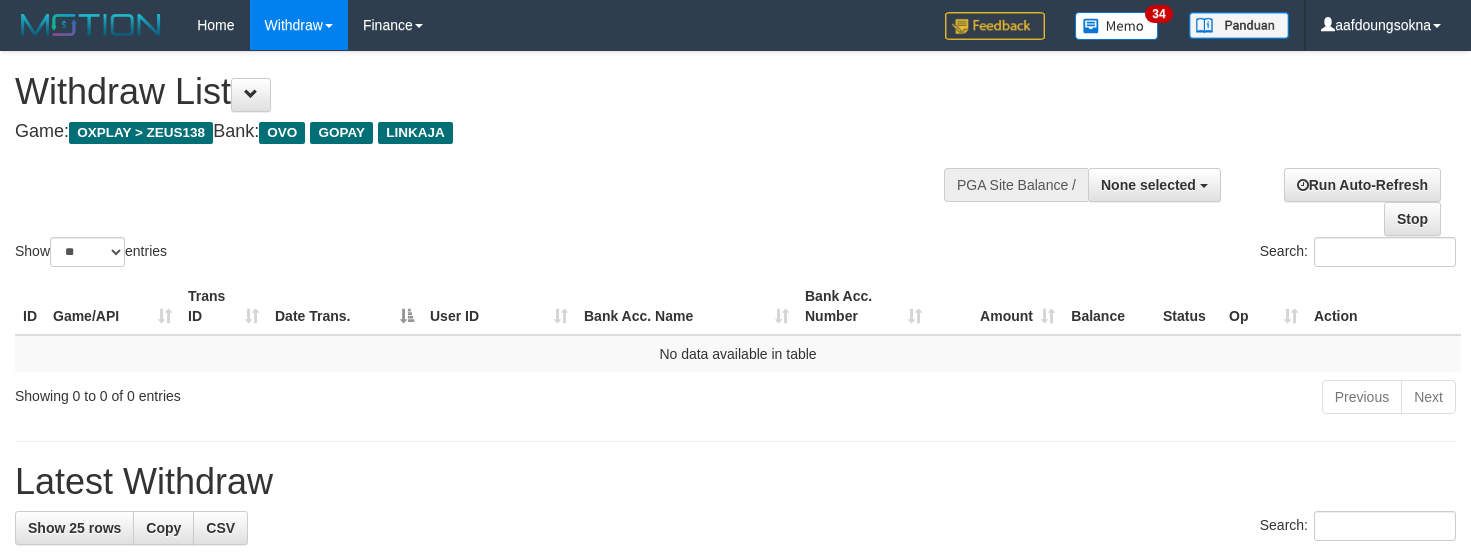 select 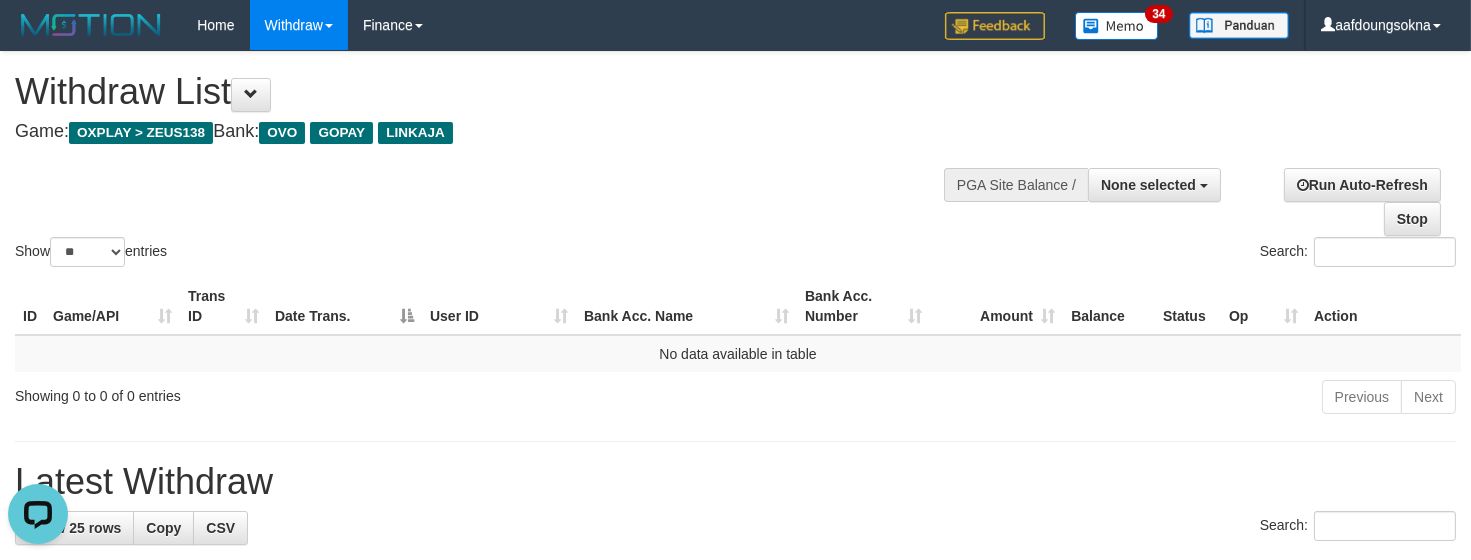 scroll, scrollTop: 0, scrollLeft: 0, axis: both 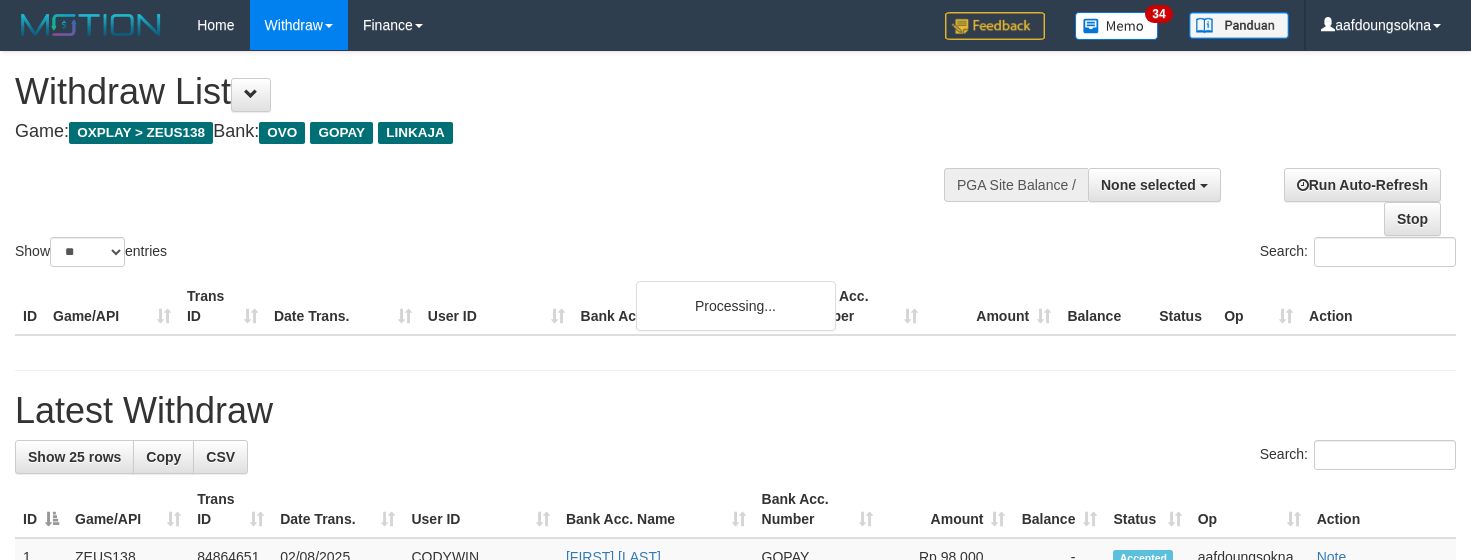 select 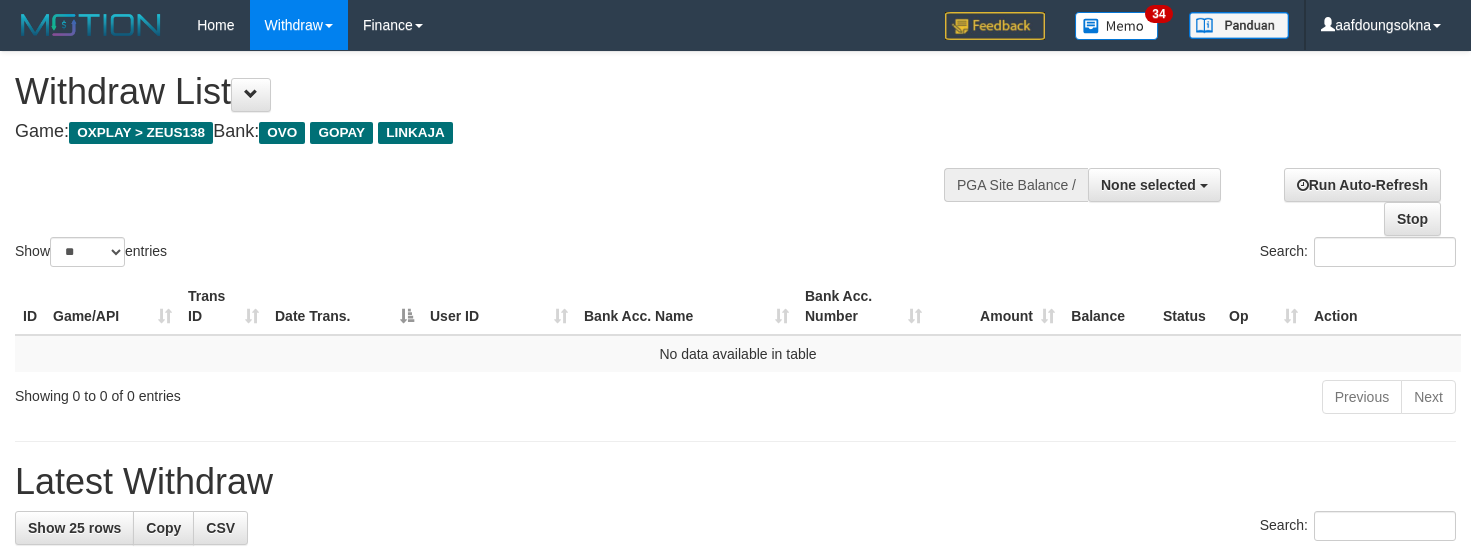 select 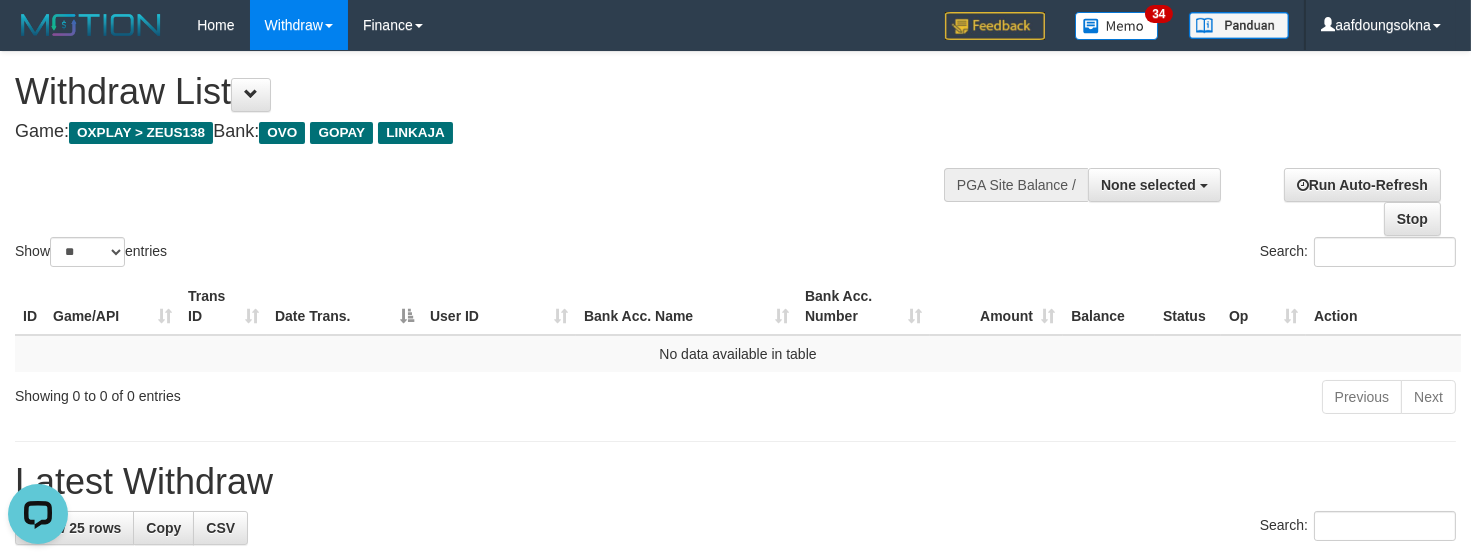 scroll, scrollTop: 0, scrollLeft: 0, axis: both 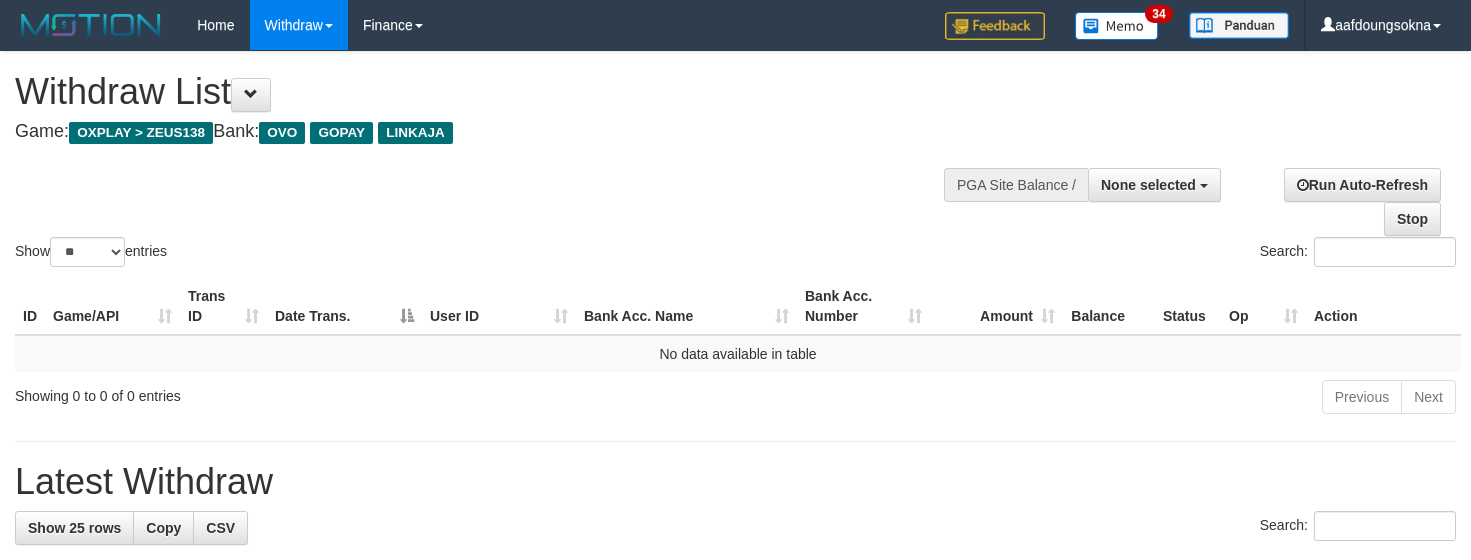 select 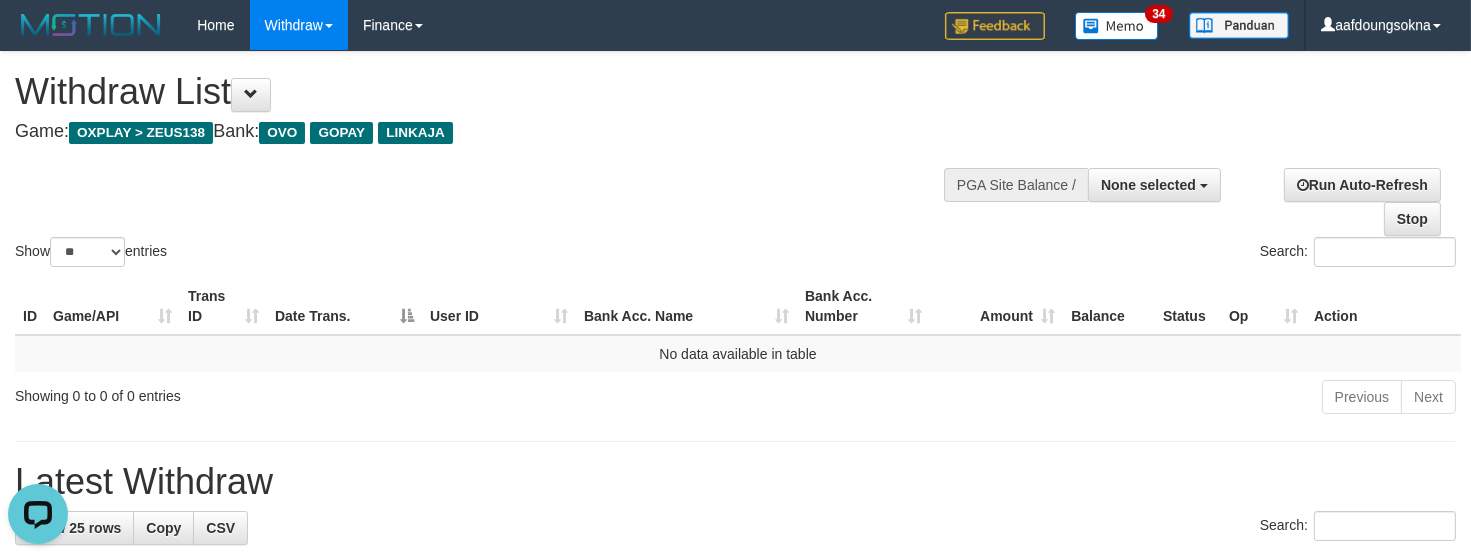 scroll, scrollTop: 0, scrollLeft: 0, axis: both 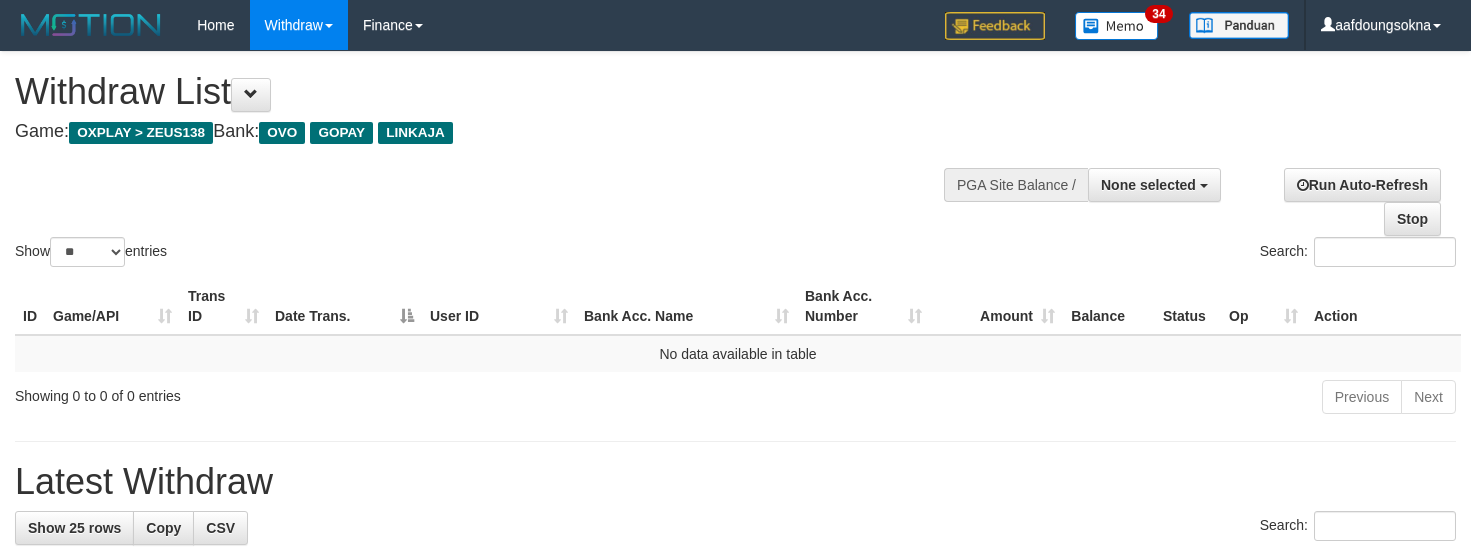 select 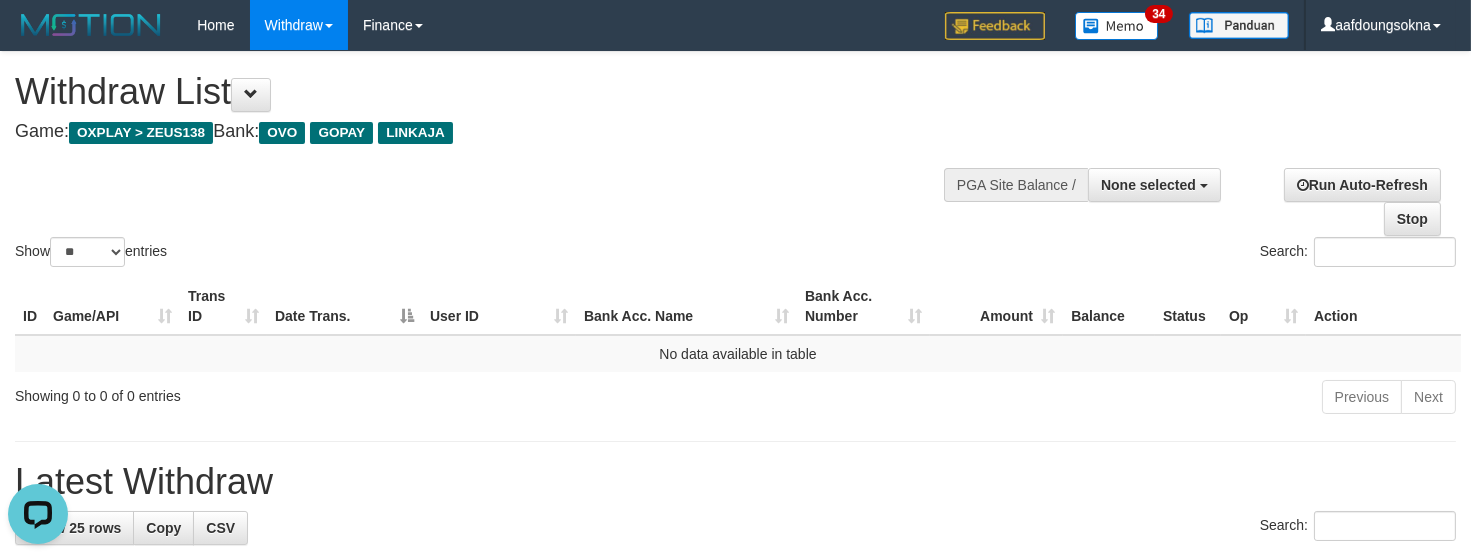 scroll, scrollTop: 0, scrollLeft: 0, axis: both 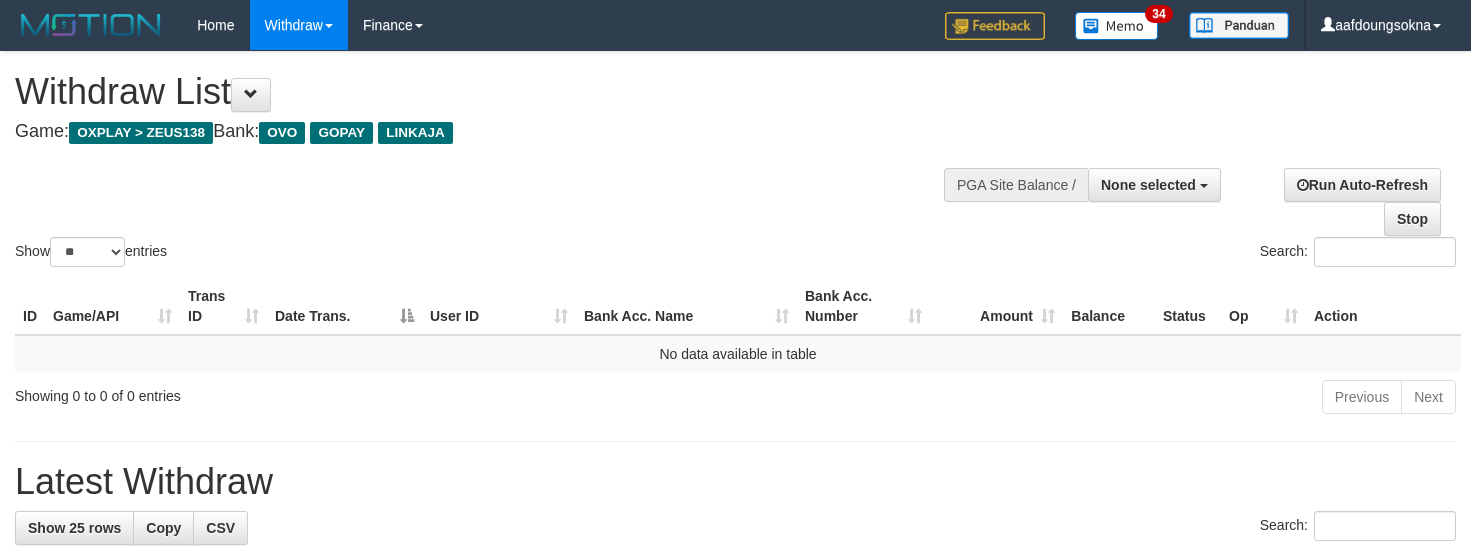 select 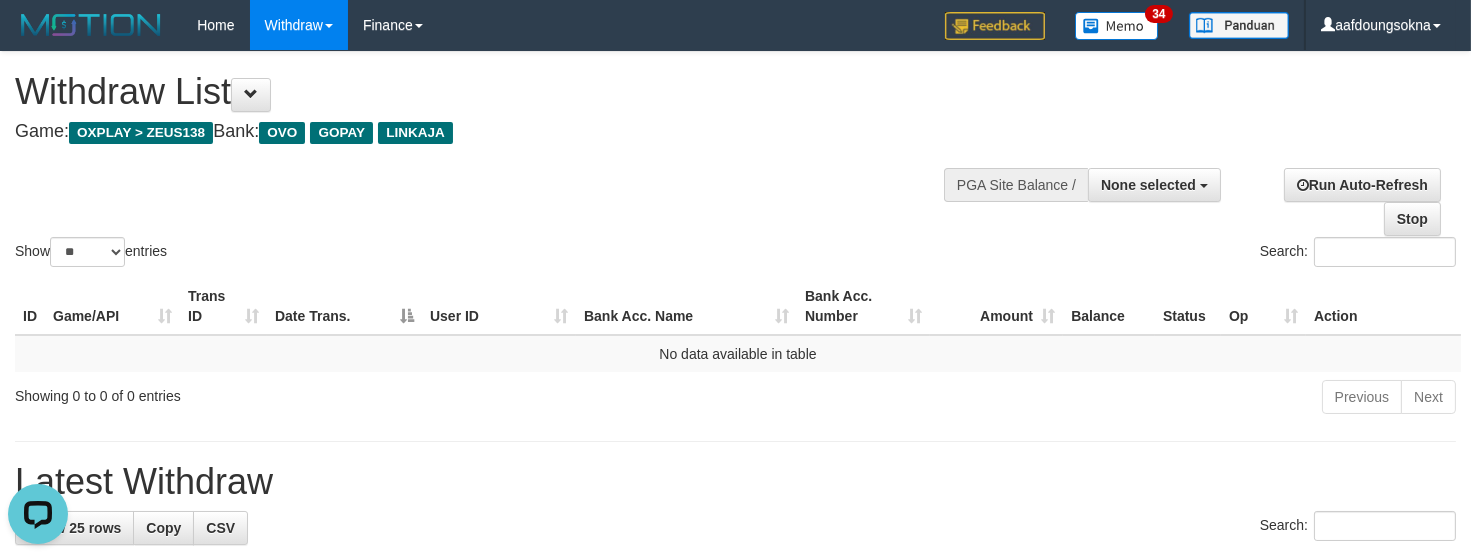scroll, scrollTop: 0, scrollLeft: 0, axis: both 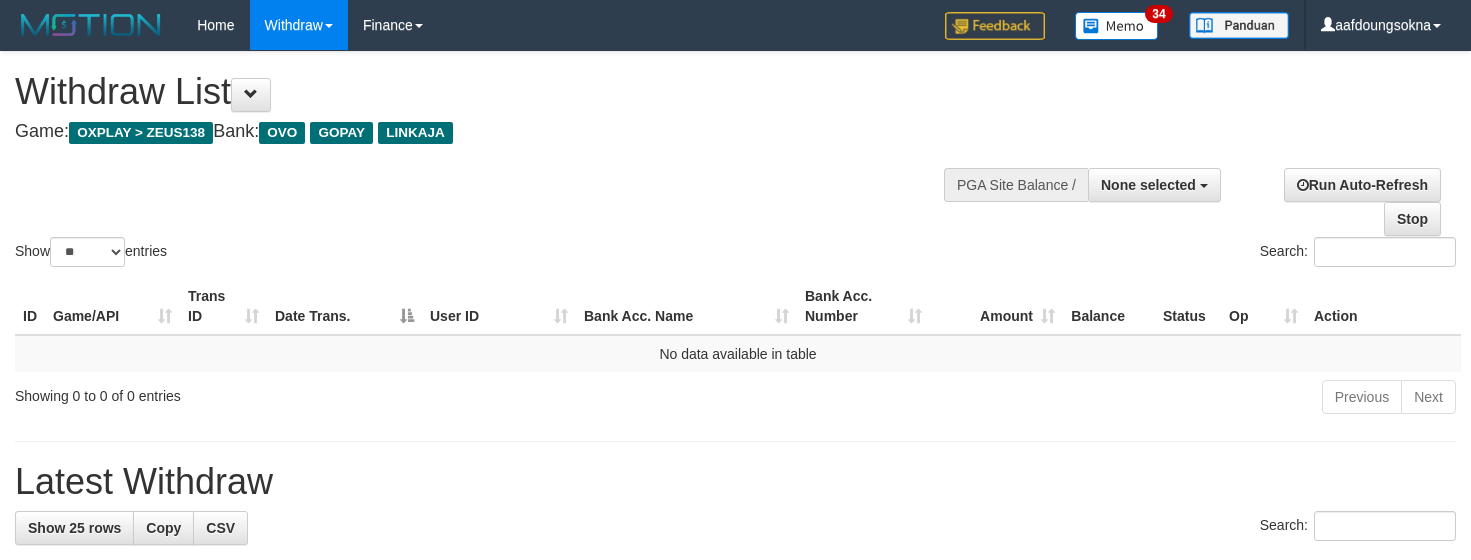 select 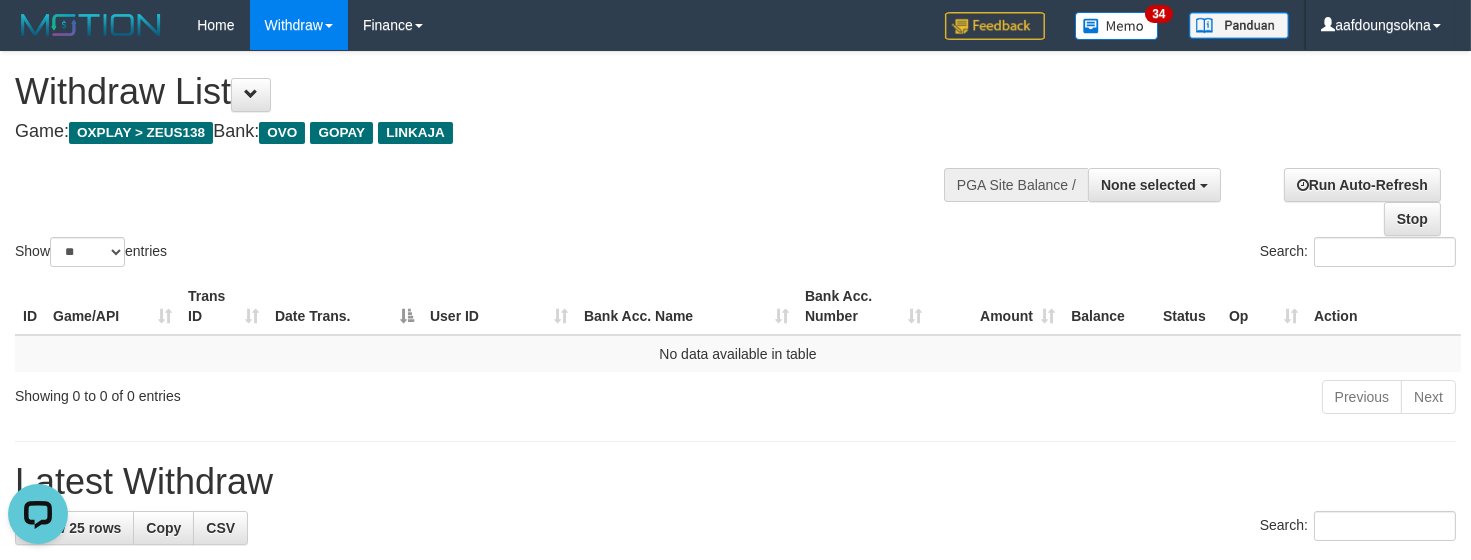 scroll, scrollTop: 0, scrollLeft: 0, axis: both 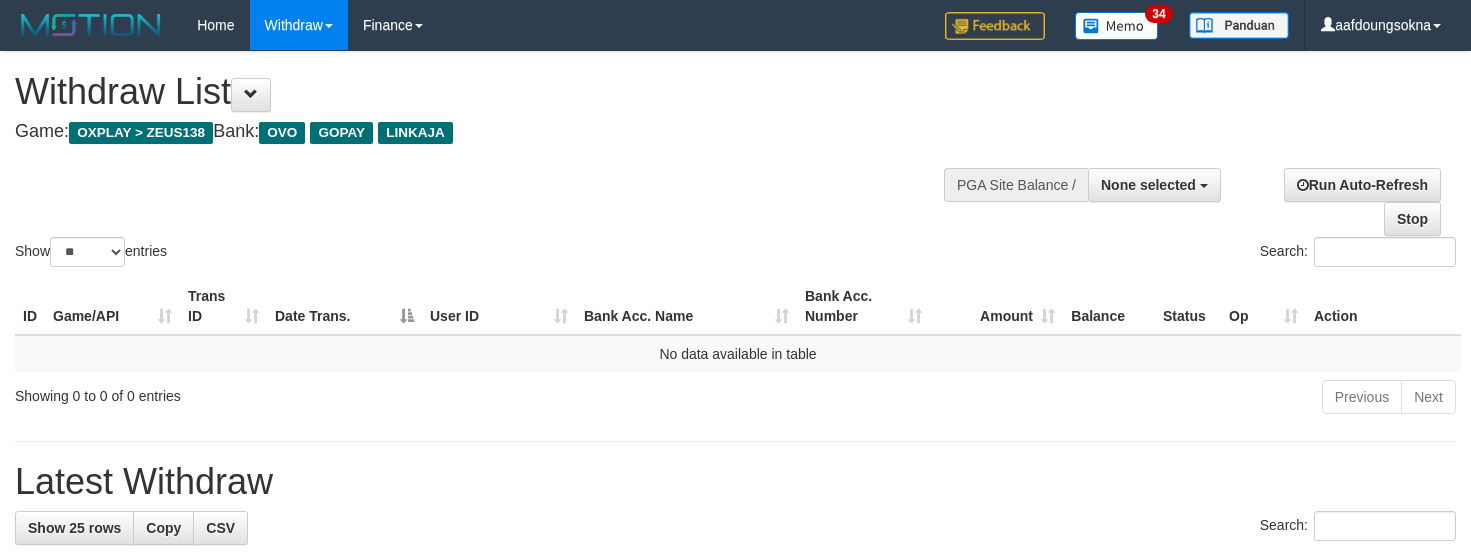 select 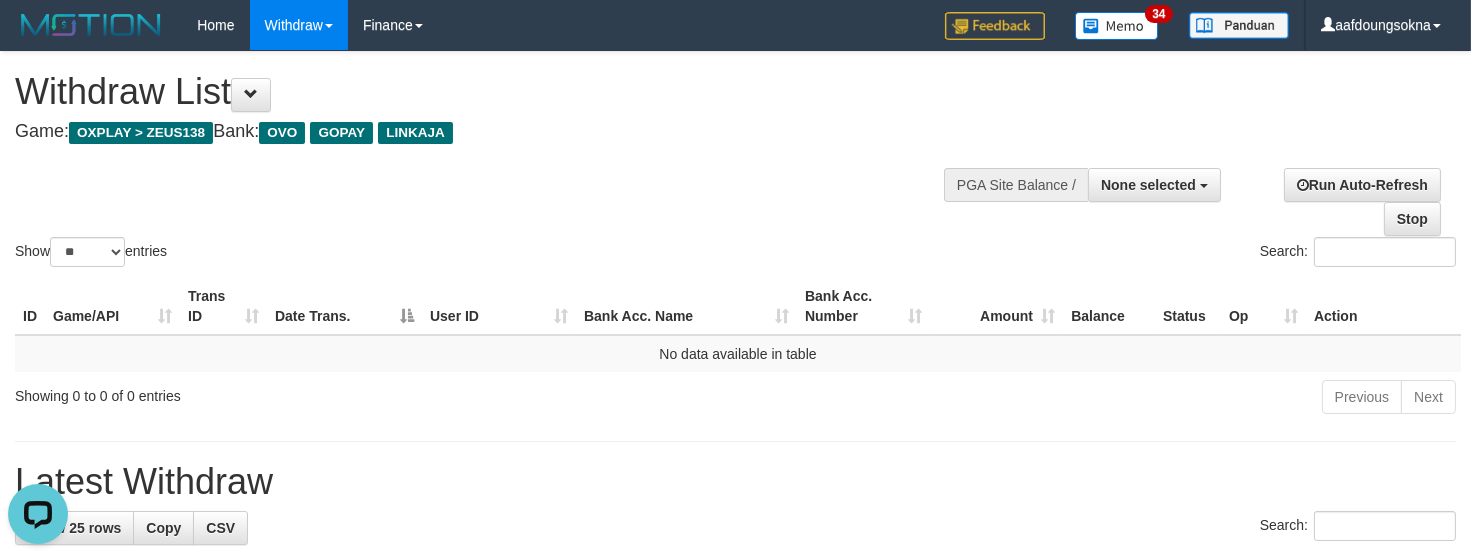 scroll, scrollTop: 0, scrollLeft: 0, axis: both 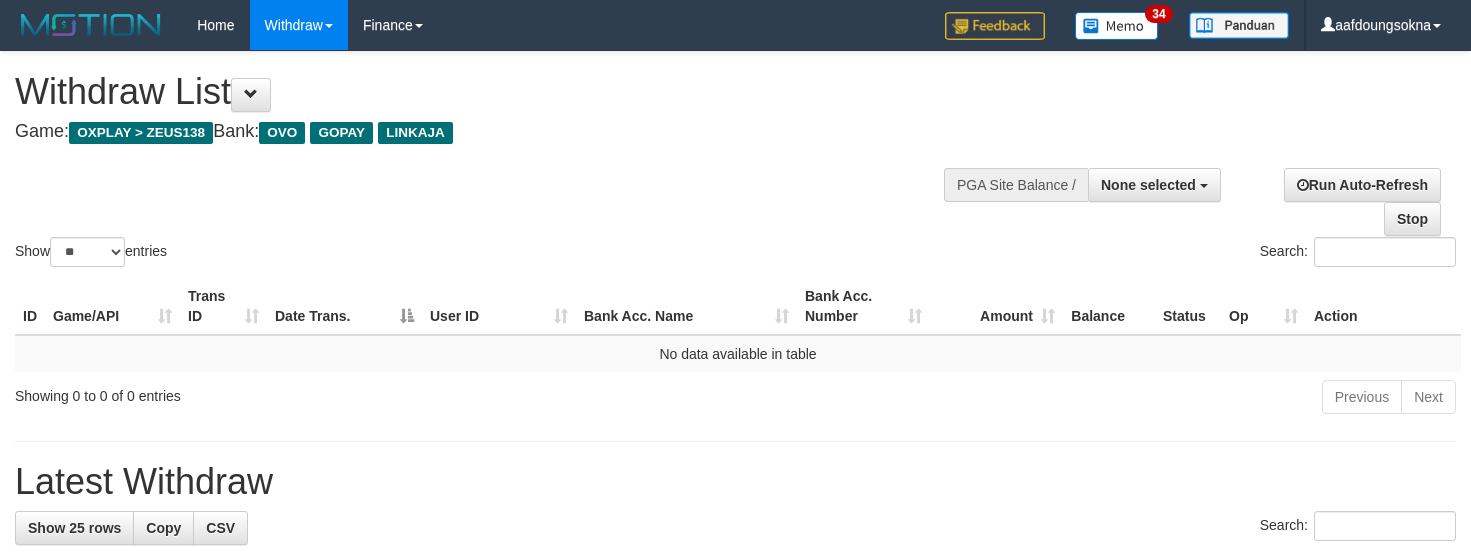 select 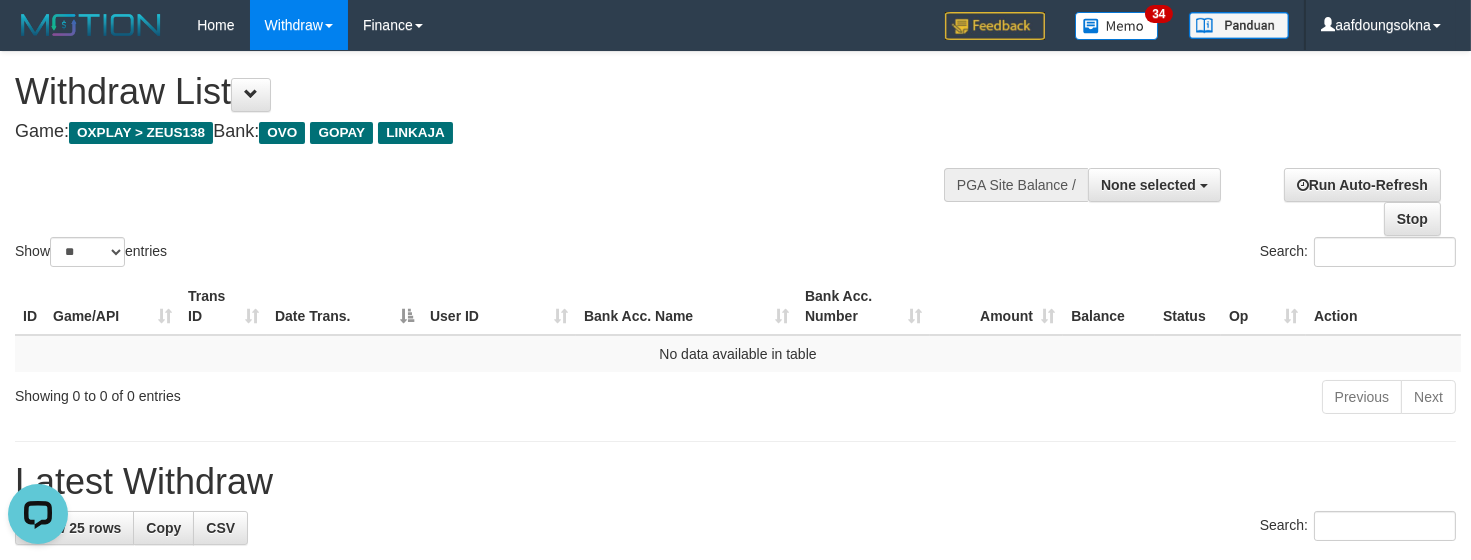 scroll, scrollTop: 0, scrollLeft: 0, axis: both 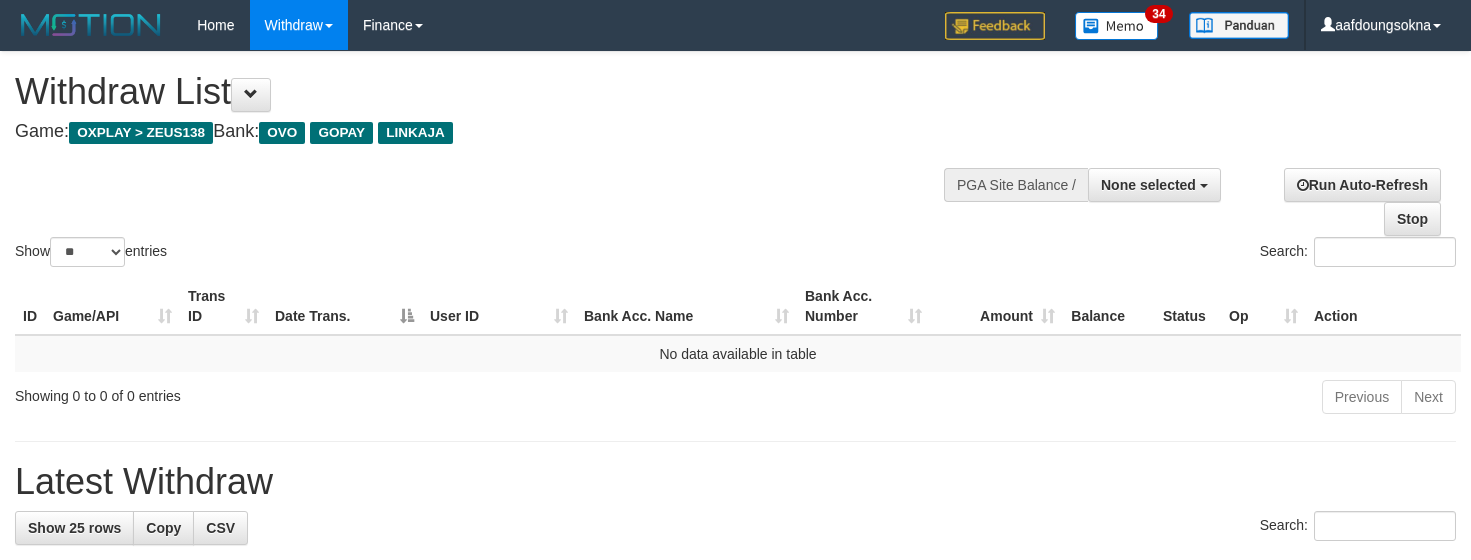 select 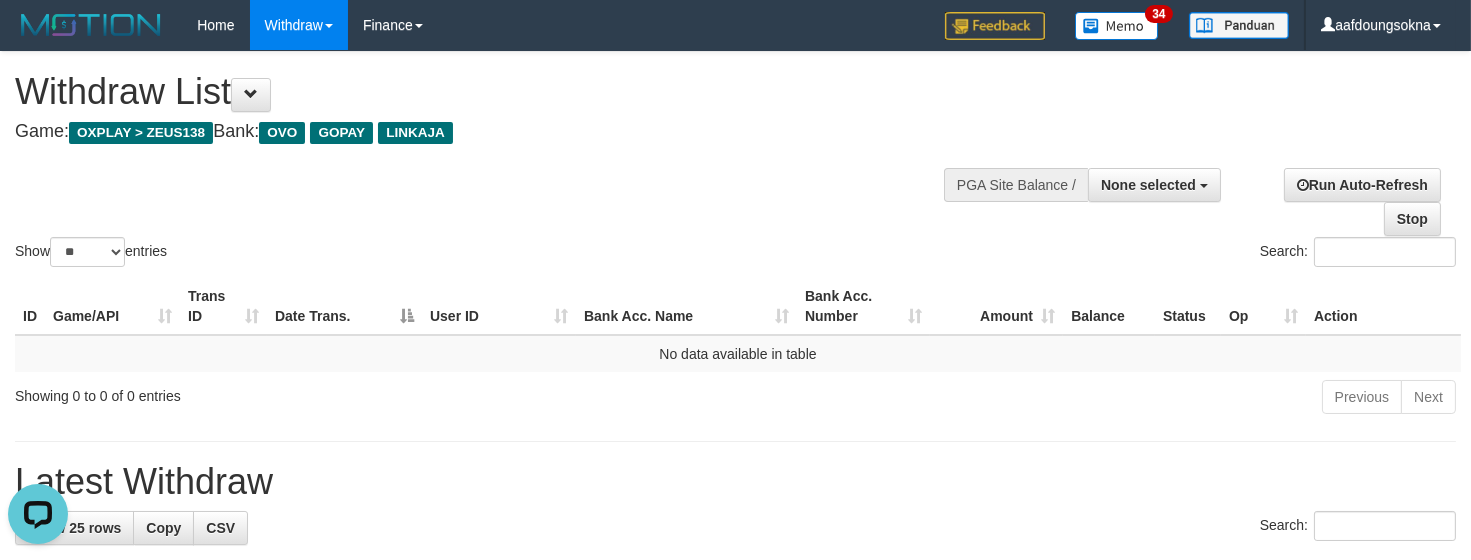 scroll, scrollTop: 0, scrollLeft: 0, axis: both 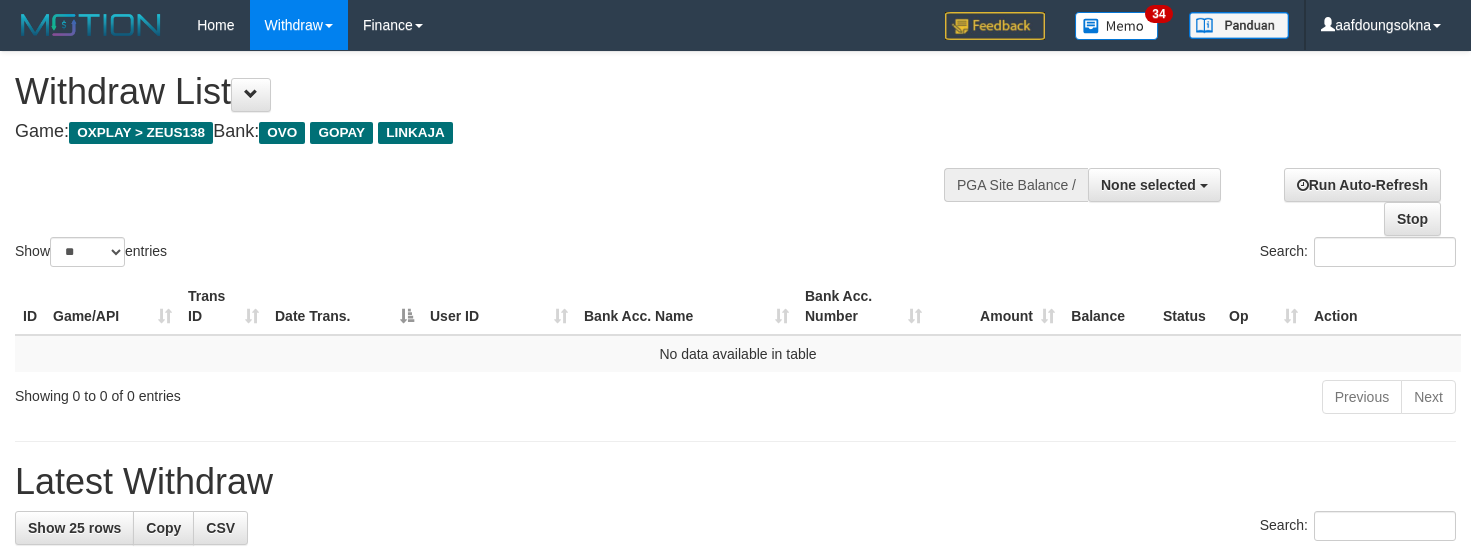 select 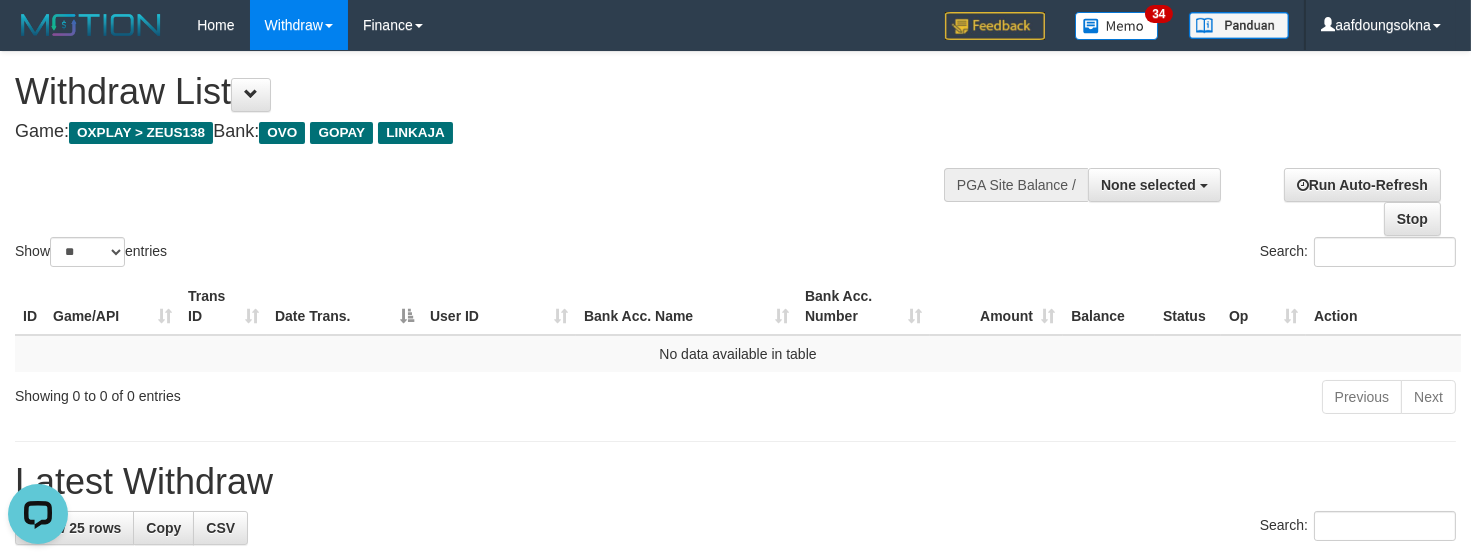 scroll, scrollTop: 0, scrollLeft: 0, axis: both 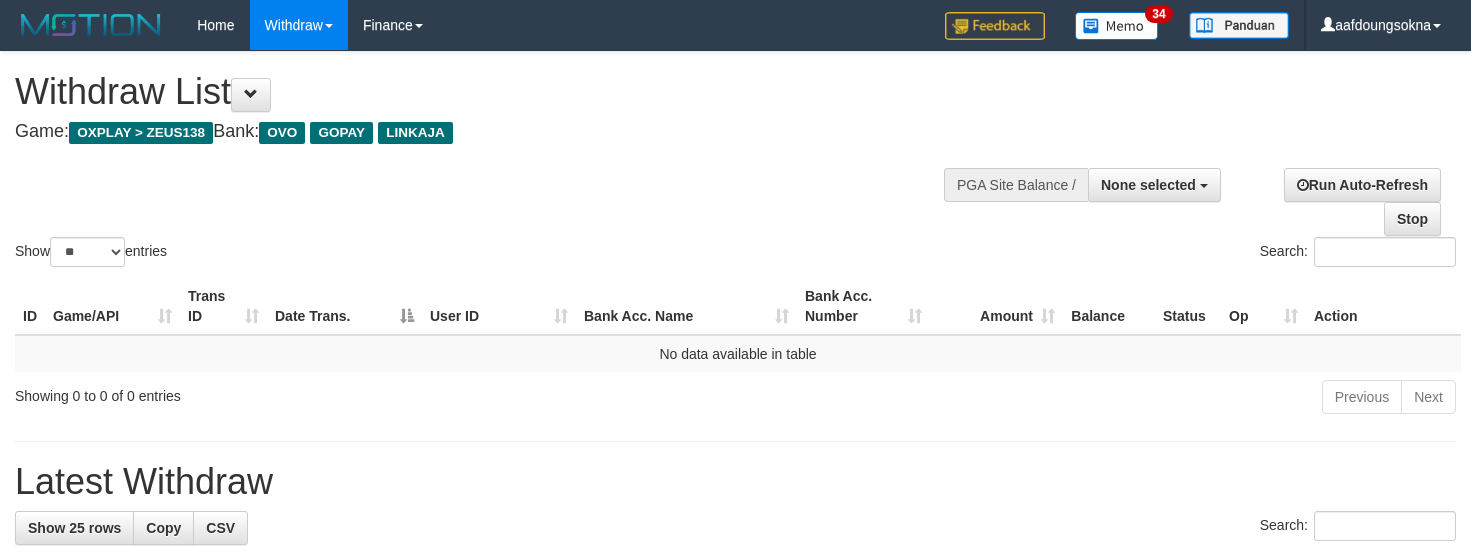 select 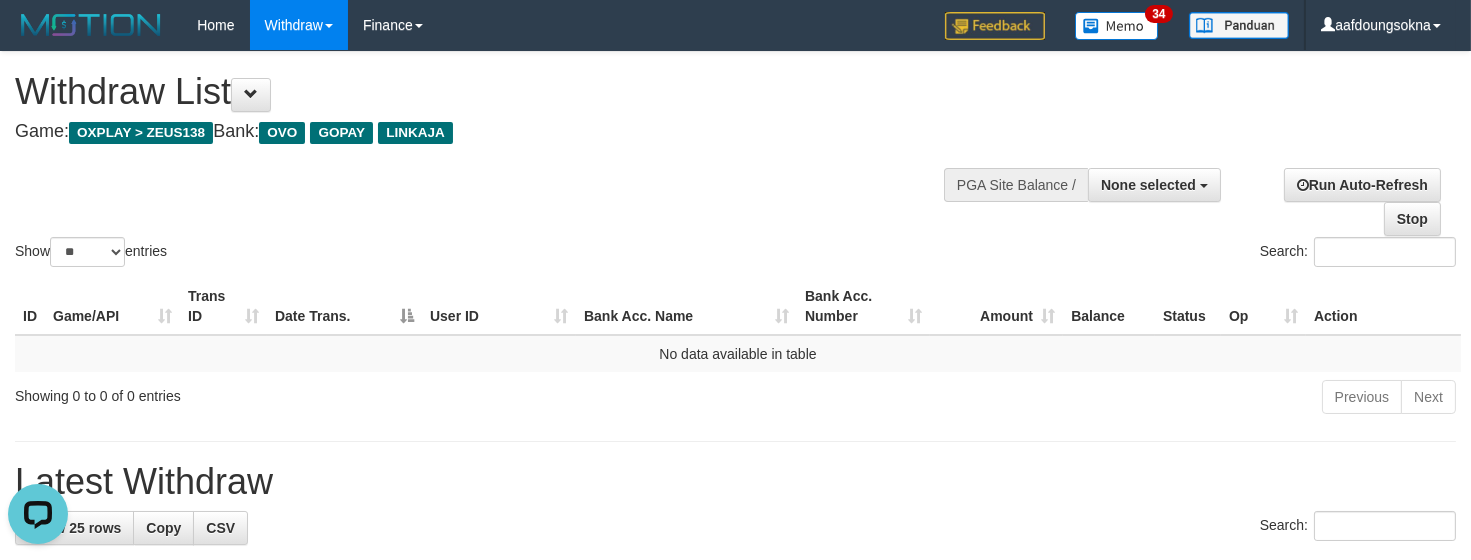 scroll, scrollTop: 0, scrollLeft: 0, axis: both 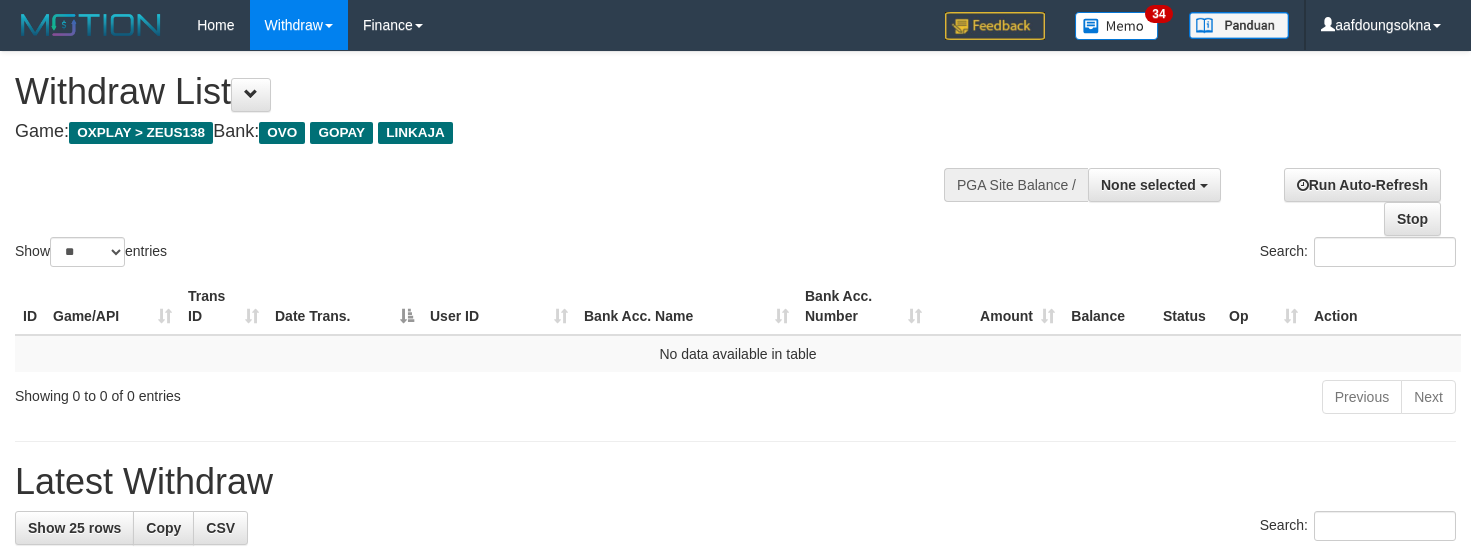 select 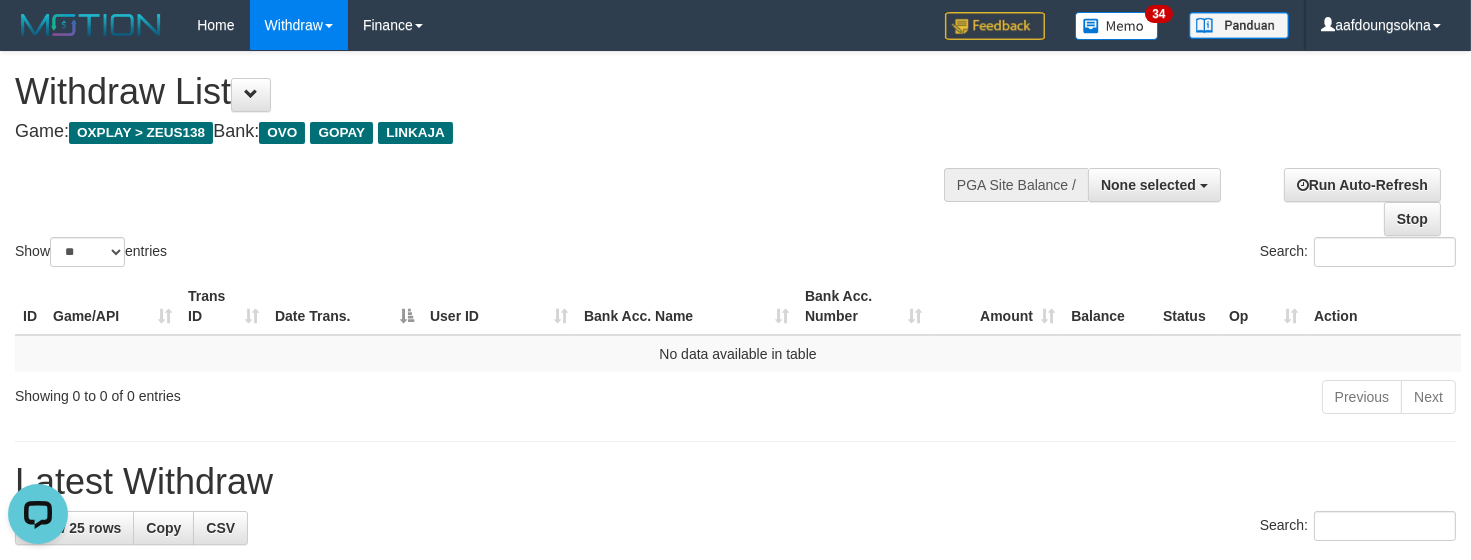 scroll, scrollTop: 0, scrollLeft: 0, axis: both 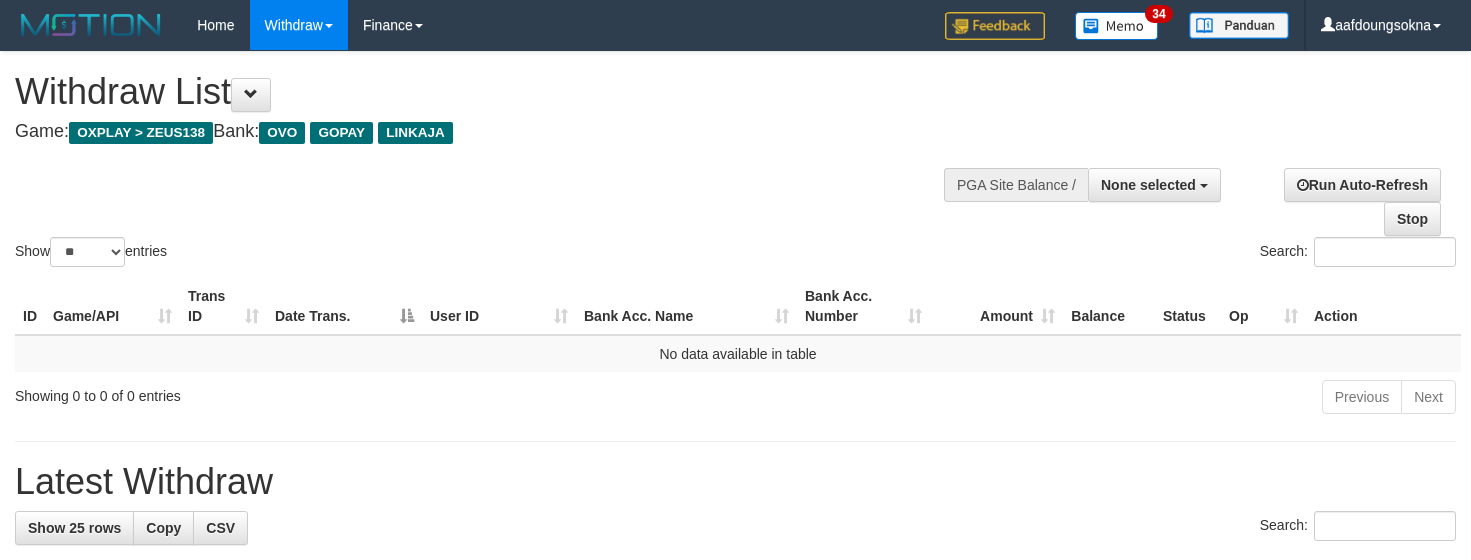 select 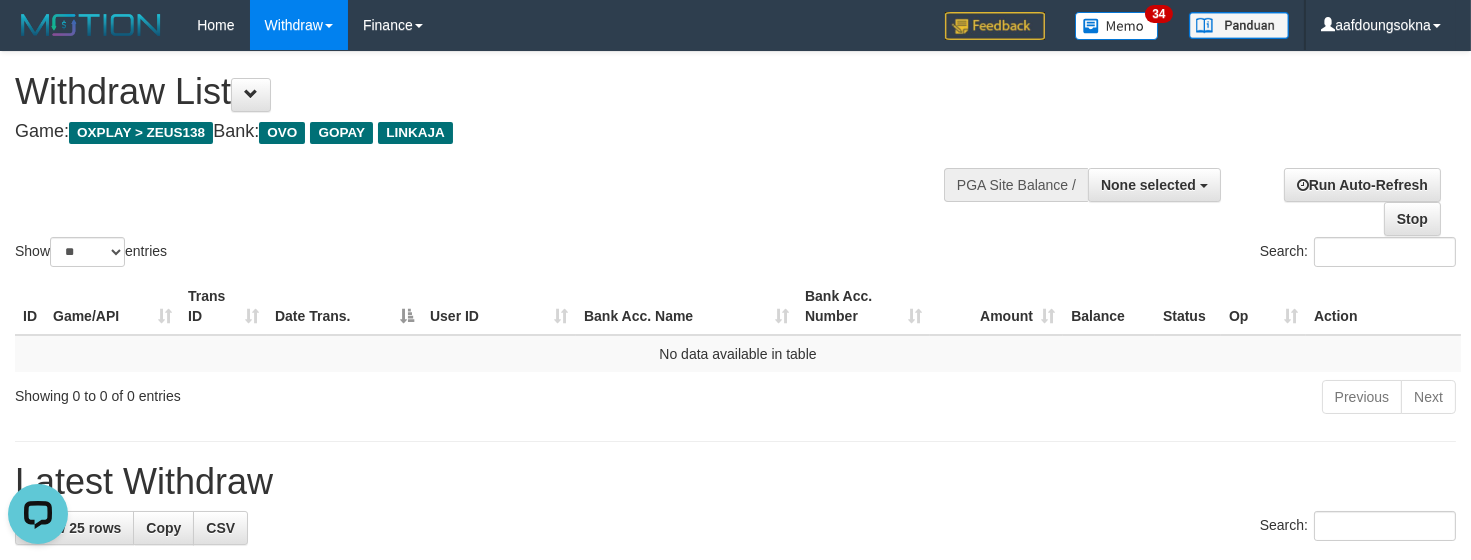 scroll, scrollTop: 0, scrollLeft: 0, axis: both 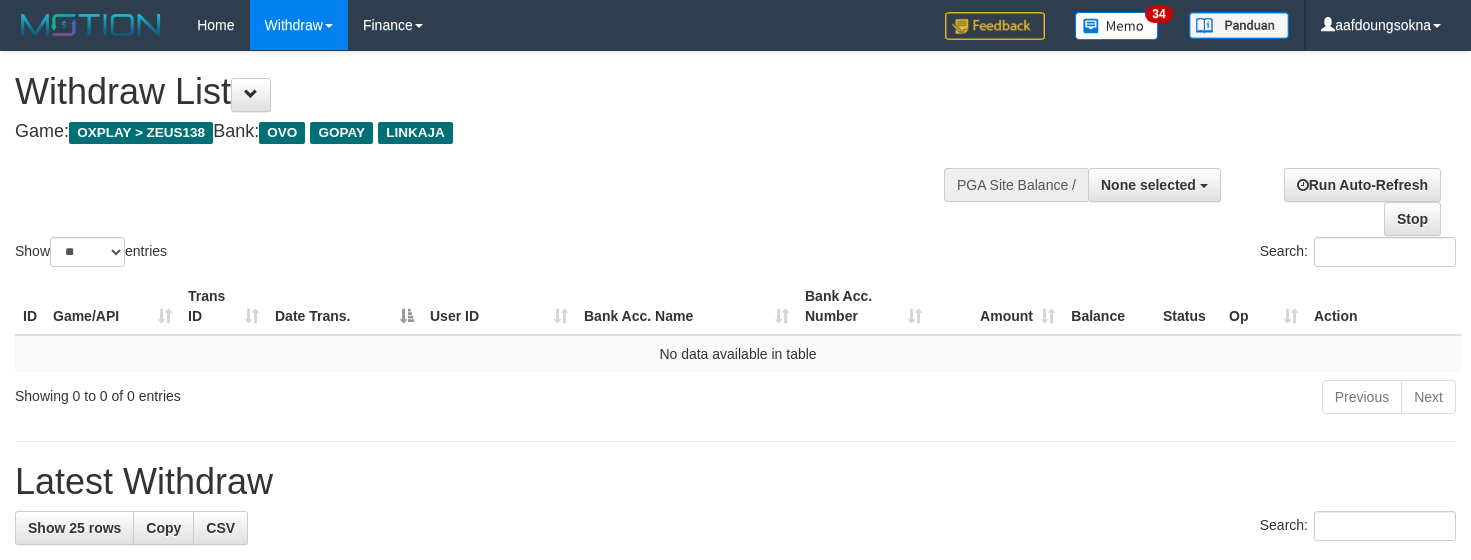select 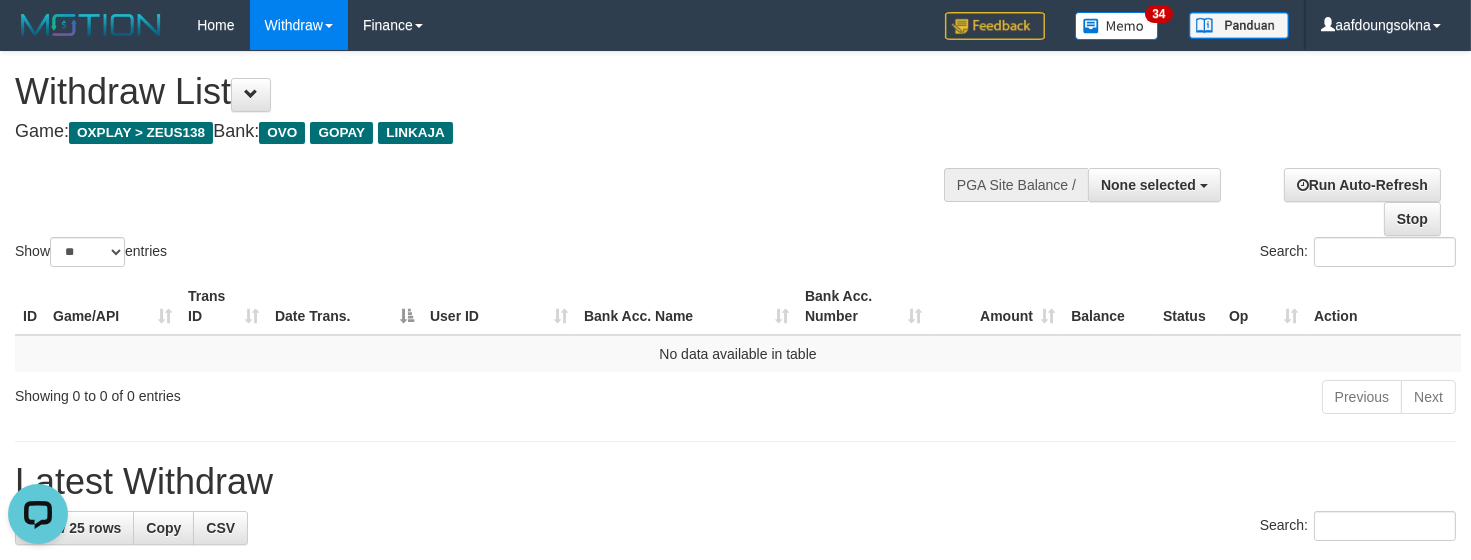 scroll, scrollTop: 0, scrollLeft: 0, axis: both 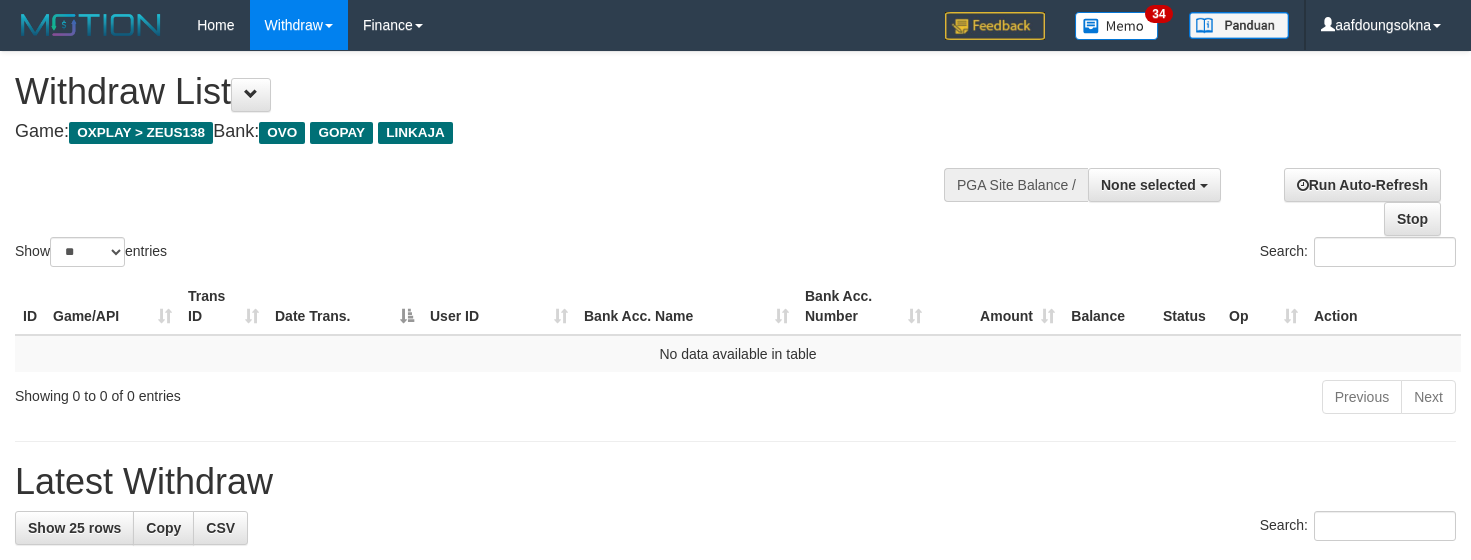 select 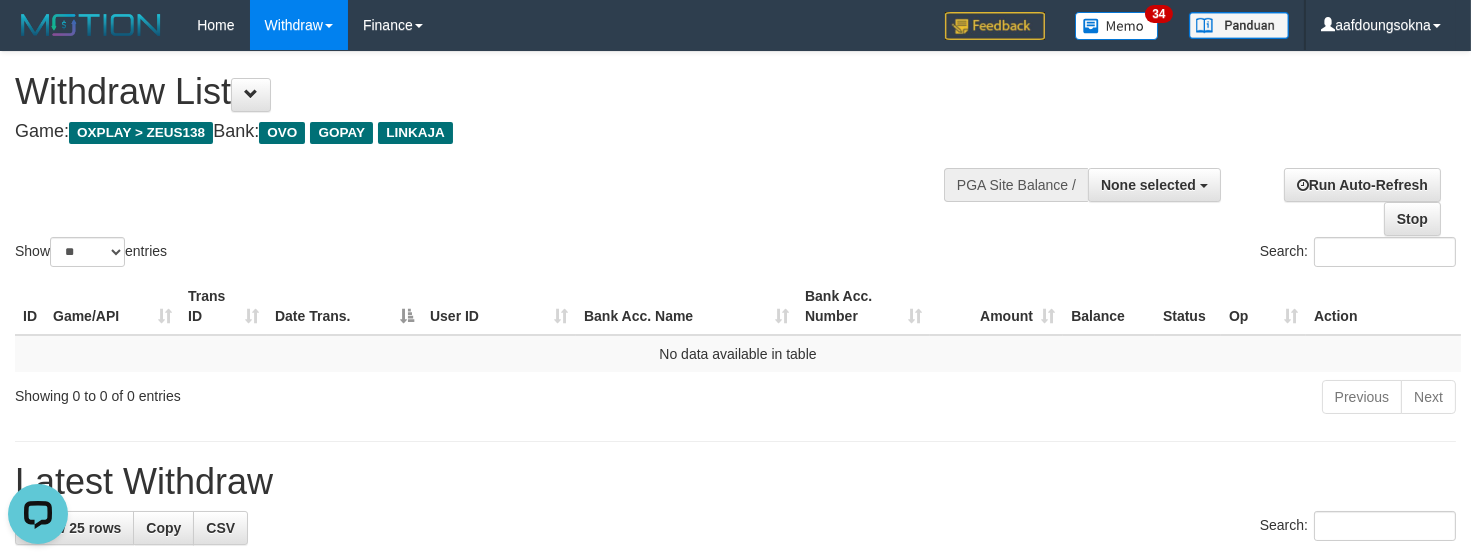 scroll, scrollTop: 0, scrollLeft: 0, axis: both 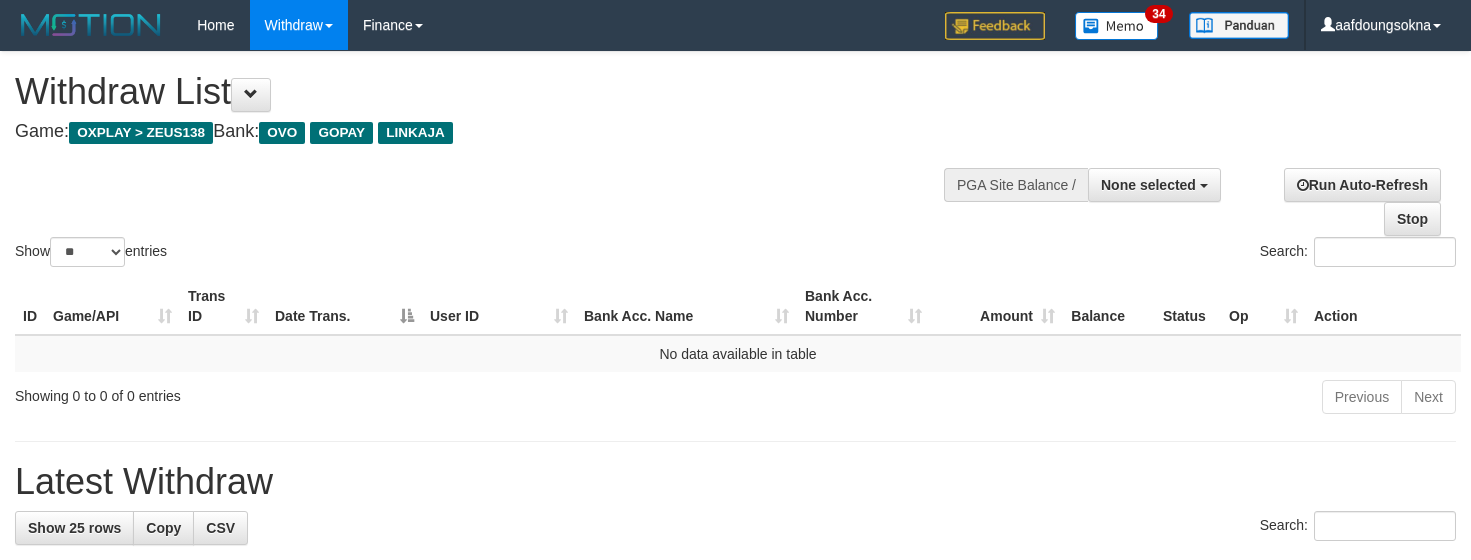 select 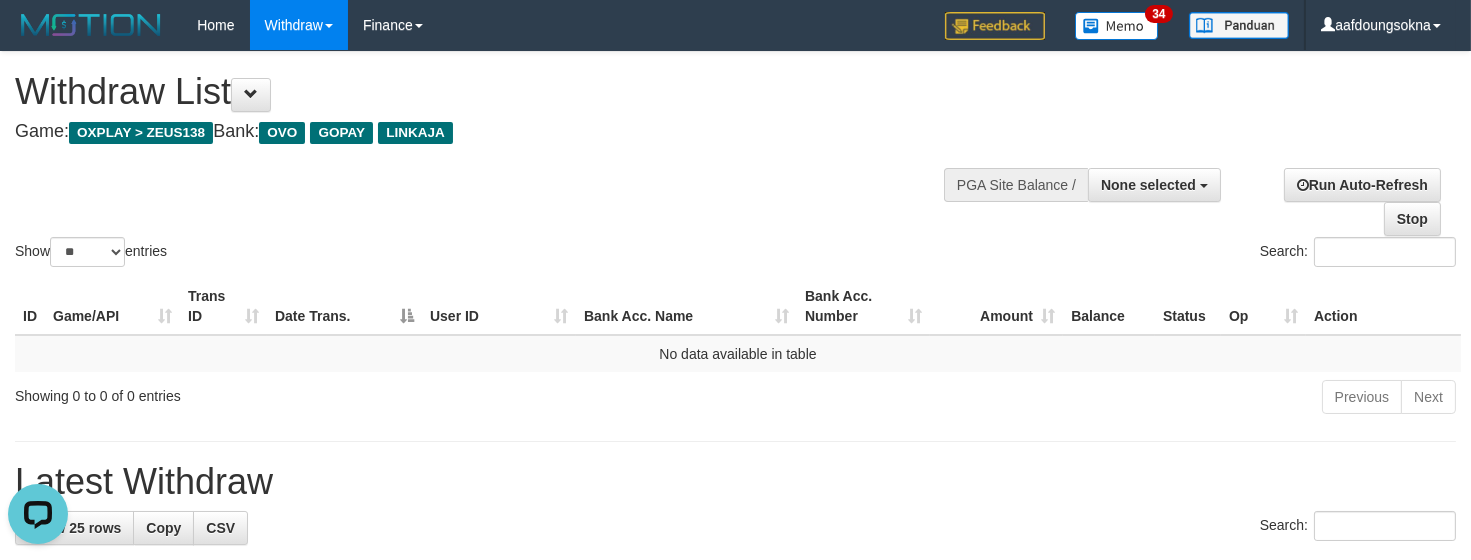 scroll, scrollTop: 0, scrollLeft: 0, axis: both 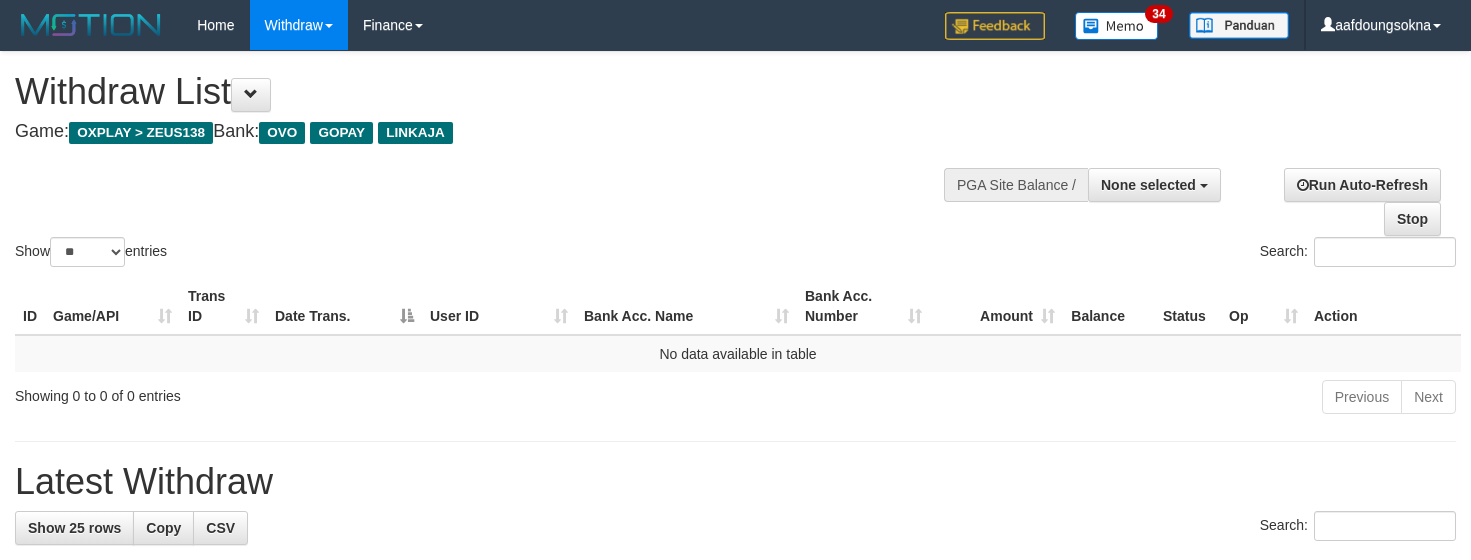 select 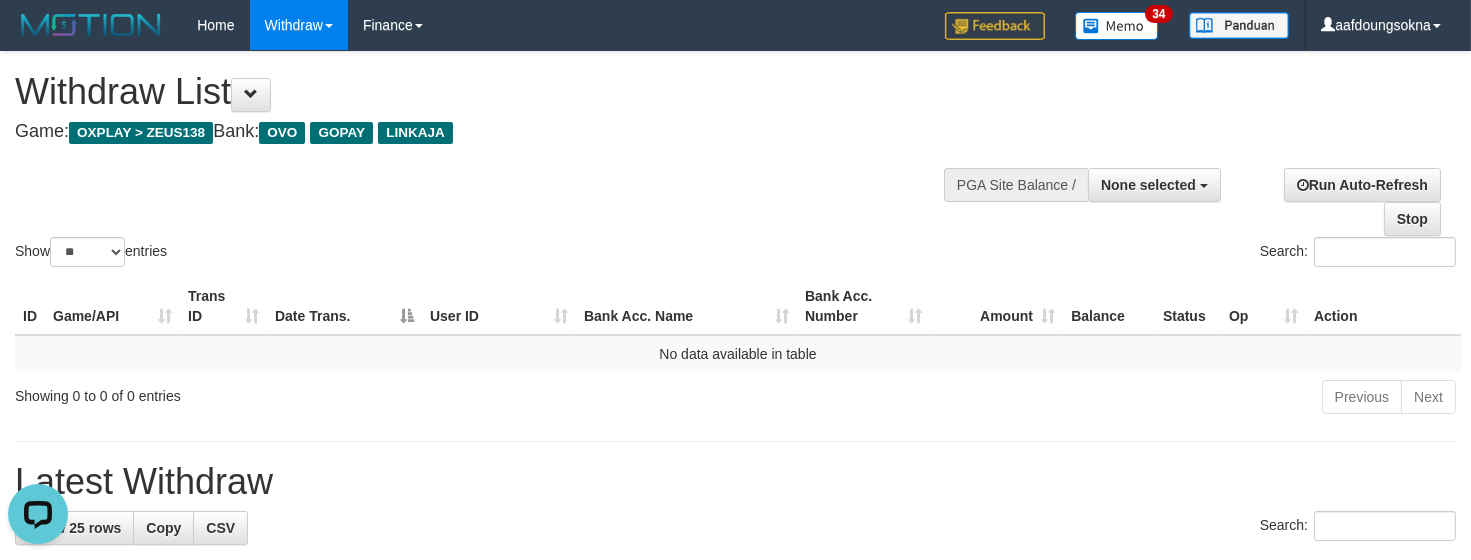 scroll, scrollTop: 0, scrollLeft: 0, axis: both 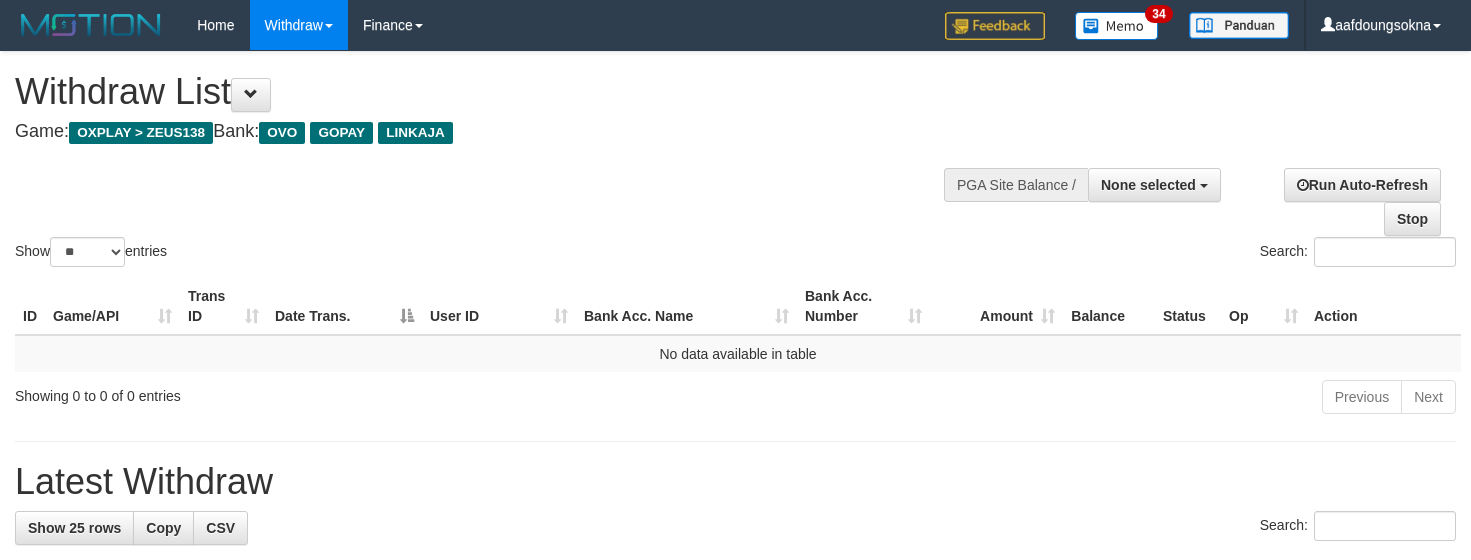 select 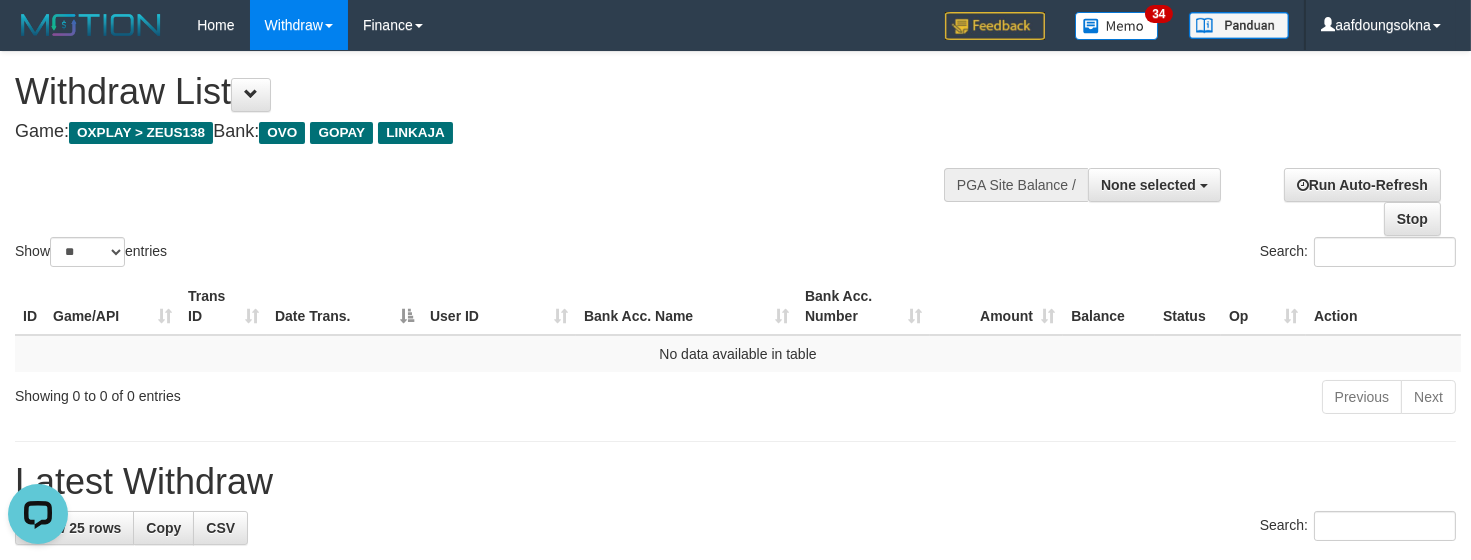 scroll, scrollTop: 0, scrollLeft: 0, axis: both 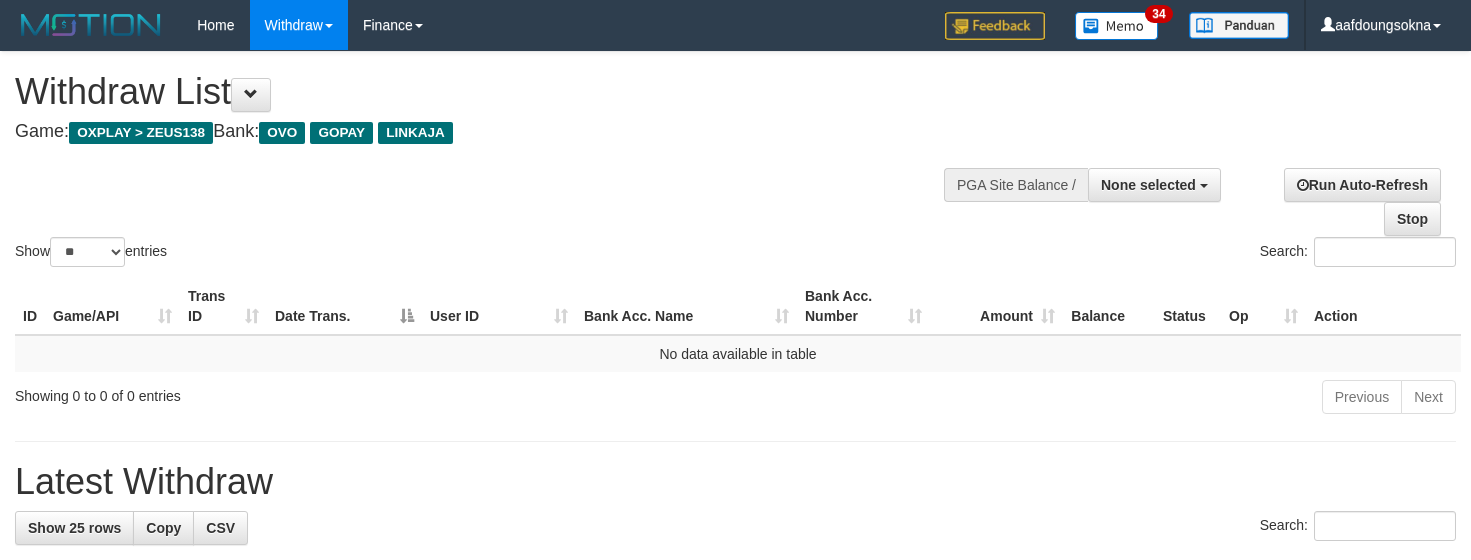 select 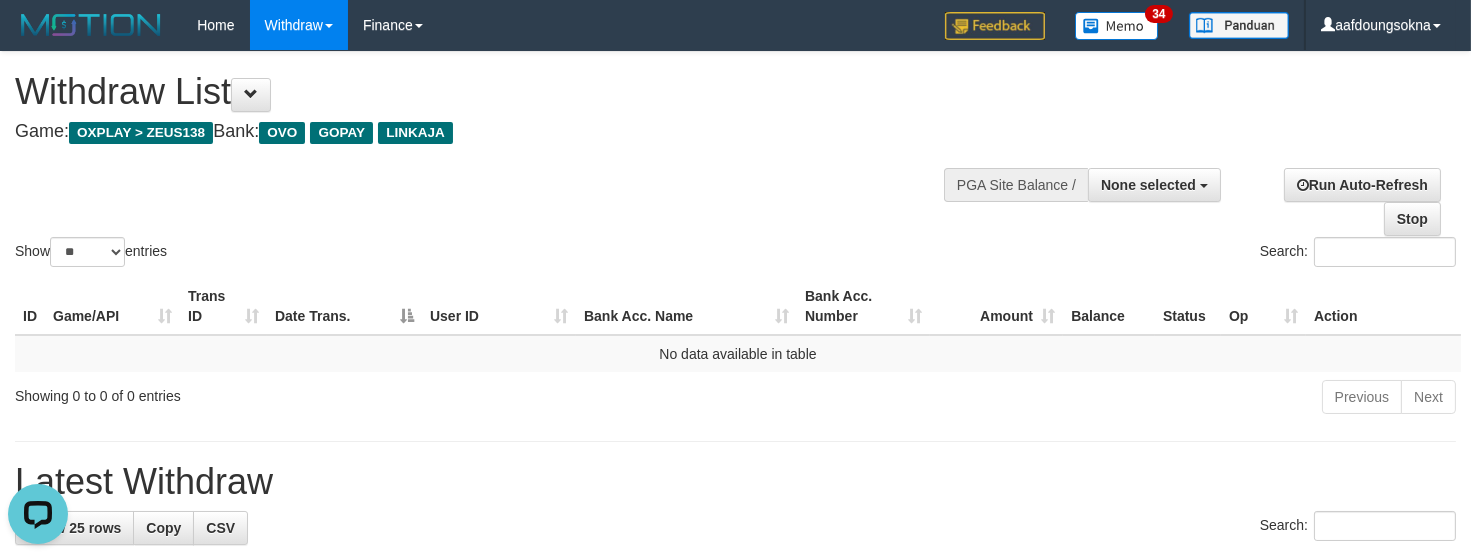 scroll, scrollTop: 0, scrollLeft: 0, axis: both 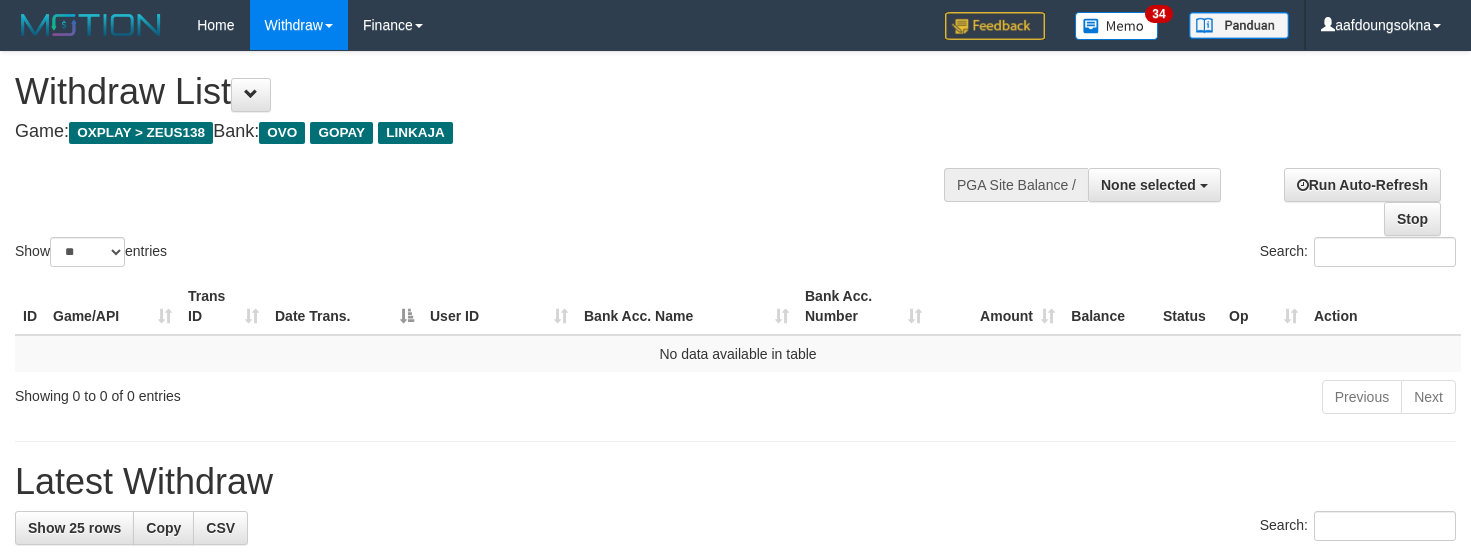 select 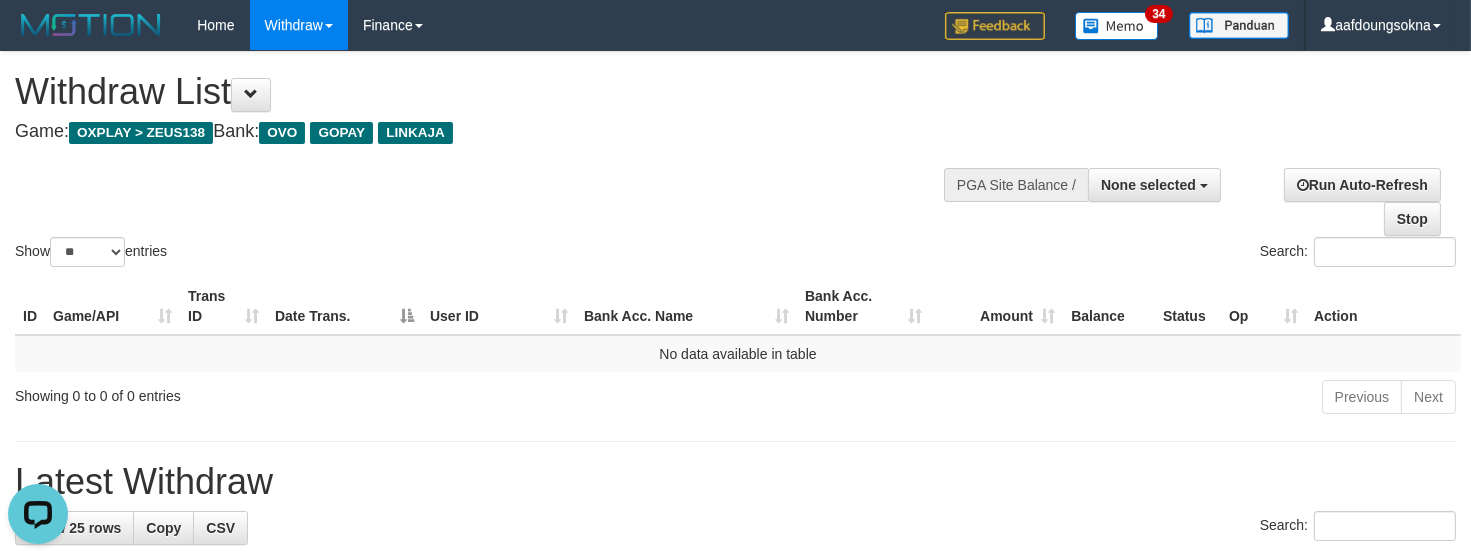 scroll, scrollTop: 0, scrollLeft: 0, axis: both 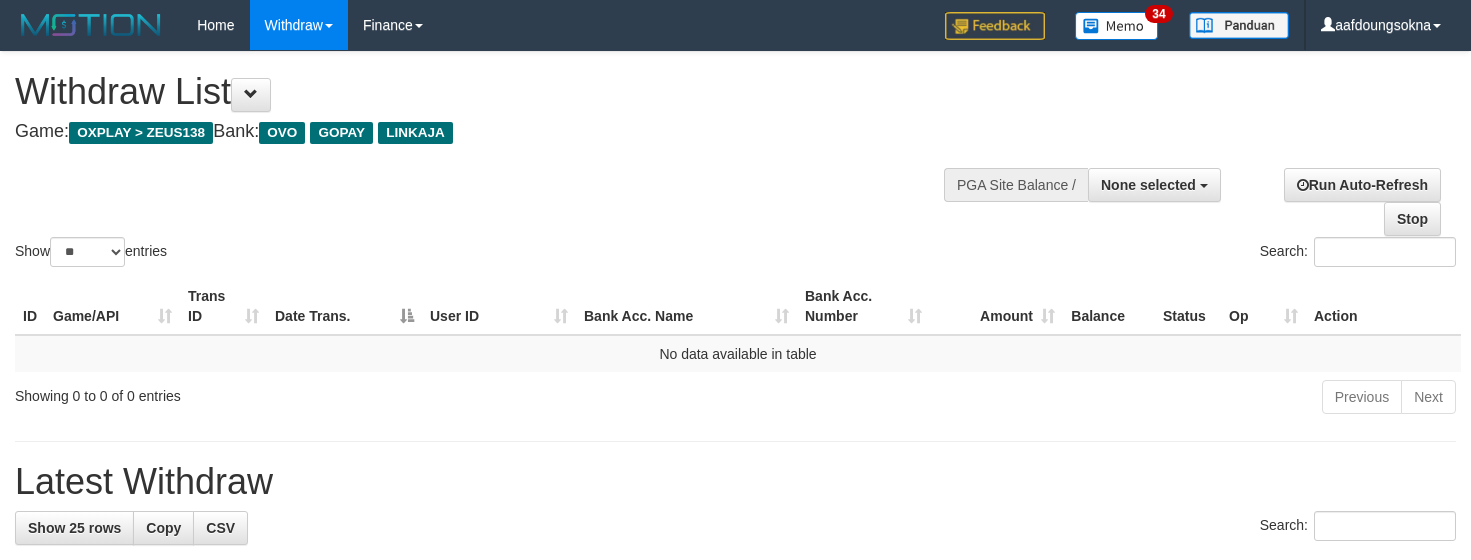 select 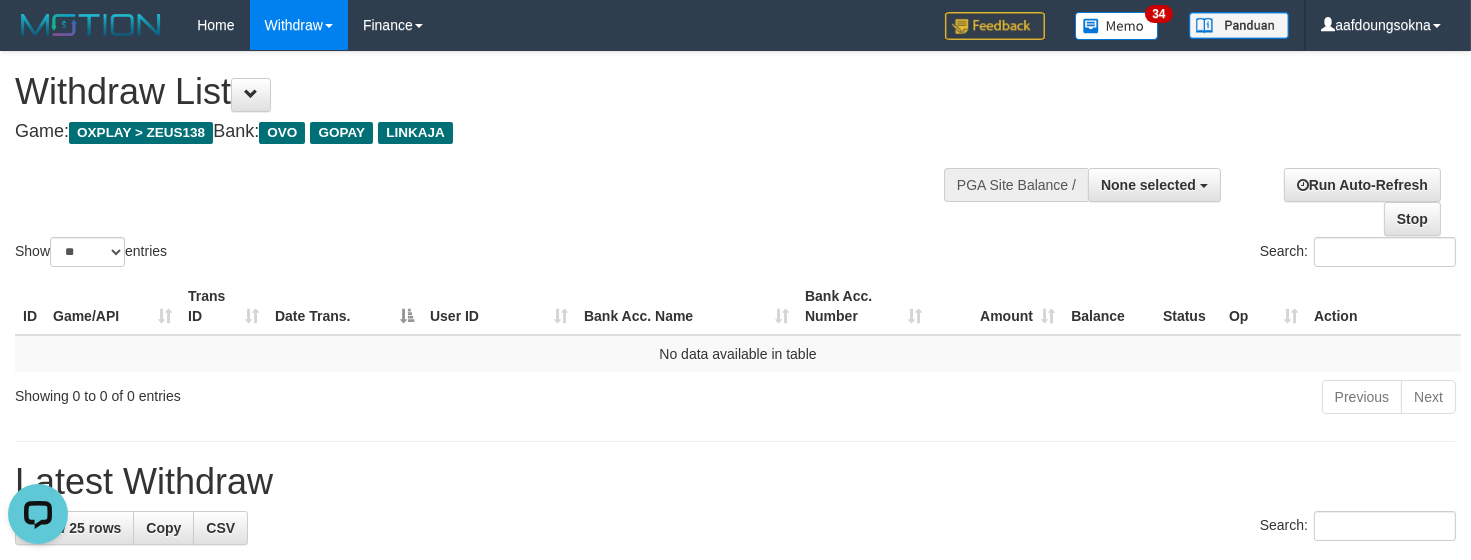 scroll, scrollTop: 0, scrollLeft: 0, axis: both 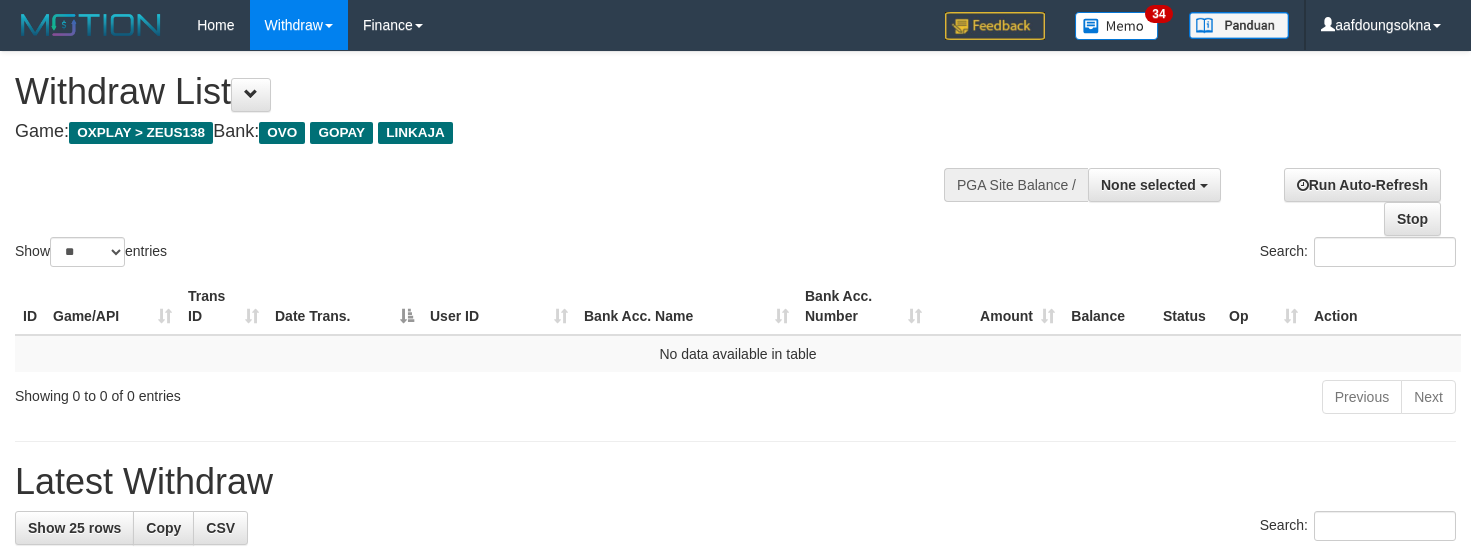 select 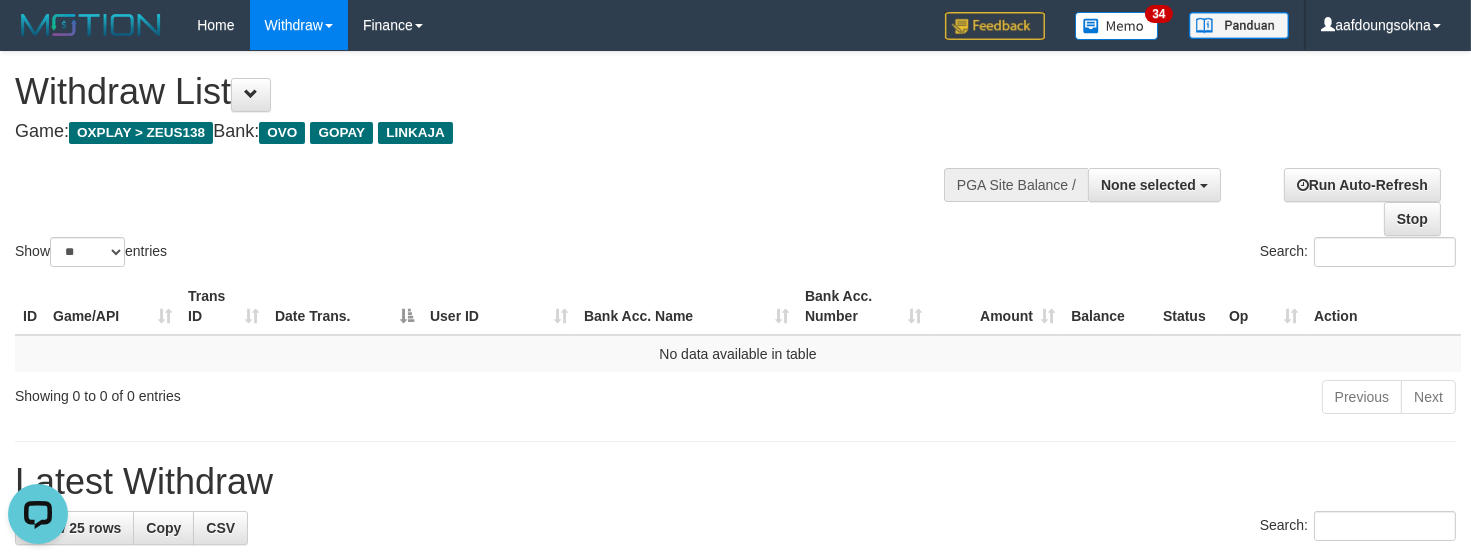 scroll, scrollTop: 0, scrollLeft: 0, axis: both 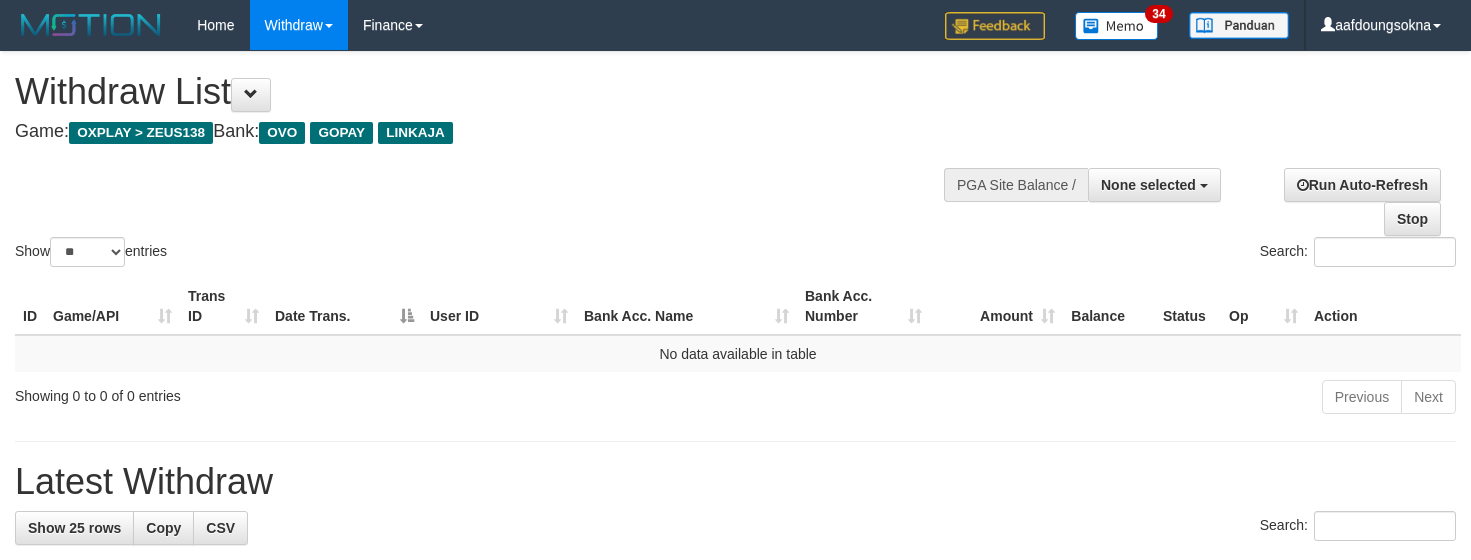 select 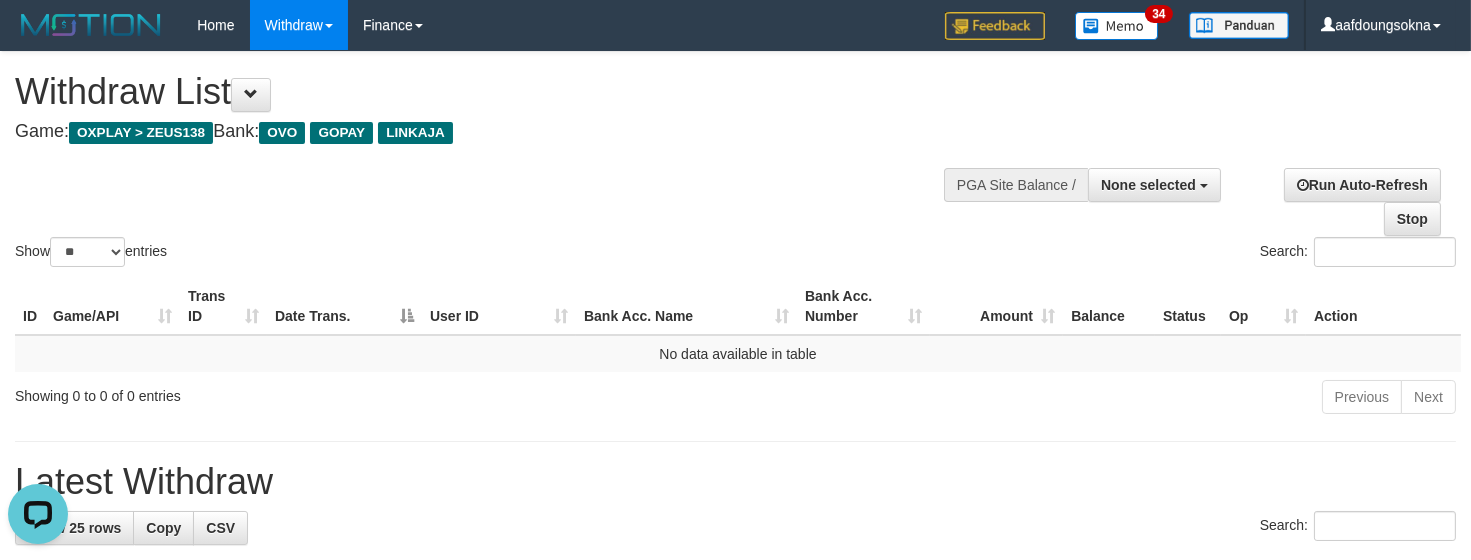scroll, scrollTop: 0, scrollLeft: 0, axis: both 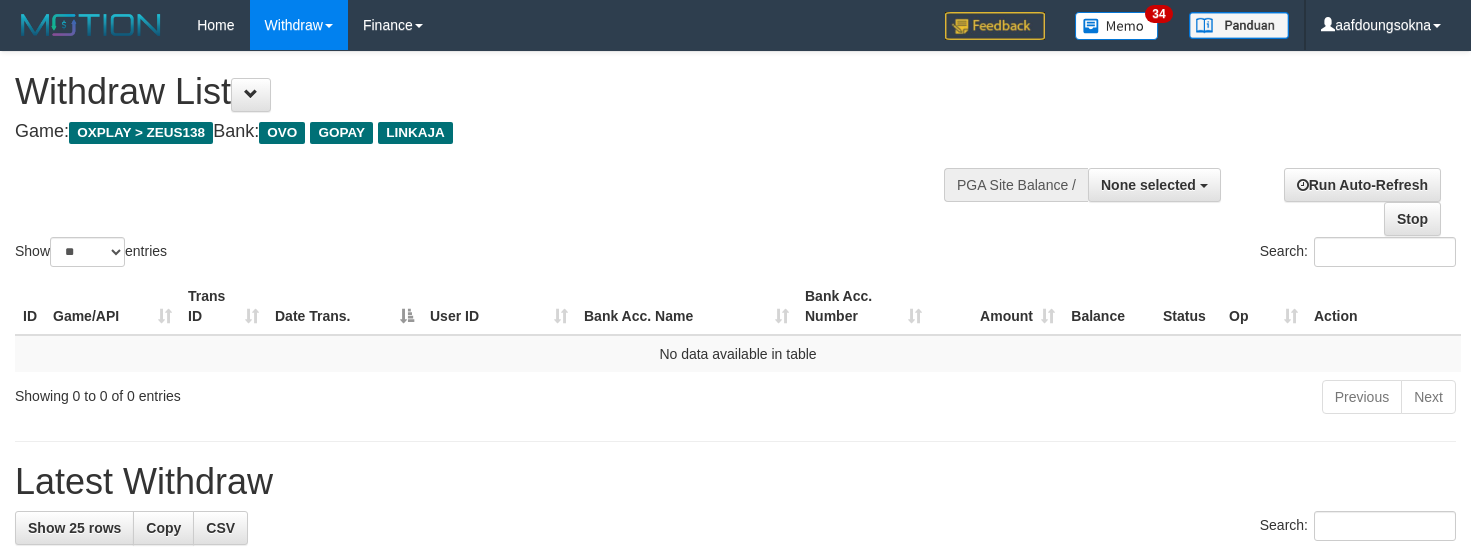 select 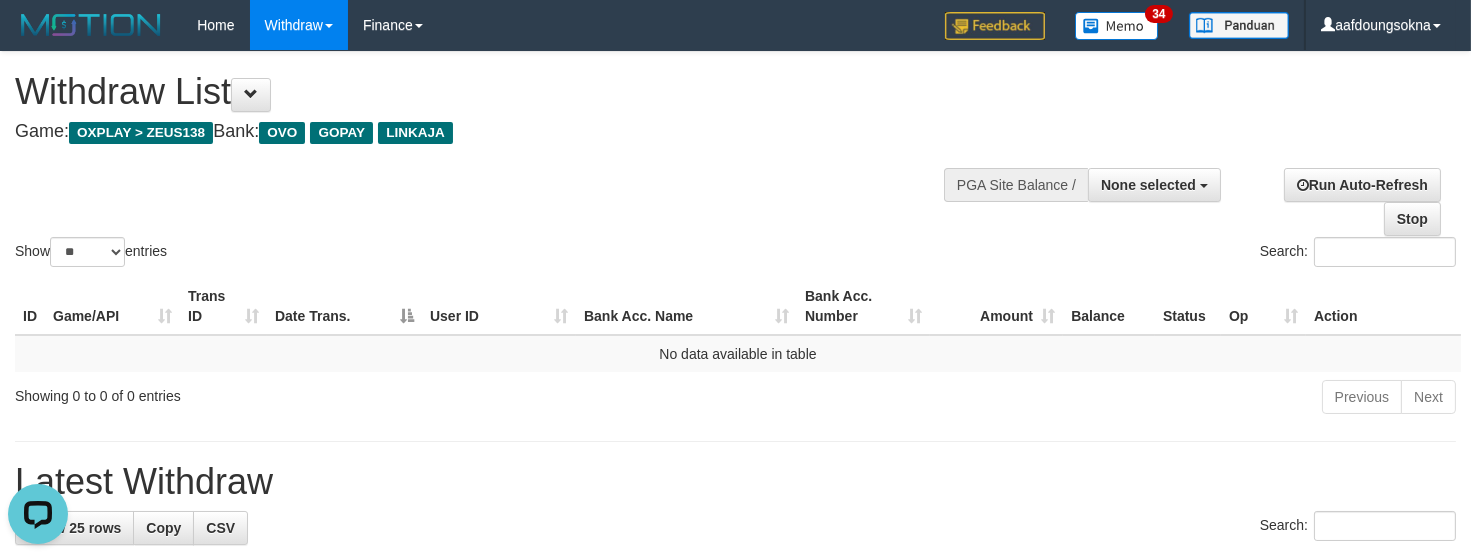 scroll, scrollTop: 0, scrollLeft: 0, axis: both 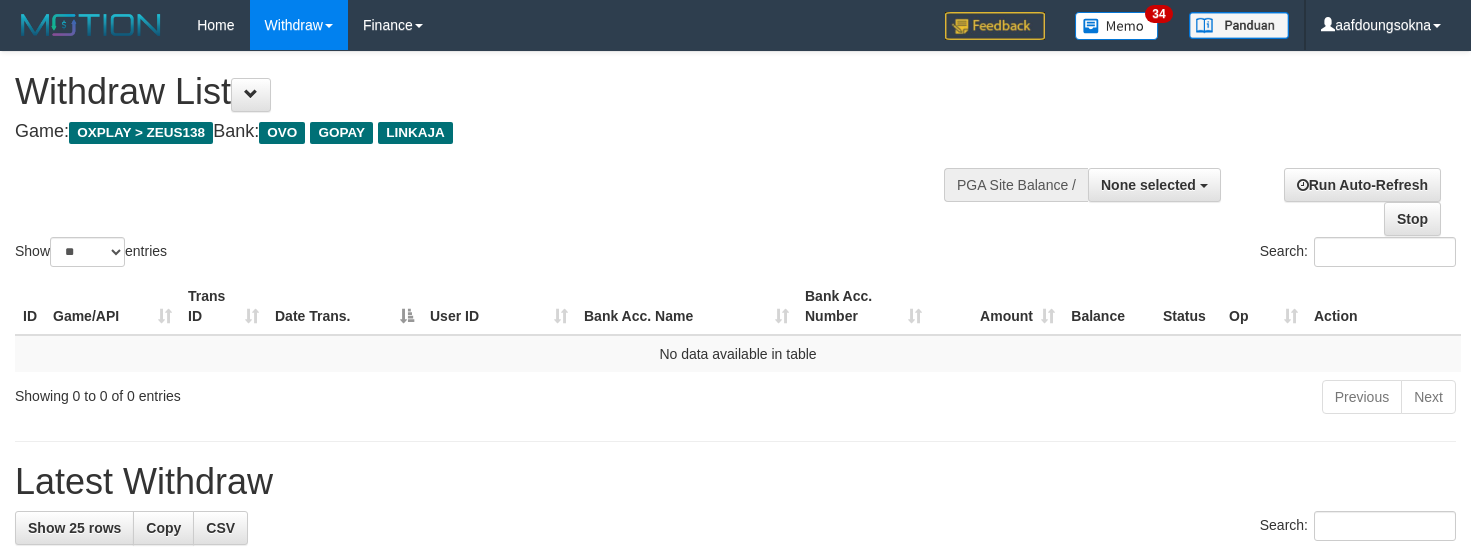 select 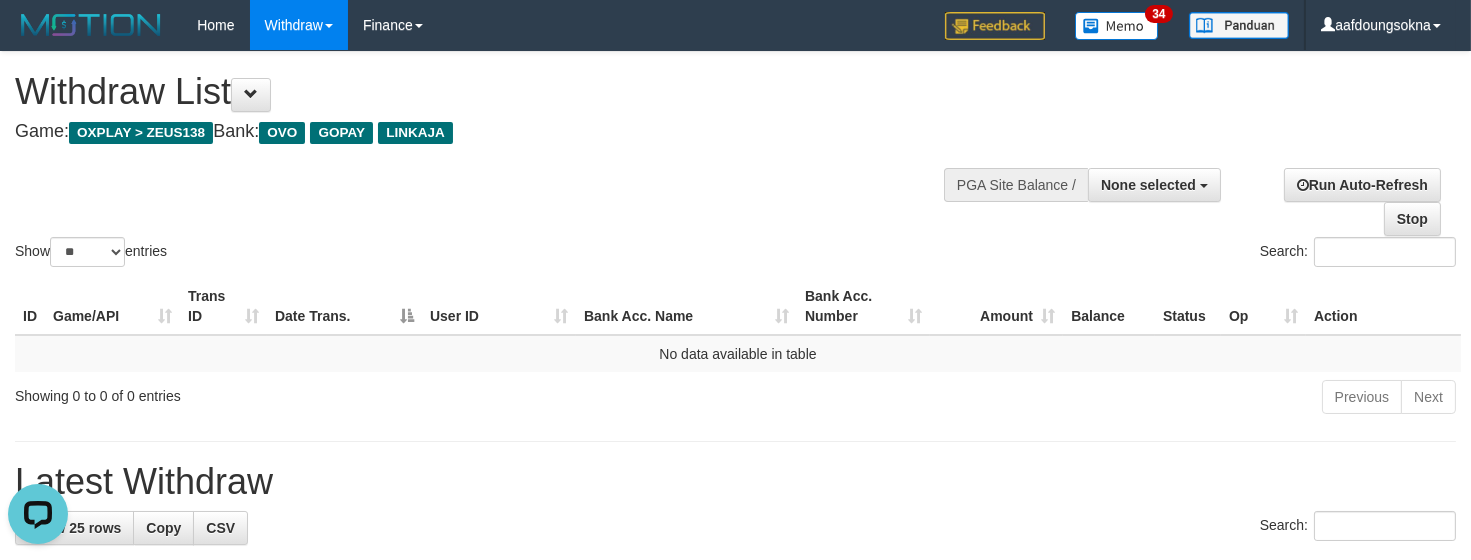 scroll, scrollTop: 0, scrollLeft: 0, axis: both 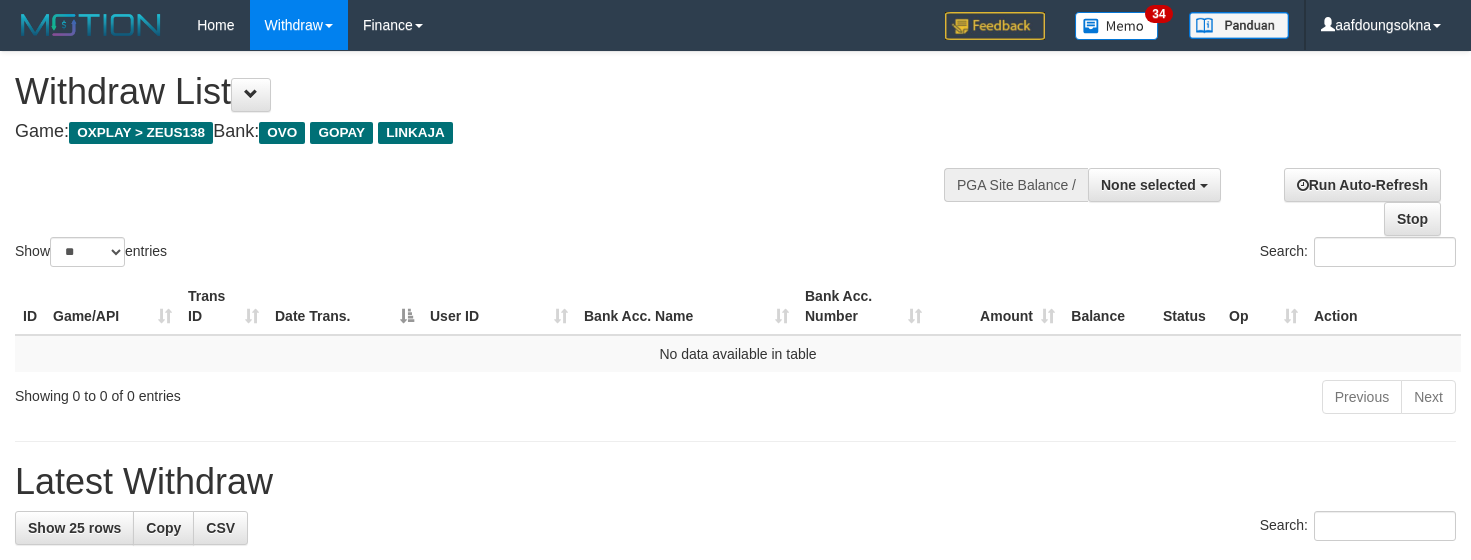 select 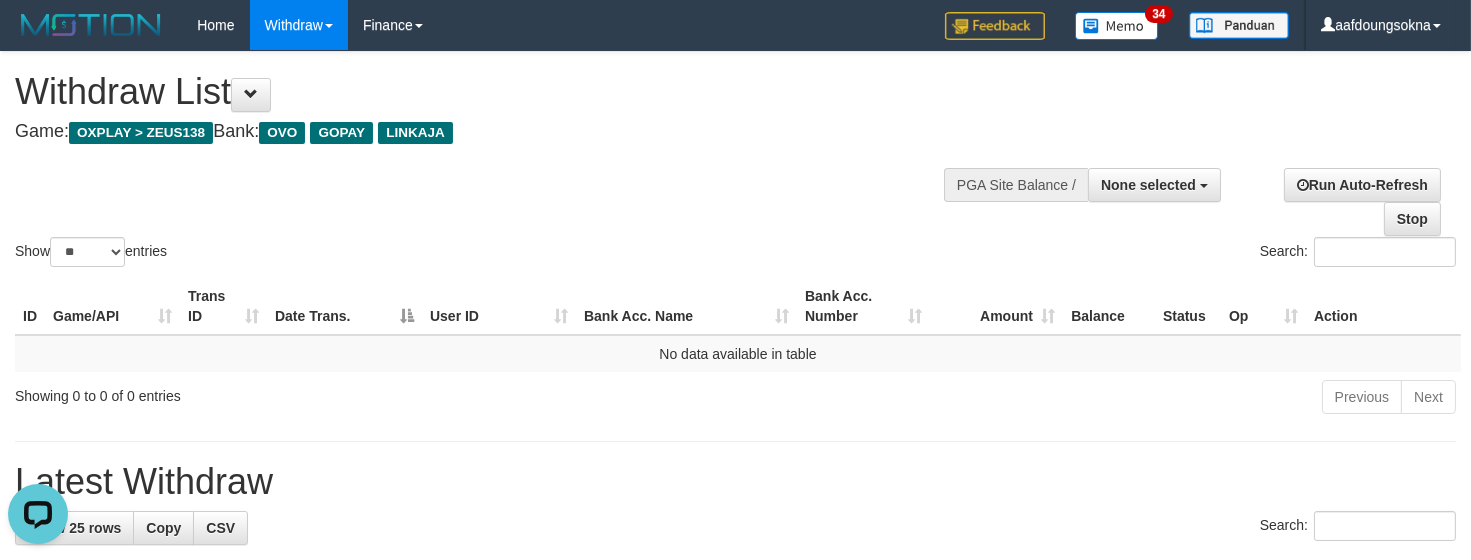 scroll, scrollTop: 0, scrollLeft: 0, axis: both 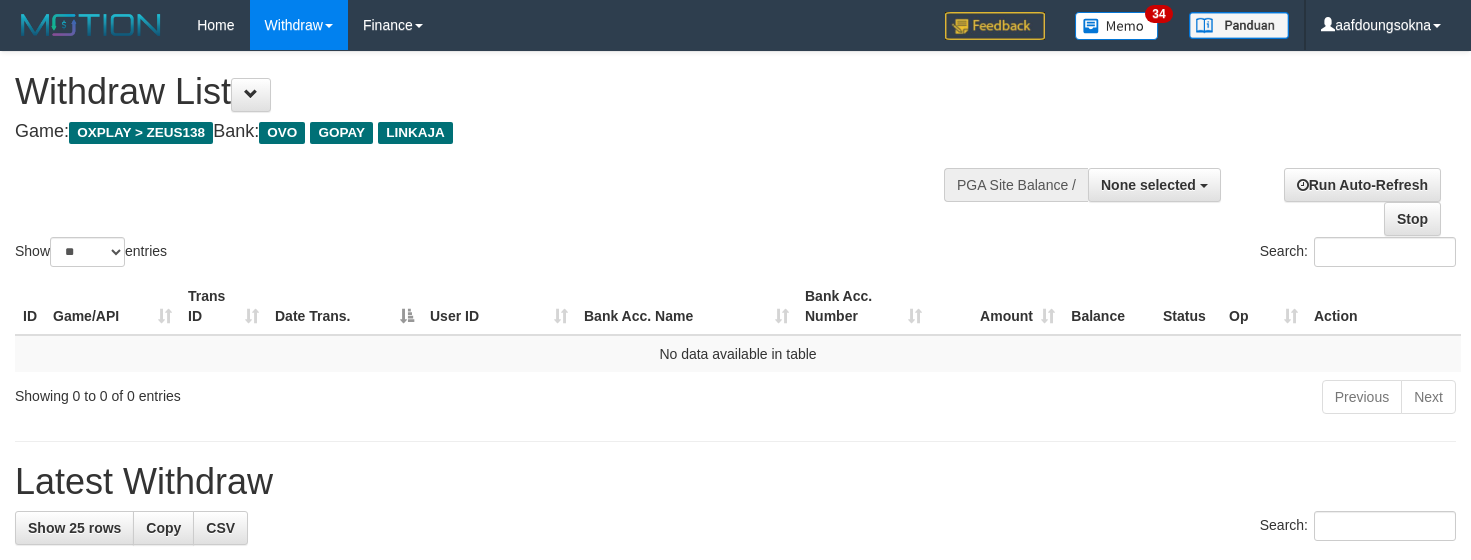 select 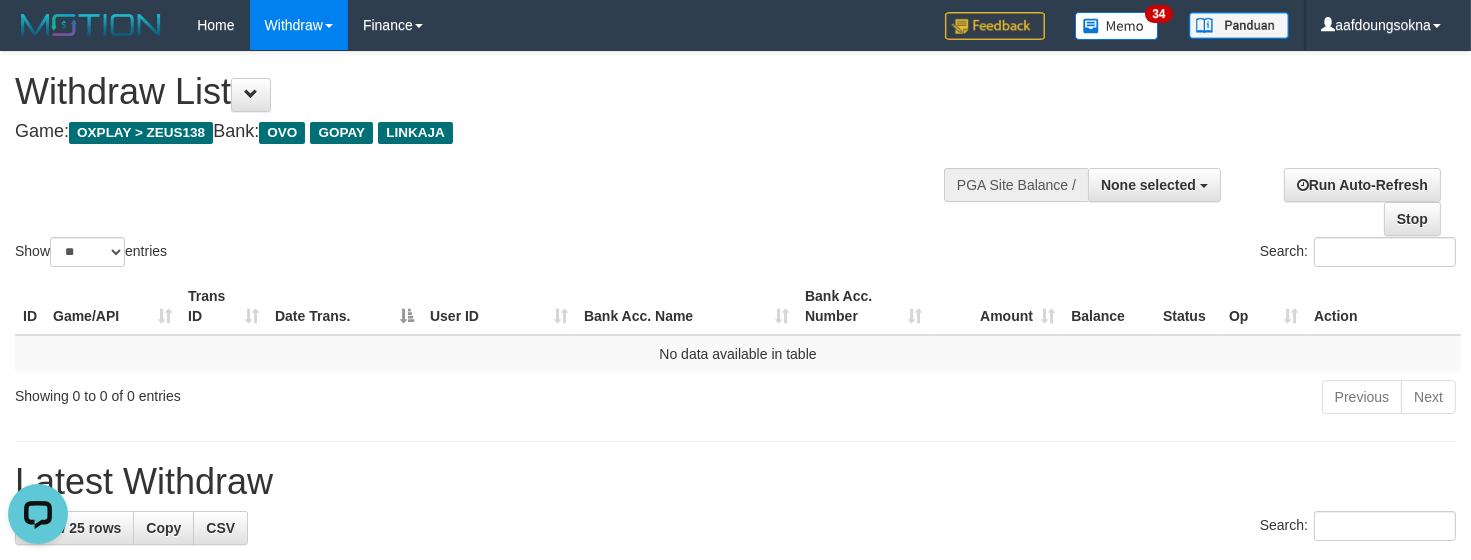 scroll, scrollTop: 0, scrollLeft: 0, axis: both 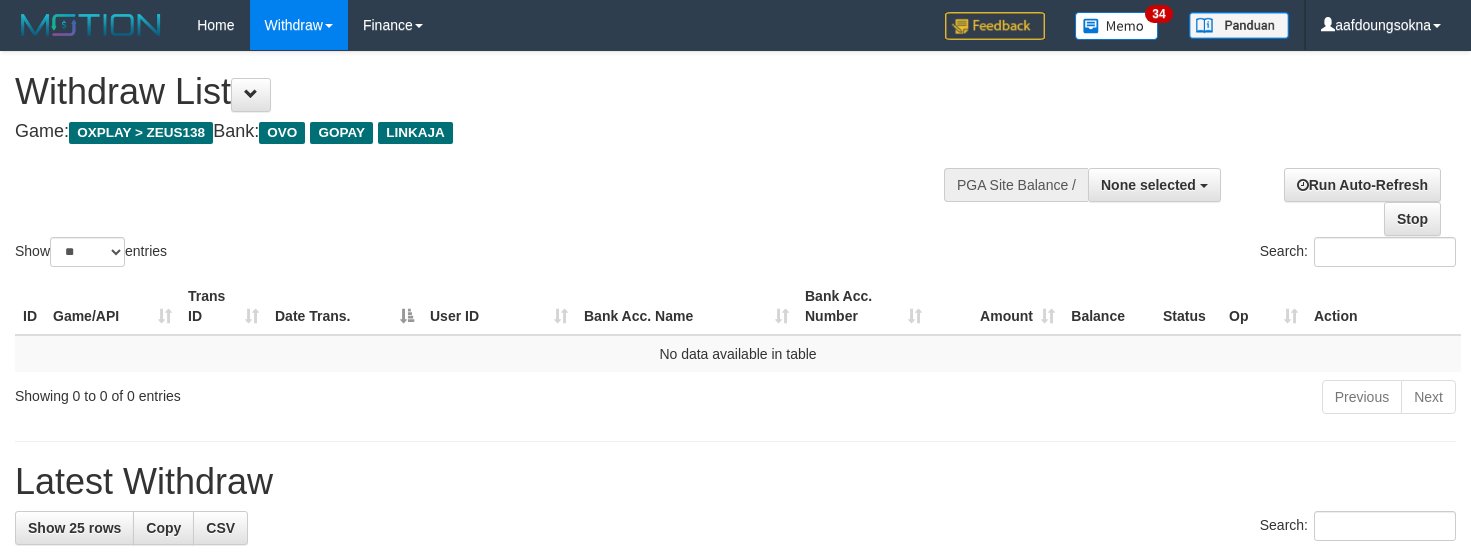 select 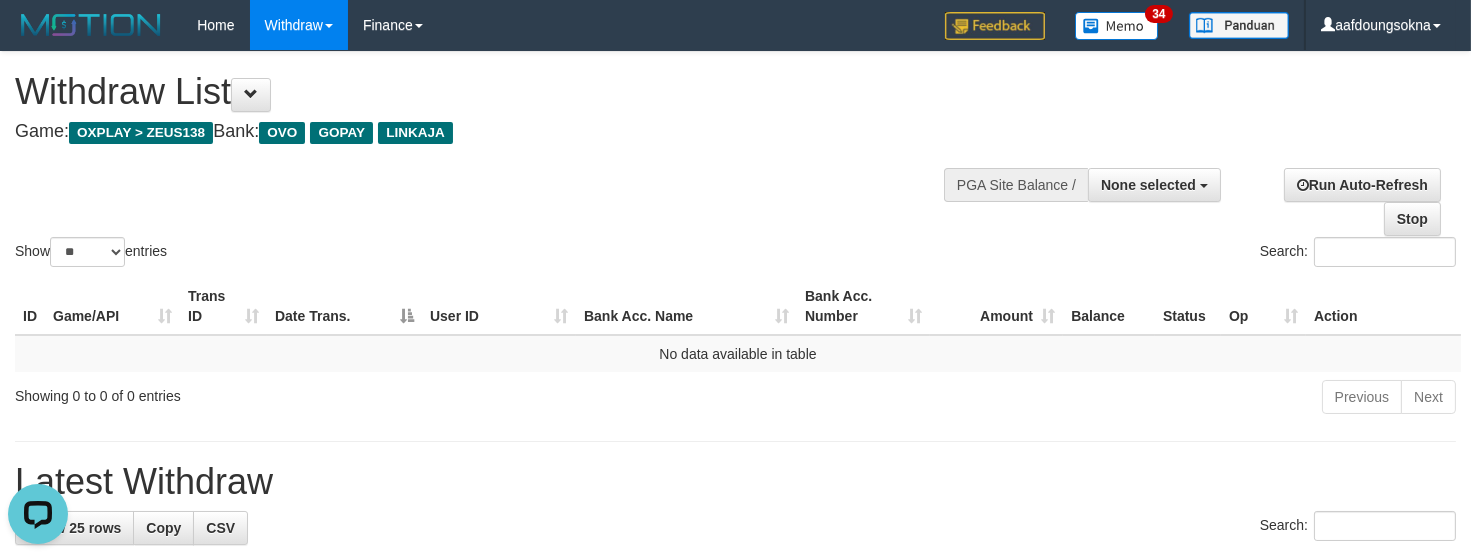 scroll, scrollTop: 0, scrollLeft: 0, axis: both 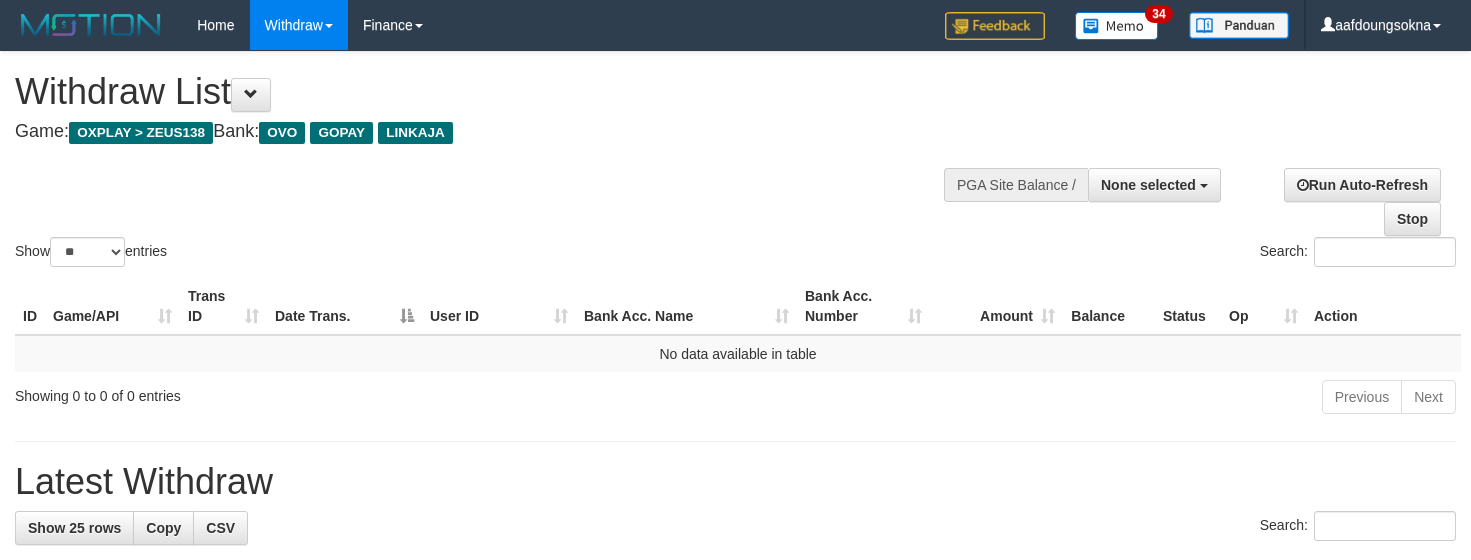 select 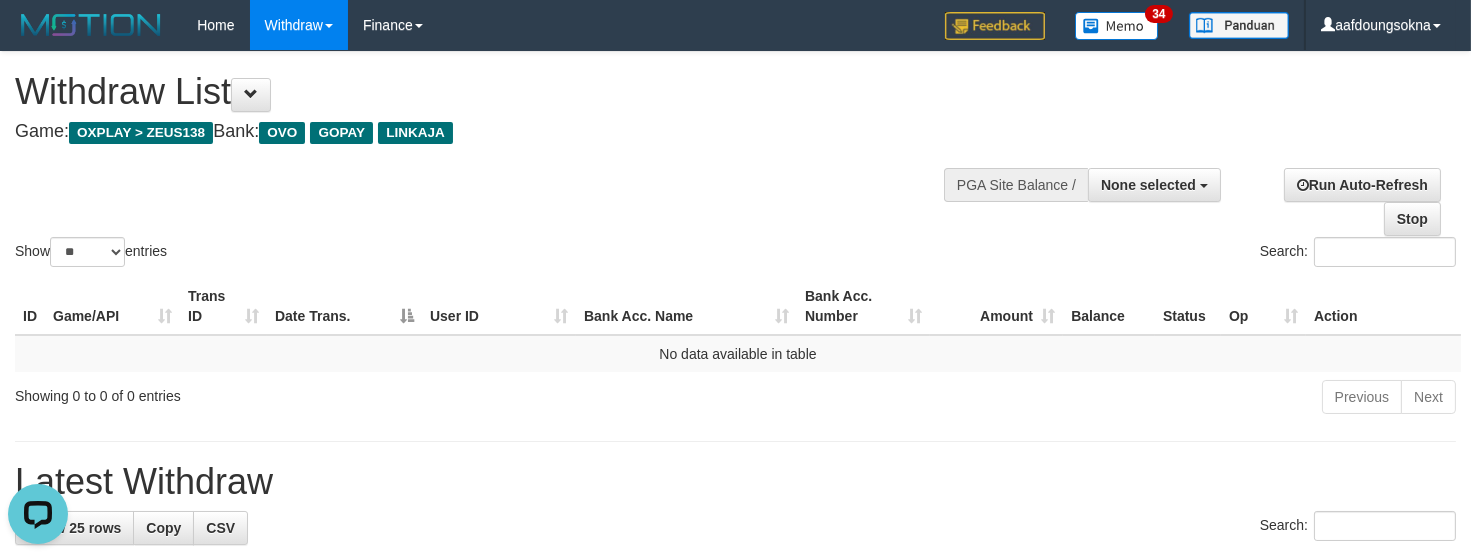 scroll, scrollTop: 0, scrollLeft: 0, axis: both 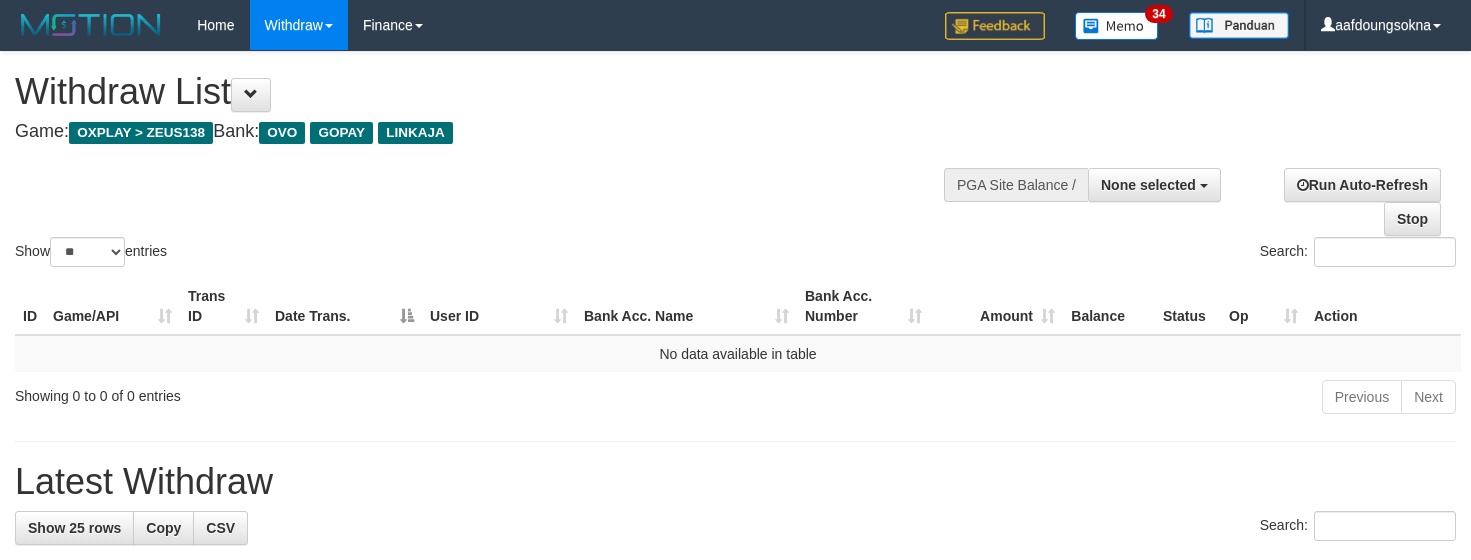 select 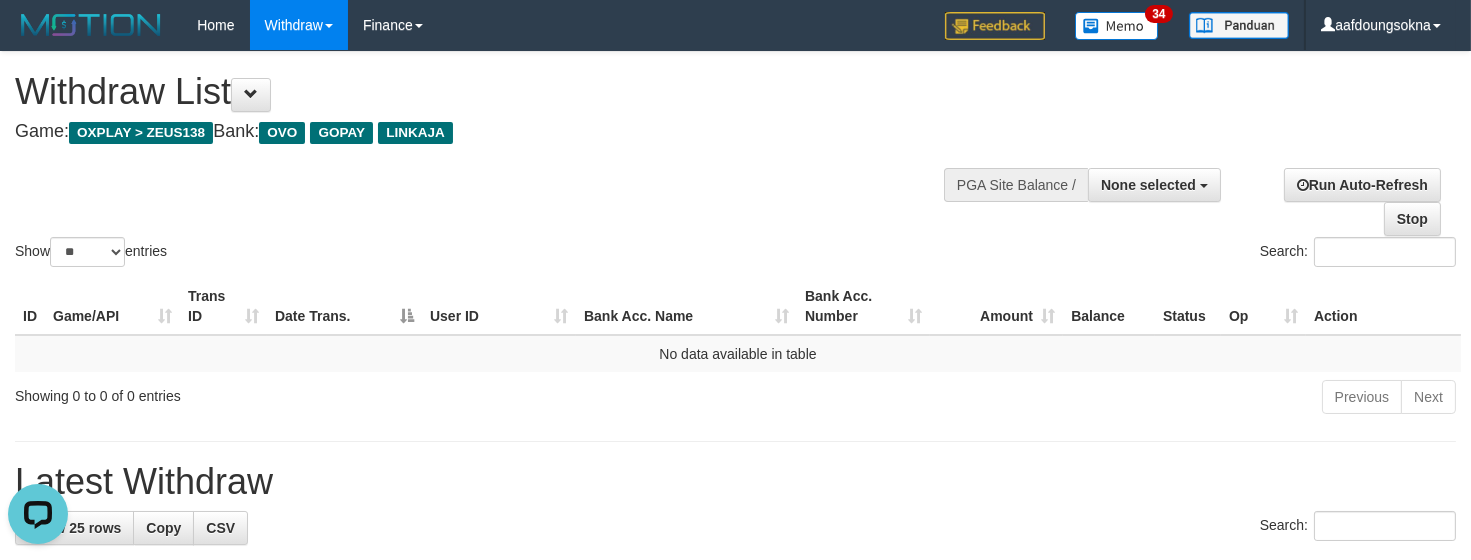 scroll, scrollTop: 0, scrollLeft: 0, axis: both 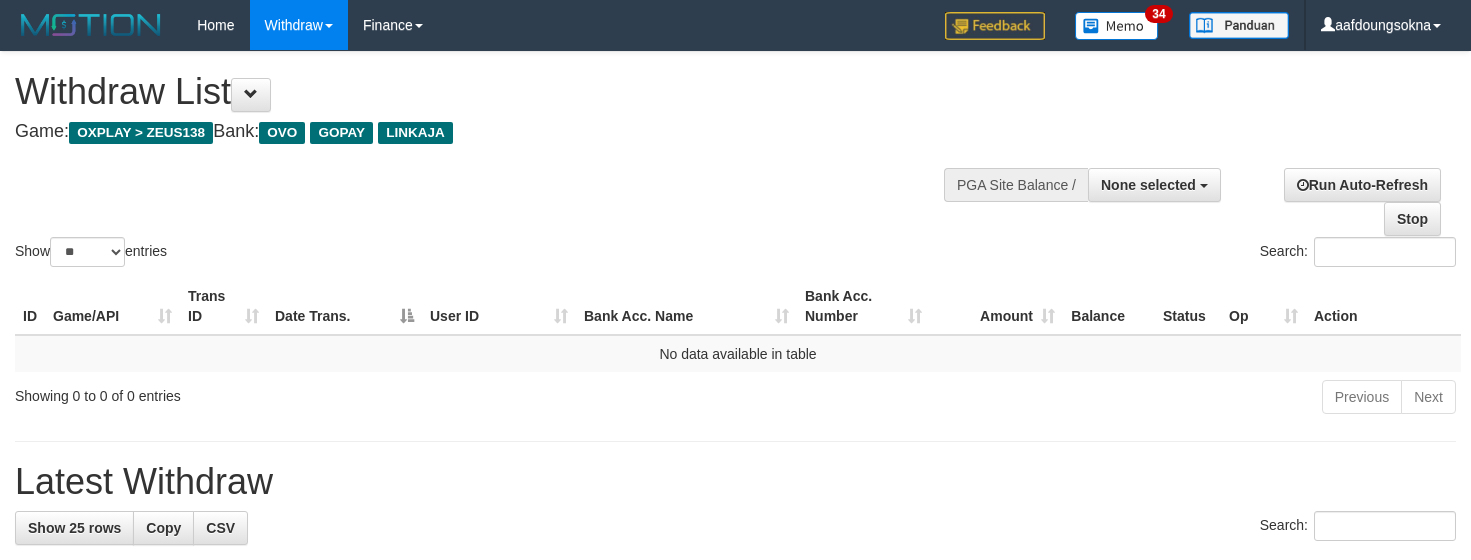select 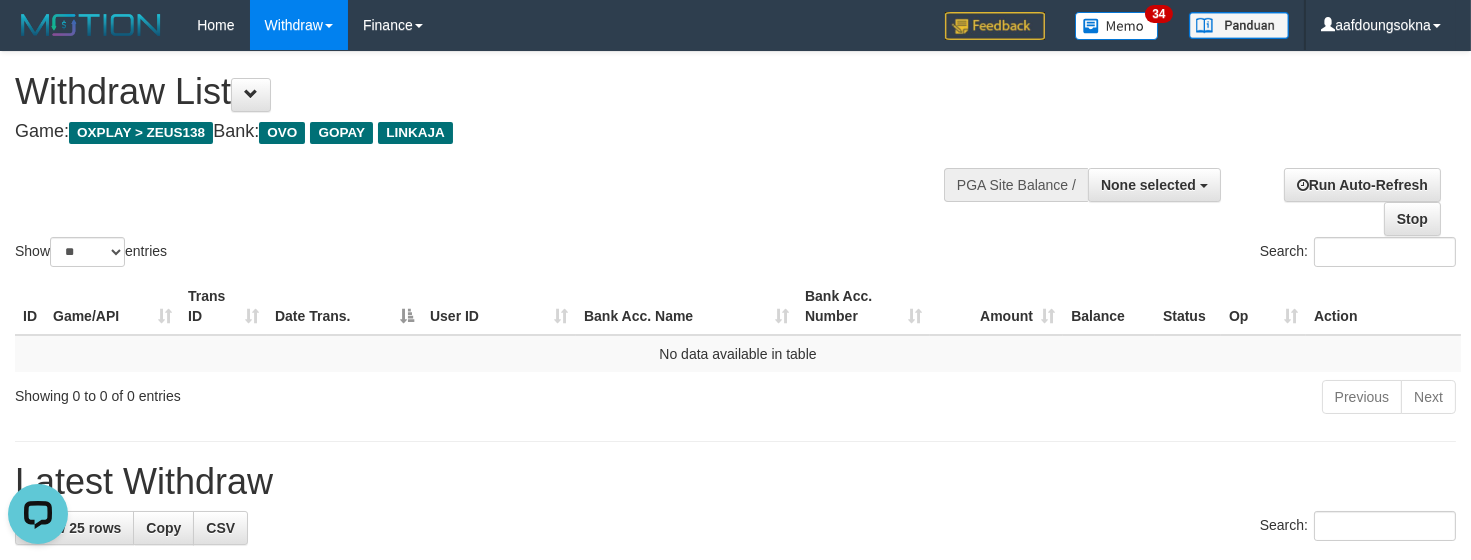 scroll, scrollTop: 0, scrollLeft: 0, axis: both 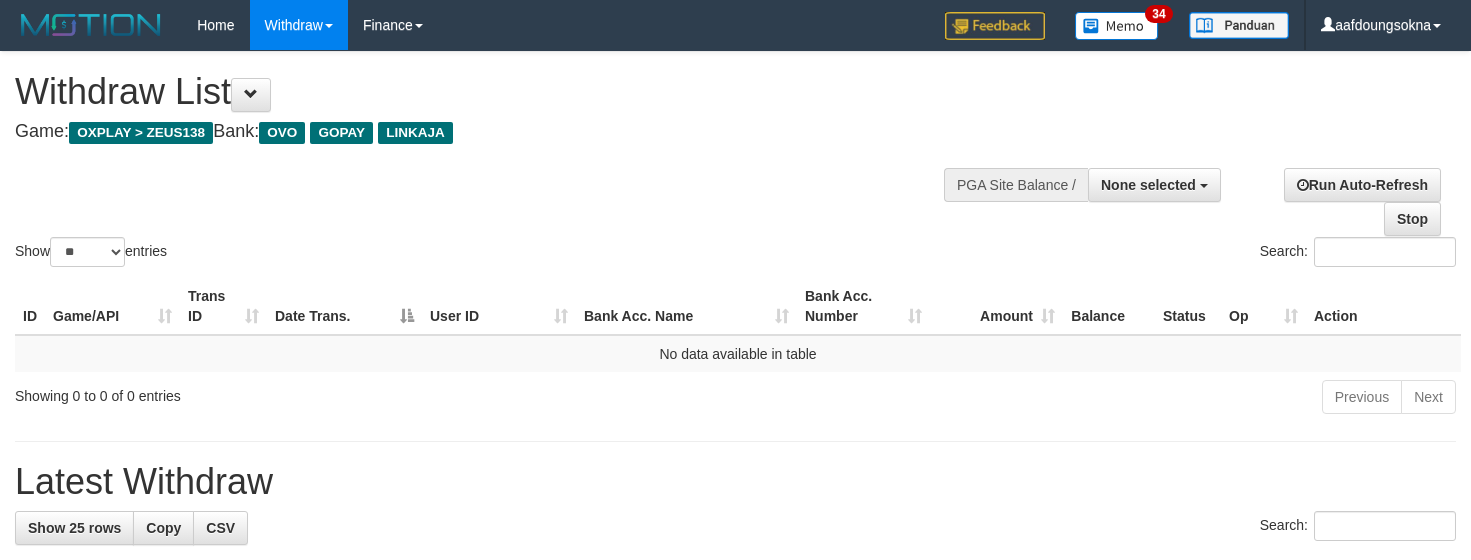 select 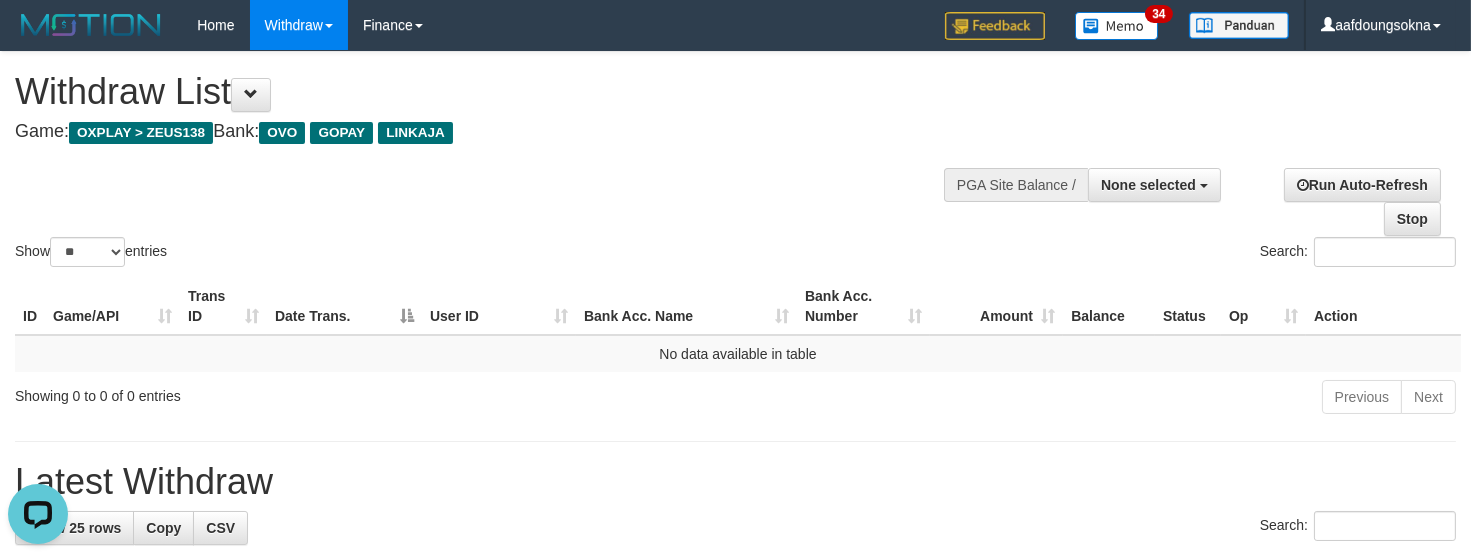 scroll, scrollTop: 0, scrollLeft: 0, axis: both 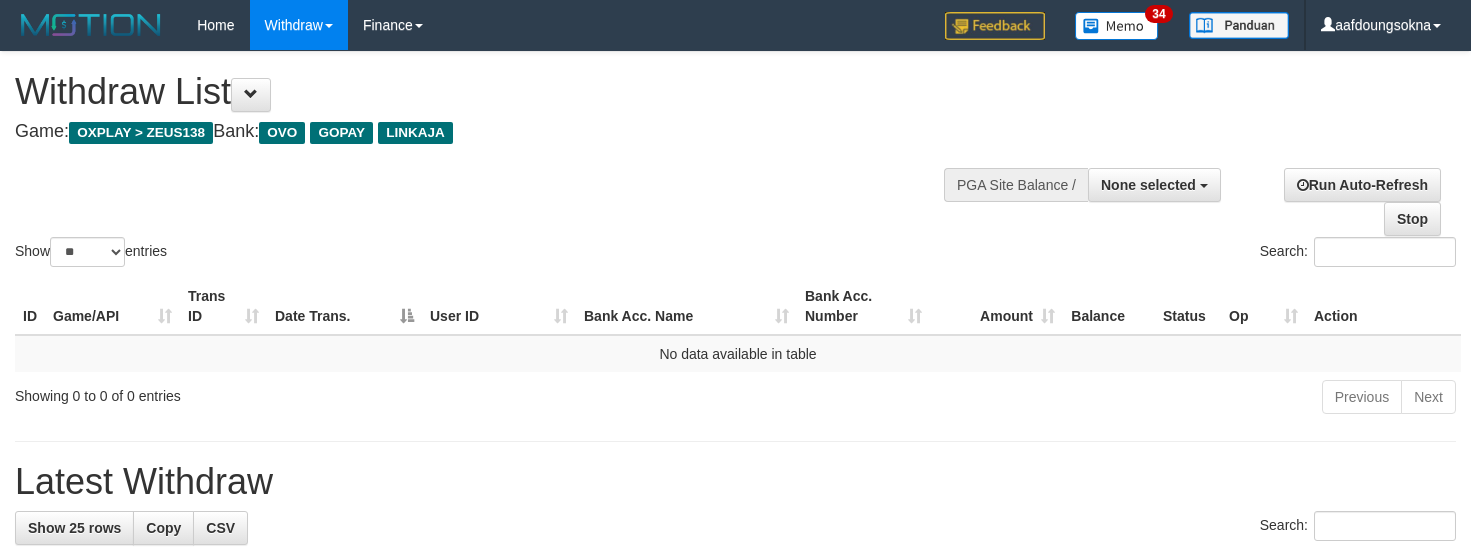 select 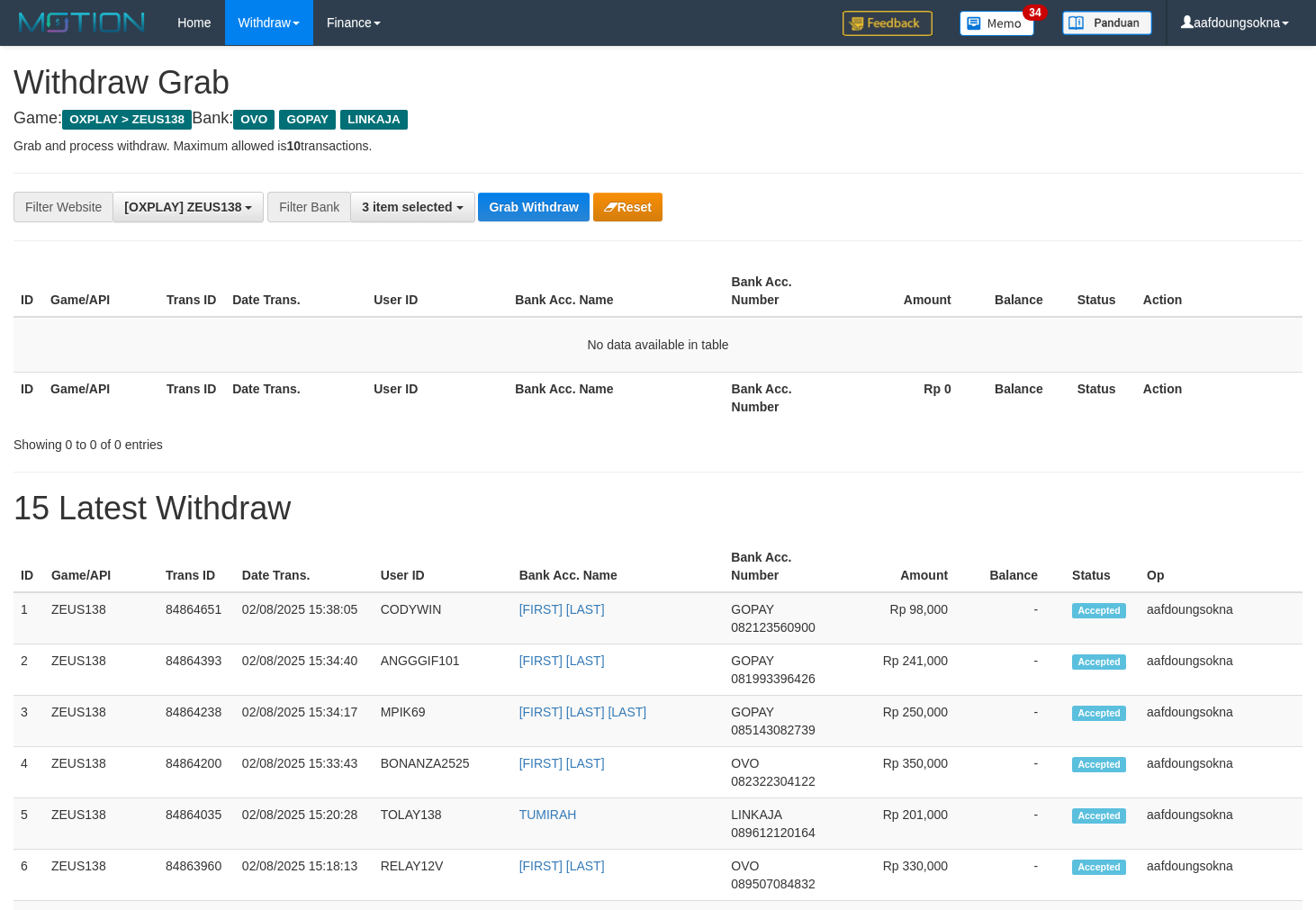 scroll, scrollTop: 0, scrollLeft: 0, axis: both 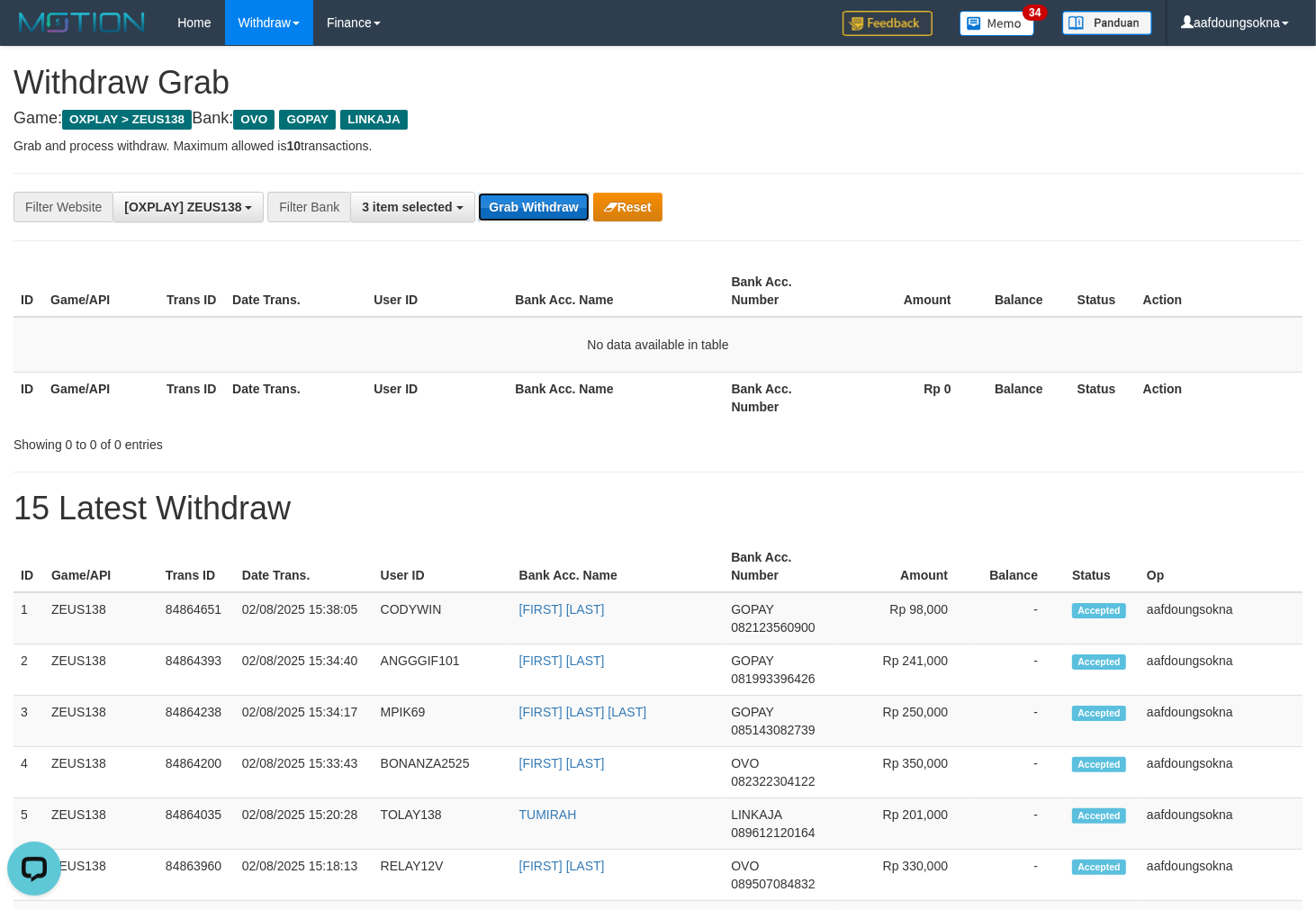 click on "Grab Withdraw" at bounding box center (533, 207) 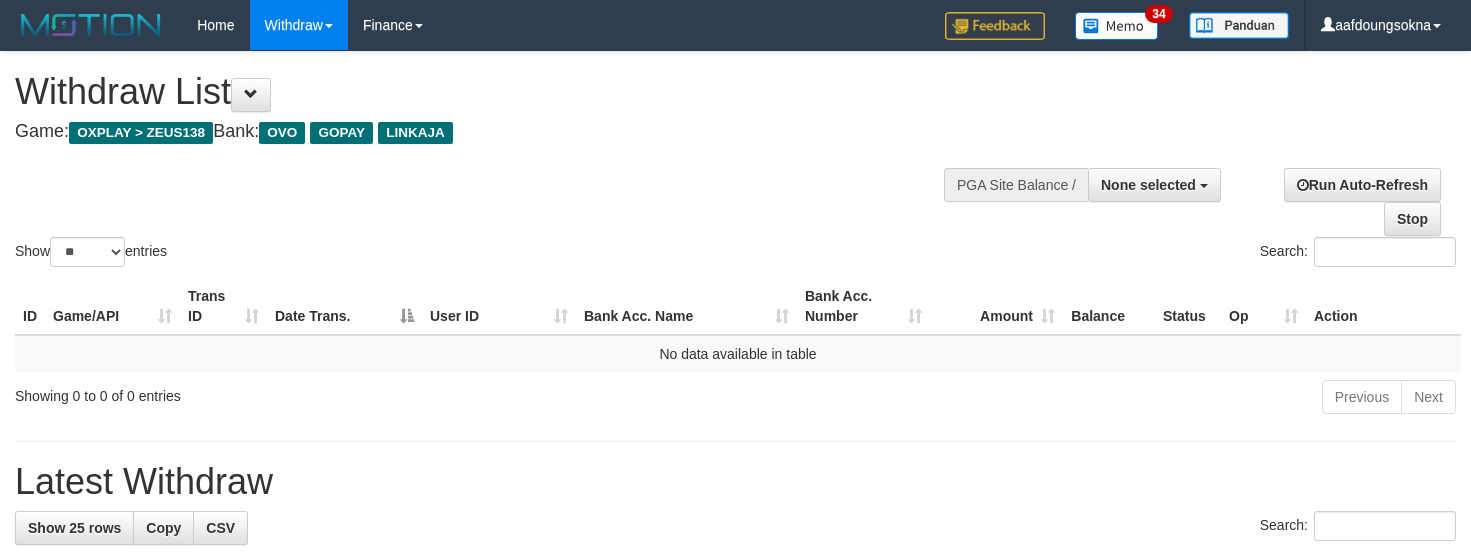 select 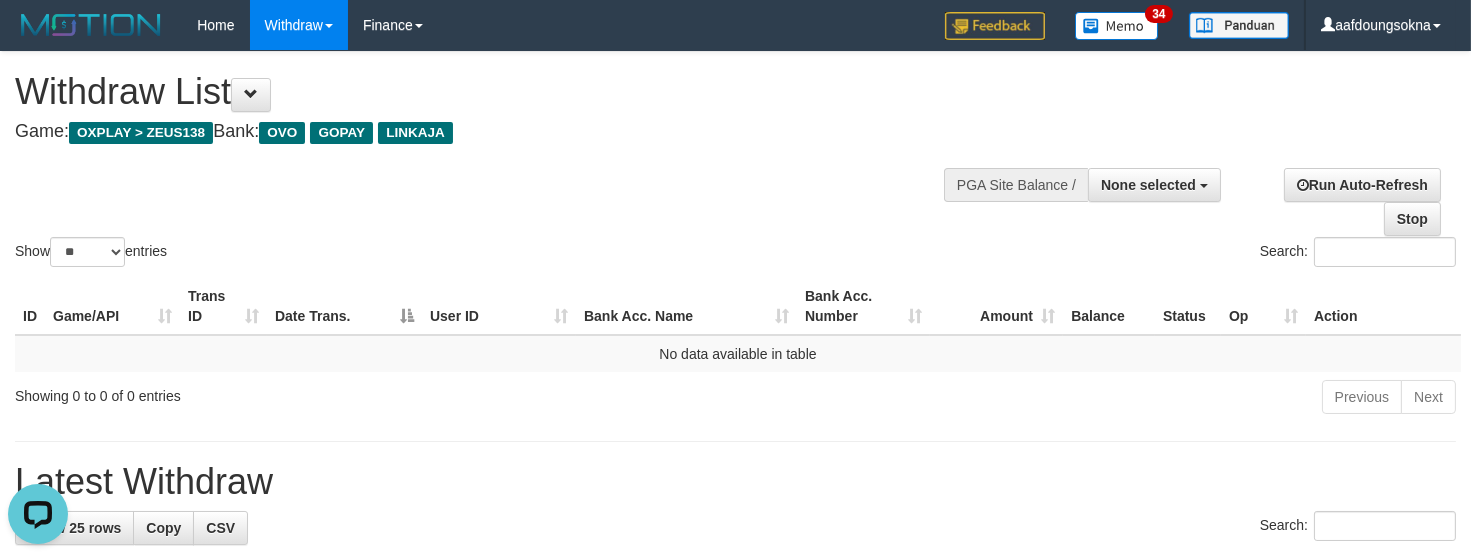 scroll, scrollTop: 0, scrollLeft: 0, axis: both 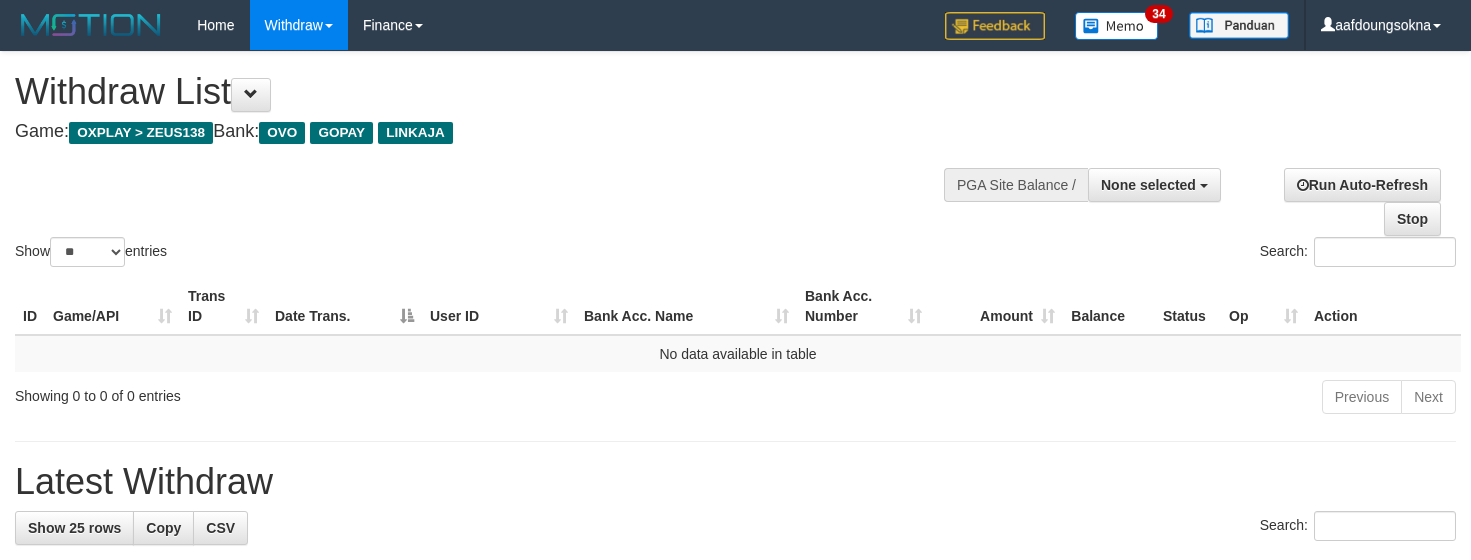 select 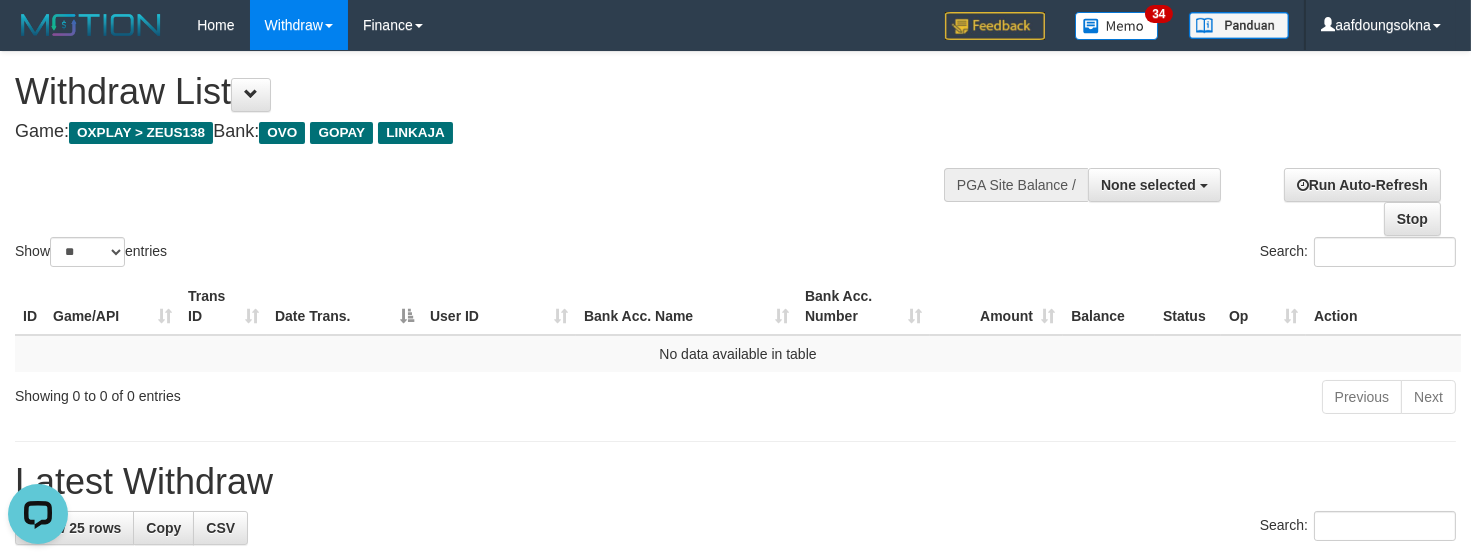 scroll, scrollTop: 0, scrollLeft: 0, axis: both 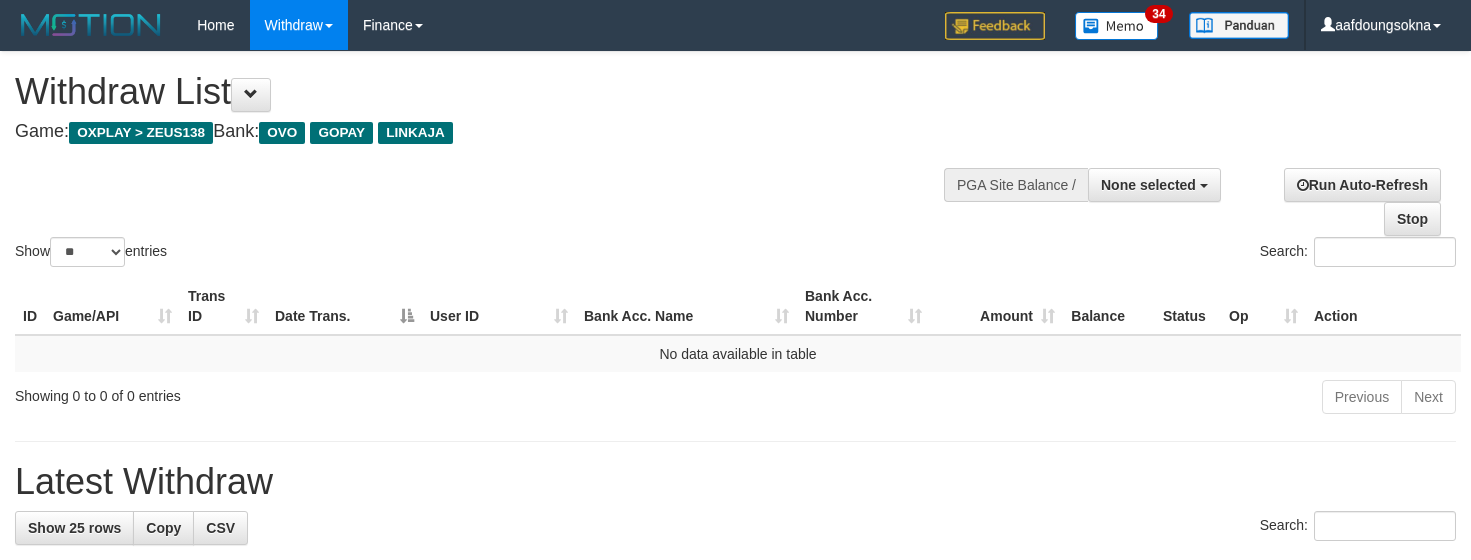 select 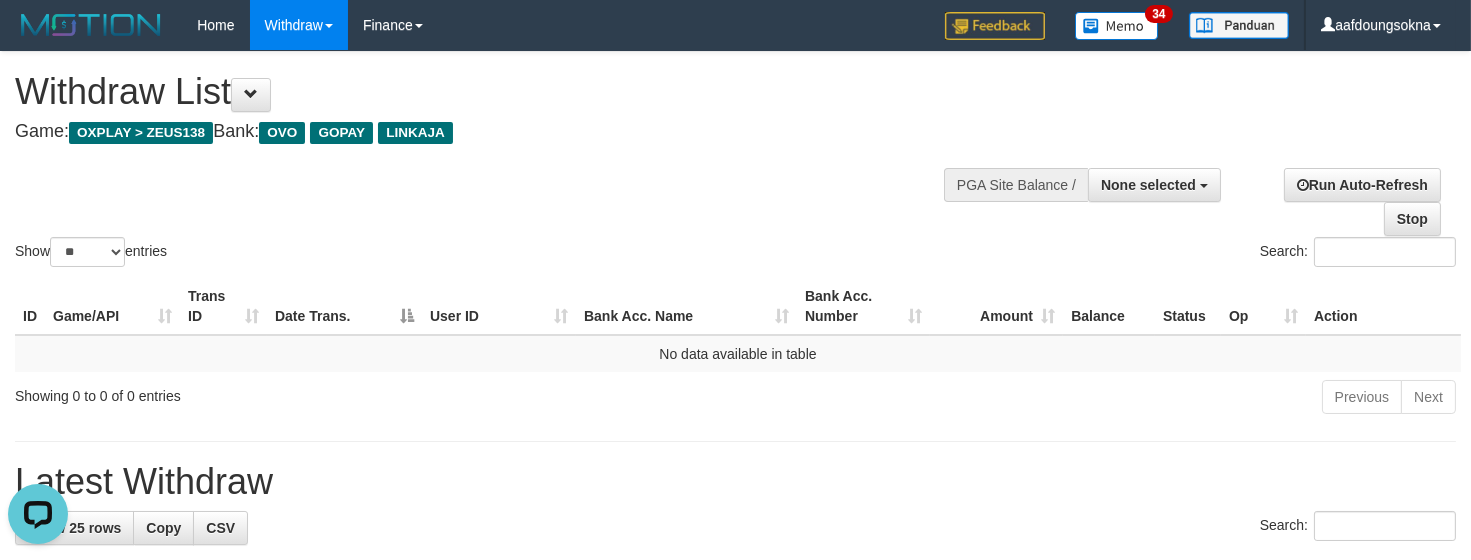 scroll, scrollTop: 0, scrollLeft: 0, axis: both 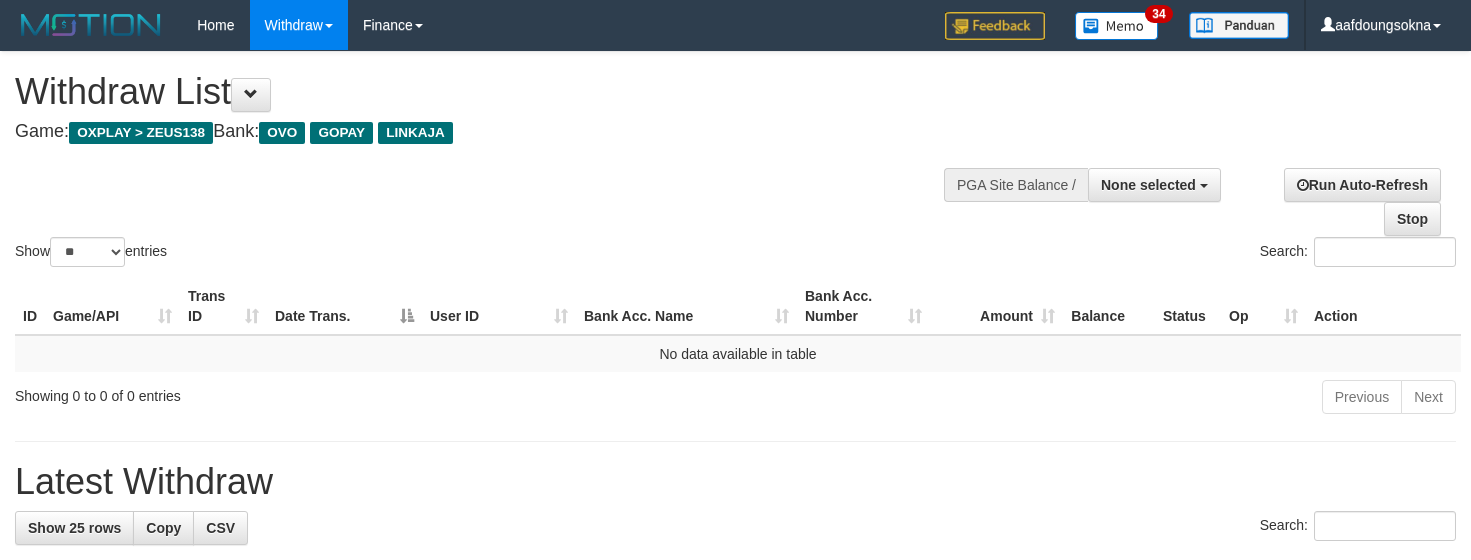 select 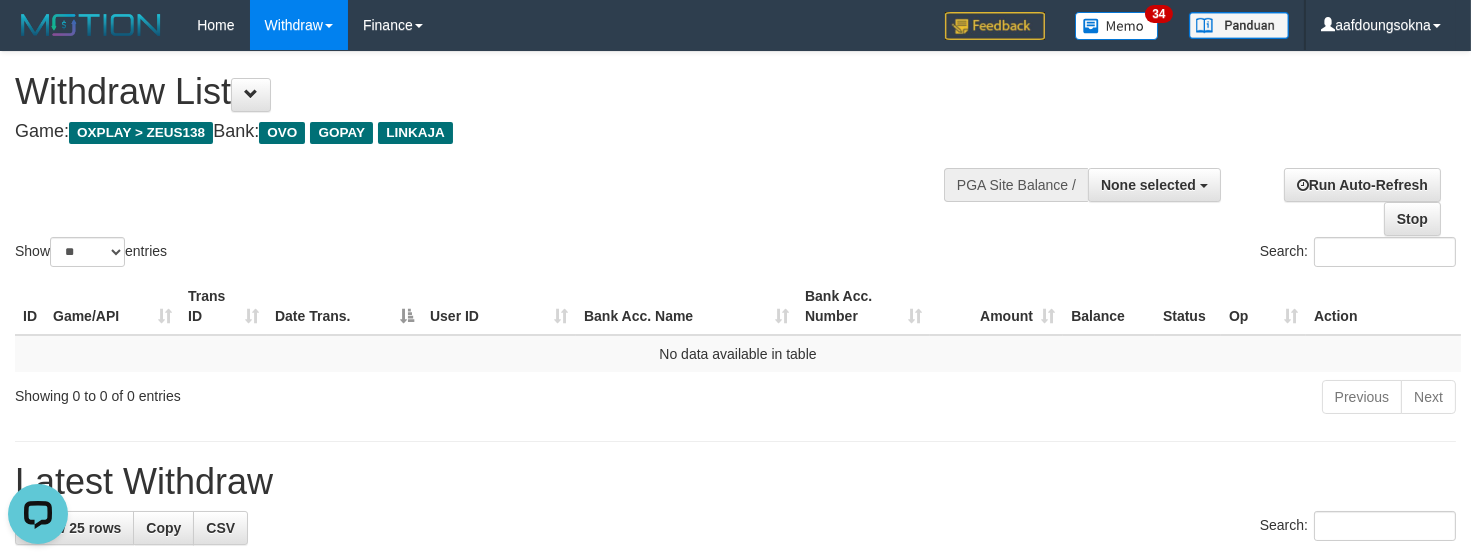 scroll, scrollTop: 0, scrollLeft: 0, axis: both 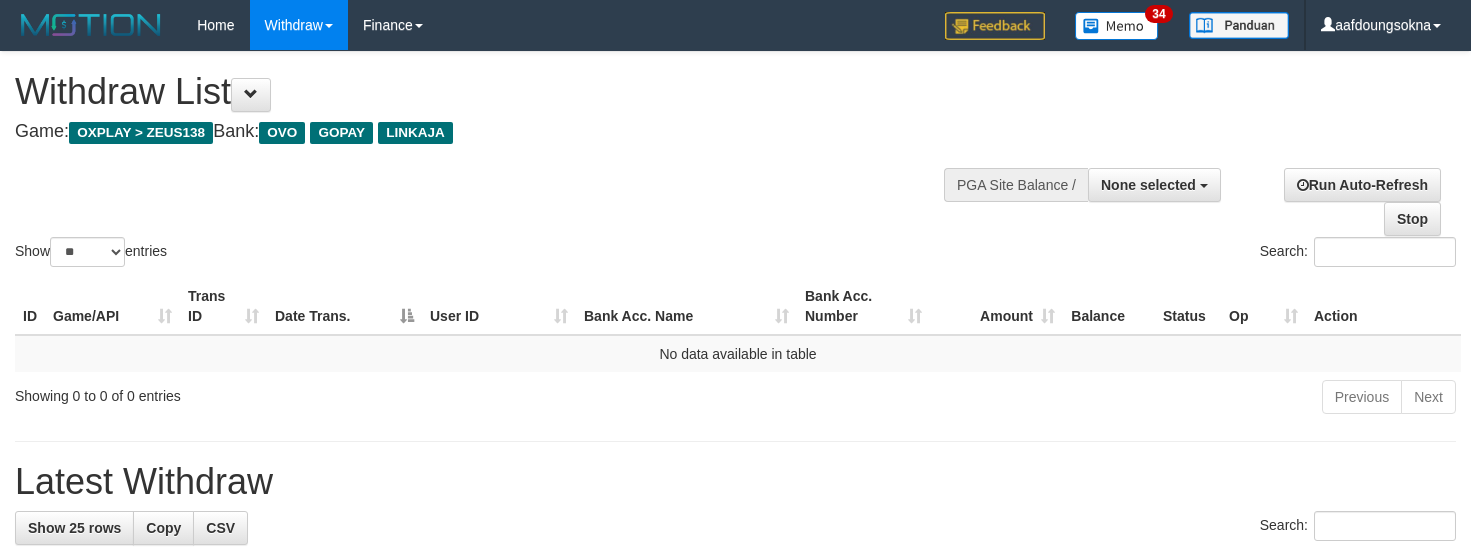 select 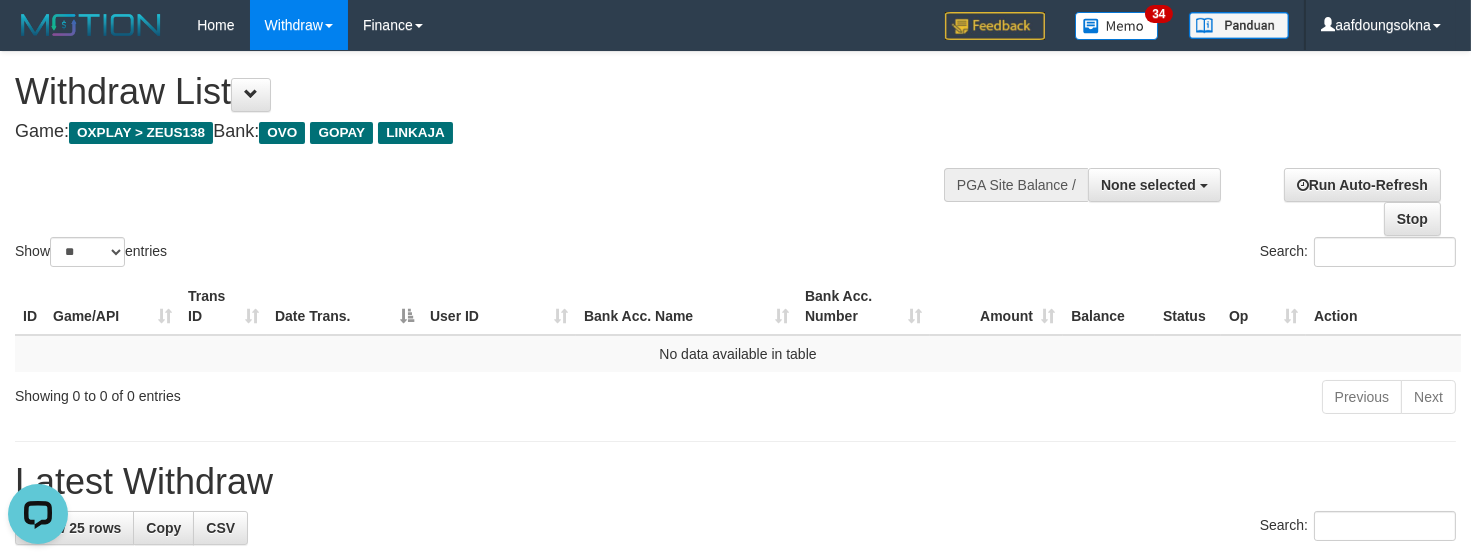 scroll, scrollTop: 0, scrollLeft: 0, axis: both 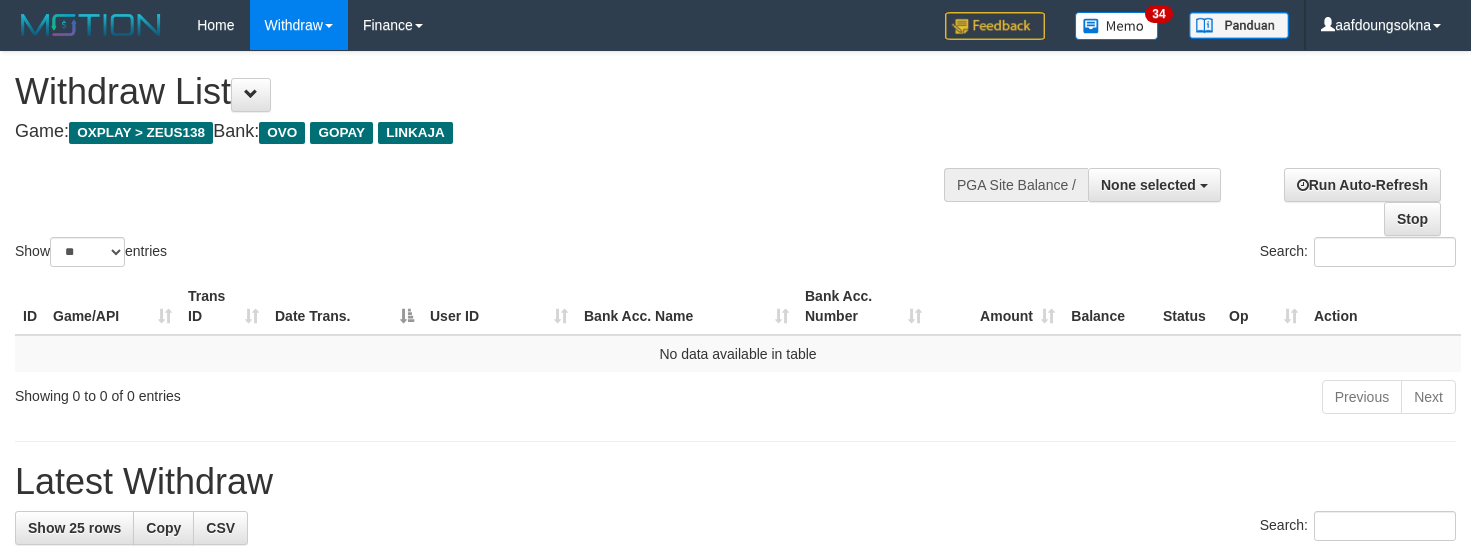 select 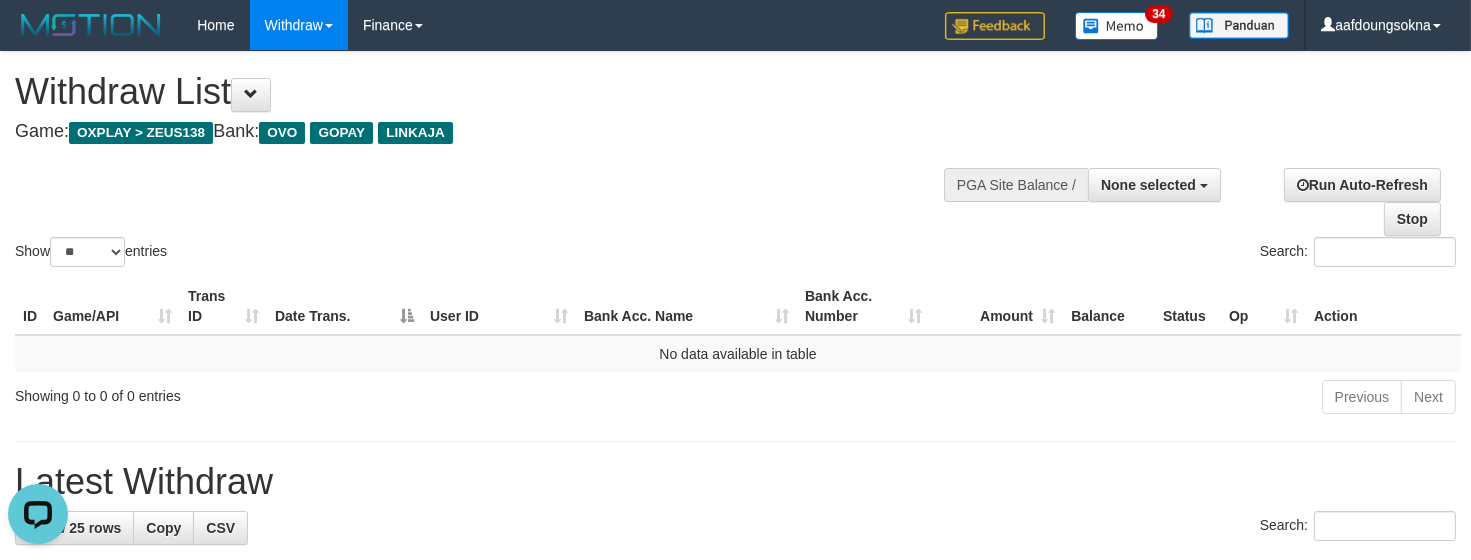 scroll, scrollTop: 0, scrollLeft: 0, axis: both 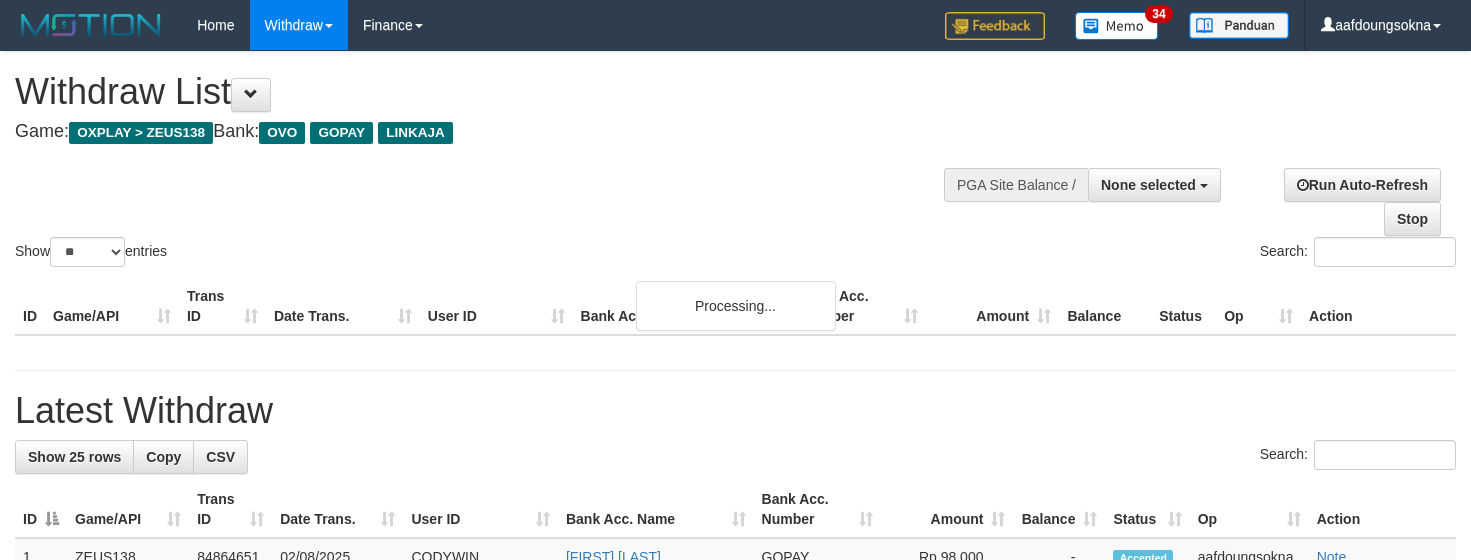 select 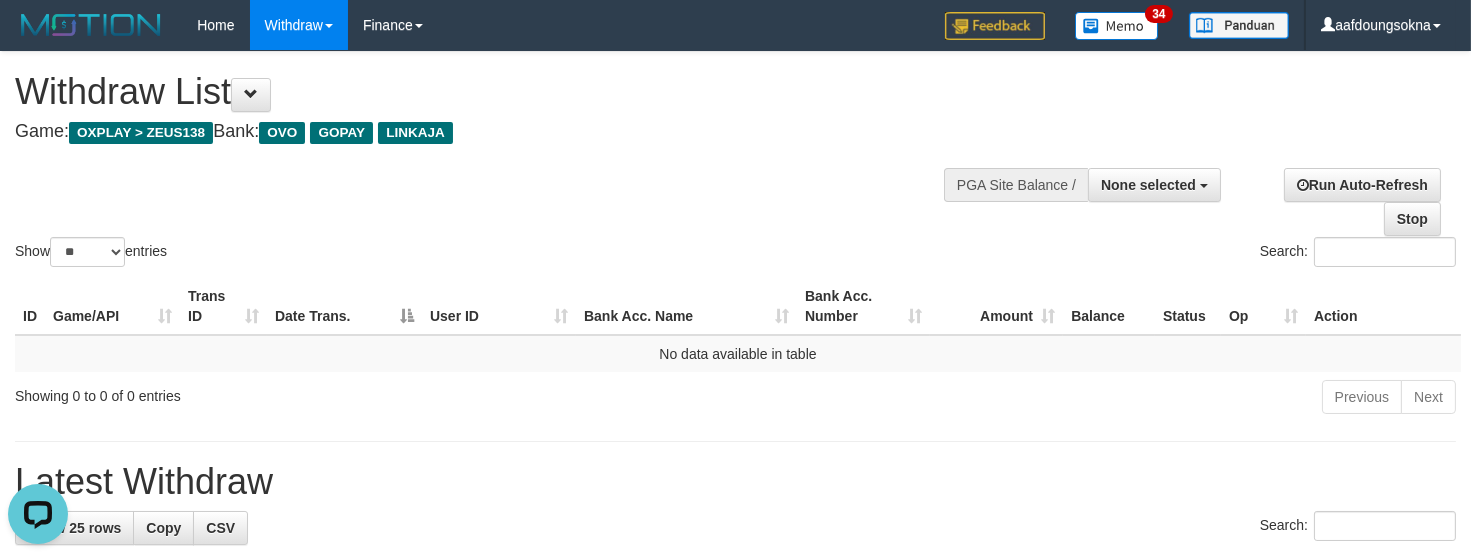 scroll, scrollTop: 0, scrollLeft: 0, axis: both 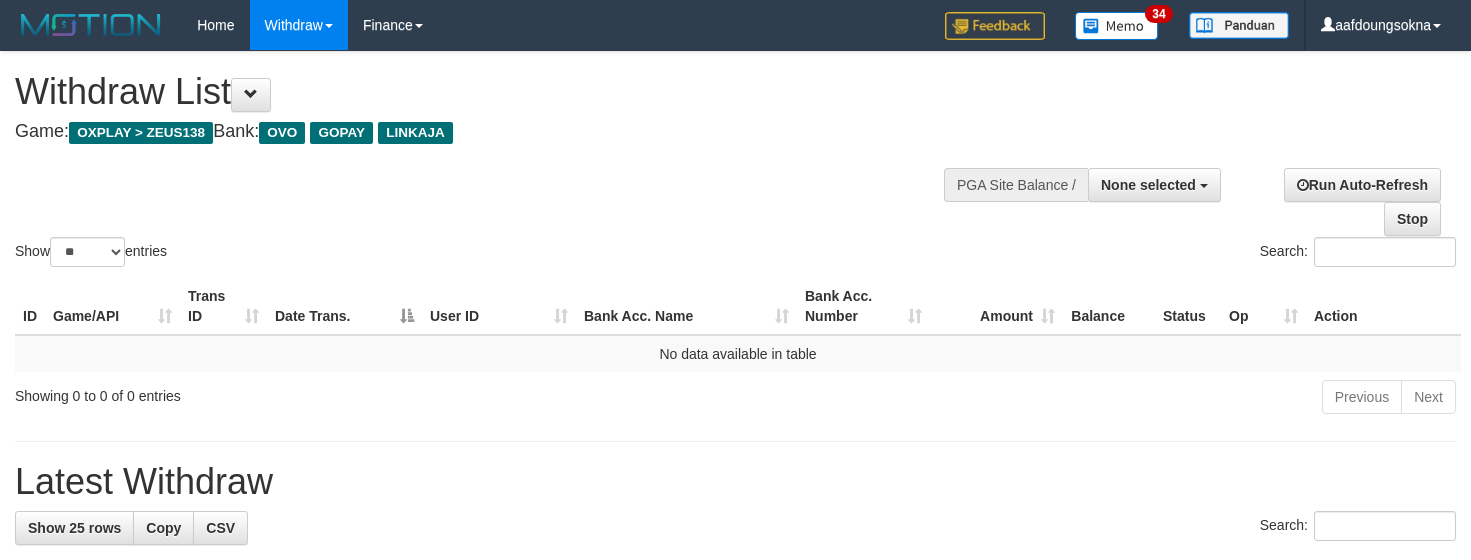 select 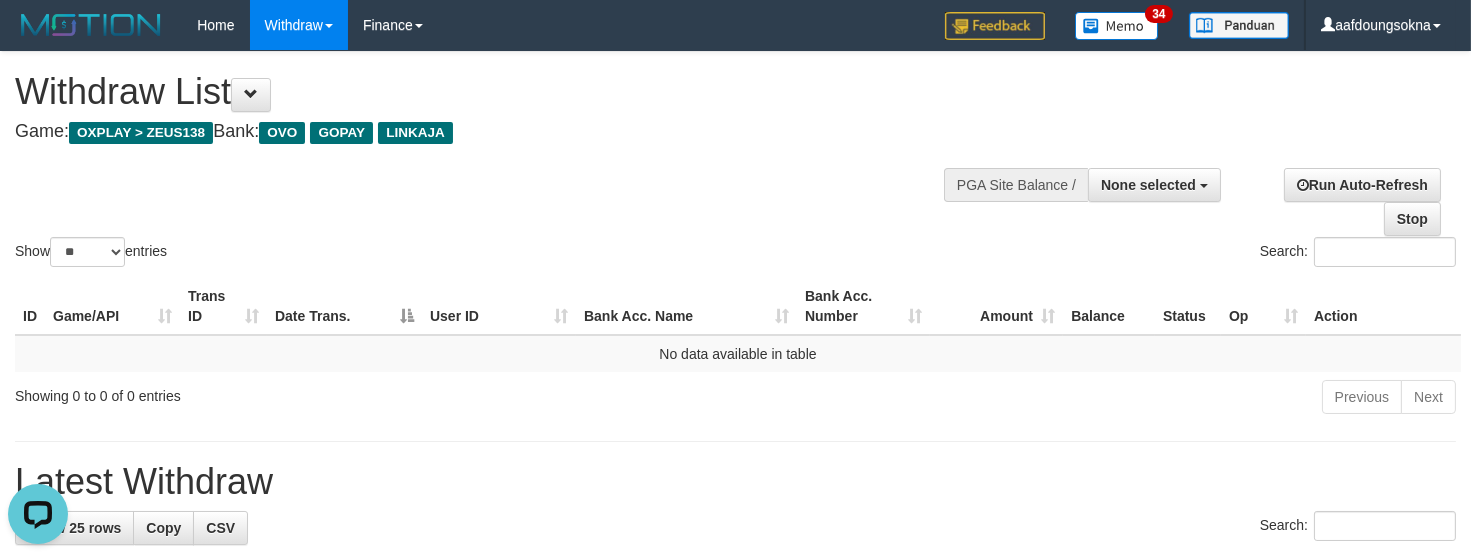 scroll, scrollTop: 0, scrollLeft: 0, axis: both 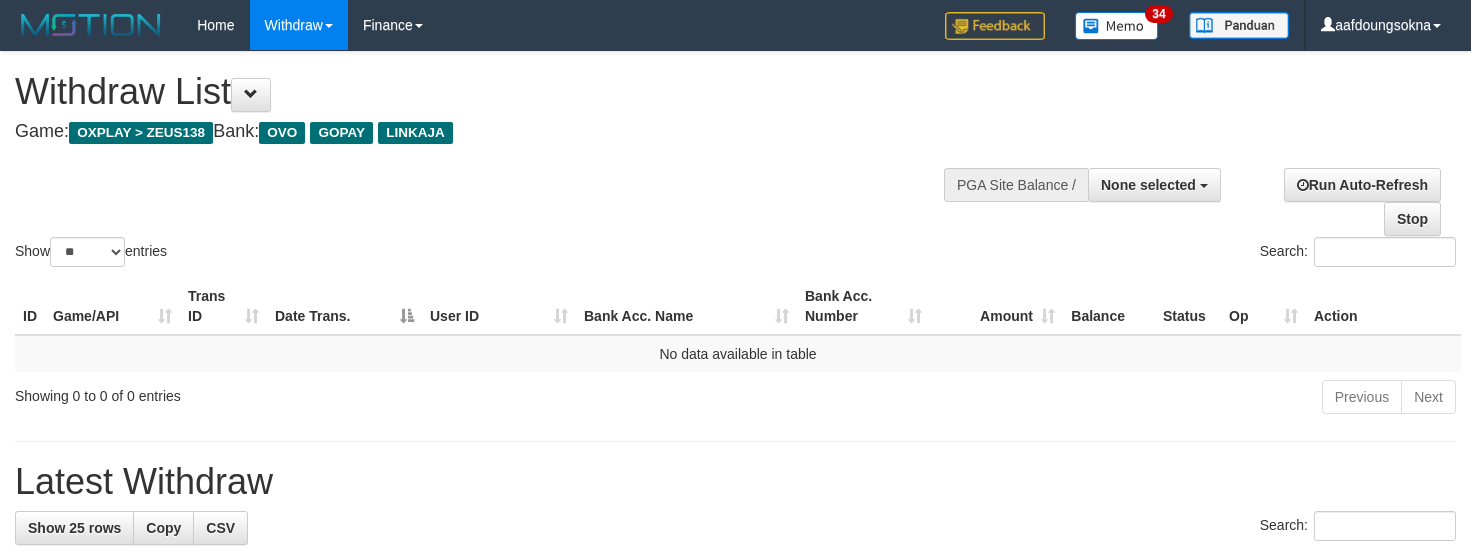 select 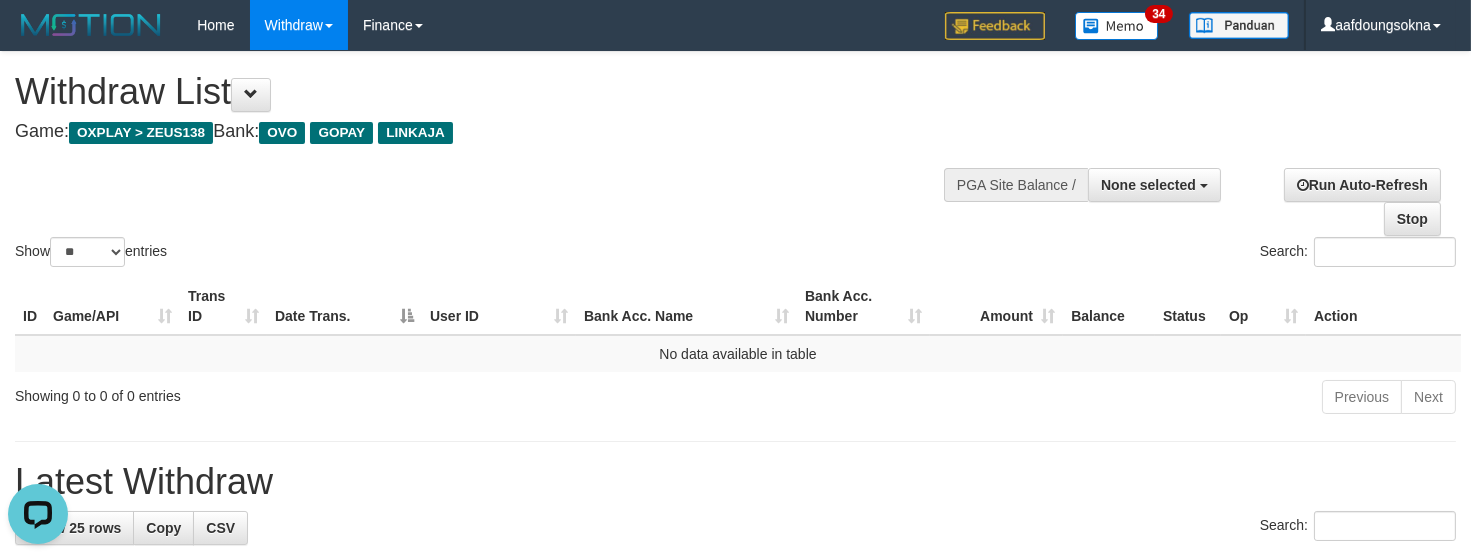 scroll, scrollTop: 0, scrollLeft: 0, axis: both 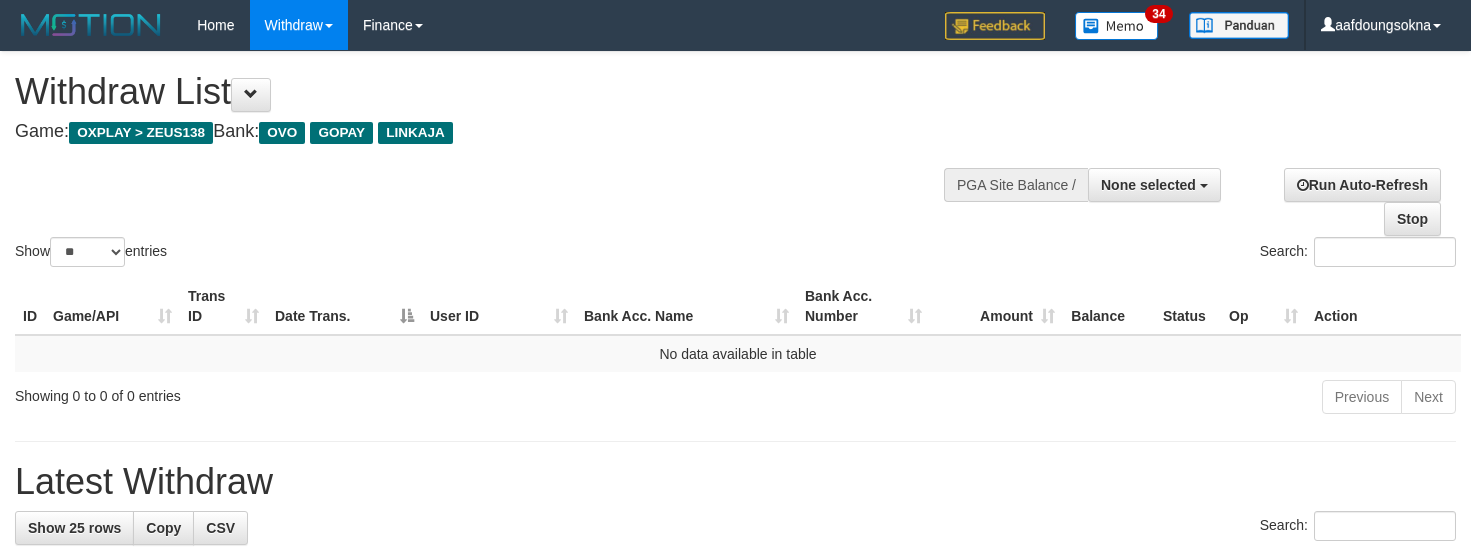 select 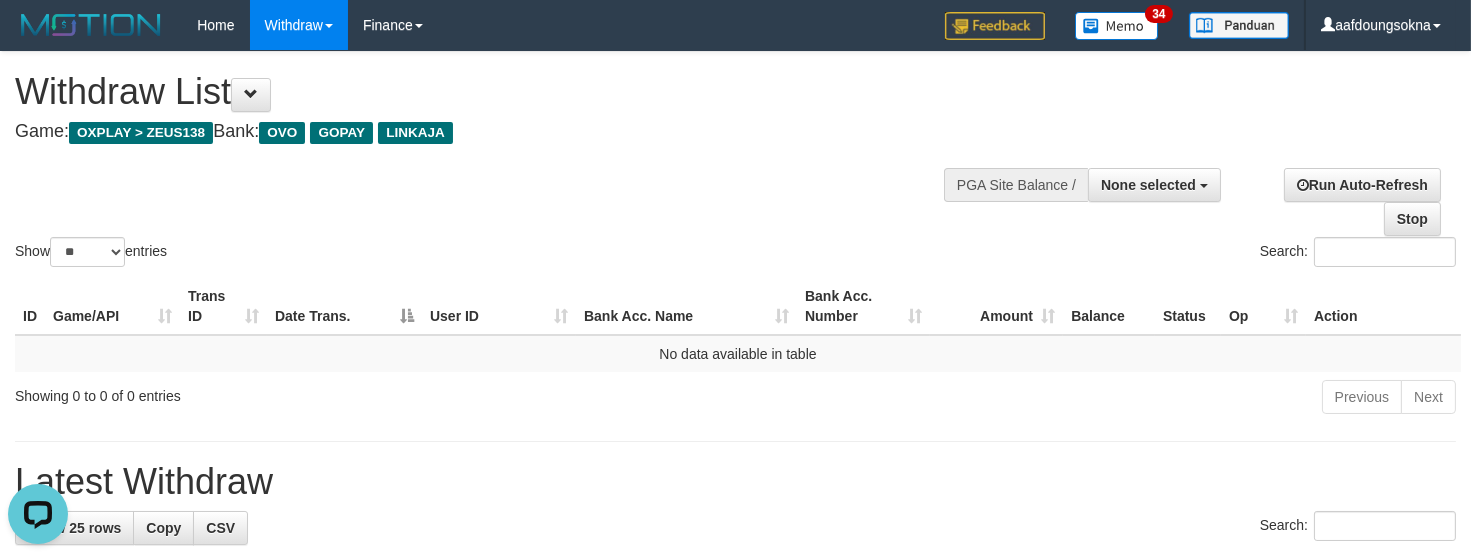 scroll, scrollTop: 0, scrollLeft: 0, axis: both 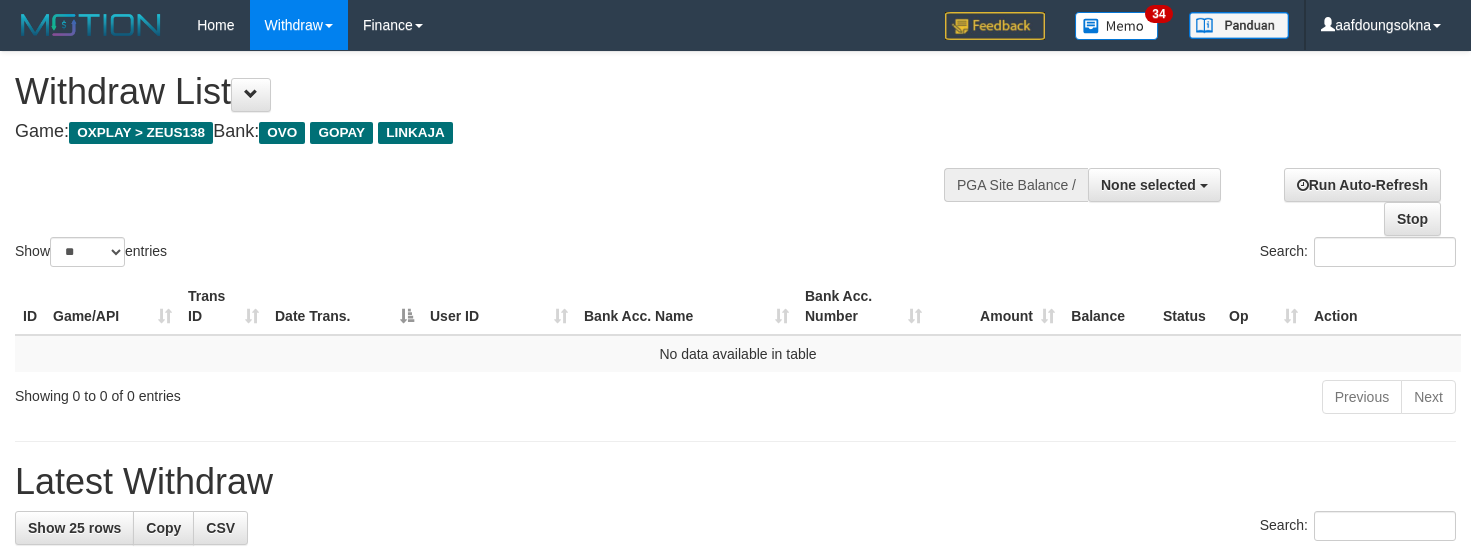 select 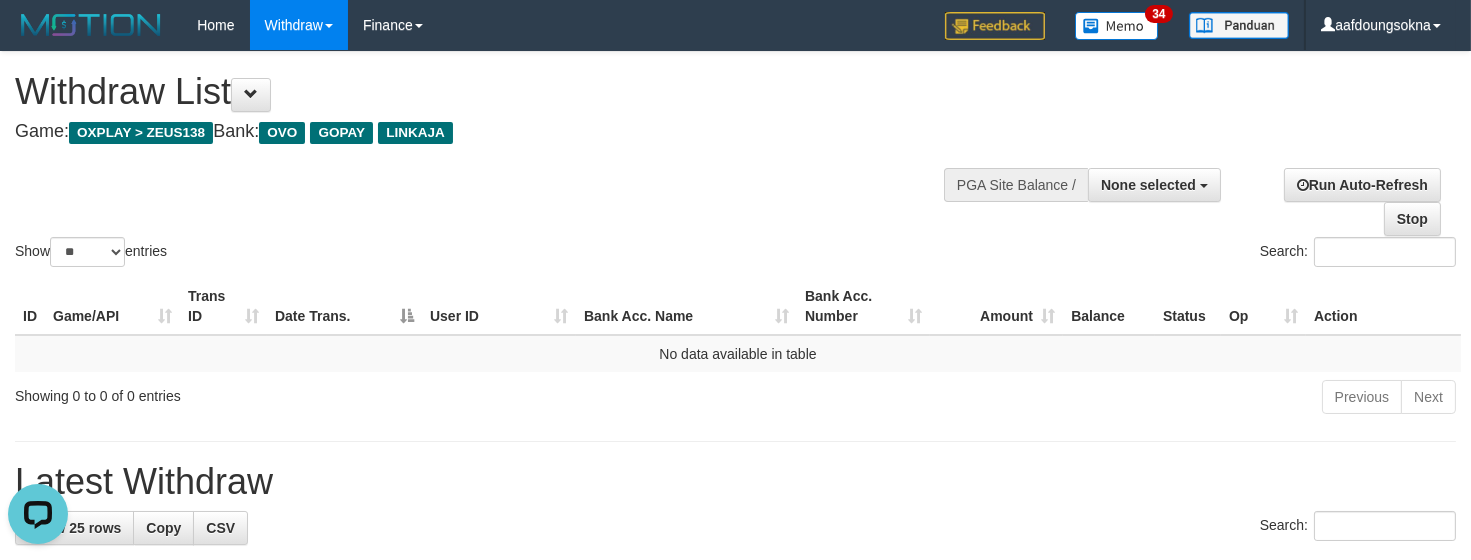 scroll, scrollTop: 0, scrollLeft: 0, axis: both 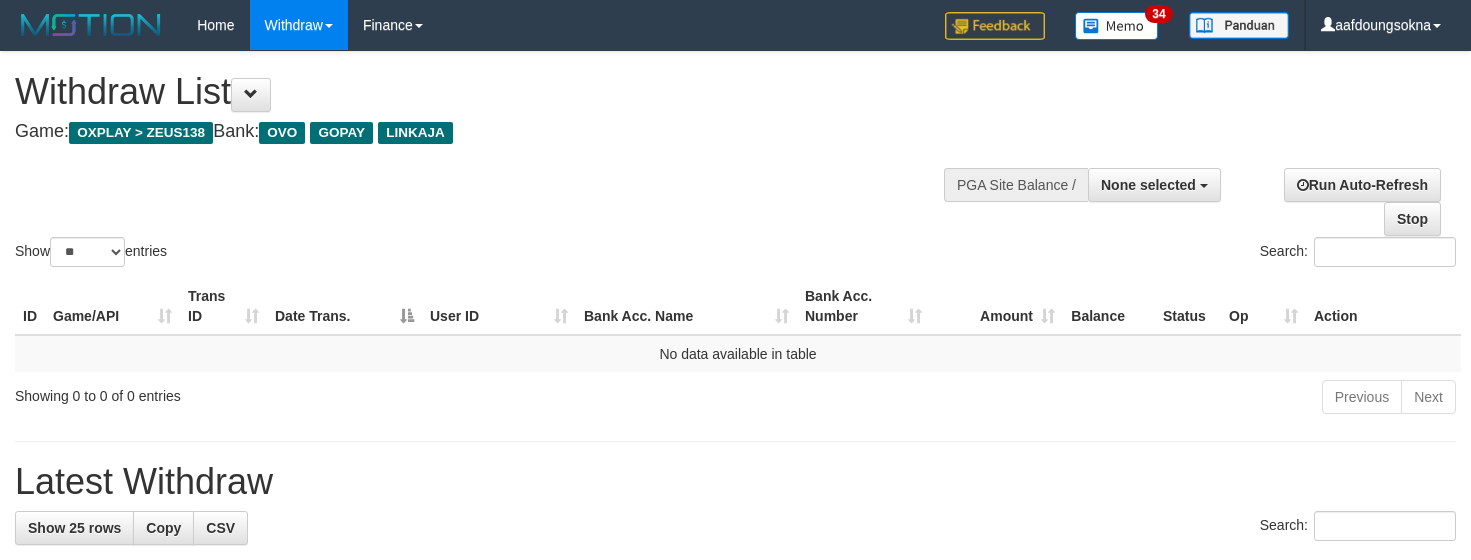 select 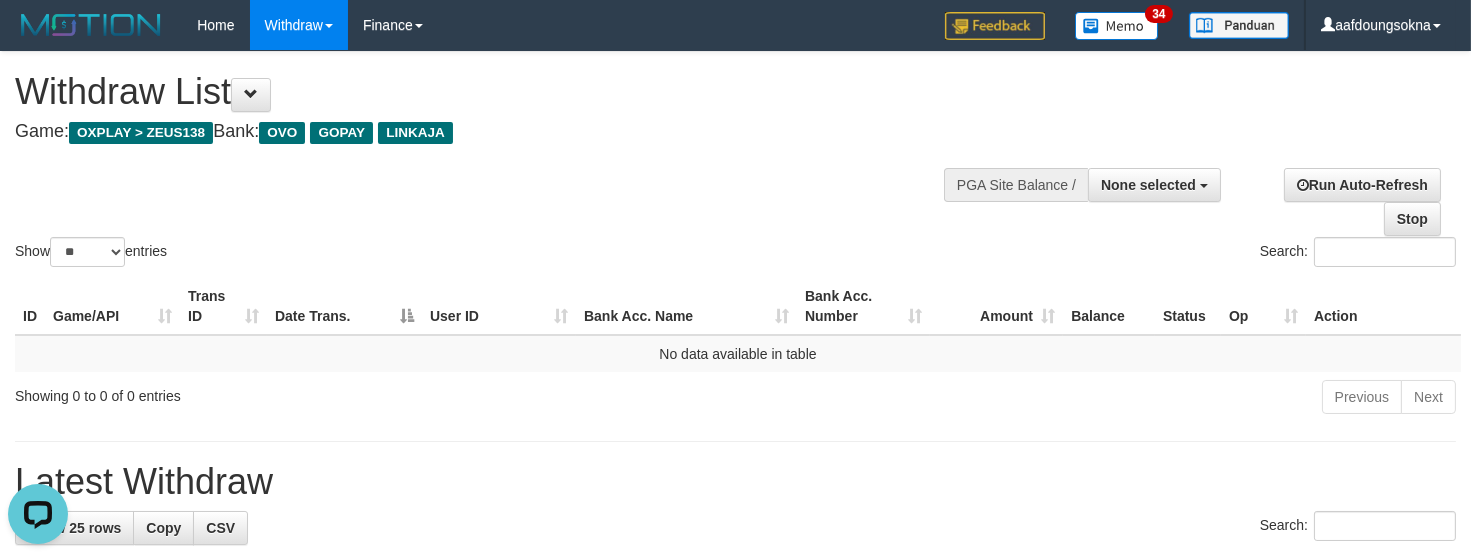 scroll, scrollTop: 0, scrollLeft: 0, axis: both 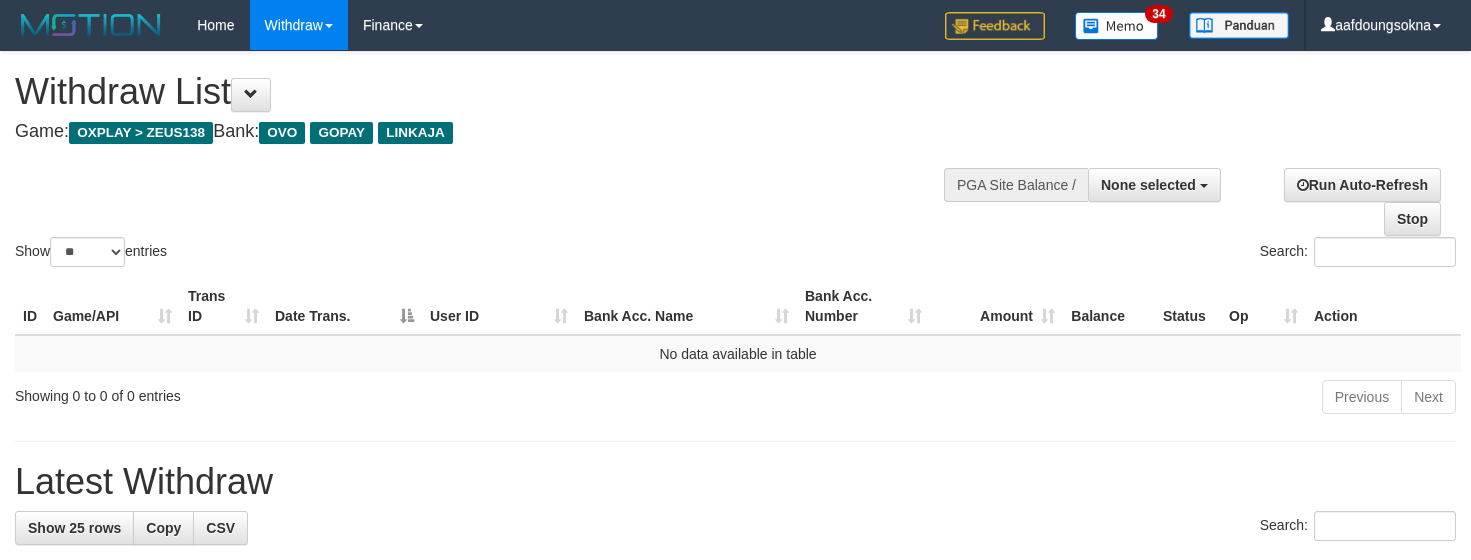 select 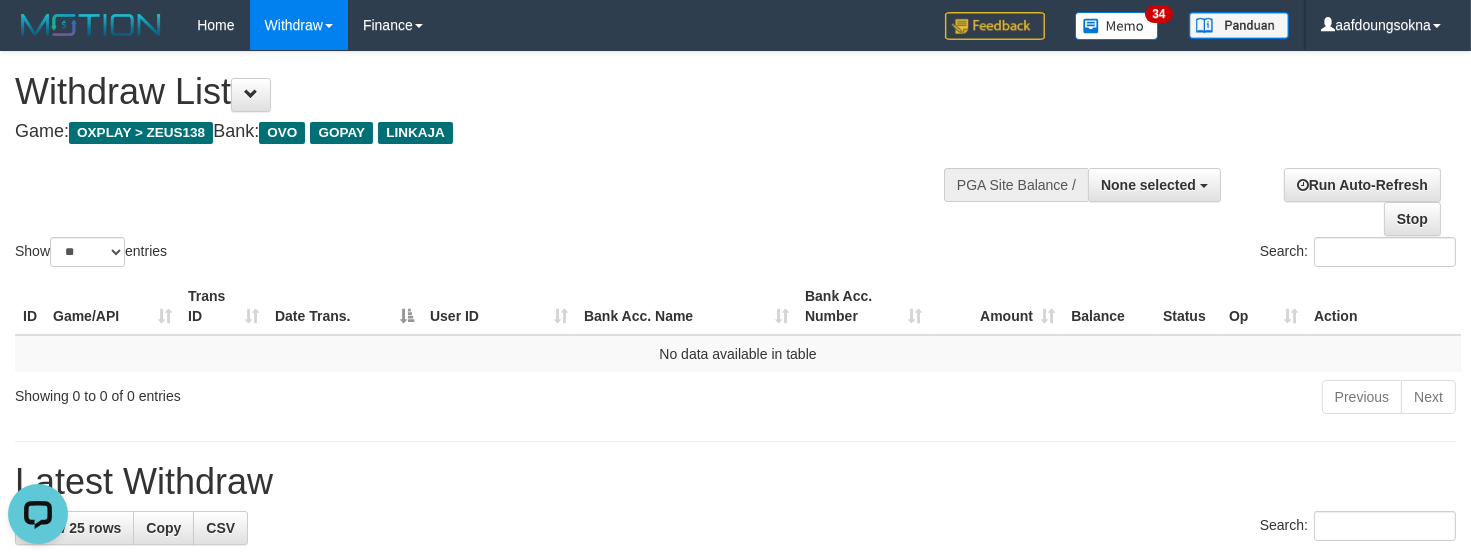 scroll, scrollTop: 0, scrollLeft: 0, axis: both 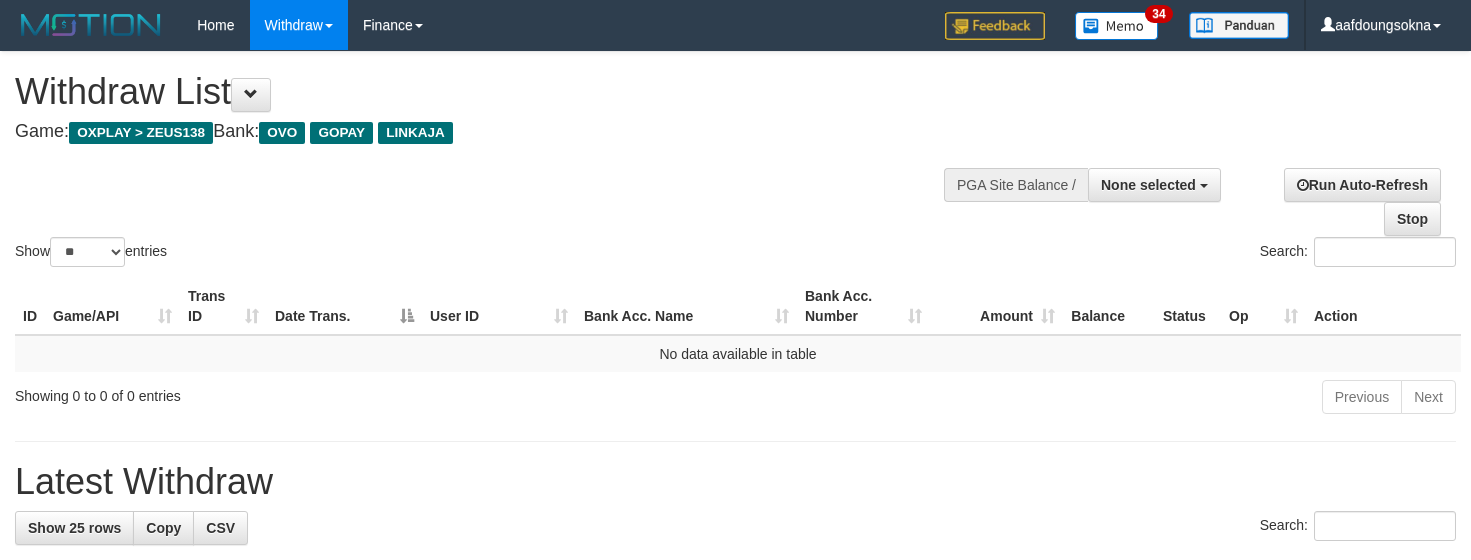 select 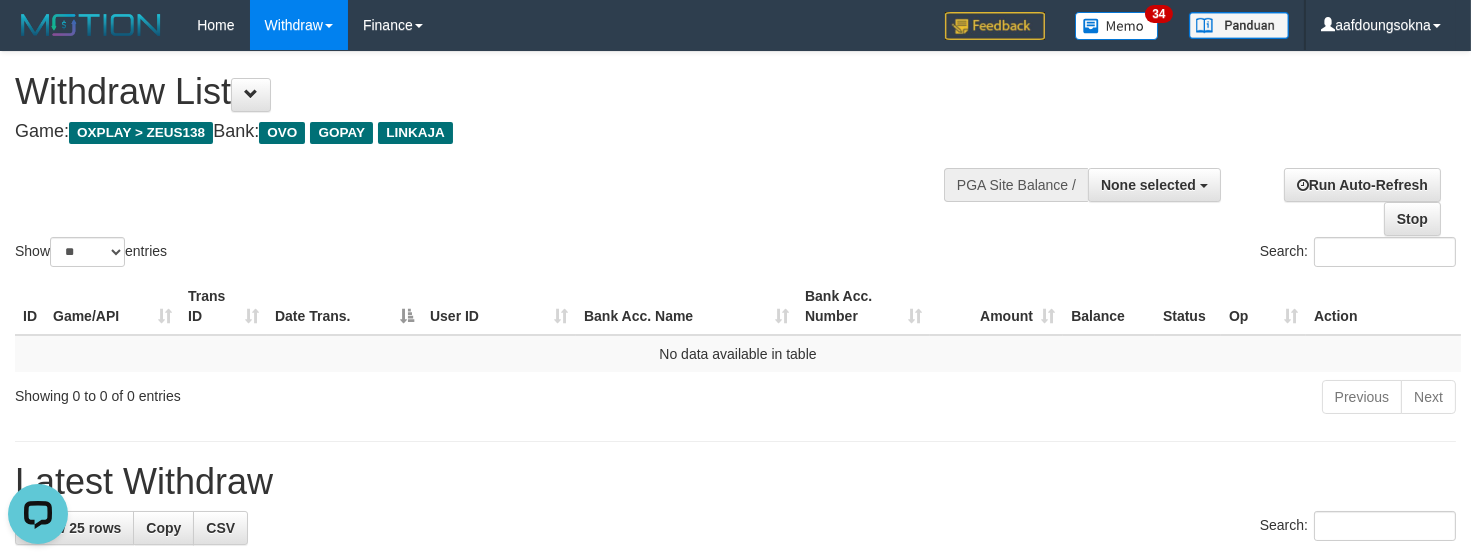 scroll, scrollTop: 0, scrollLeft: 0, axis: both 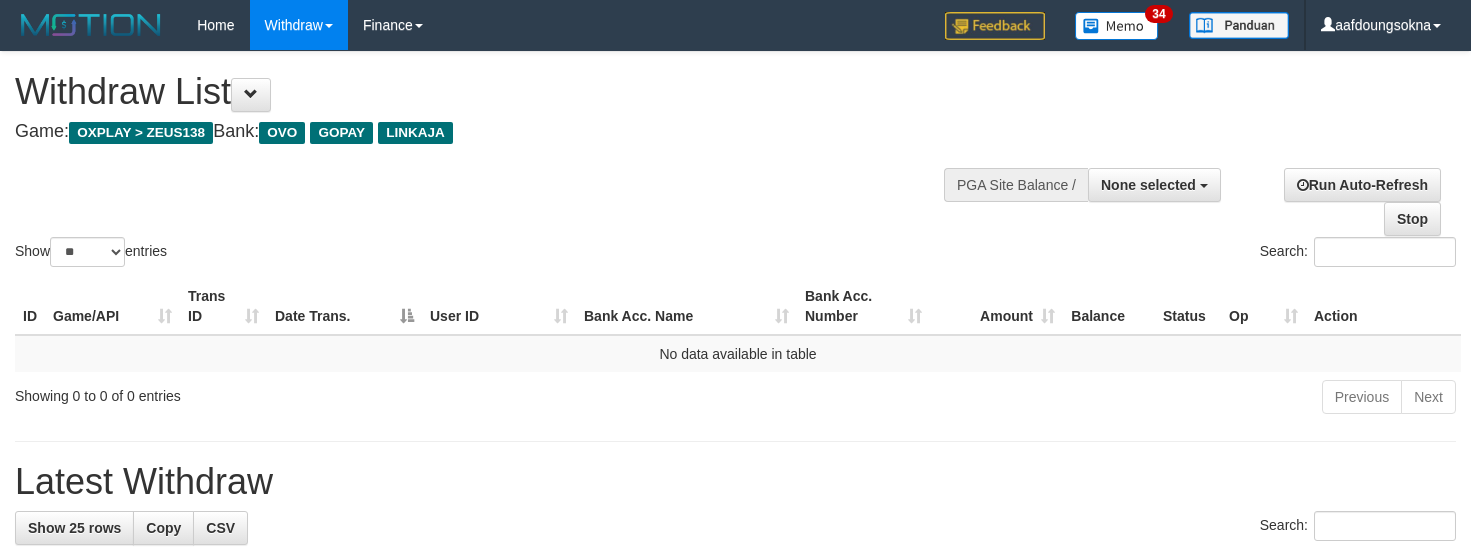 select 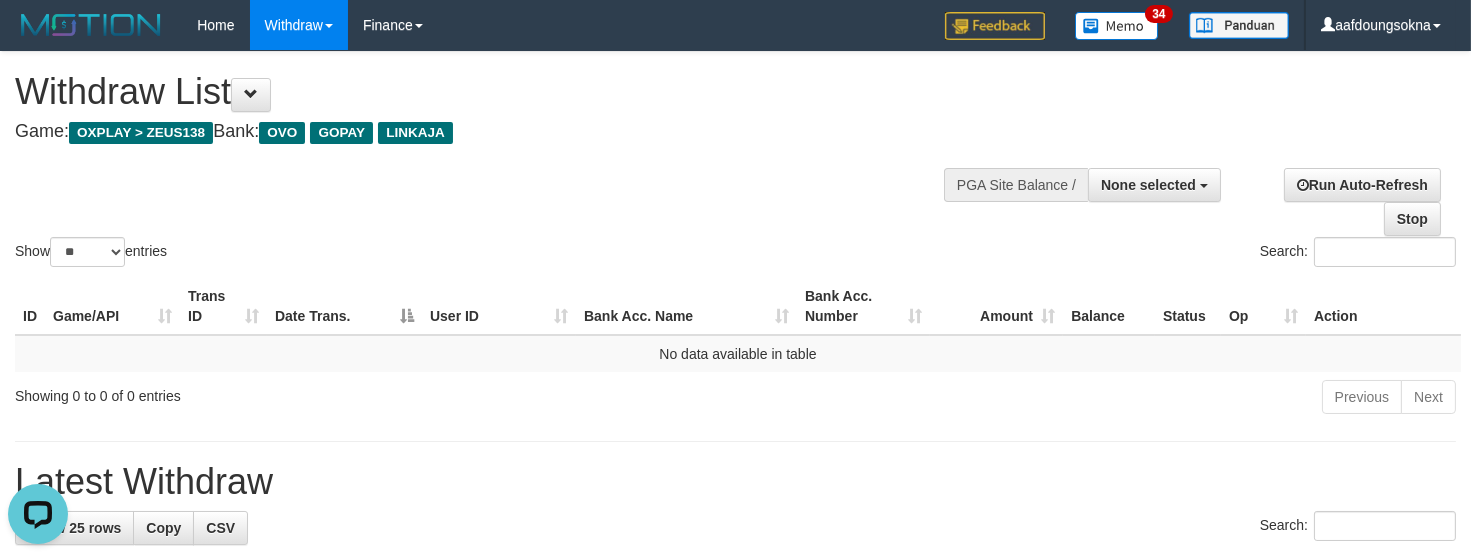 scroll, scrollTop: 0, scrollLeft: 0, axis: both 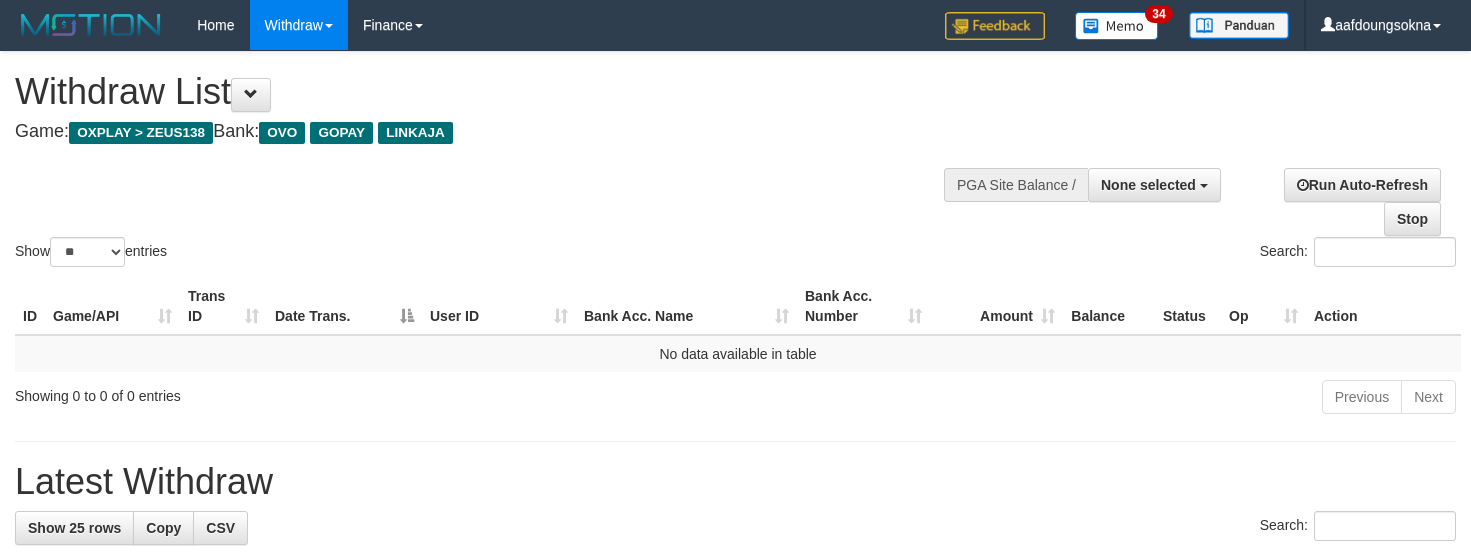 select 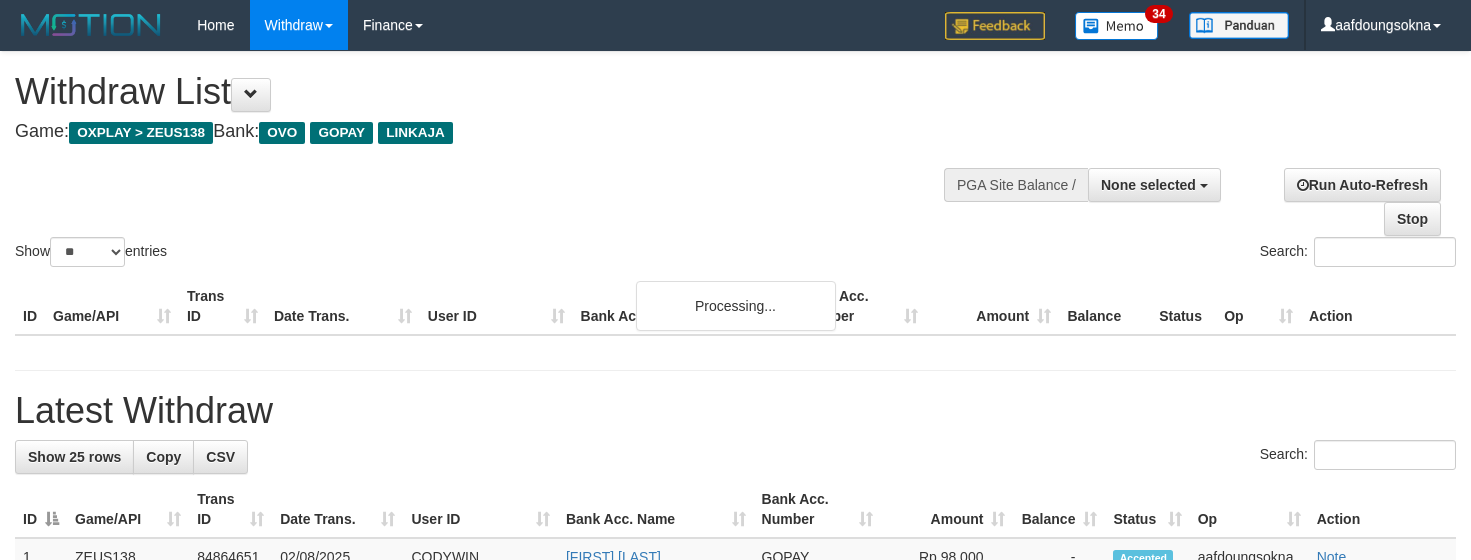 select 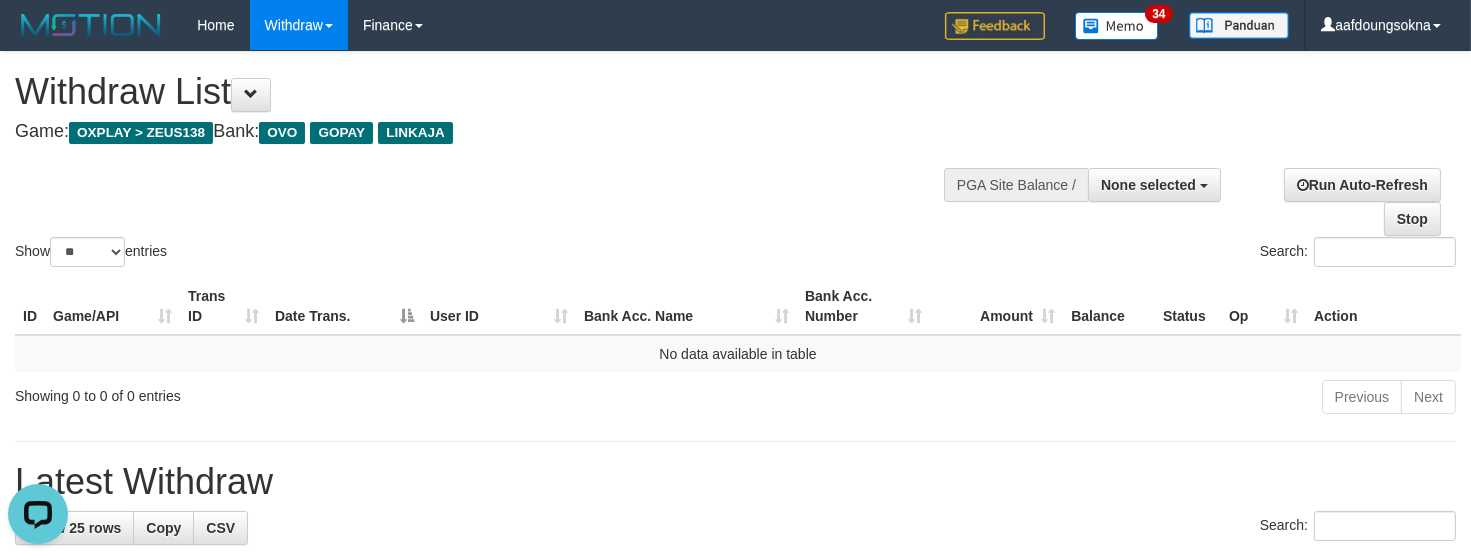 scroll, scrollTop: 0, scrollLeft: 0, axis: both 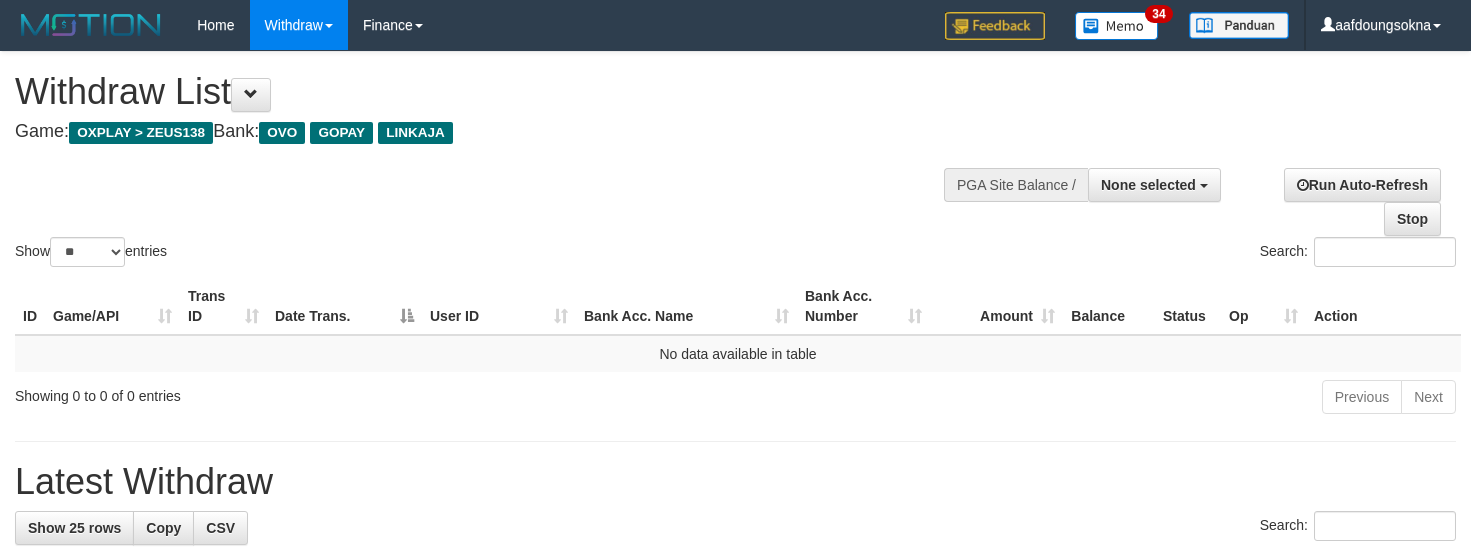 select 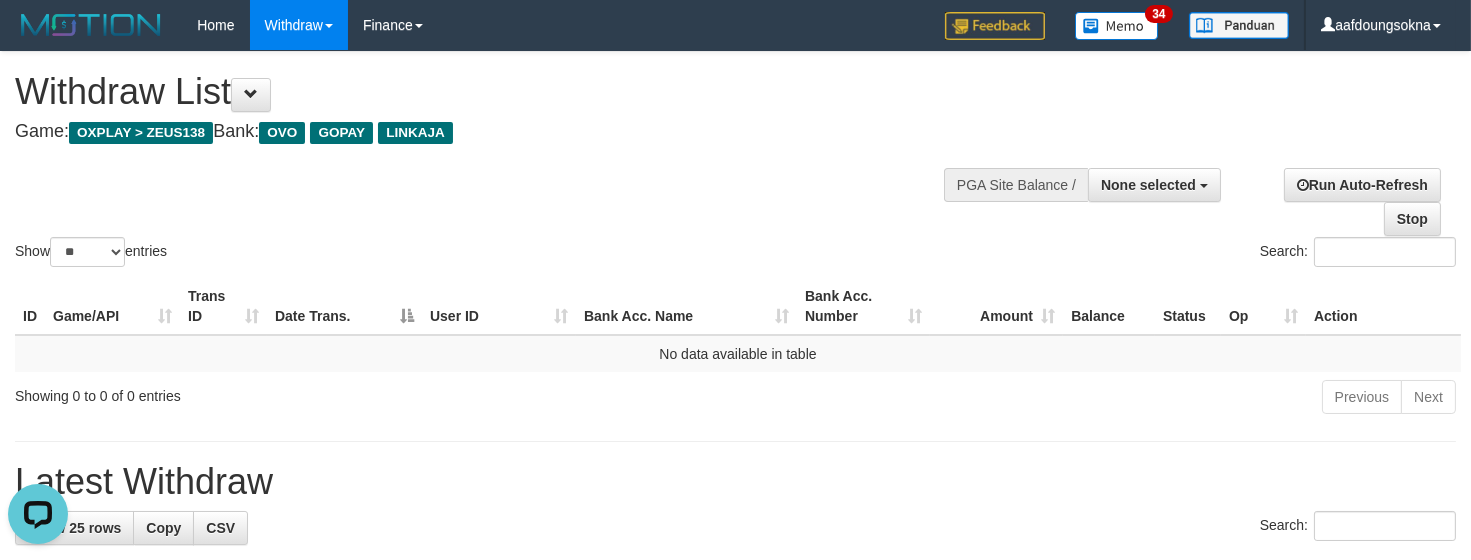 scroll, scrollTop: 0, scrollLeft: 0, axis: both 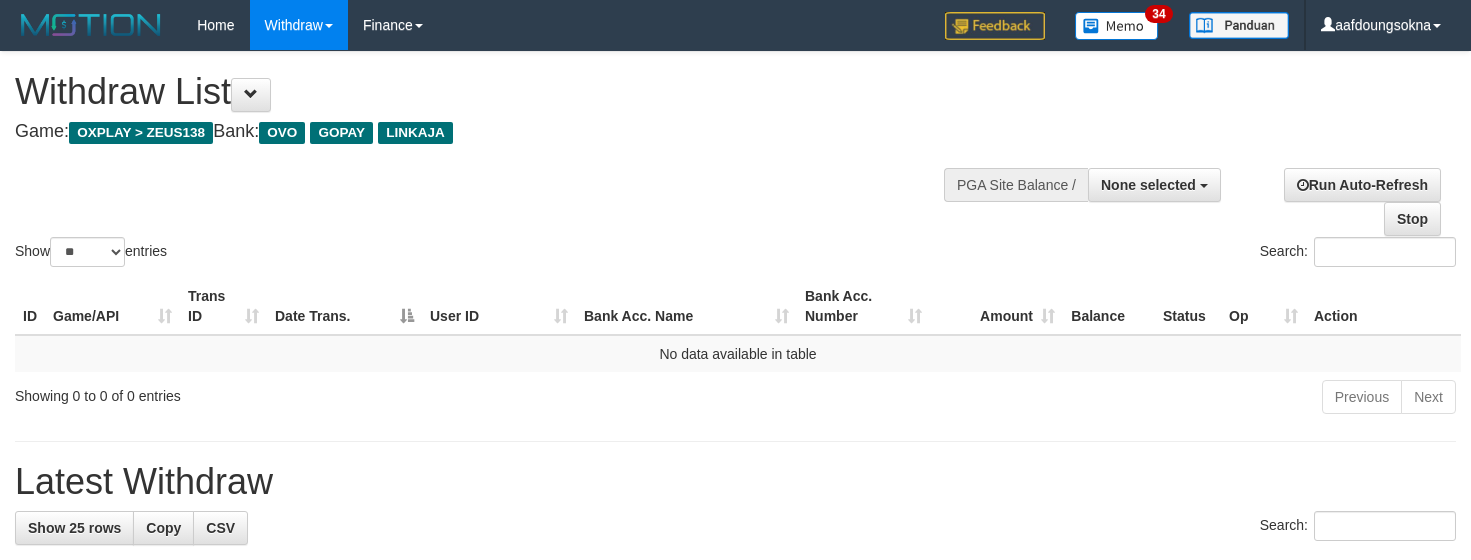 select 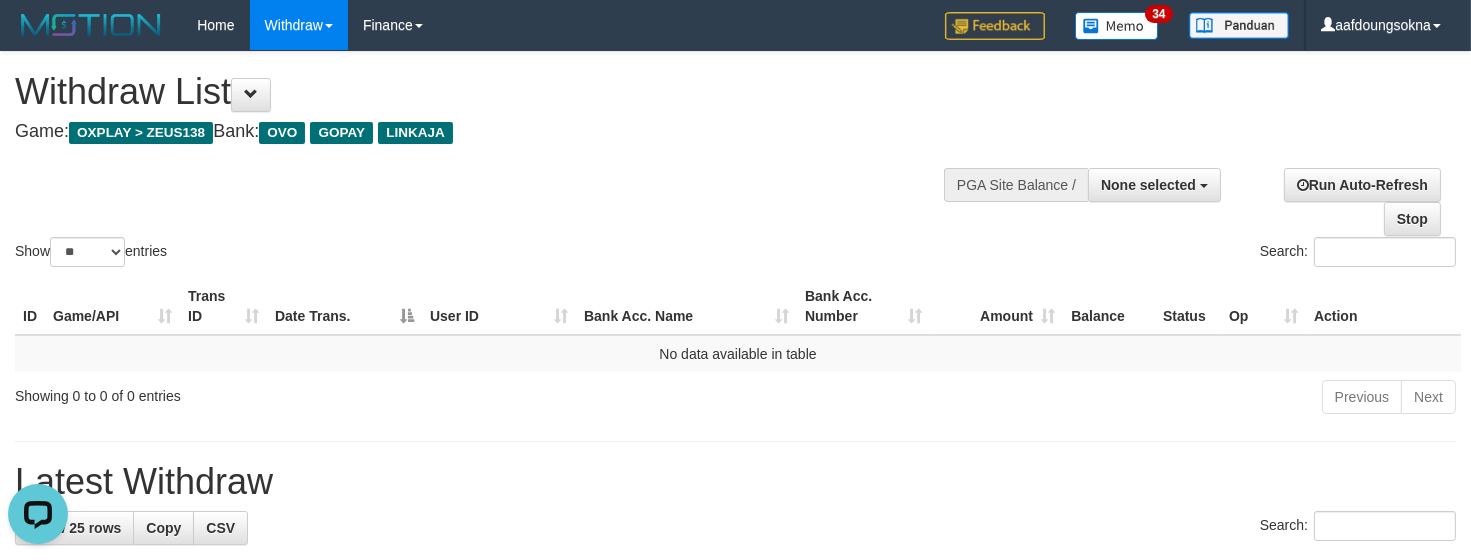 scroll, scrollTop: 0, scrollLeft: 0, axis: both 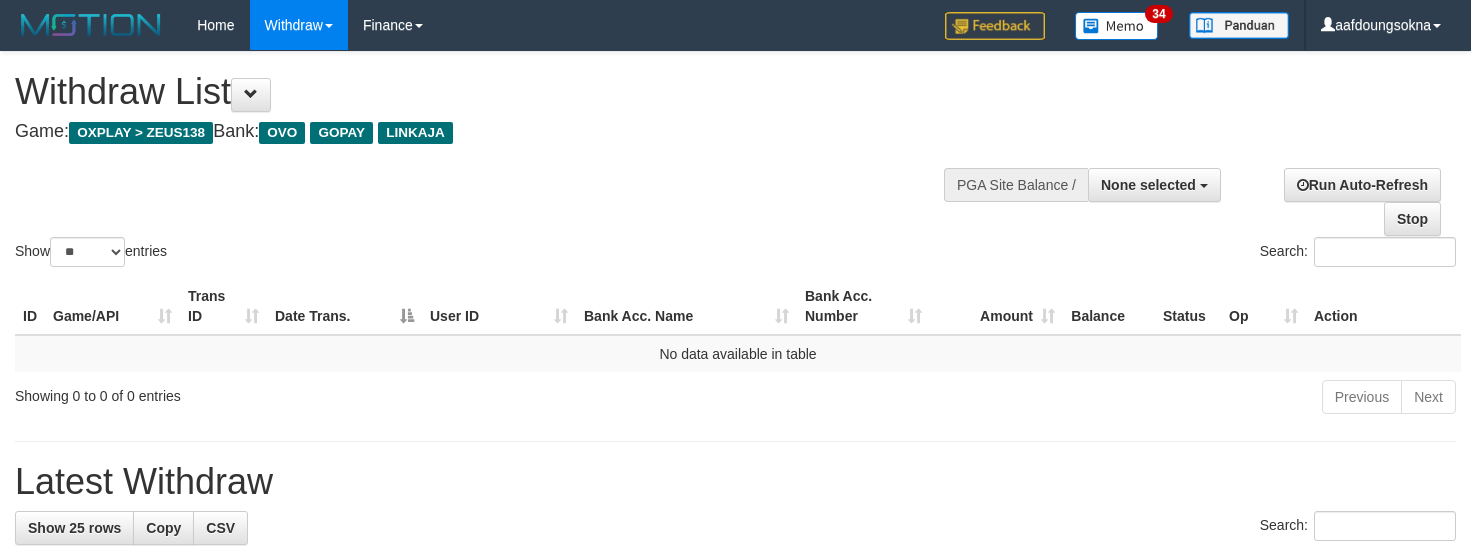 select 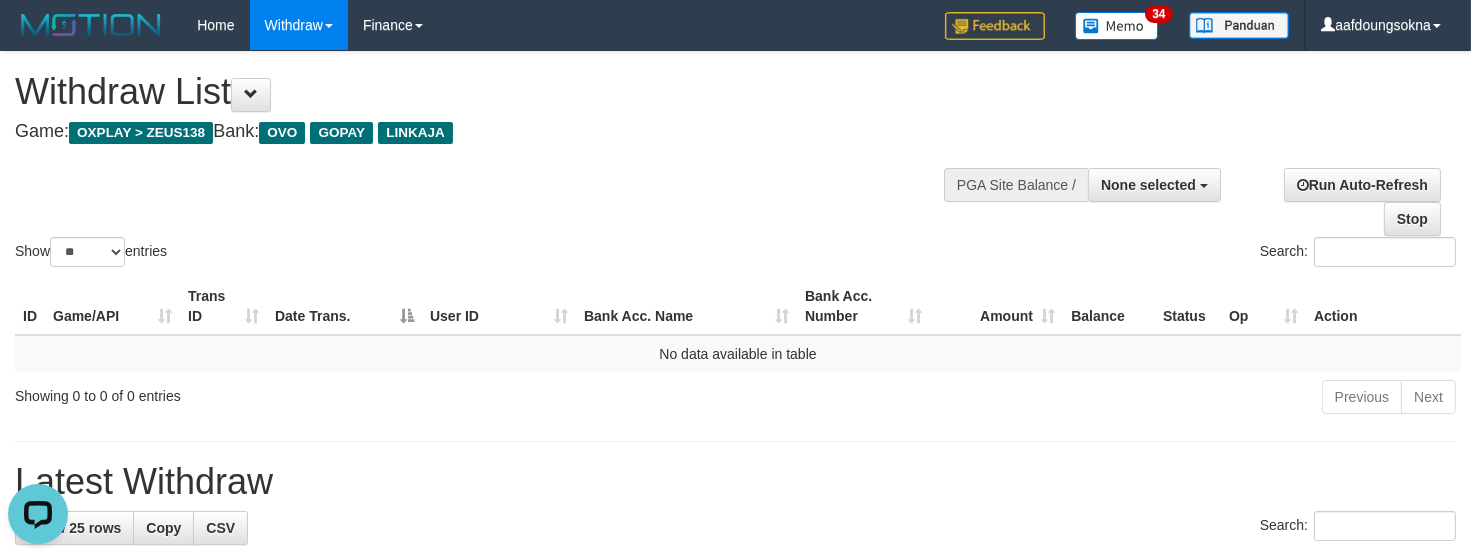 scroll, scrollTop: 0, scrollLeft: 0, axis: both 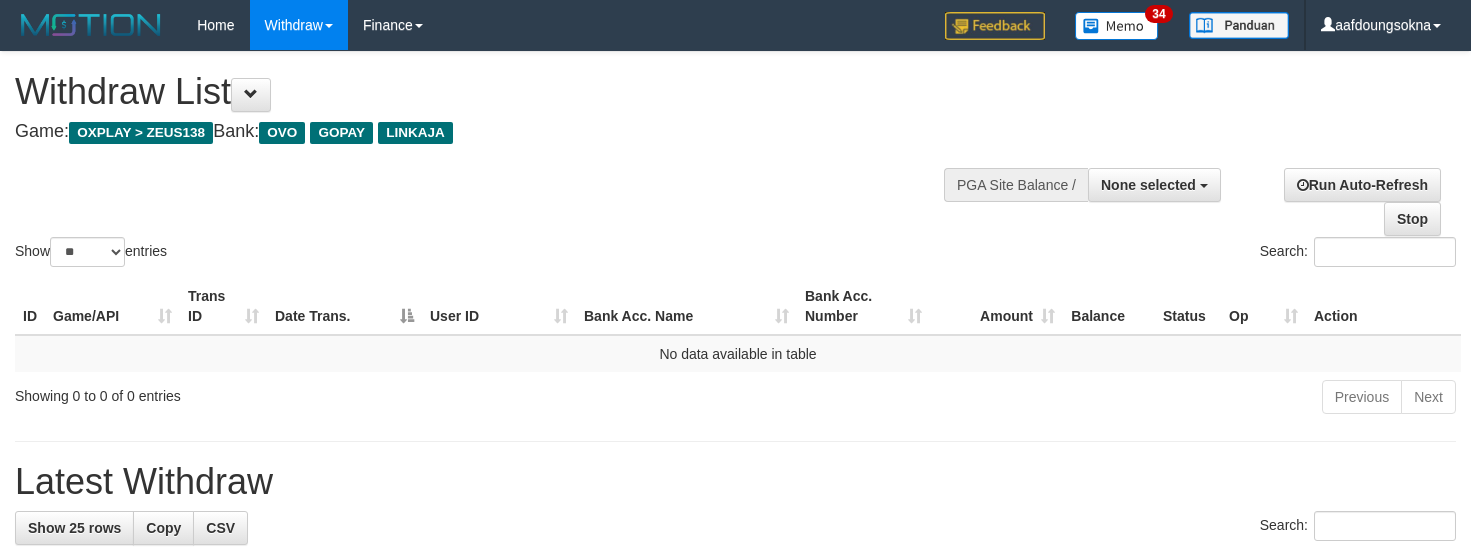 select 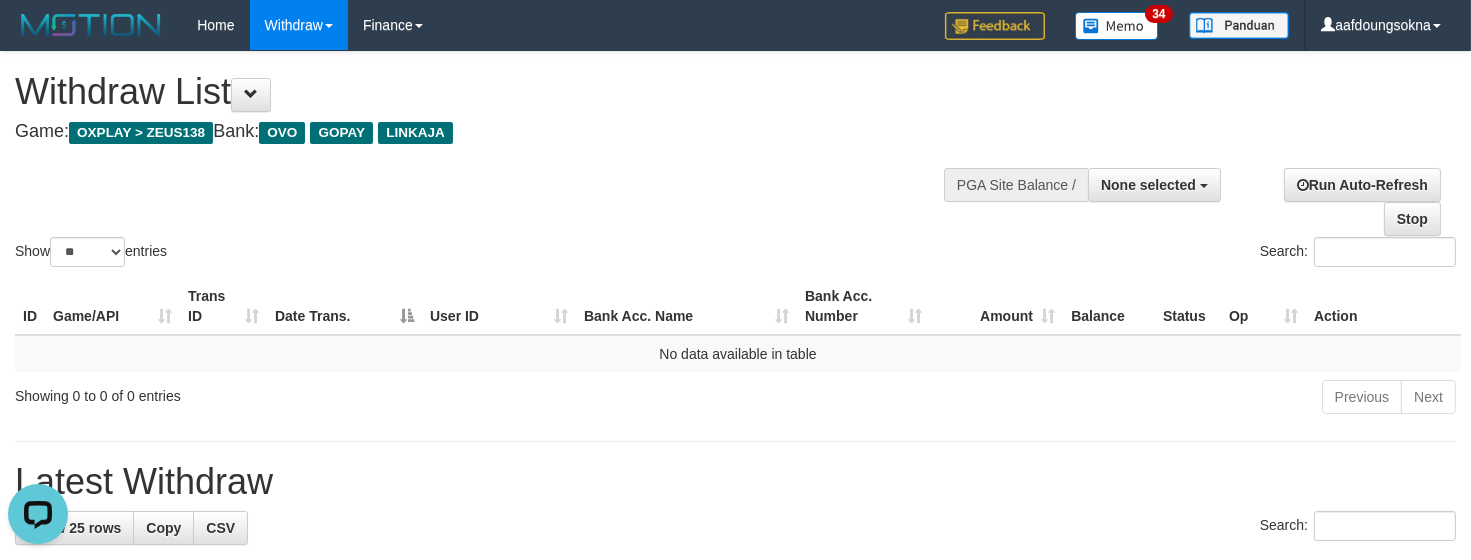 scroll, scrollTop: 0, scrollLeft: 0, axis: both 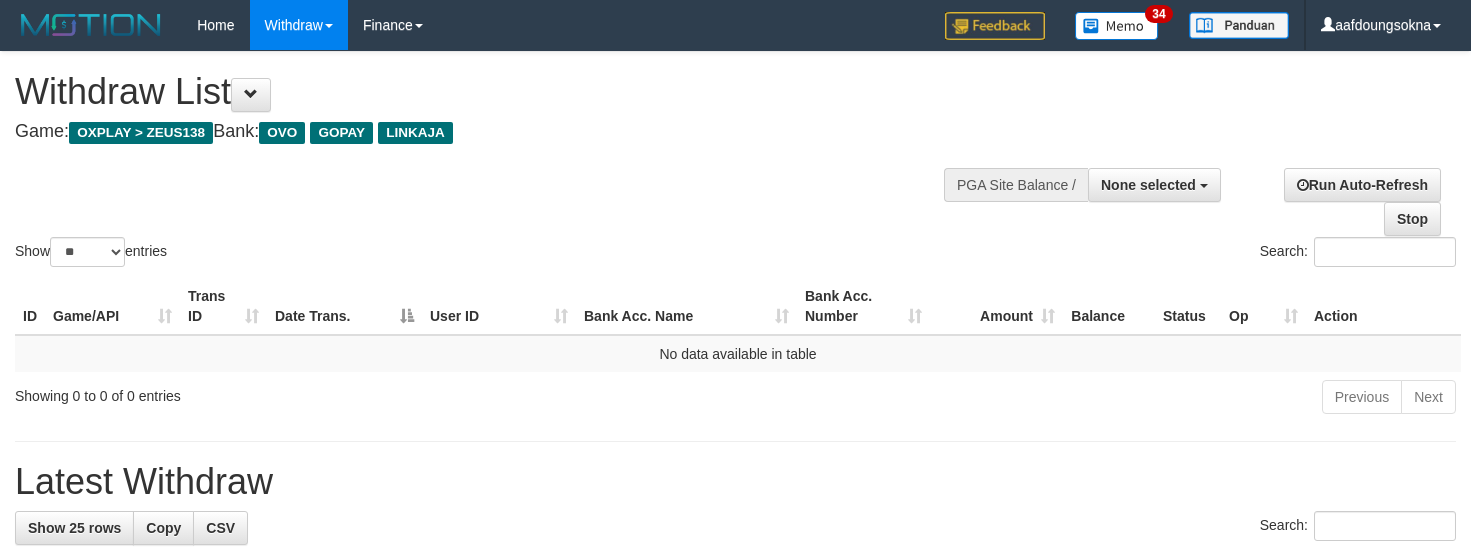 select 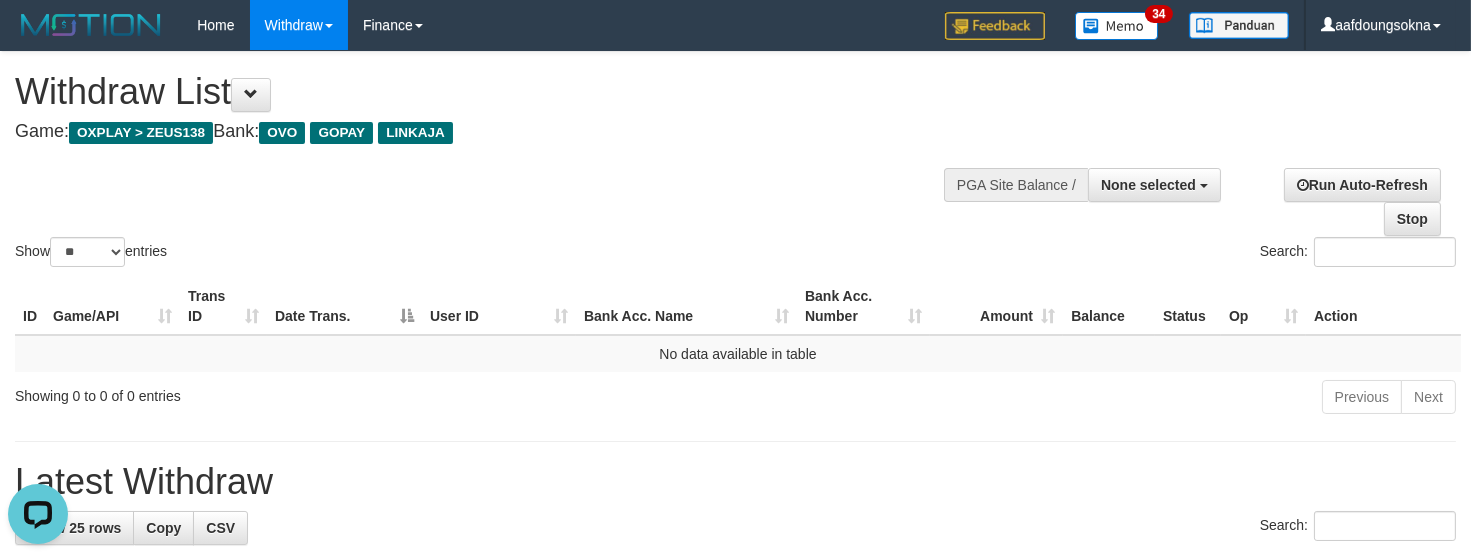 scroll, scrollTop: 0, scrollLeft: 0, axis: both 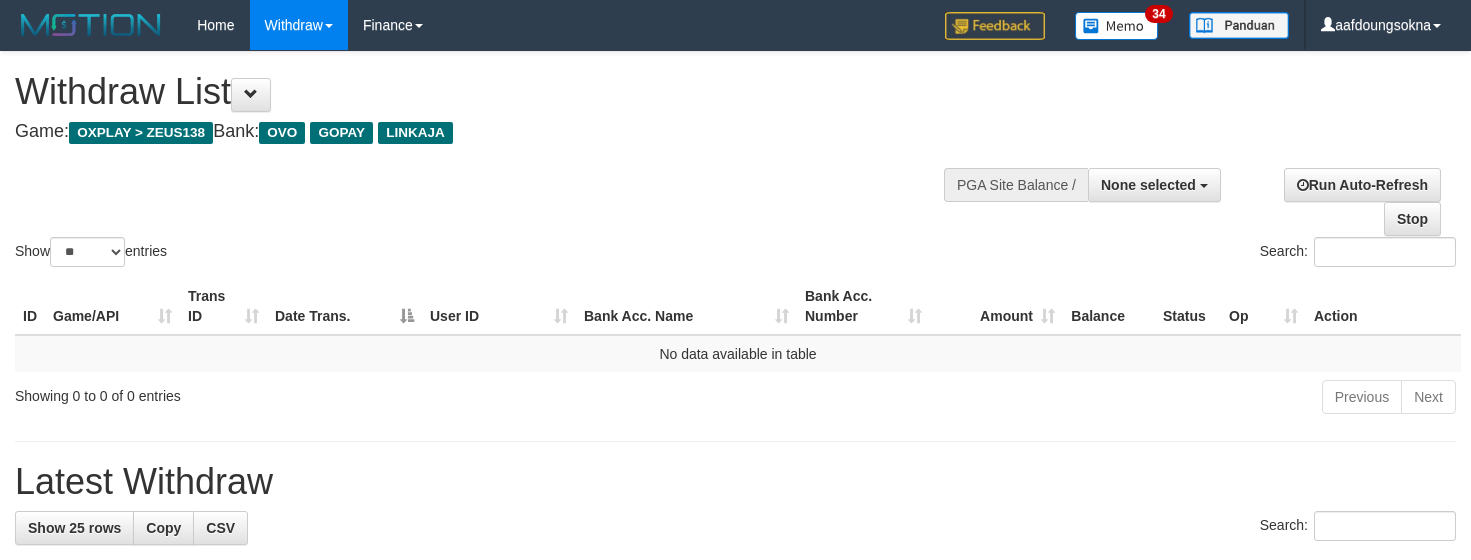 select 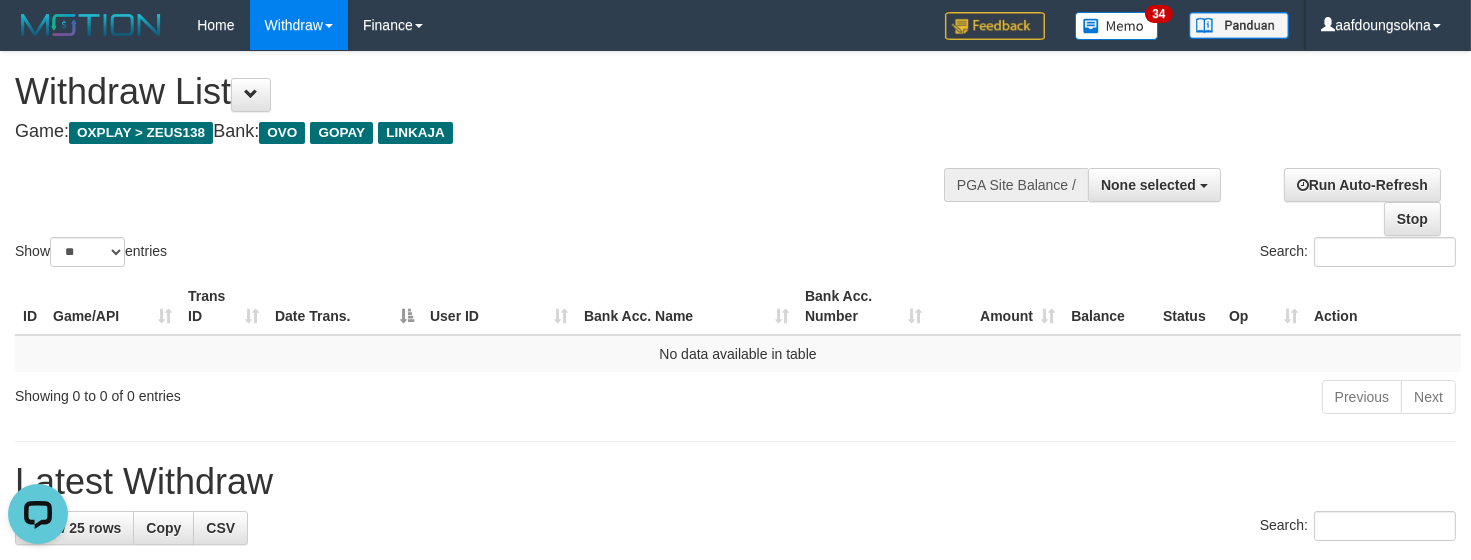 scroll, scrollTop: 0, scrollLeft: 0, axis: both 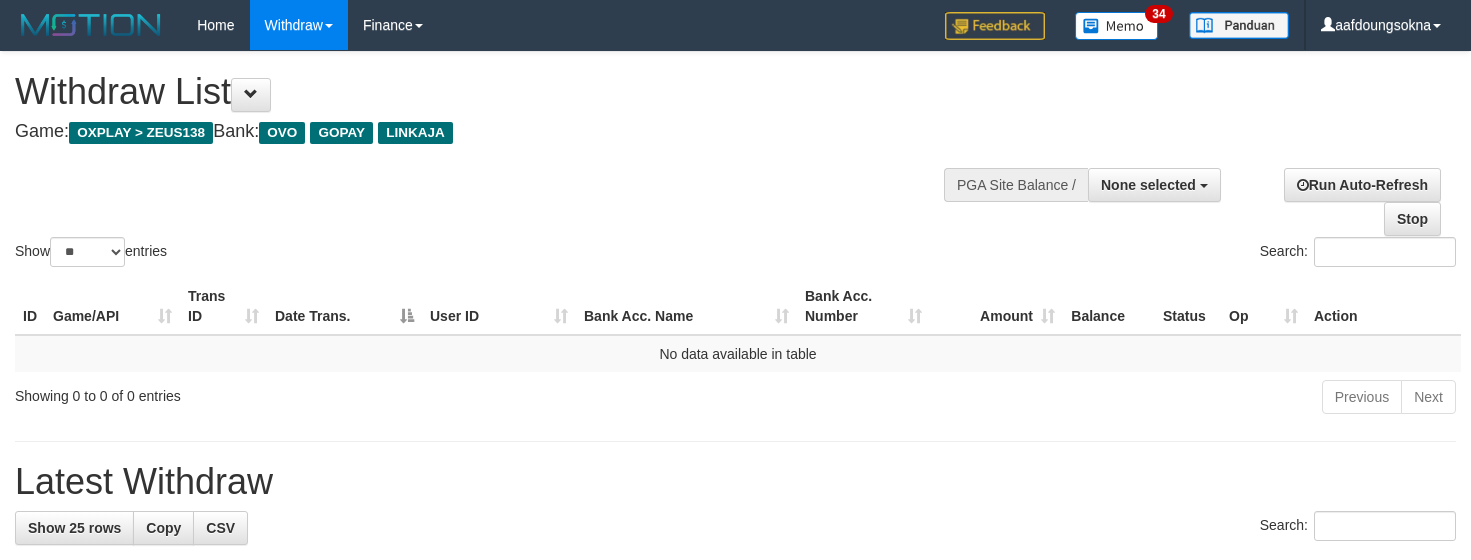 select 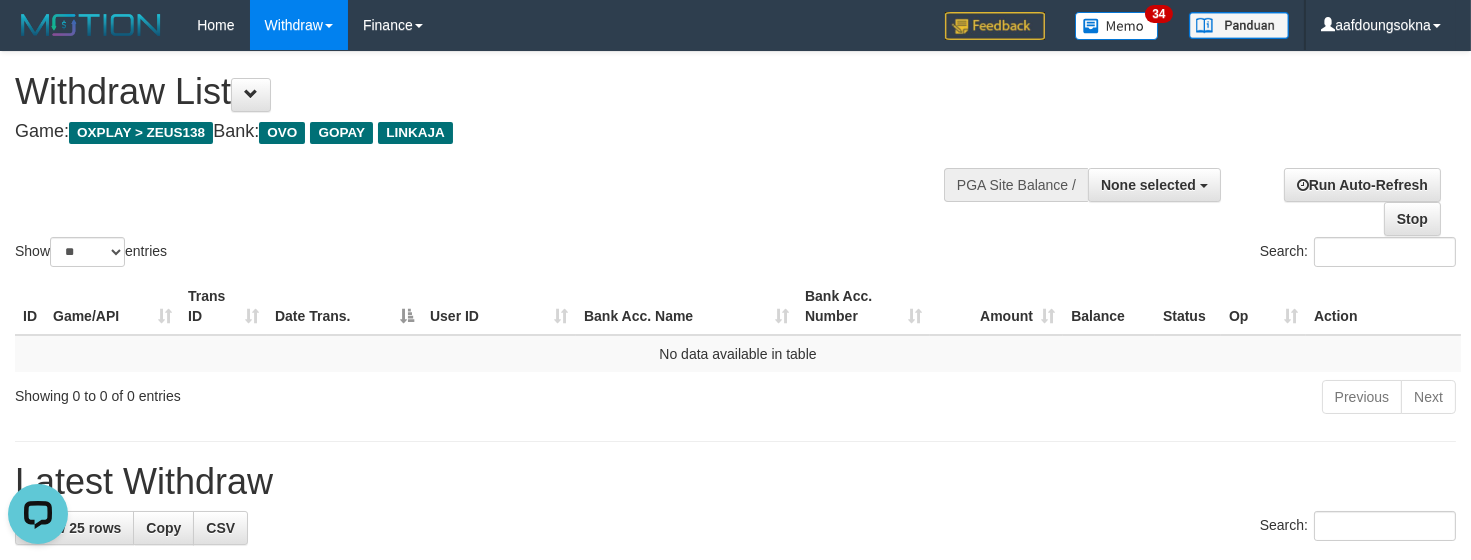 scroll, scrollTop: 0, scrollLeft: 0, axis: both 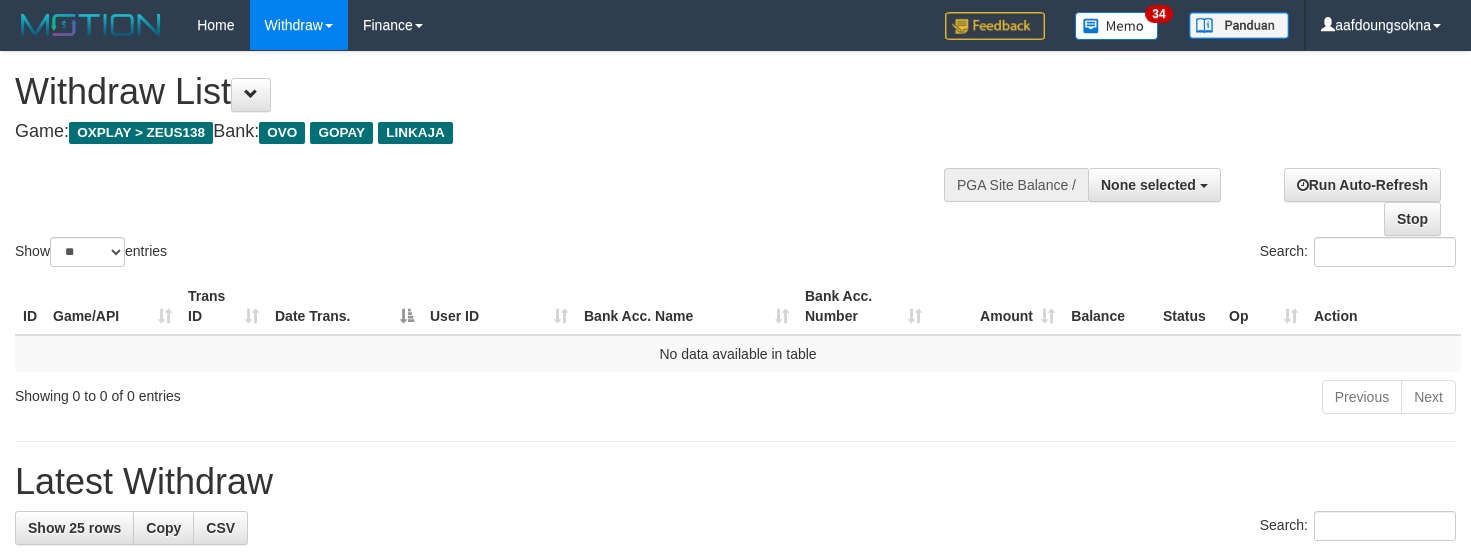 select 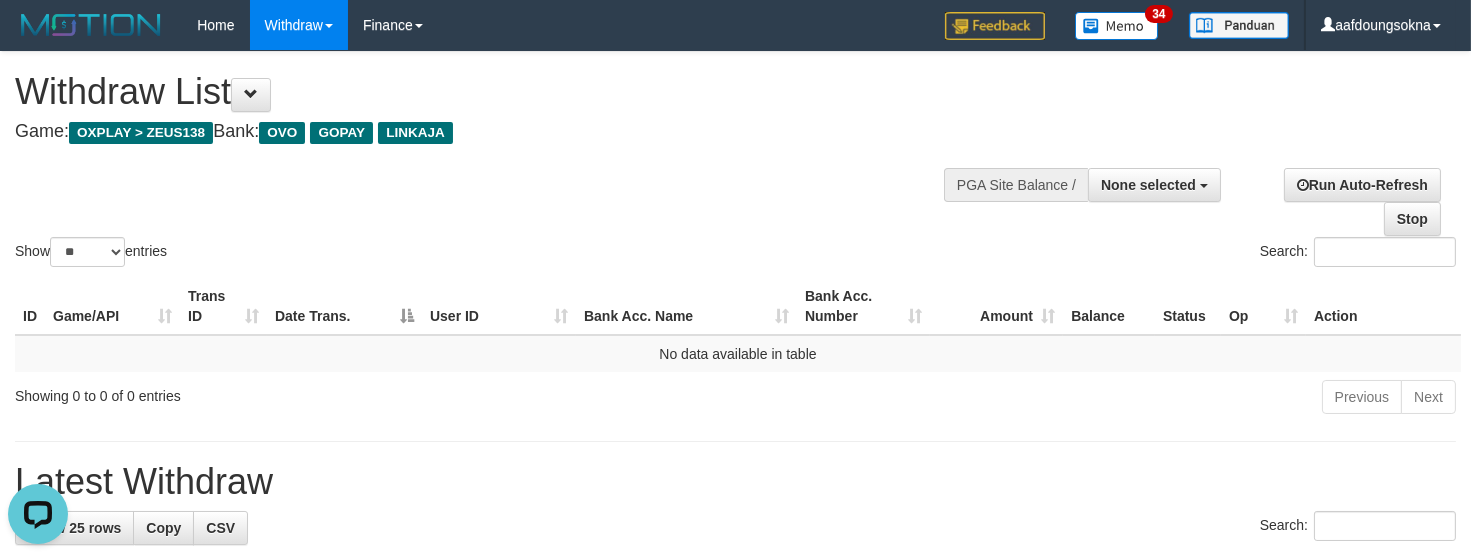 scroll, scrollTop: 0, scrollLeft: 0, axis: both 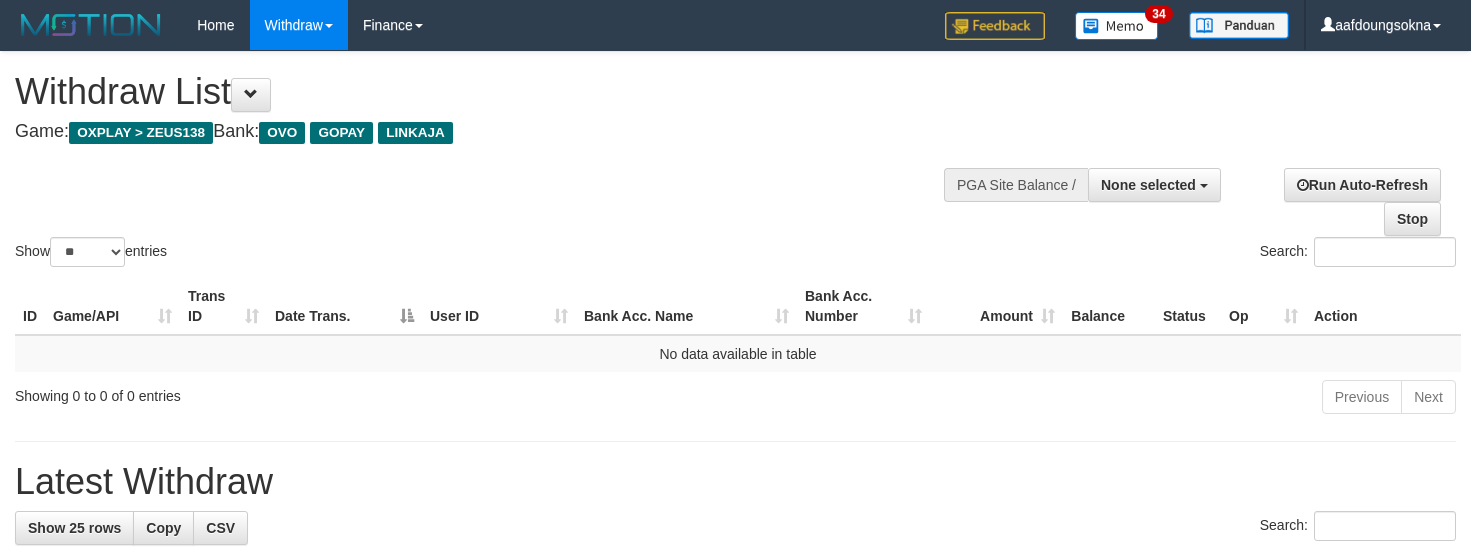 select 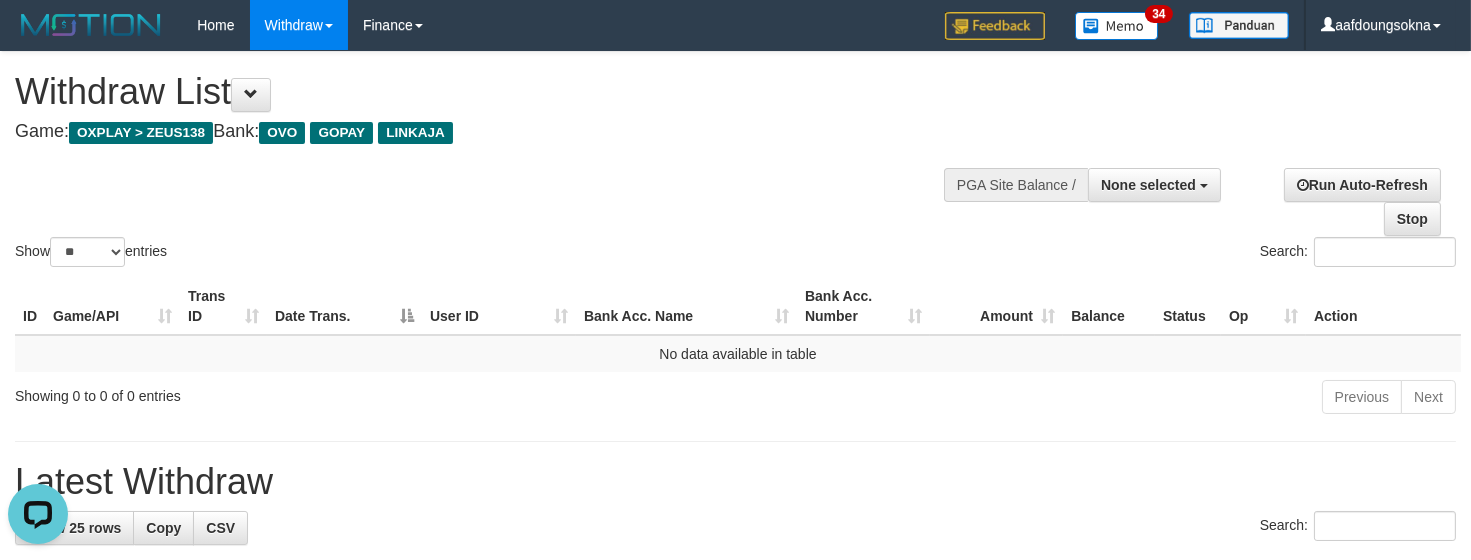 scroll, scrollTop: 0, scrollLeft: 0, axis: both 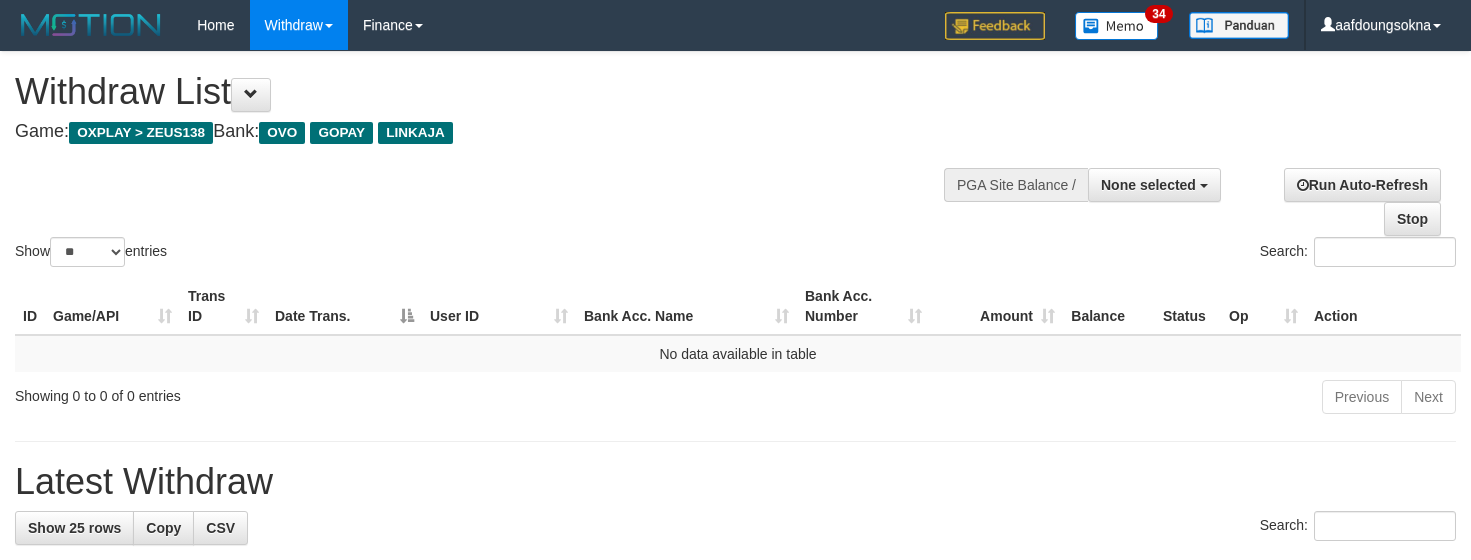 select 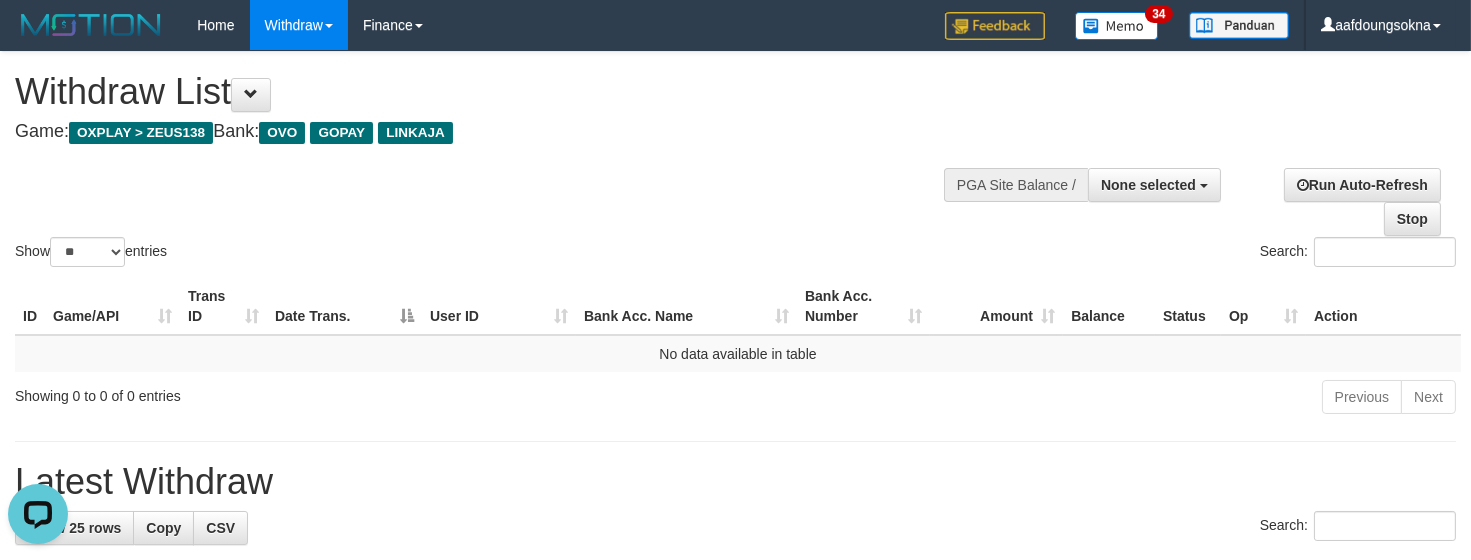 scroll, scrollTop: 0, scrollLeft: 0, axis: both 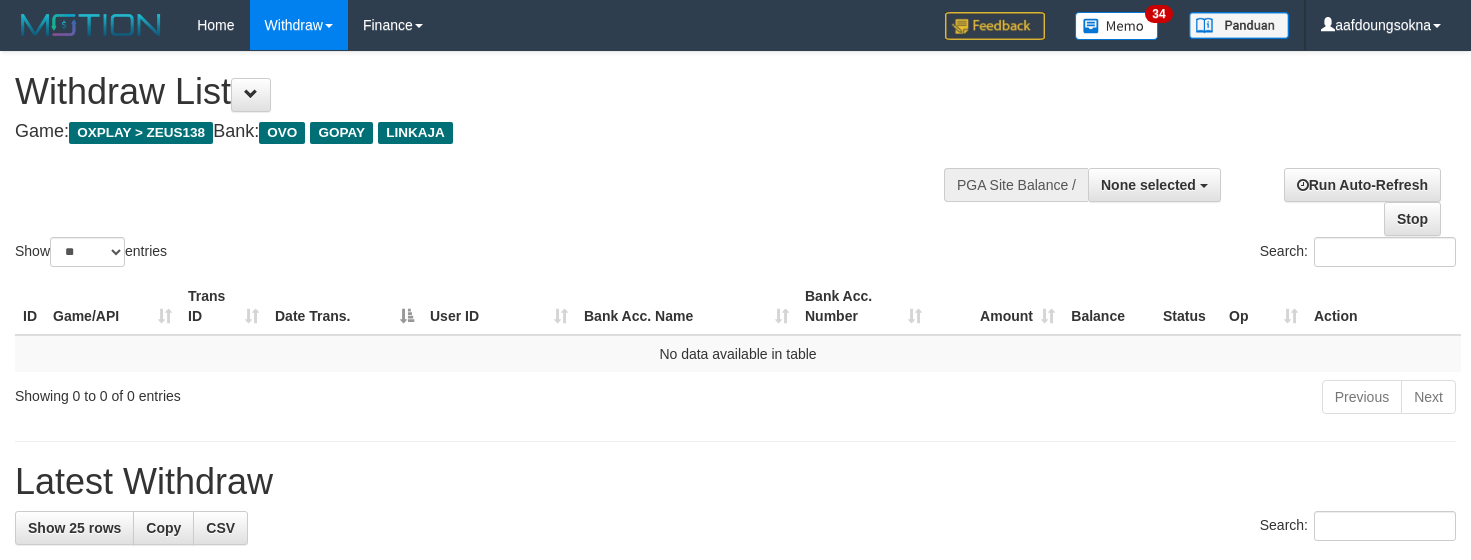 select 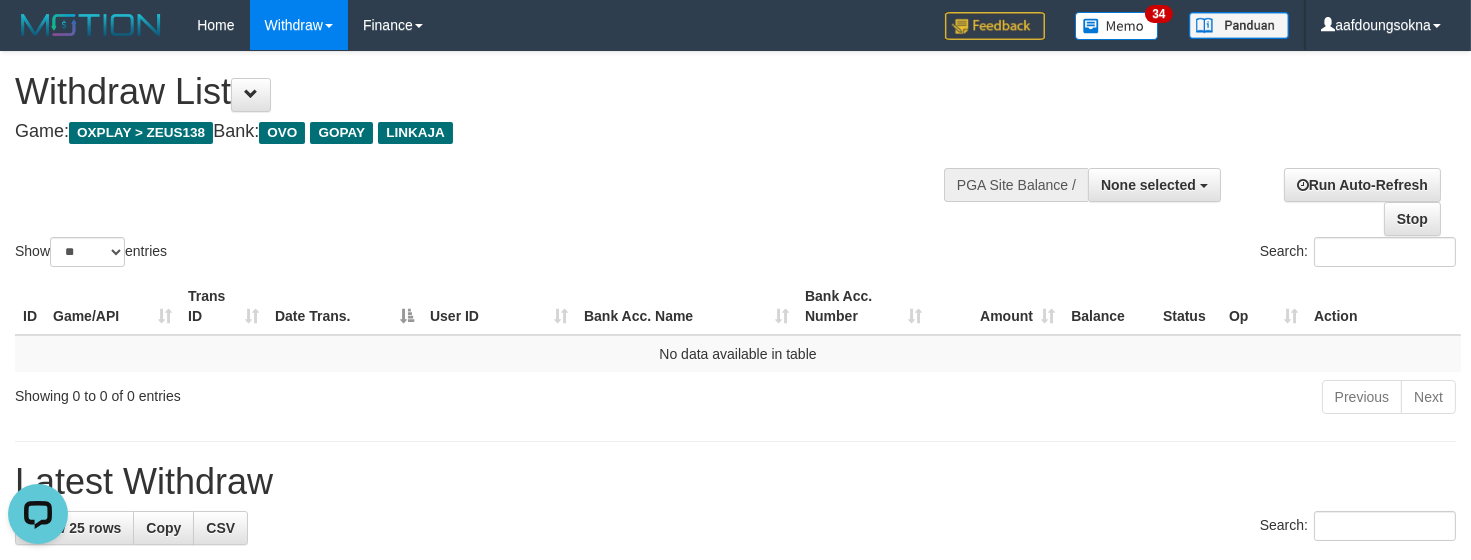 scroll, scrollTop: 0, scrollLeft: 0, axis: both 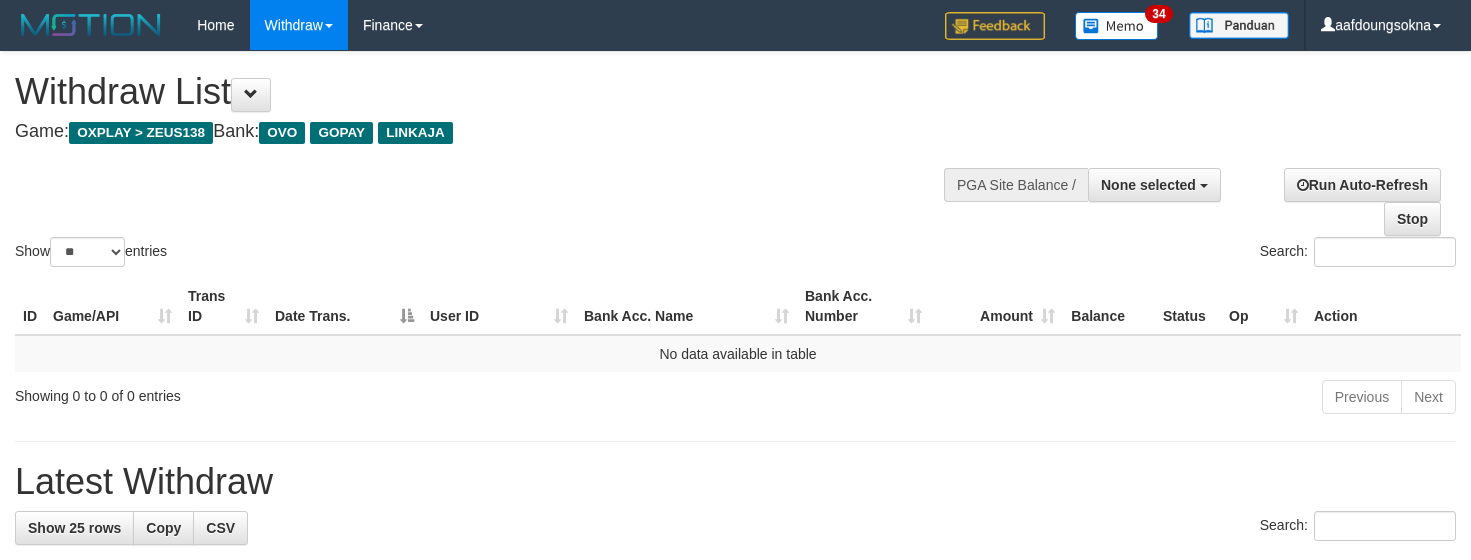 select 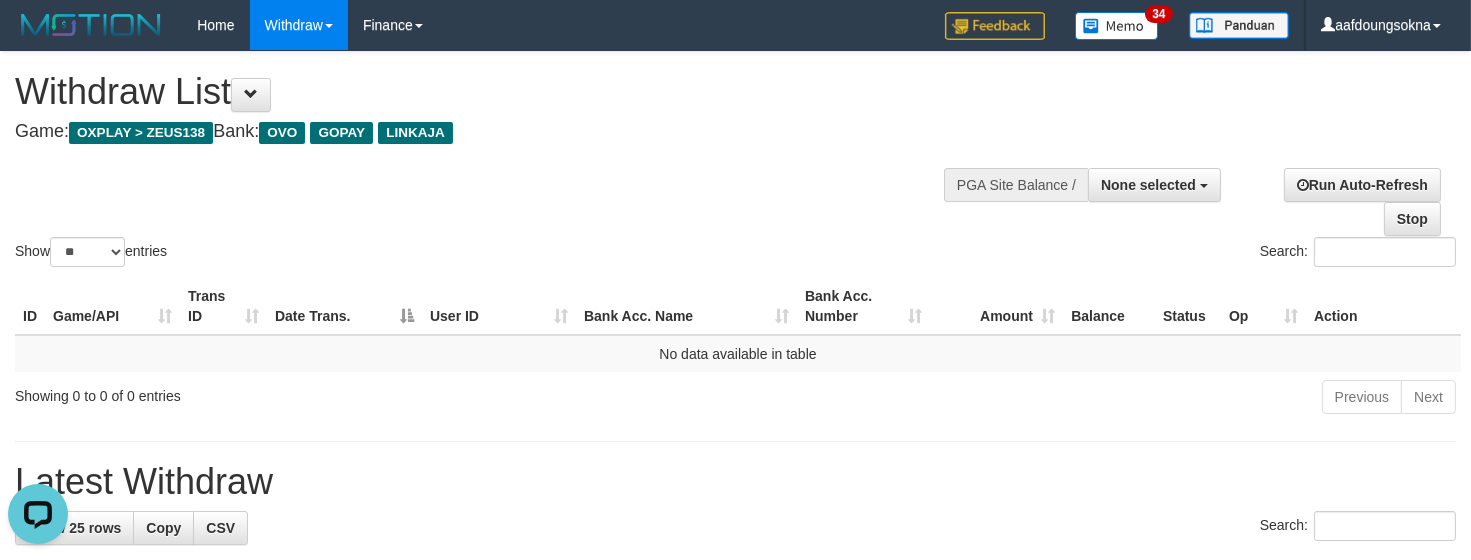 scroll, scrollTop: 0, scrollLeft: 0, axis: both 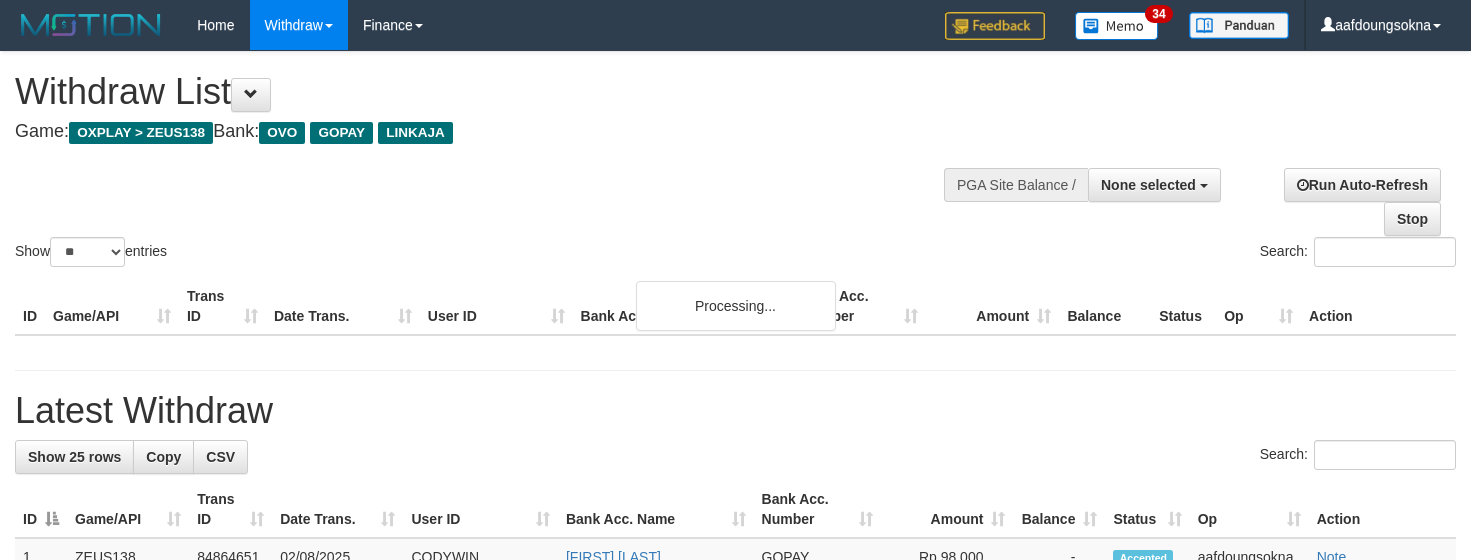 select 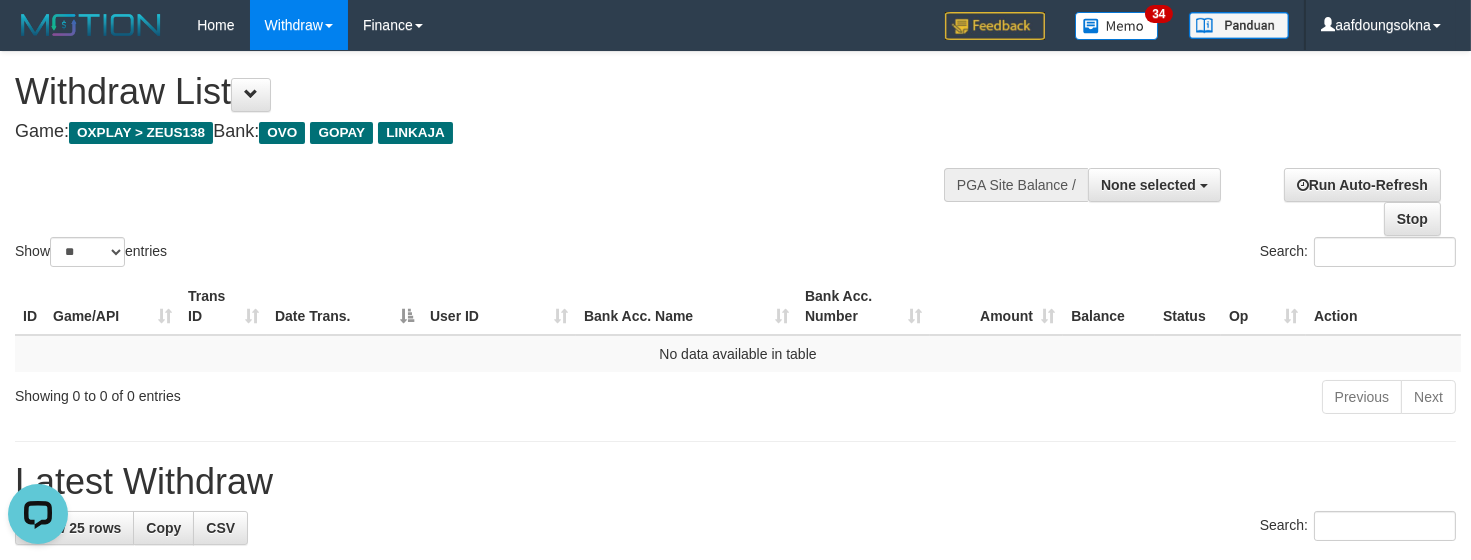 scroll, scrollTop: 0, scrollLeft: 0, axis: both 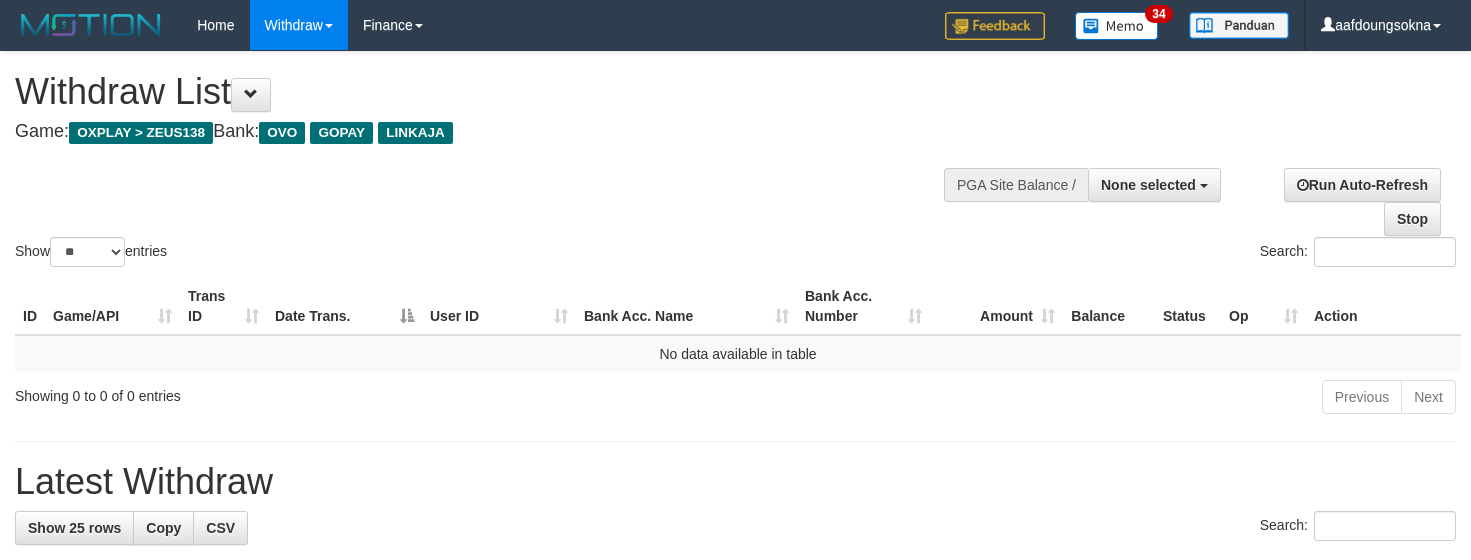 select 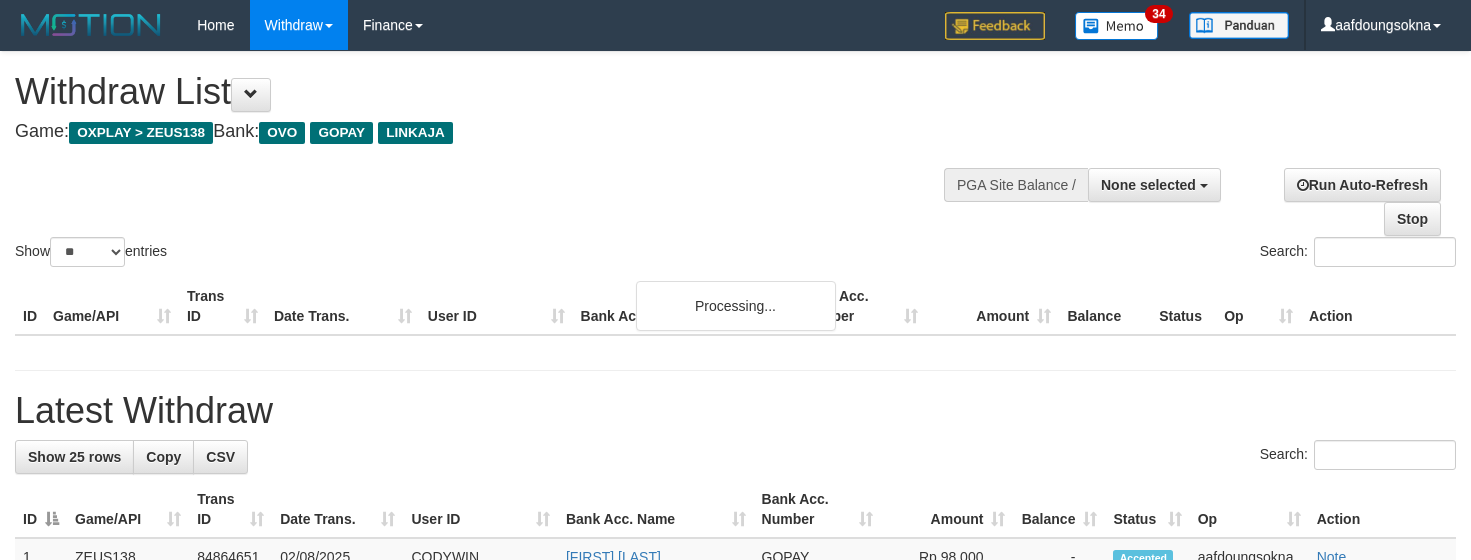 select 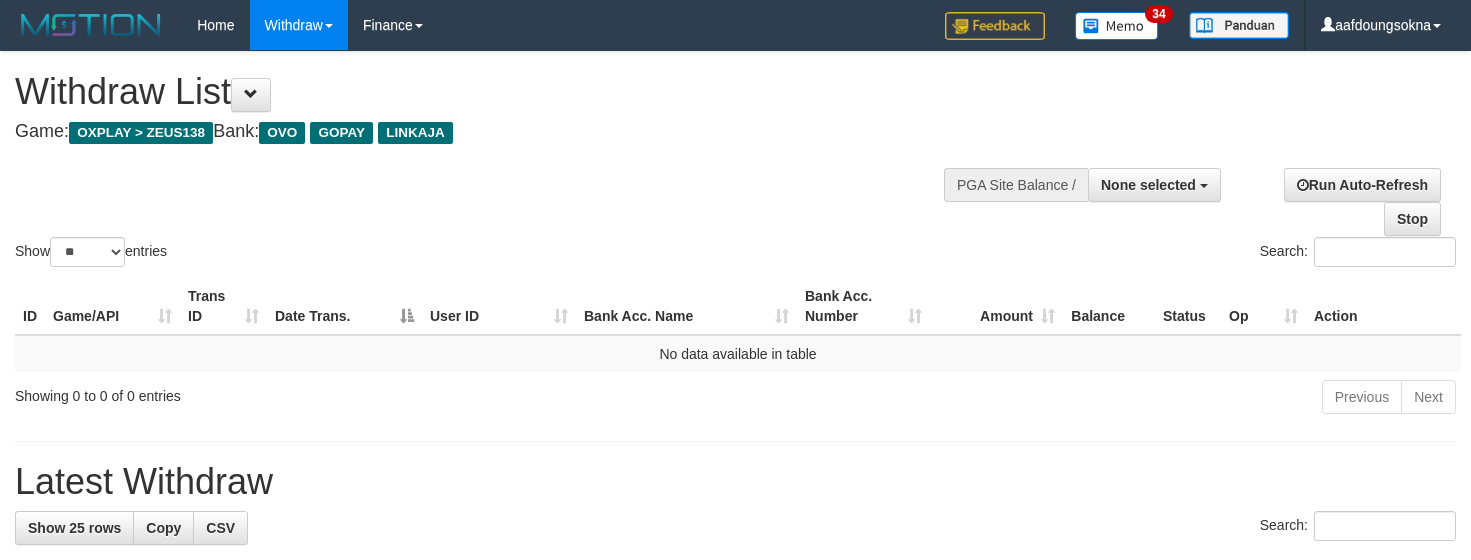 select 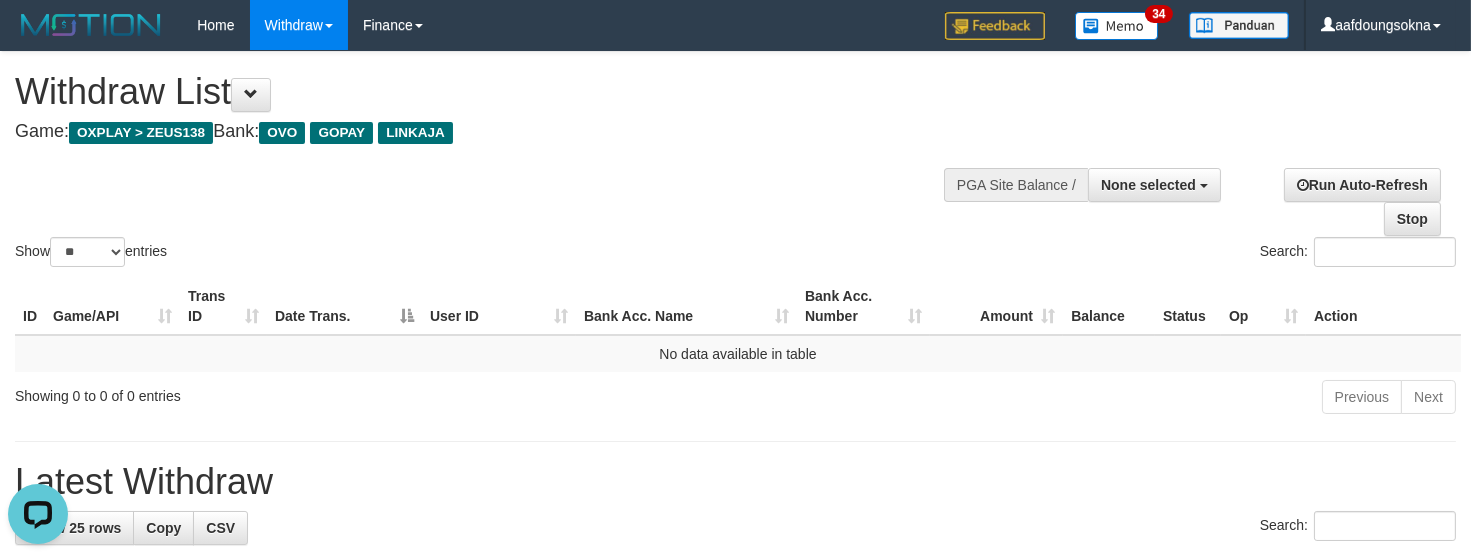 scroll, scrollTop: 0, scrollLeft: 0, axis: both 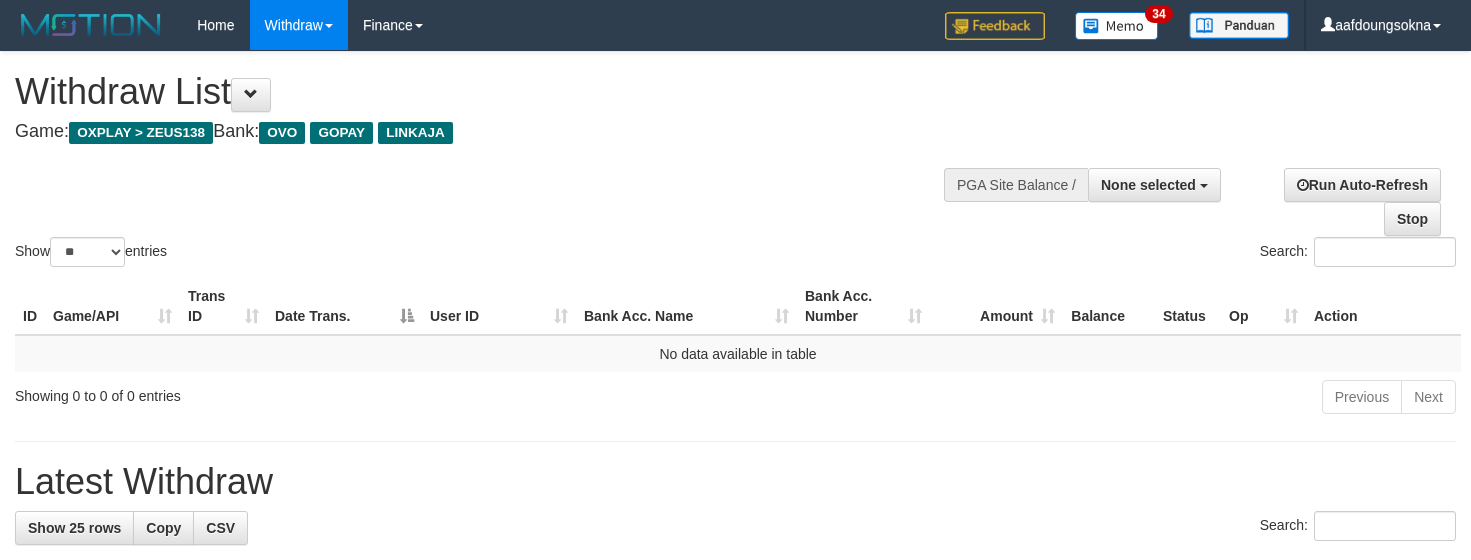 select 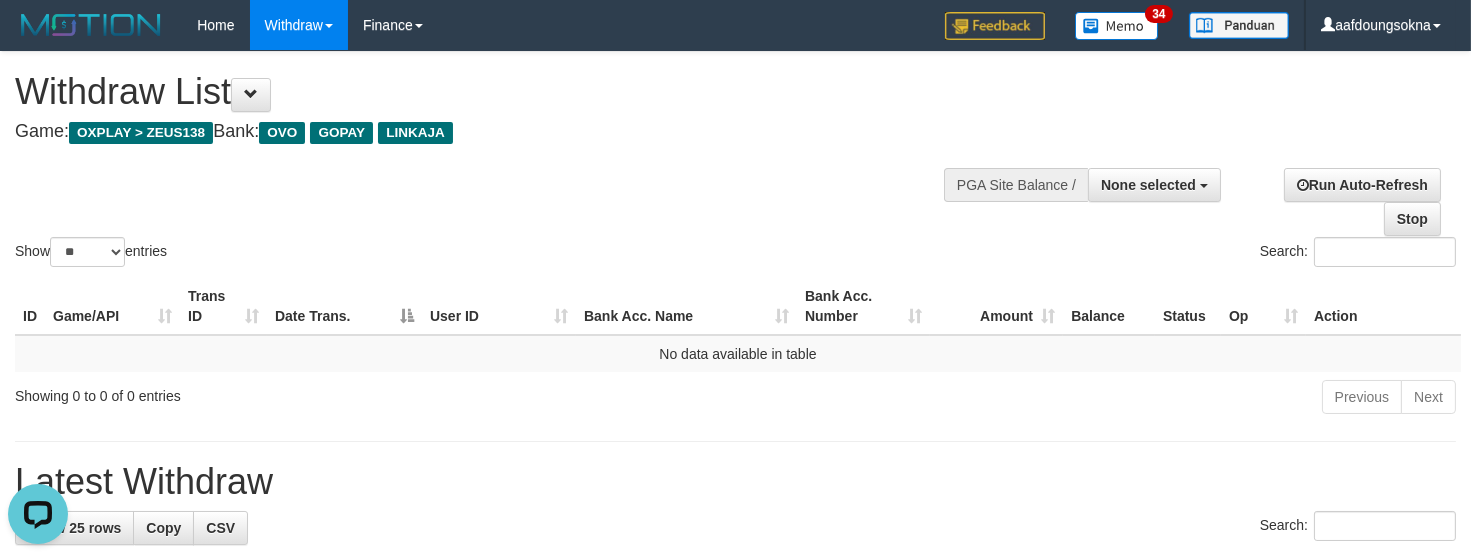 scroll, scrollTop: 0, scrollLeft: 0, axis: both 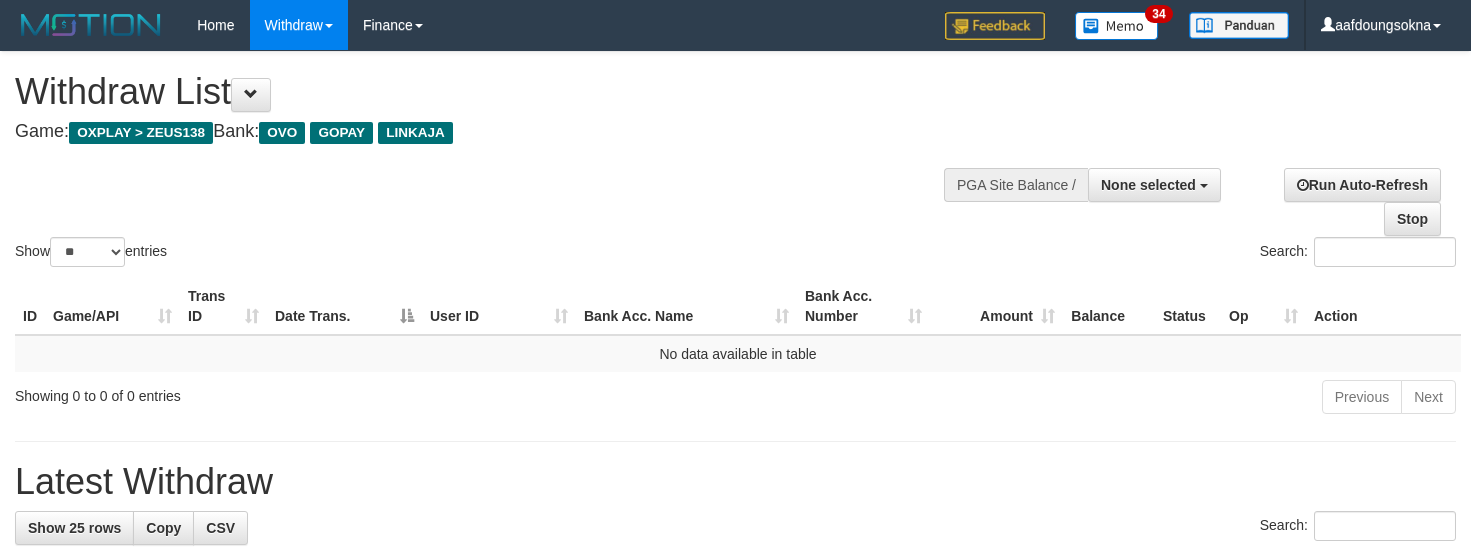 select 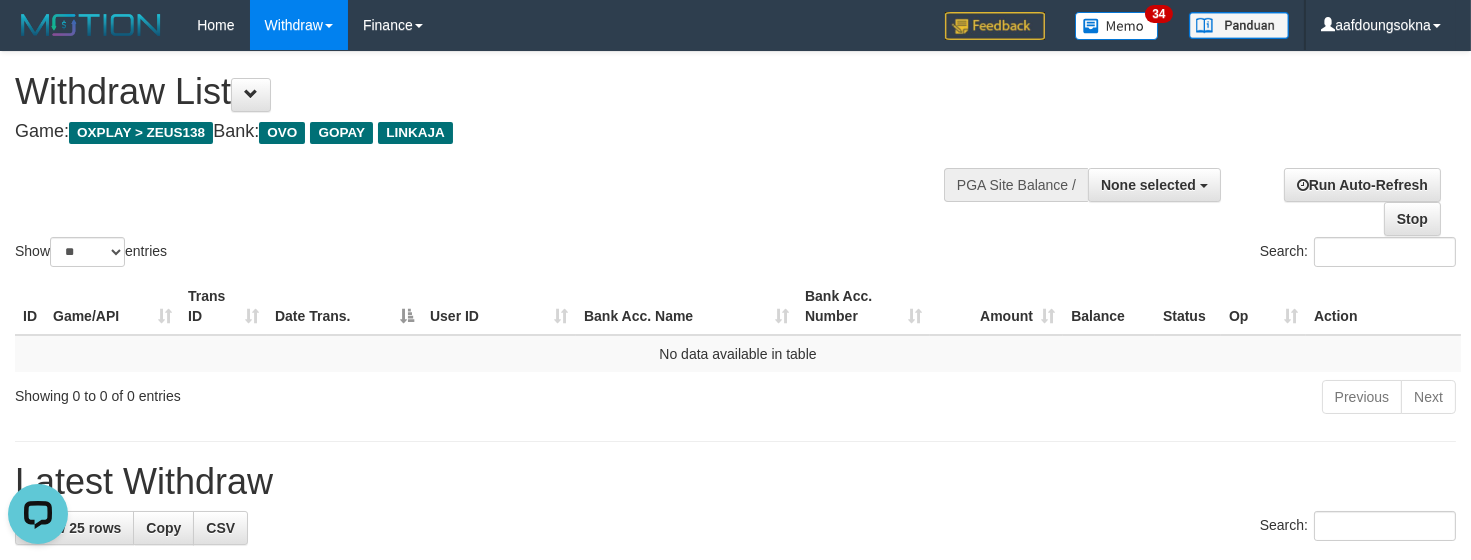 scroll, scrollTop: 0, scrollLeft: 0, axis: both 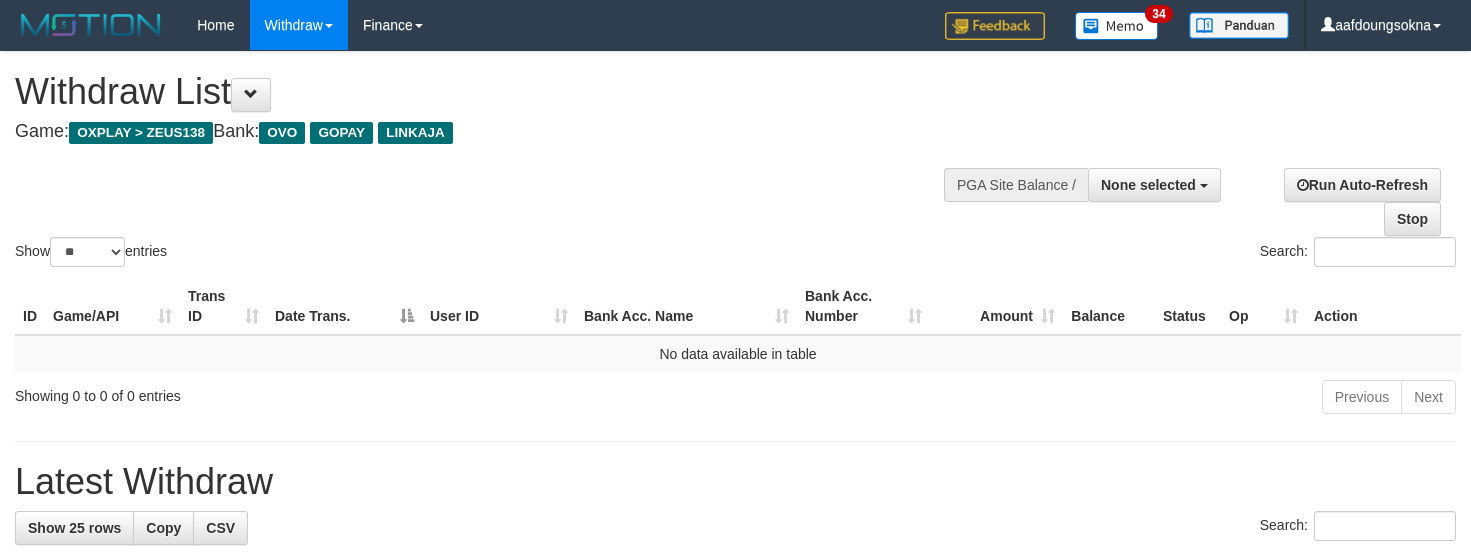 select 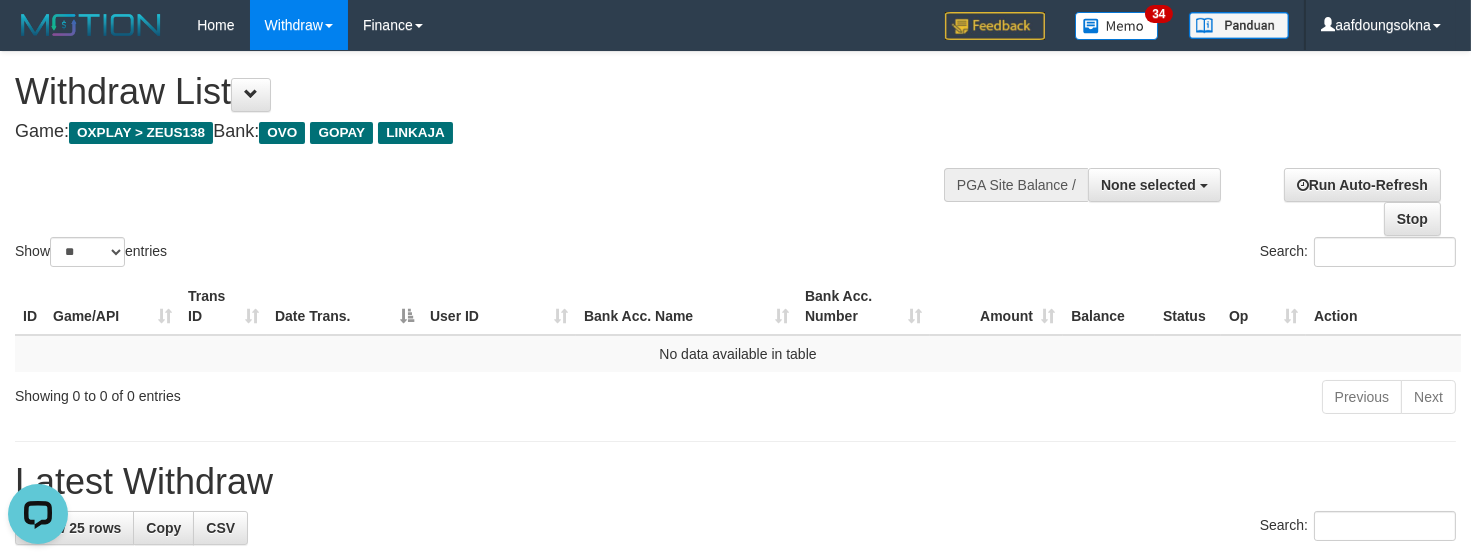 scroll, scrollTop: 0, scrollLeft: 0, axis: both 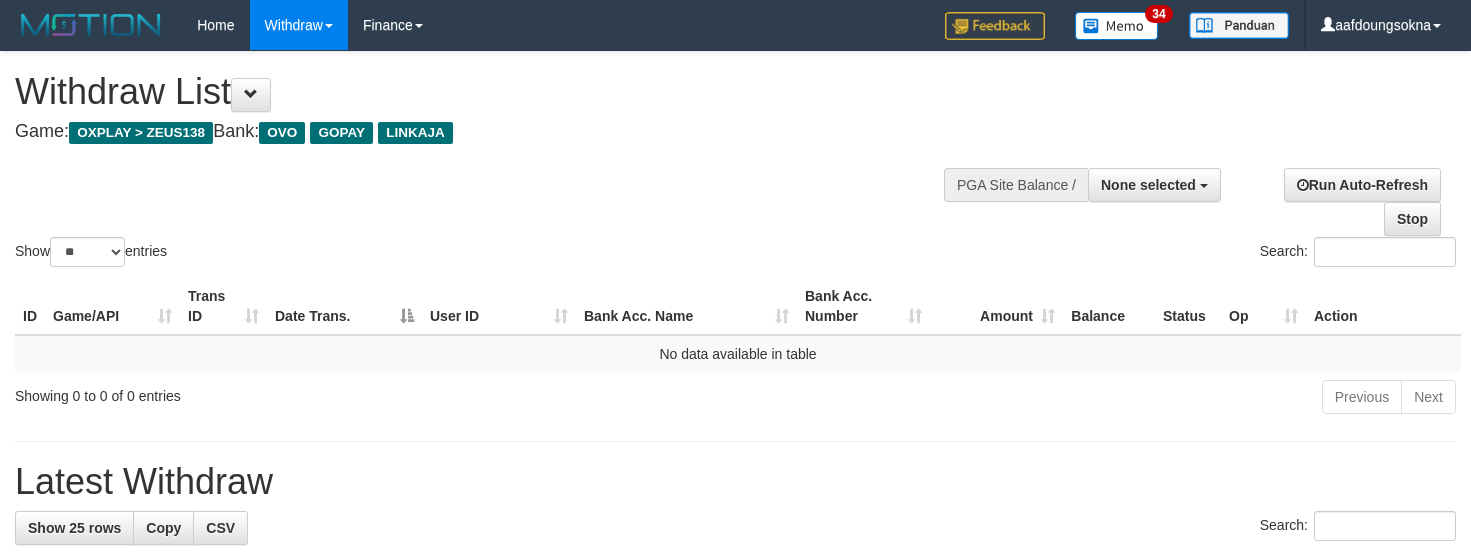 select 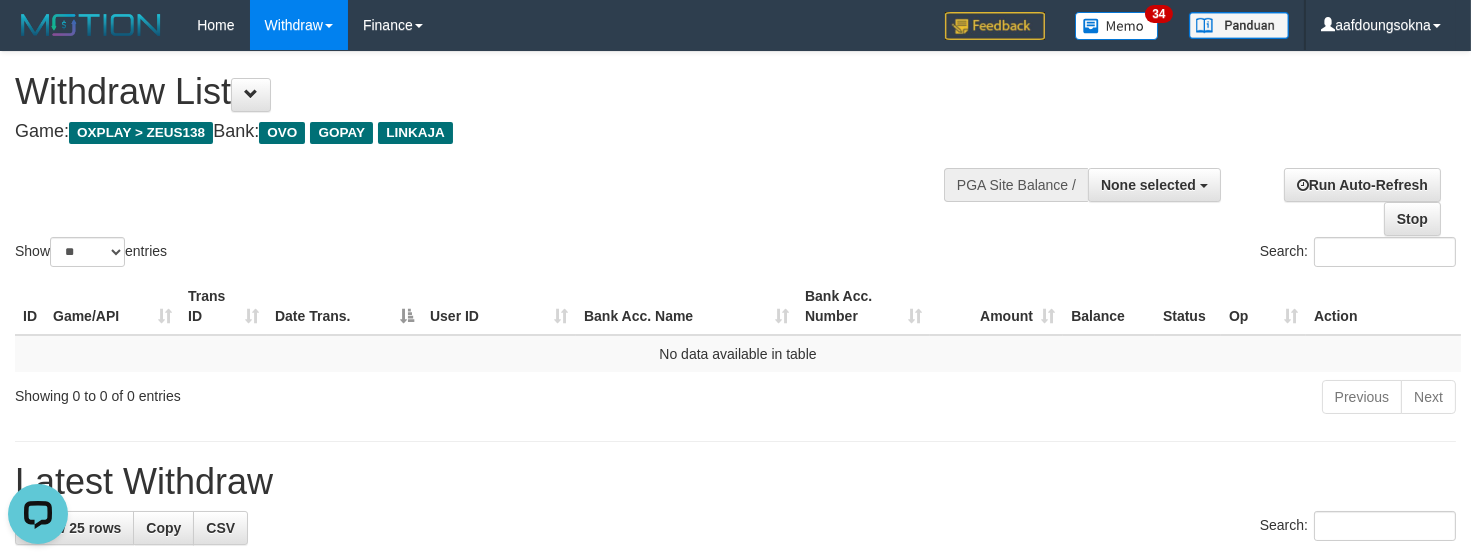scroll, scrollTop: 0, scrollLeft: 0, axis: both 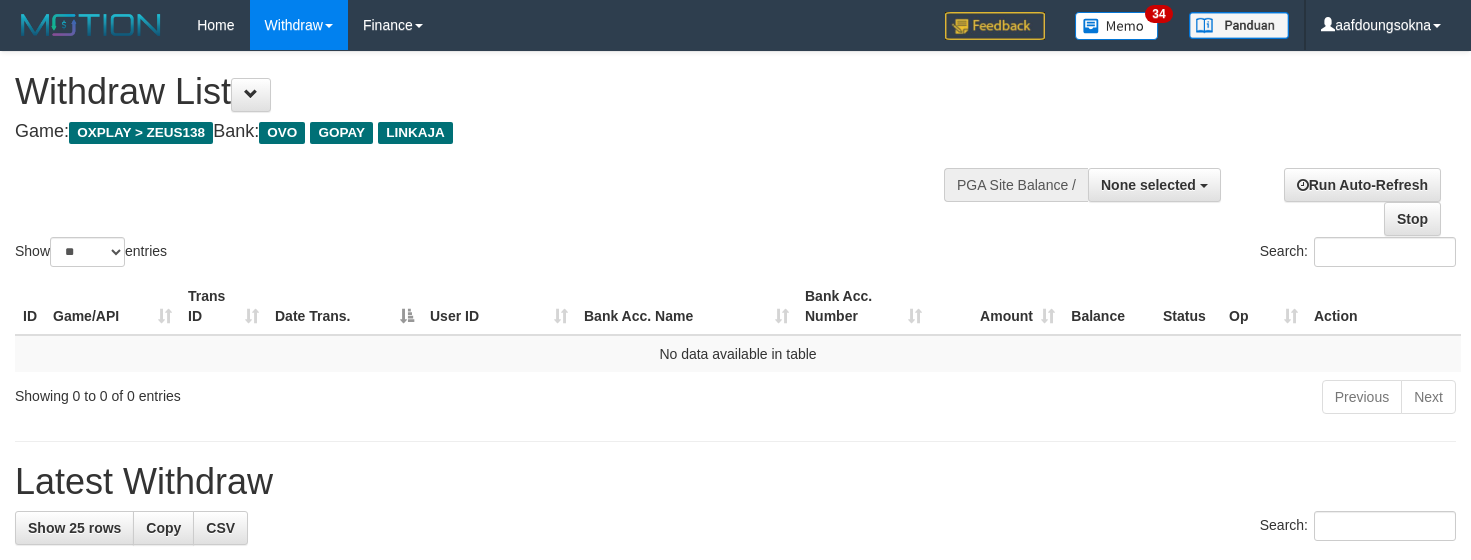 select 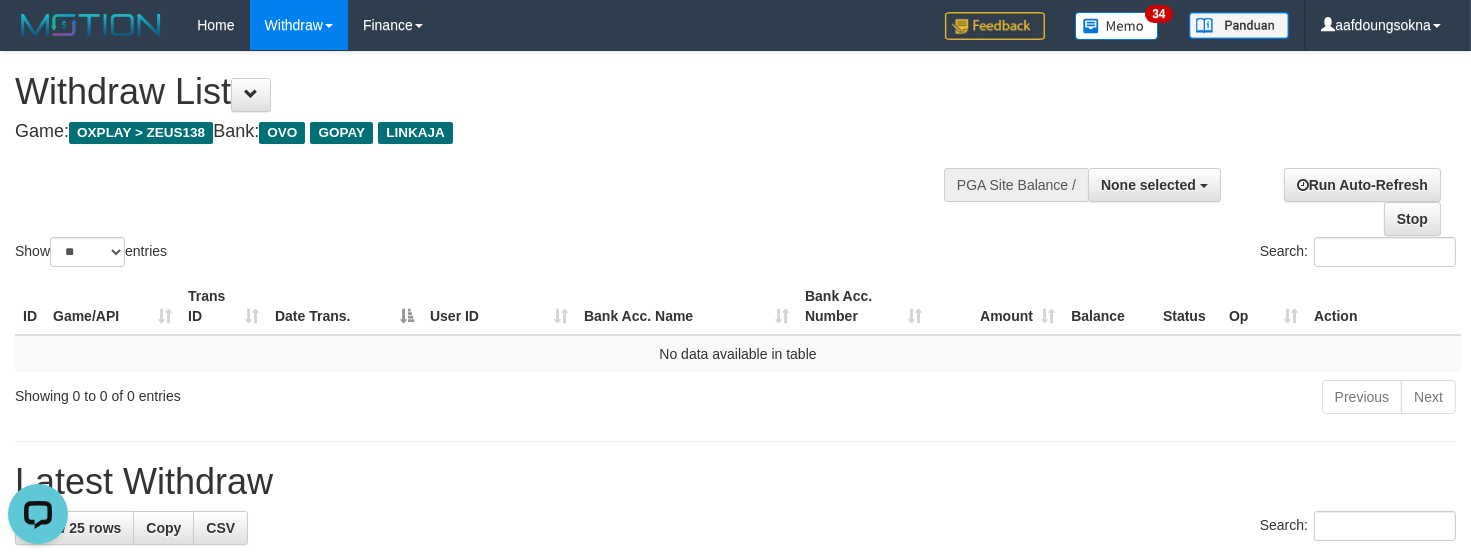 scroll, scrollTop: 0, scrollLeft: 0, axis: both 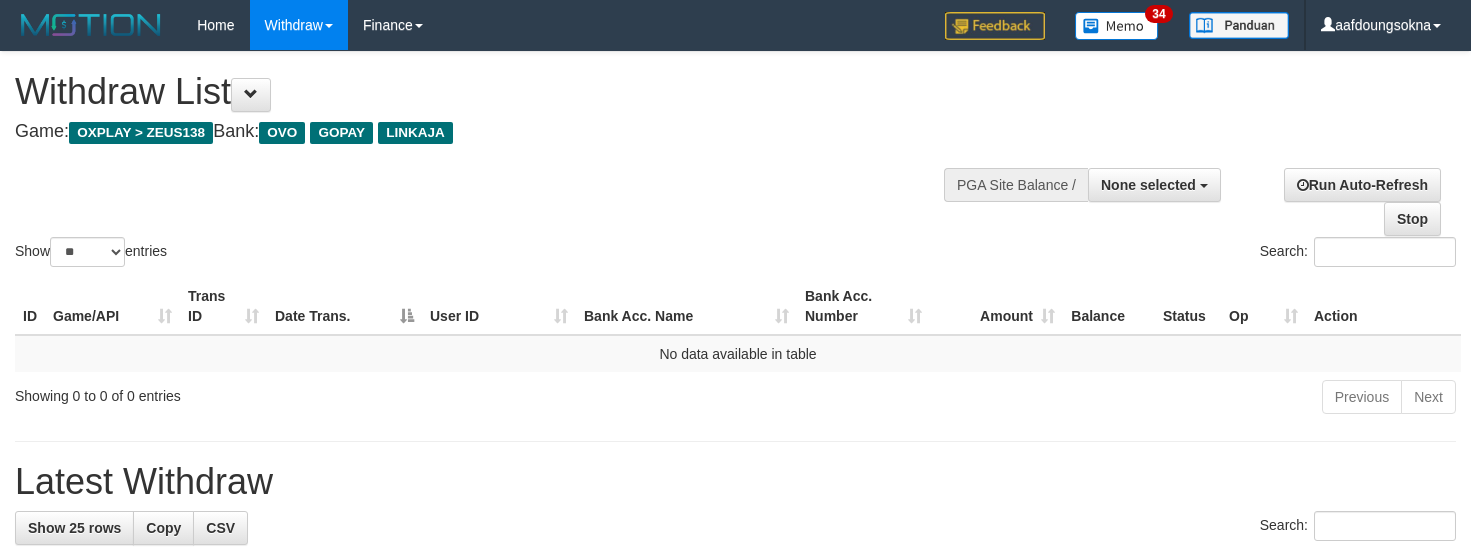 select 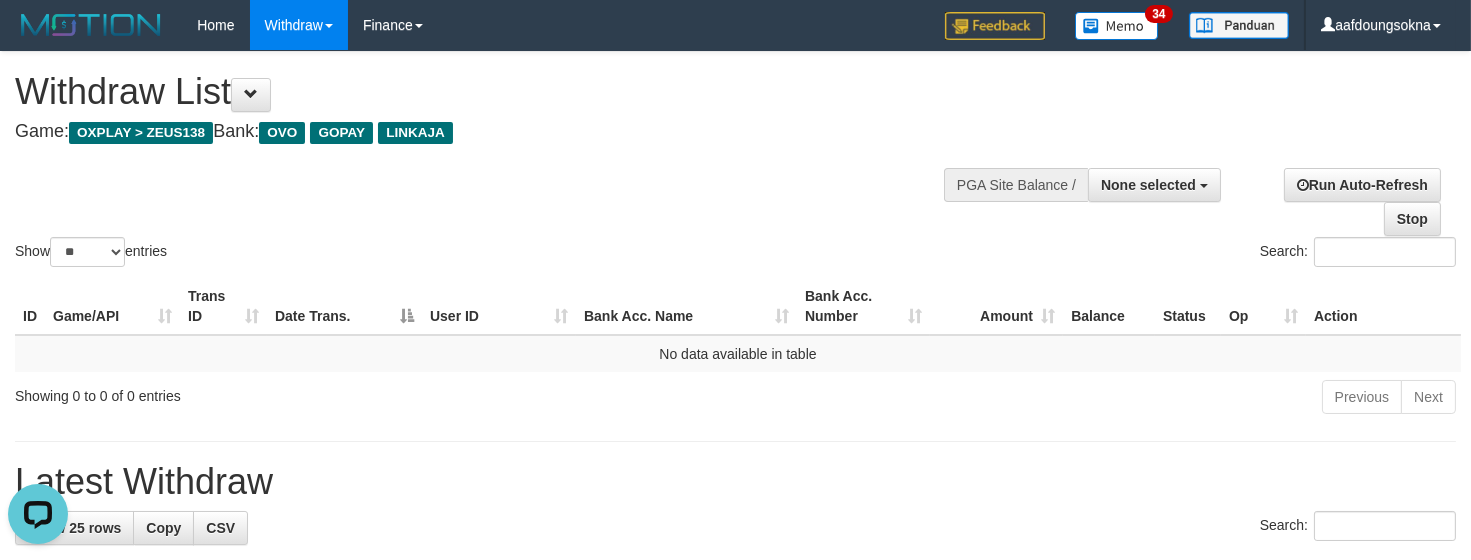 scroll, scrollTop: 0, scrollLeft: 0, axis: both 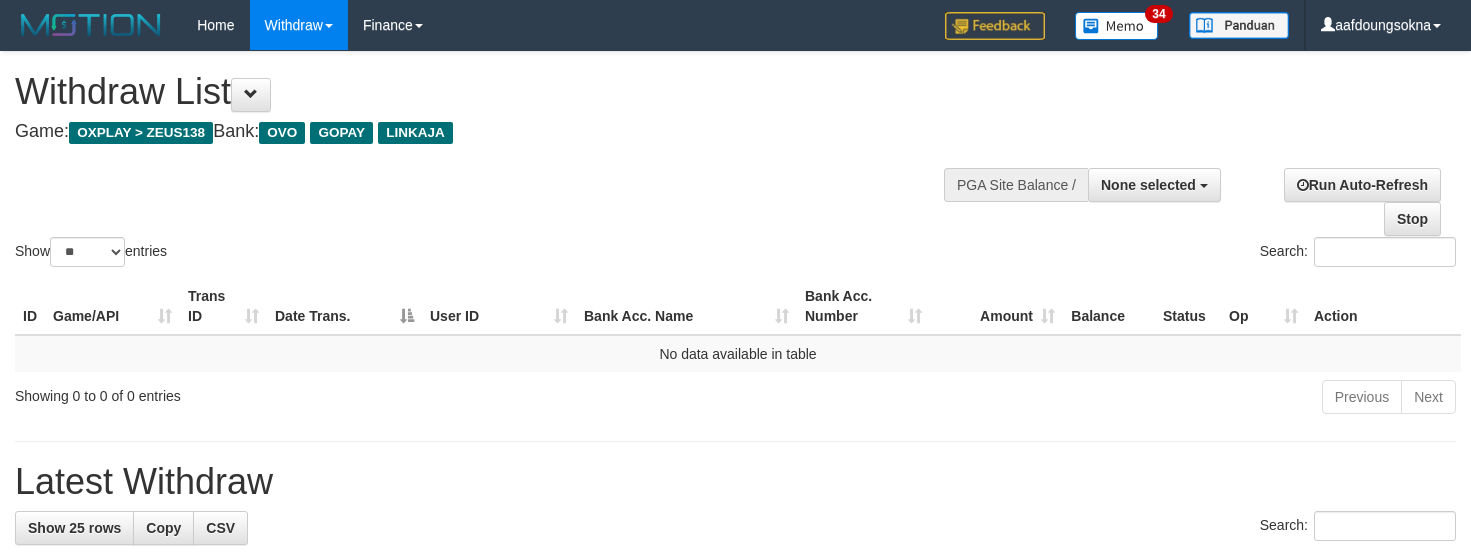 select 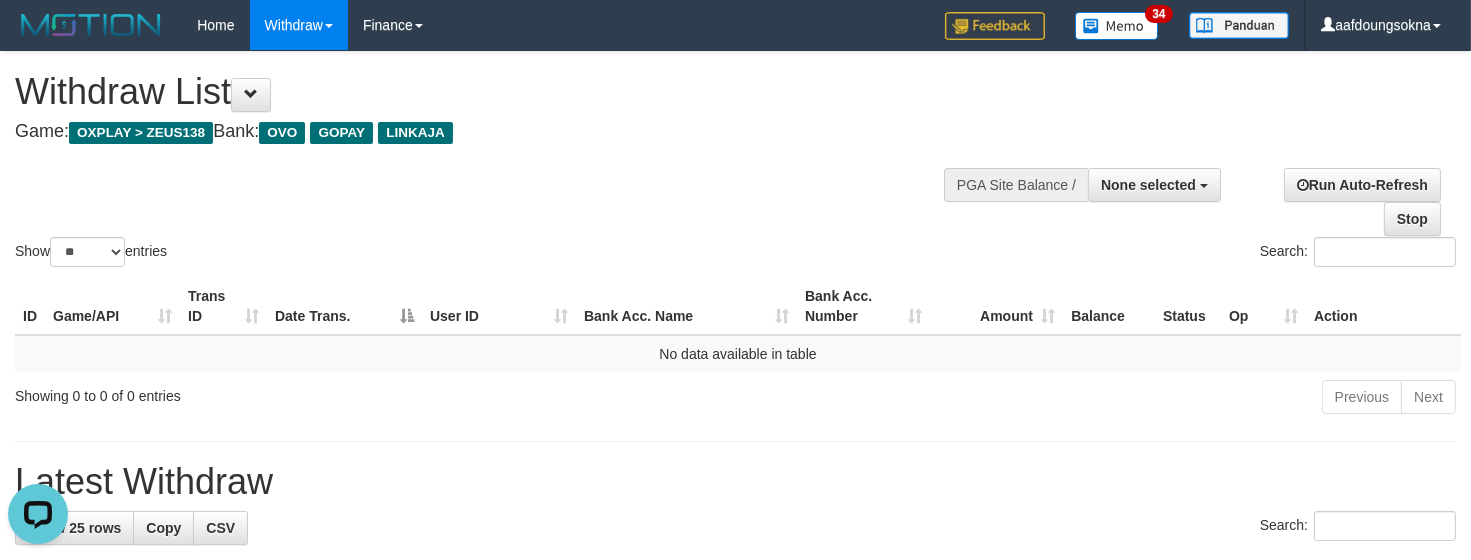 scroll, scrollTop: 0, scrollLeft: 0, axis: both 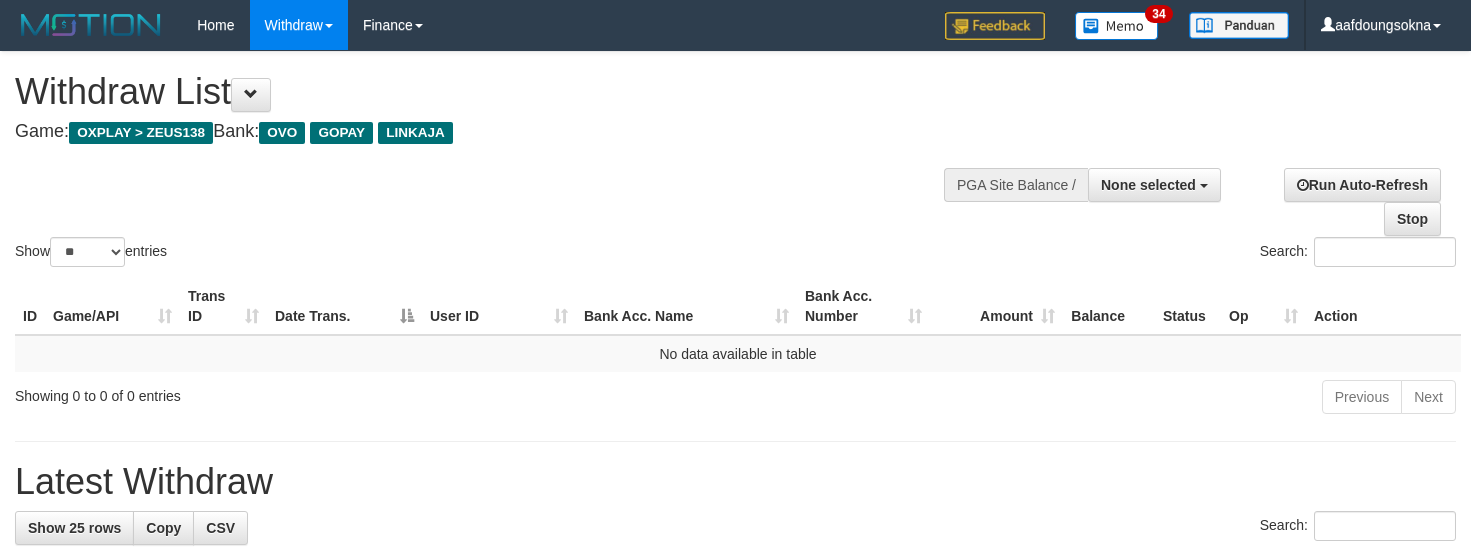select 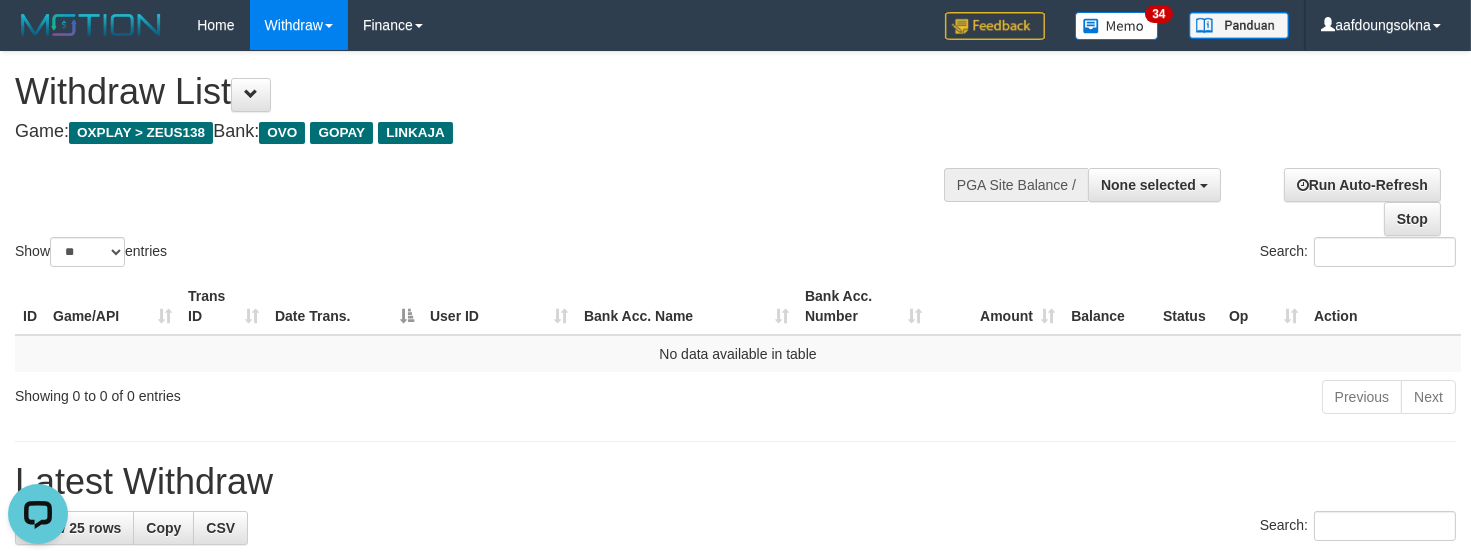 scroll, scrollTop: 0, scrollLeft: 0, axis: both 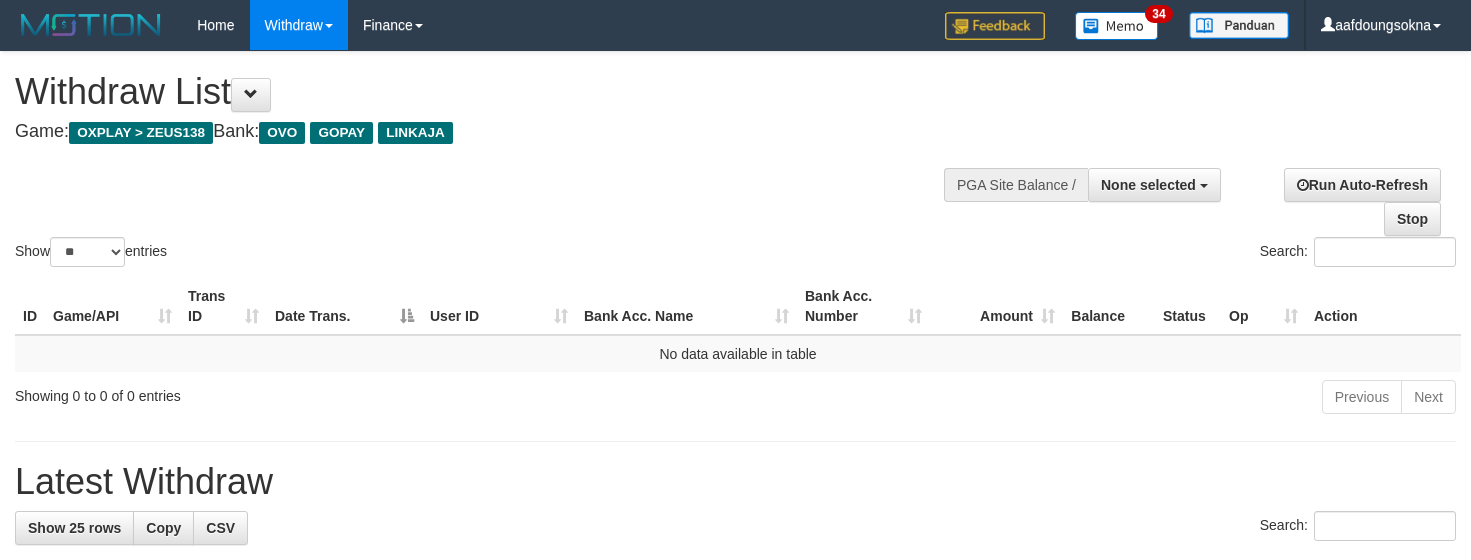 select 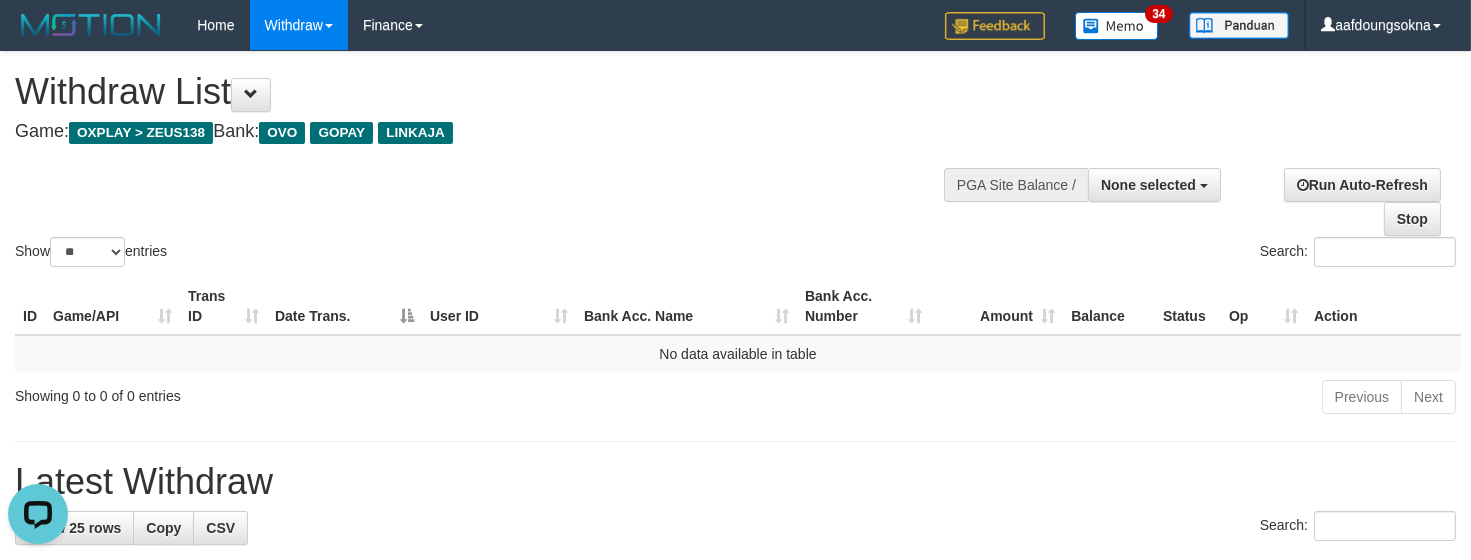 scroll, scrollTop: 0, scrollLeft: 0, axis: both 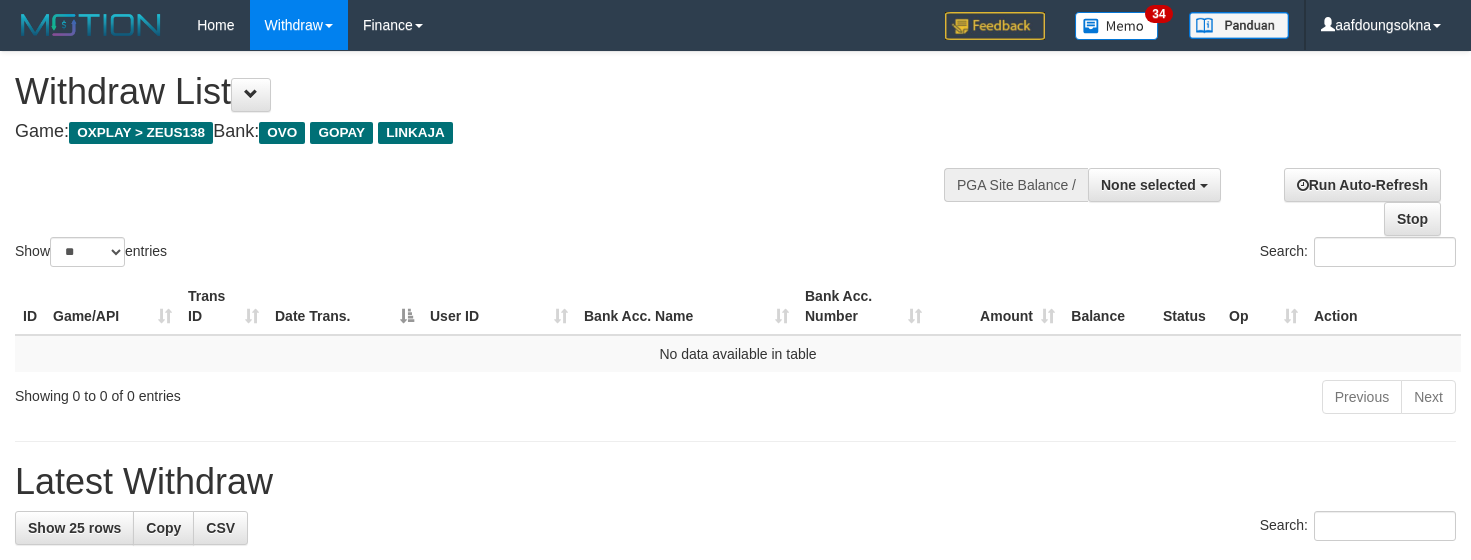 select 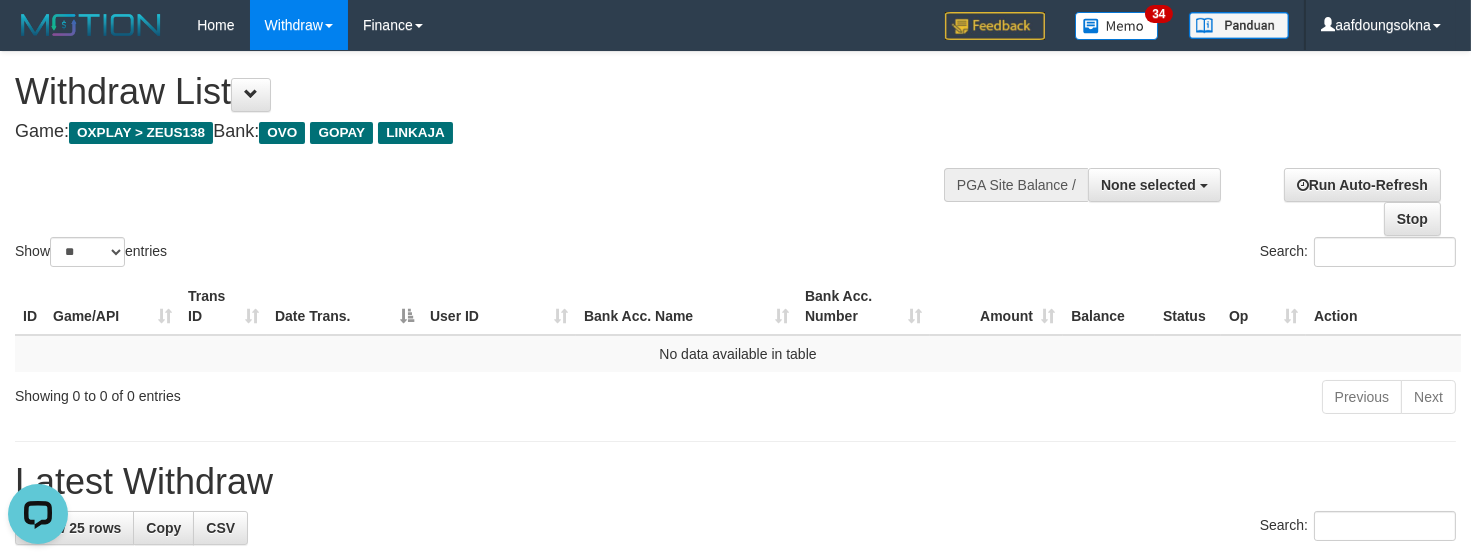 scroll, scrollTop: 0, scrollLeft: 0, axis: both 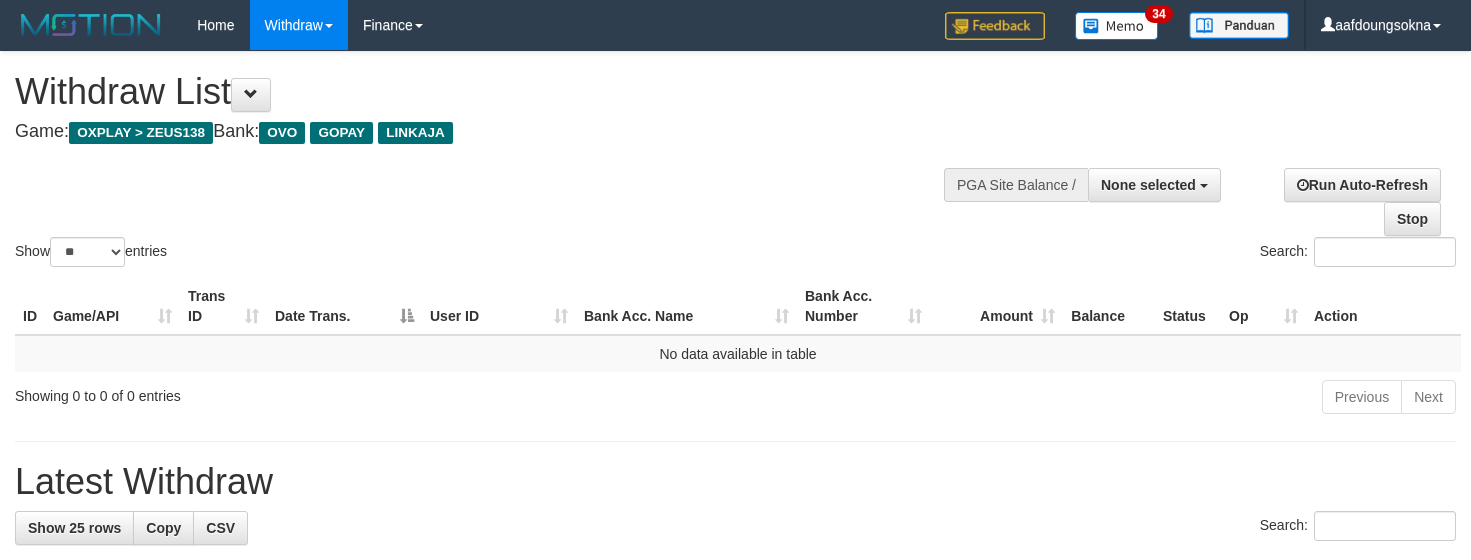 select 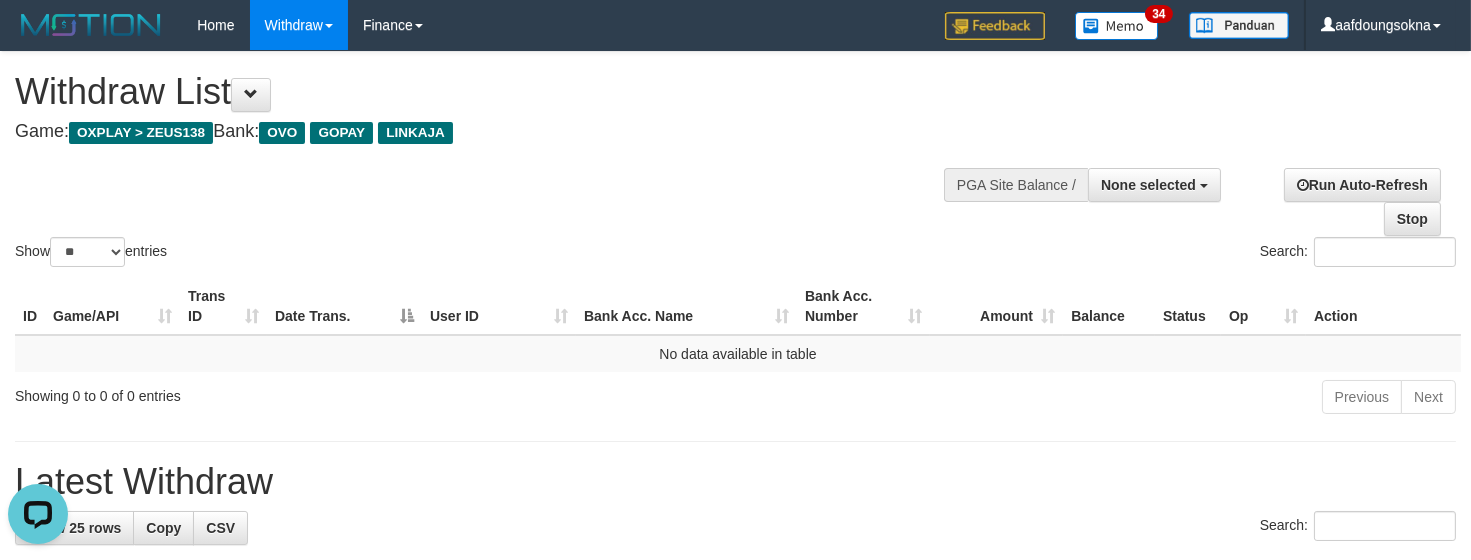 scroll, scrollTop: 0, scrollLeft: 0, axis: both 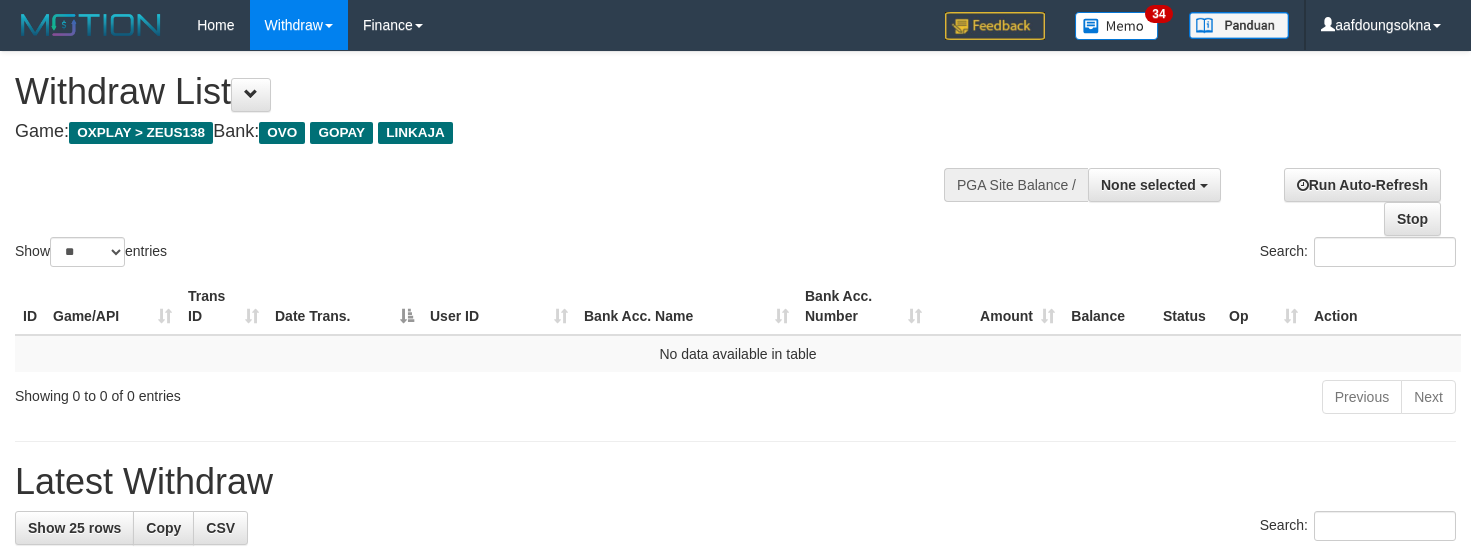 select 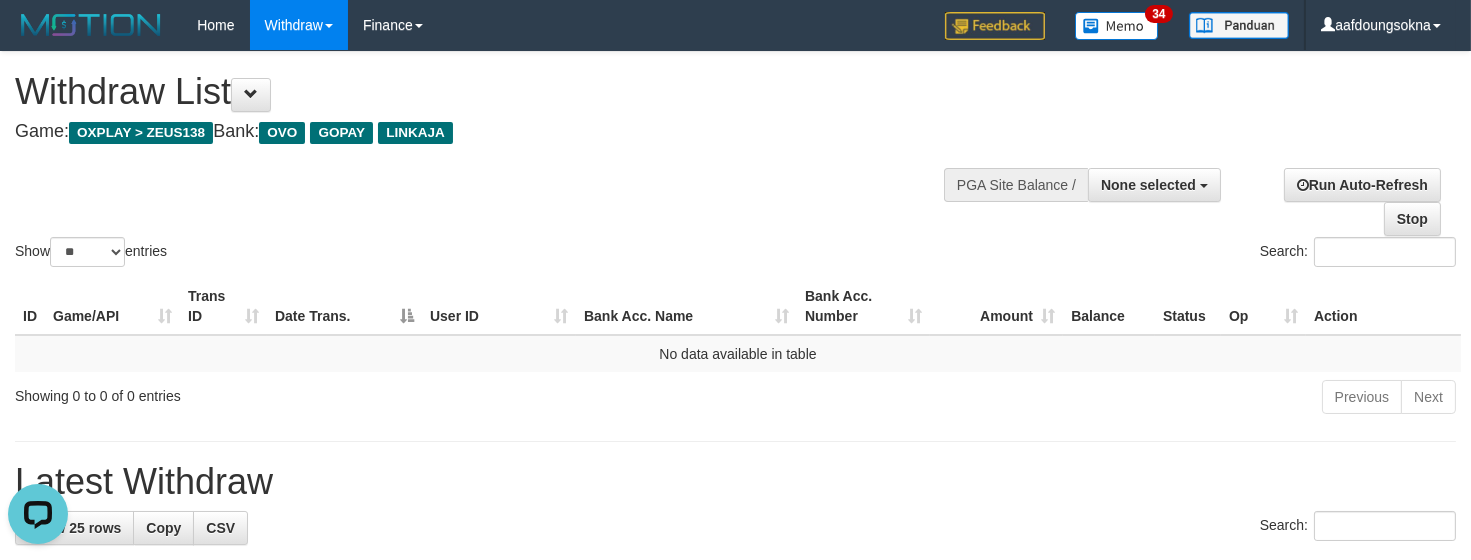 scroll, scrollTop: 0, scrollLeft: 0, axis: both 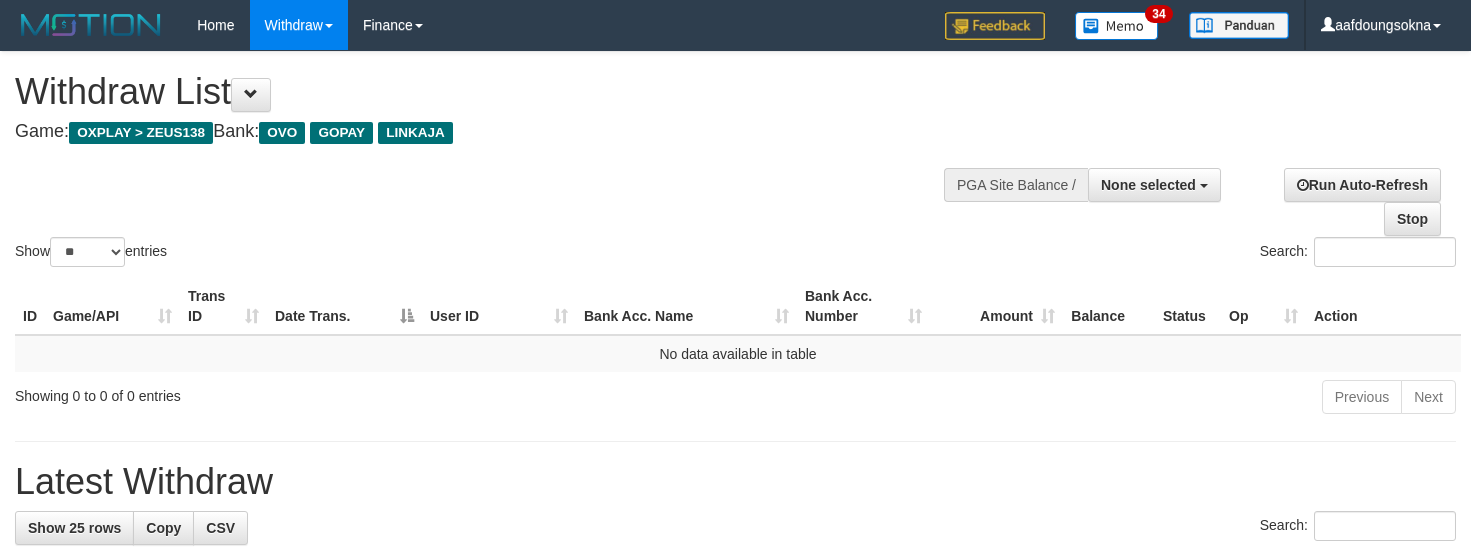 select 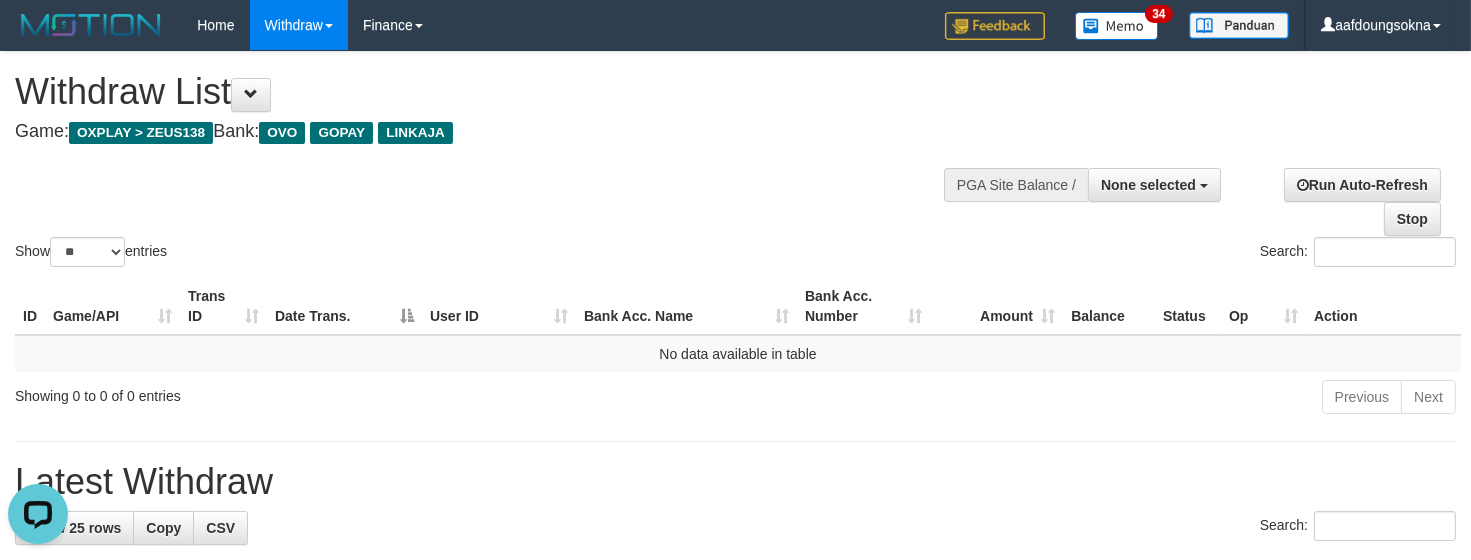 scroll, scrollTop: 0, scrollLeft: 0, axis: both 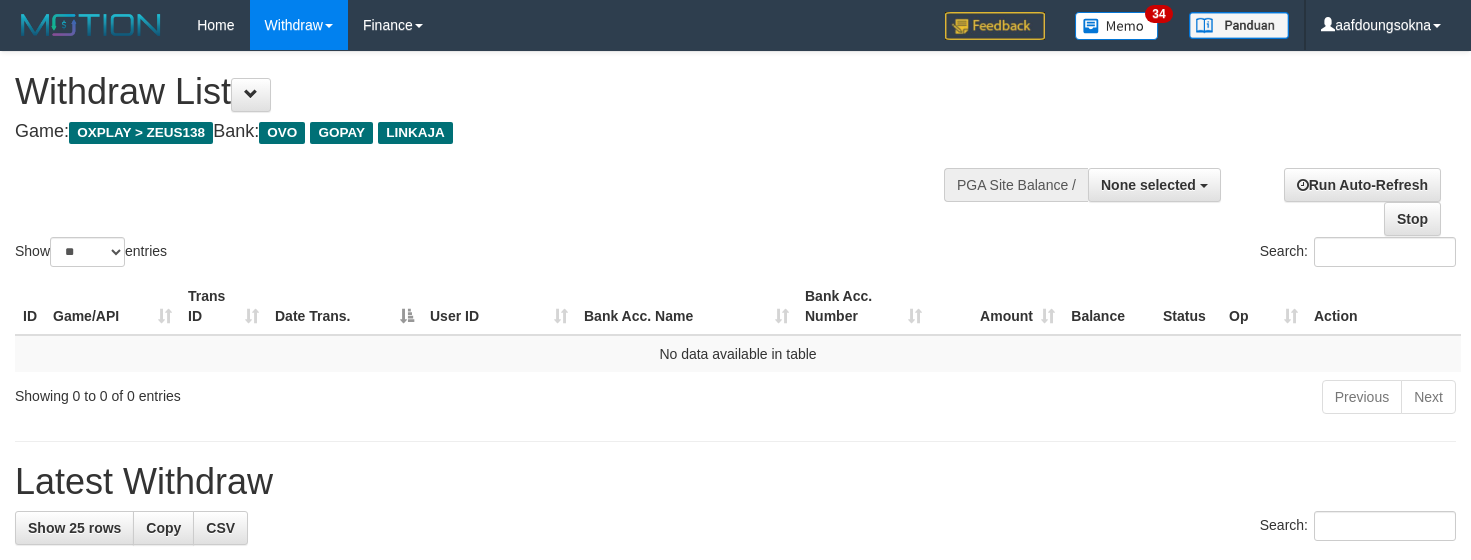 select 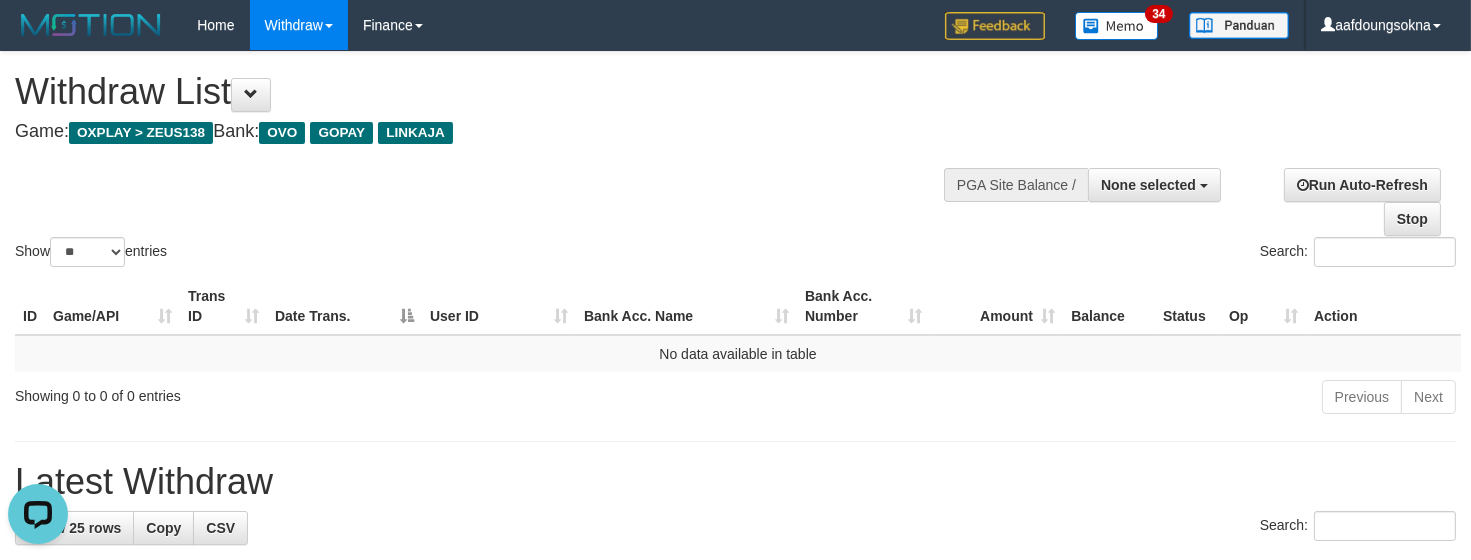 scroll, scrollTop: 0, scrollLeft: 0, axis: both 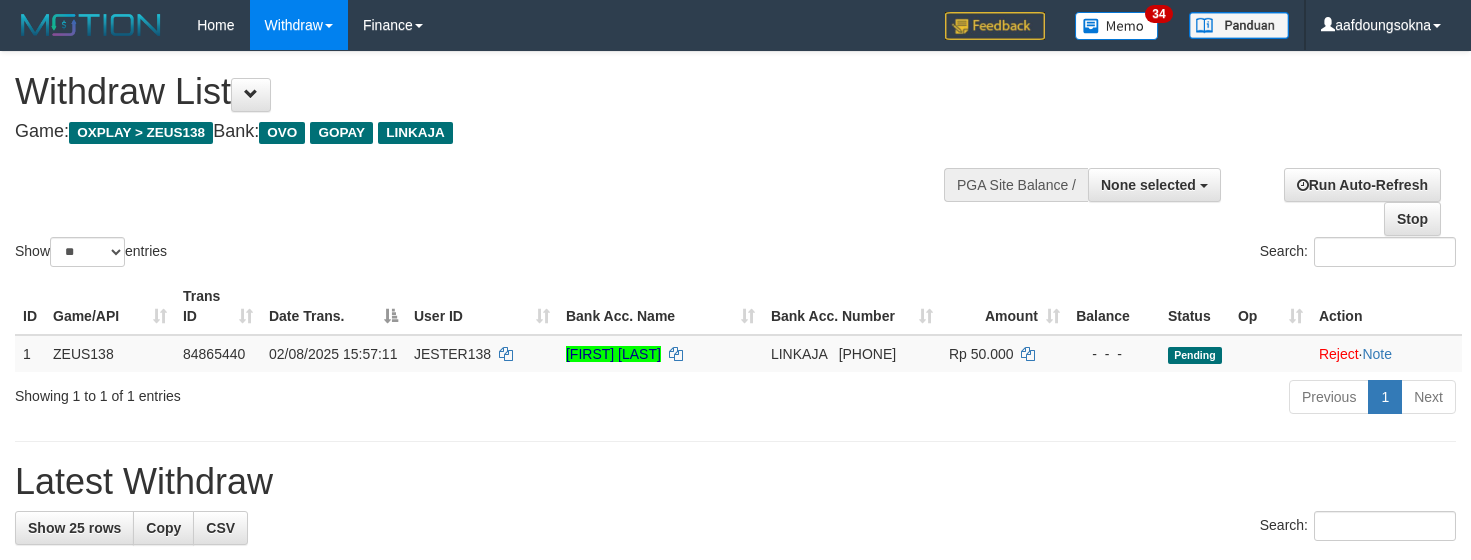 select 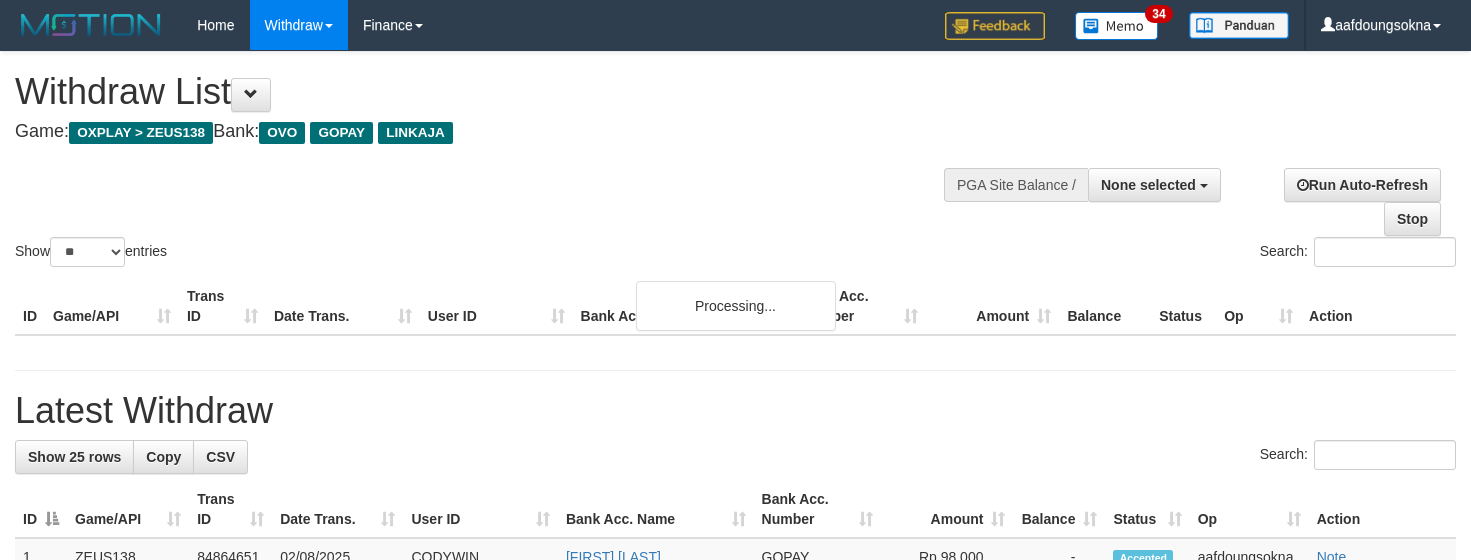 select 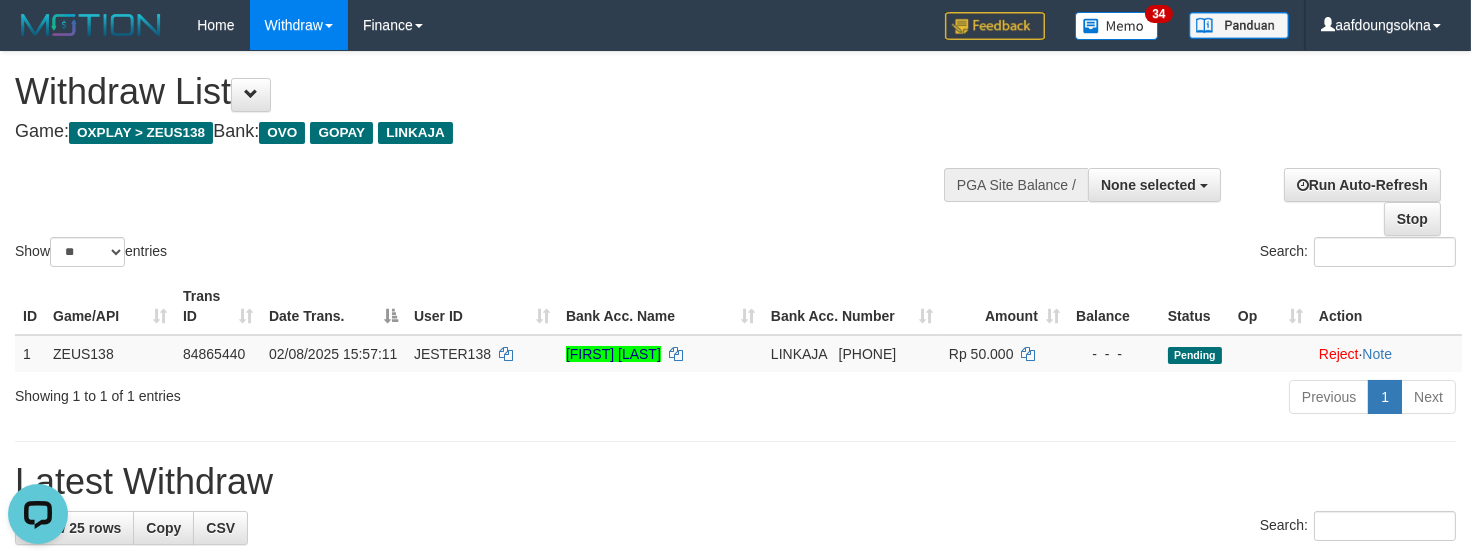 scroll, scrollTop: 0, scrollLeft: 0, axis: both 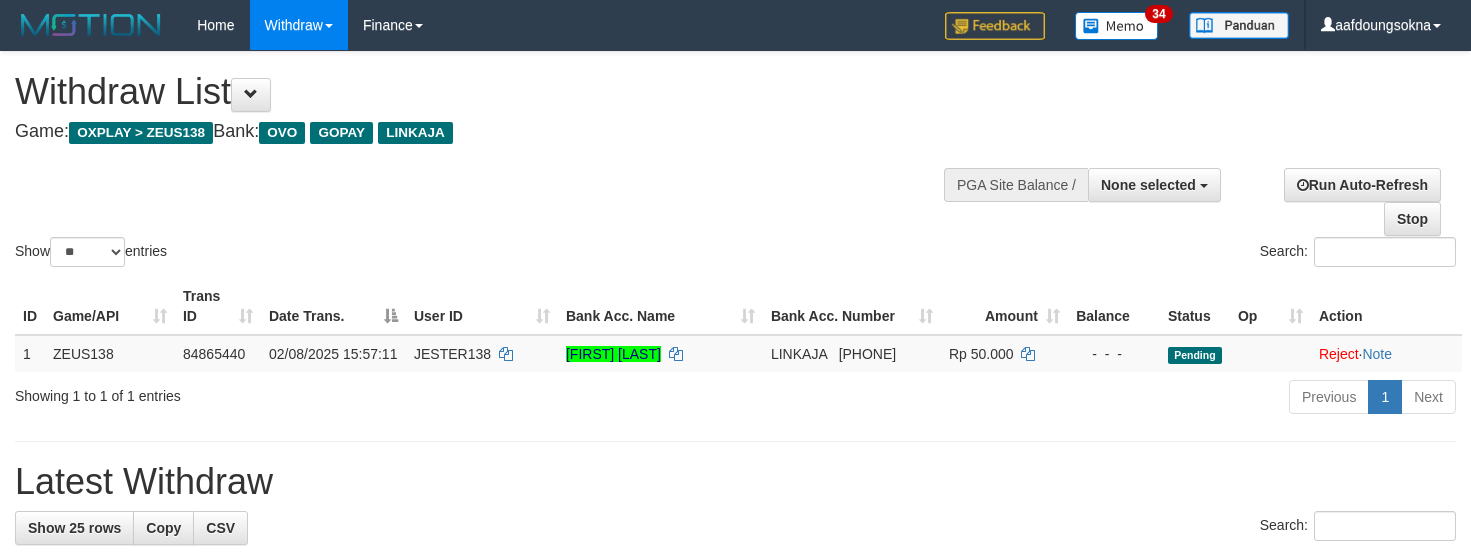 select 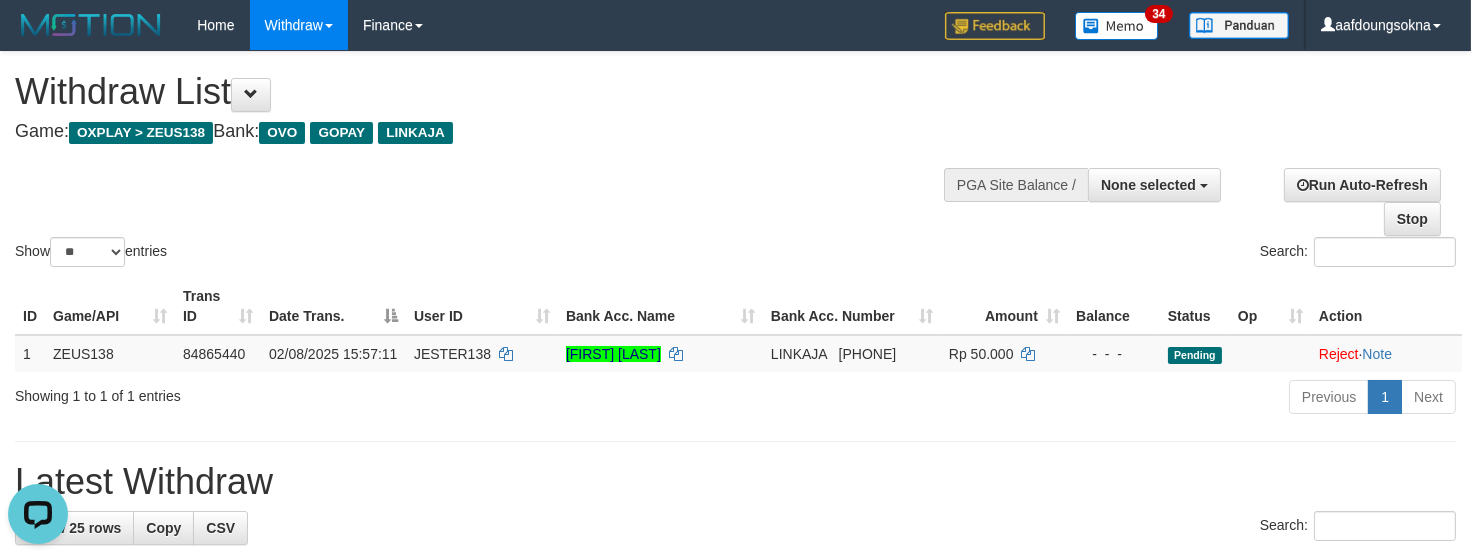 scroll, scrollTop: 0, scrollLeft: 0, axis: both 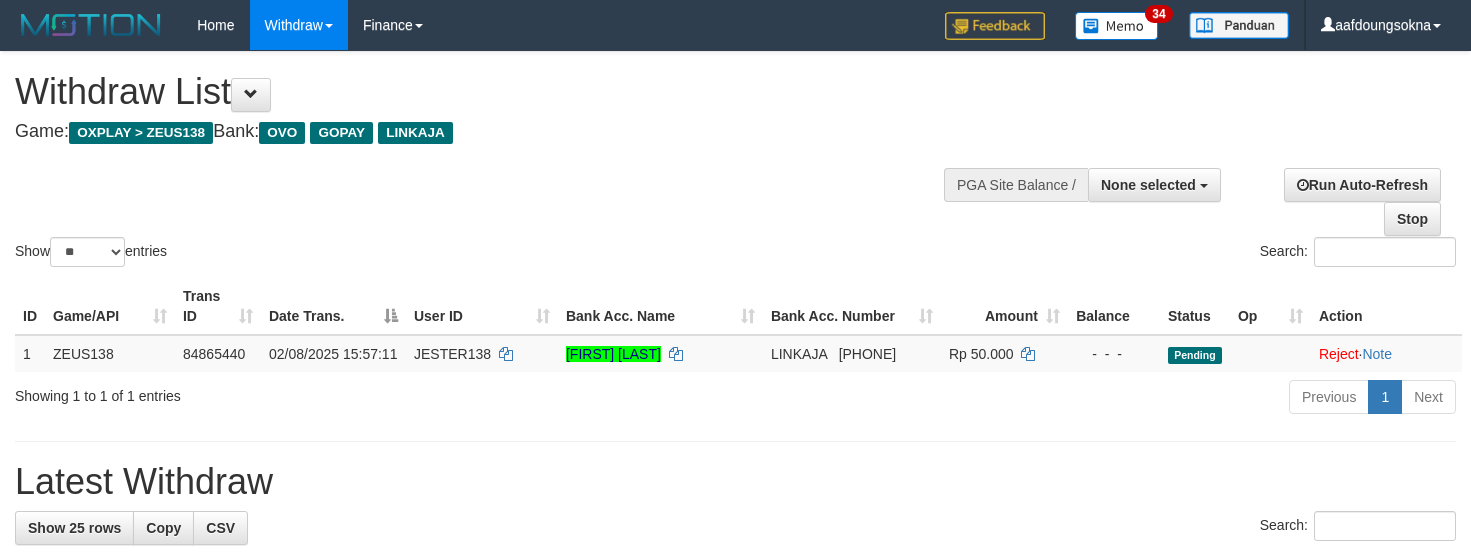 select 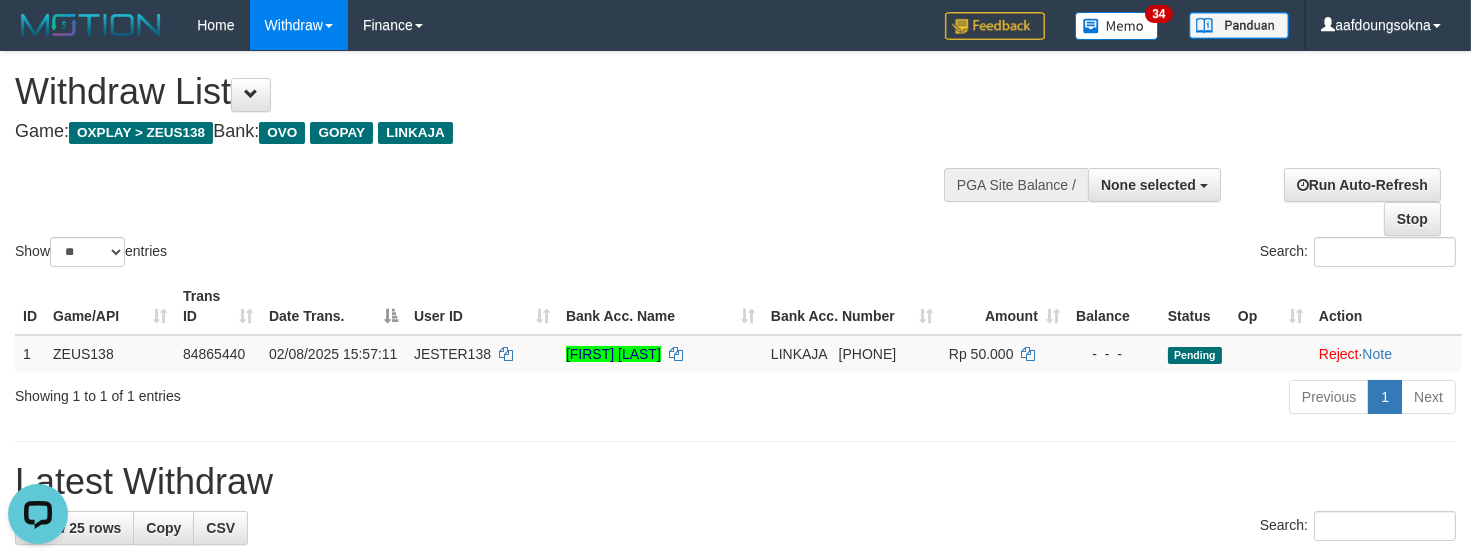 scroll, scrollTop: 0, scrollLeft: 0, axis: both 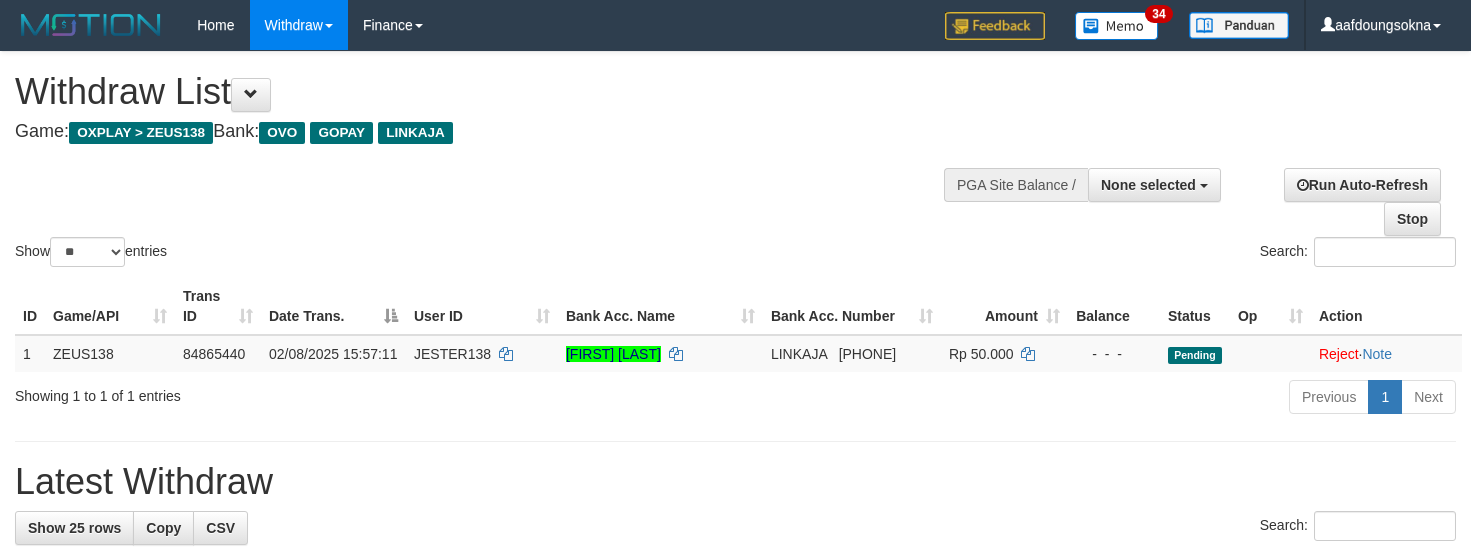 select 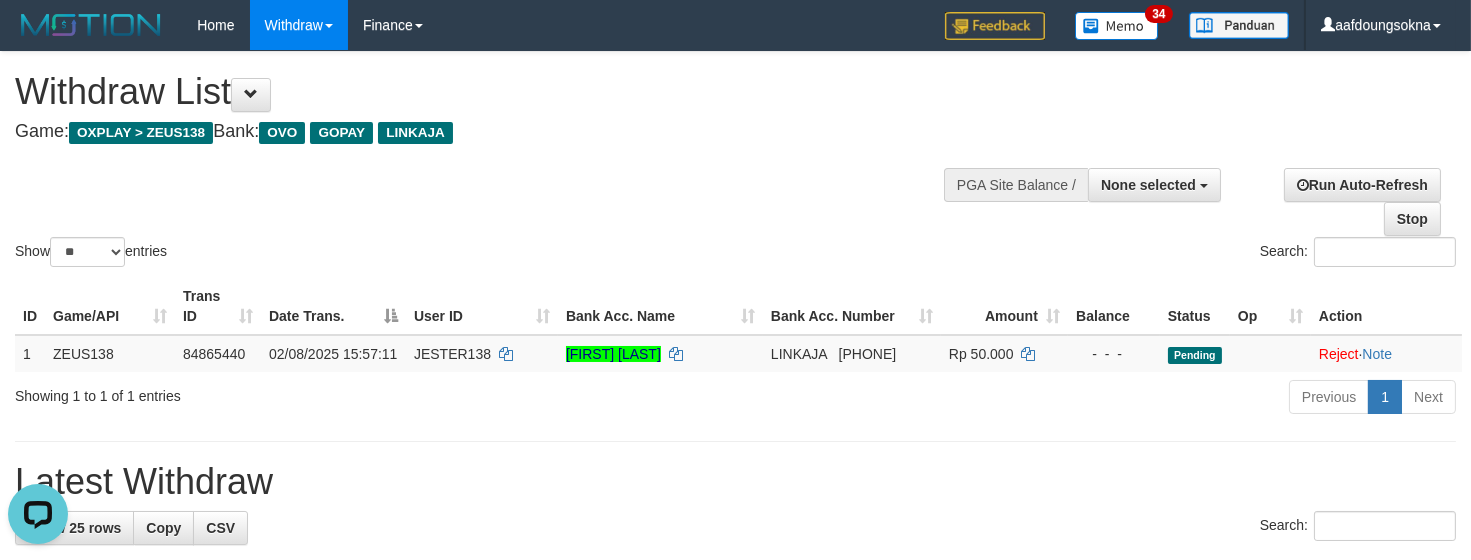 scroll, scrollTop: 0, scrollLeft: 0, axis: both 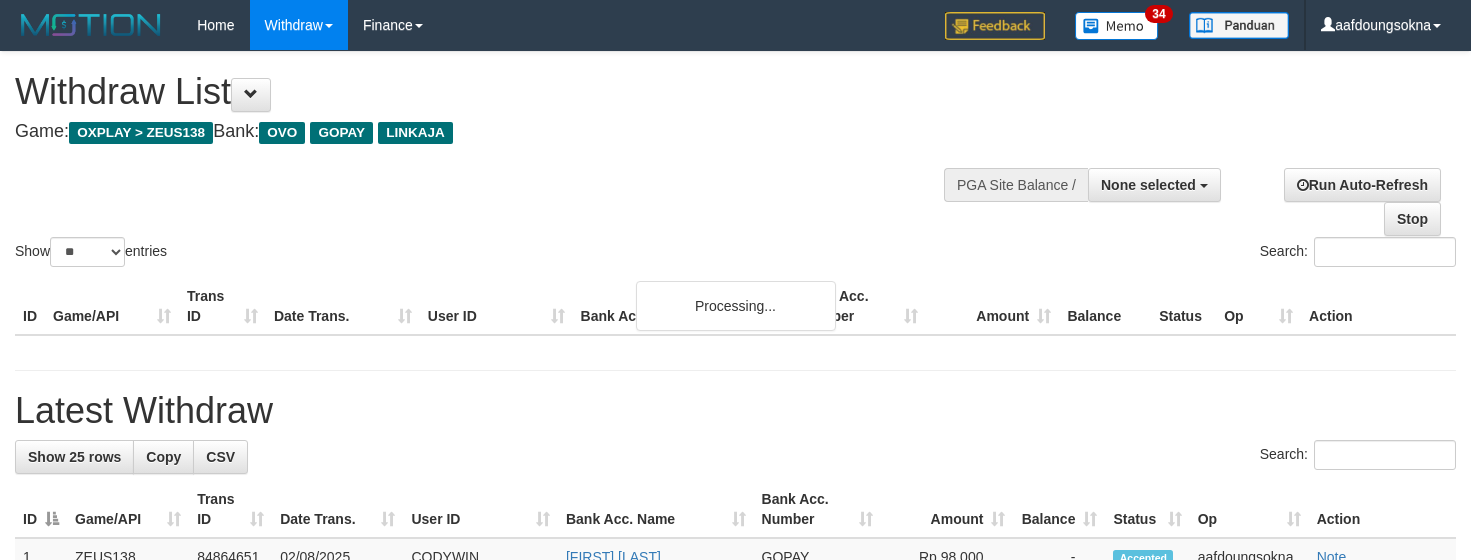 select 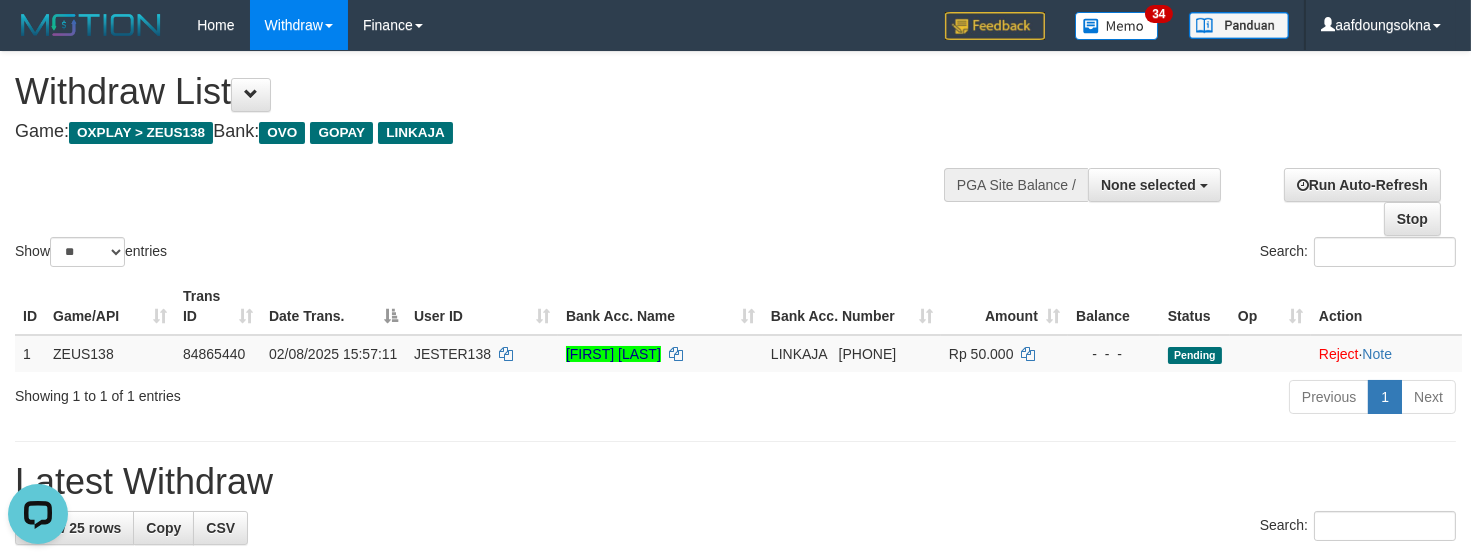 scroll, scrollTop: 0, scrollLeft: 0, axis: both 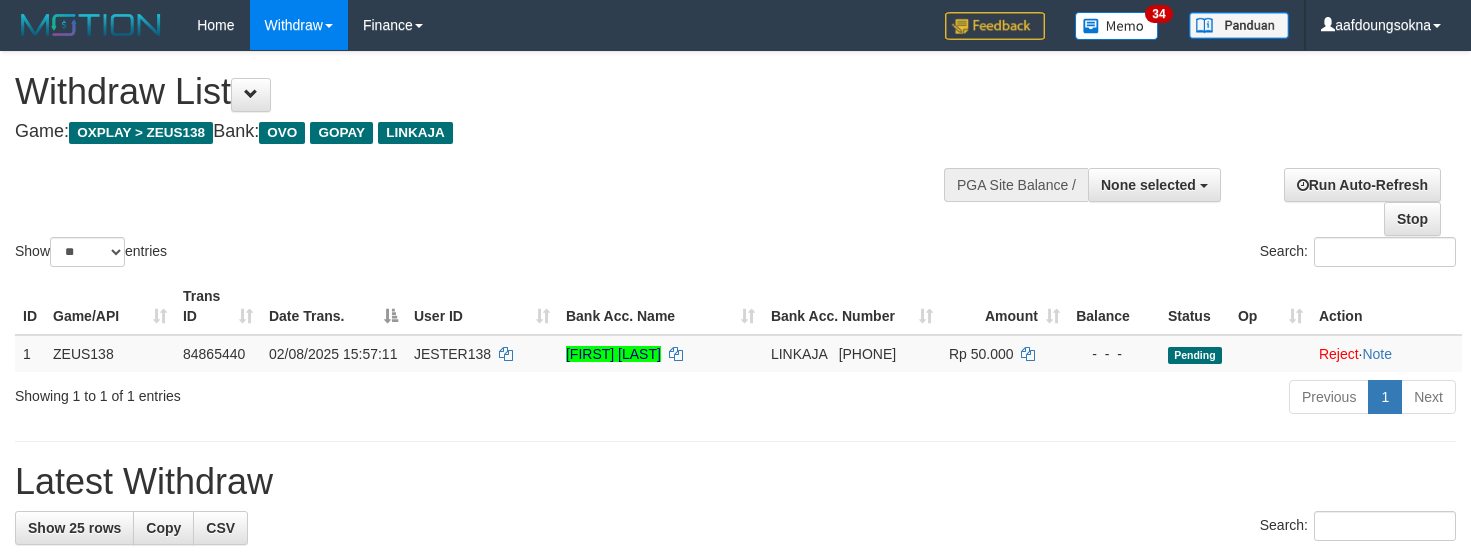 select 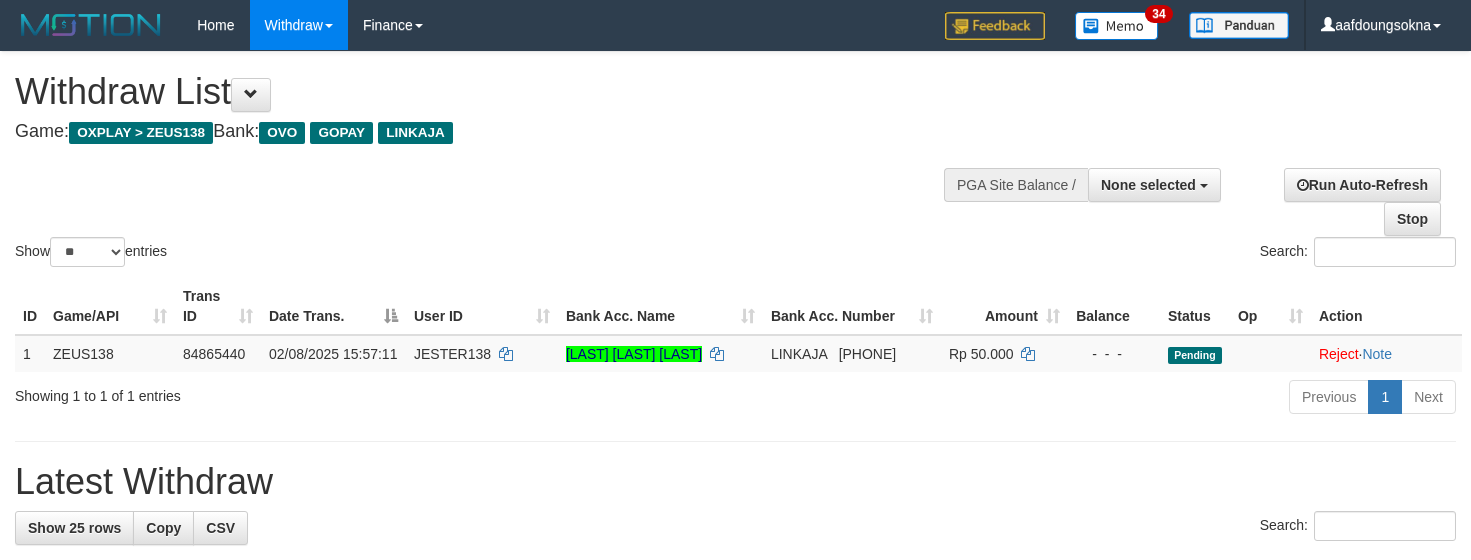 select 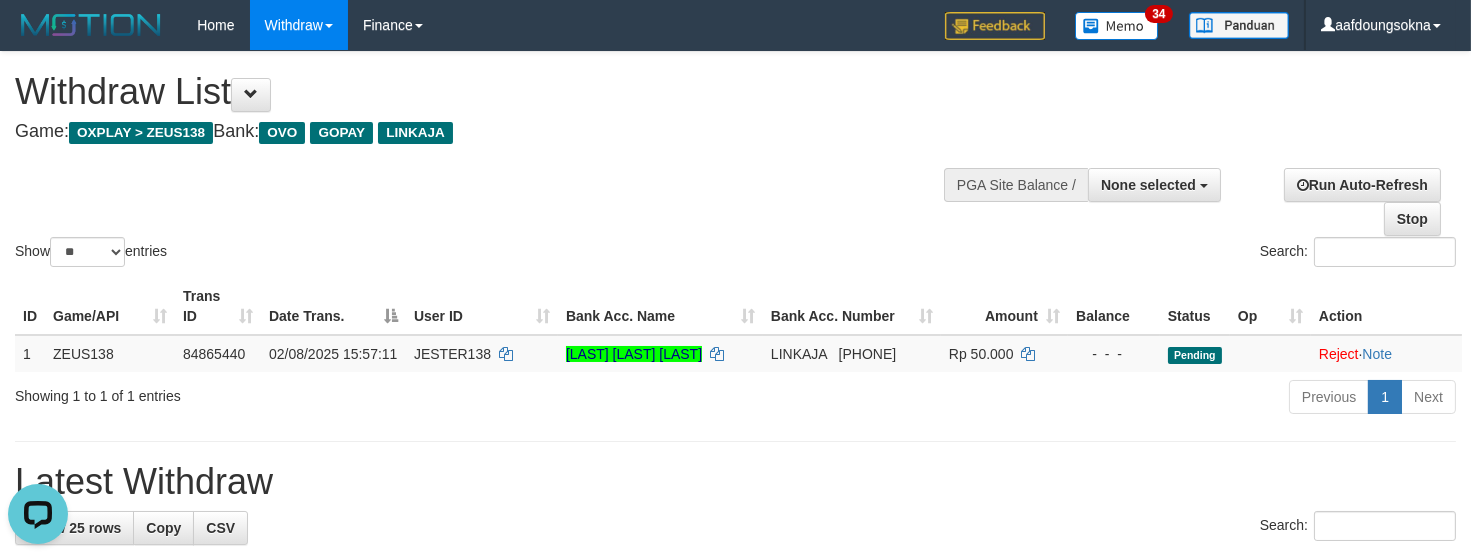 scroll, scrollTop: 0, scrollLeft: 0, axis: both 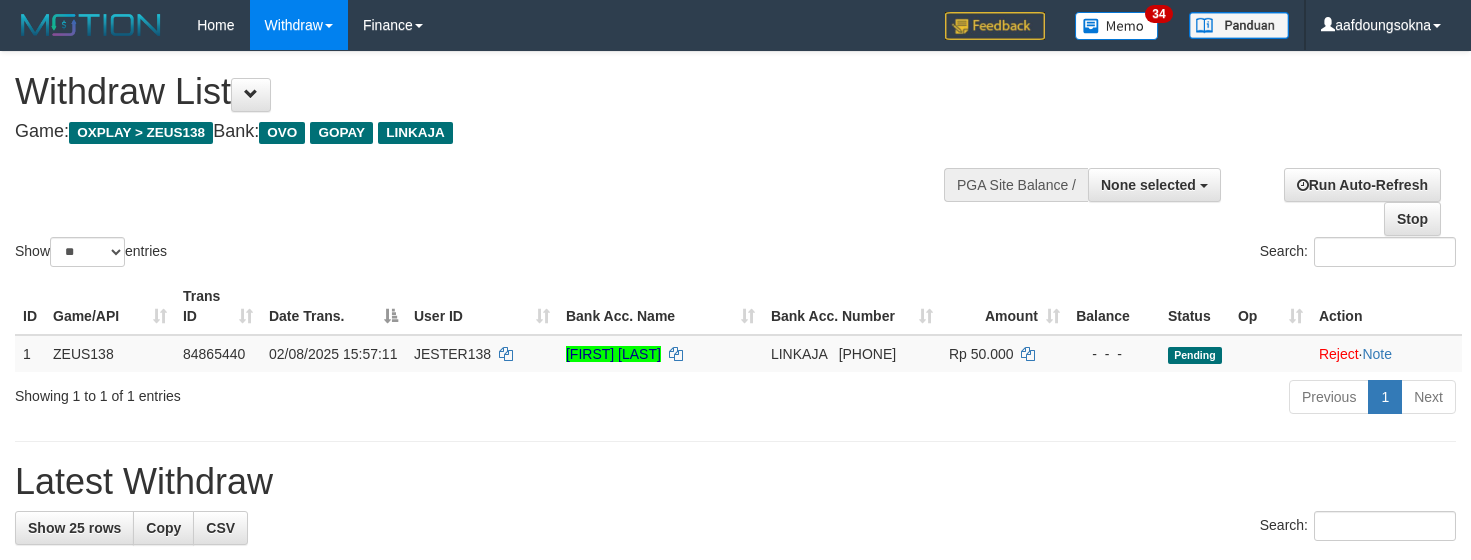 select 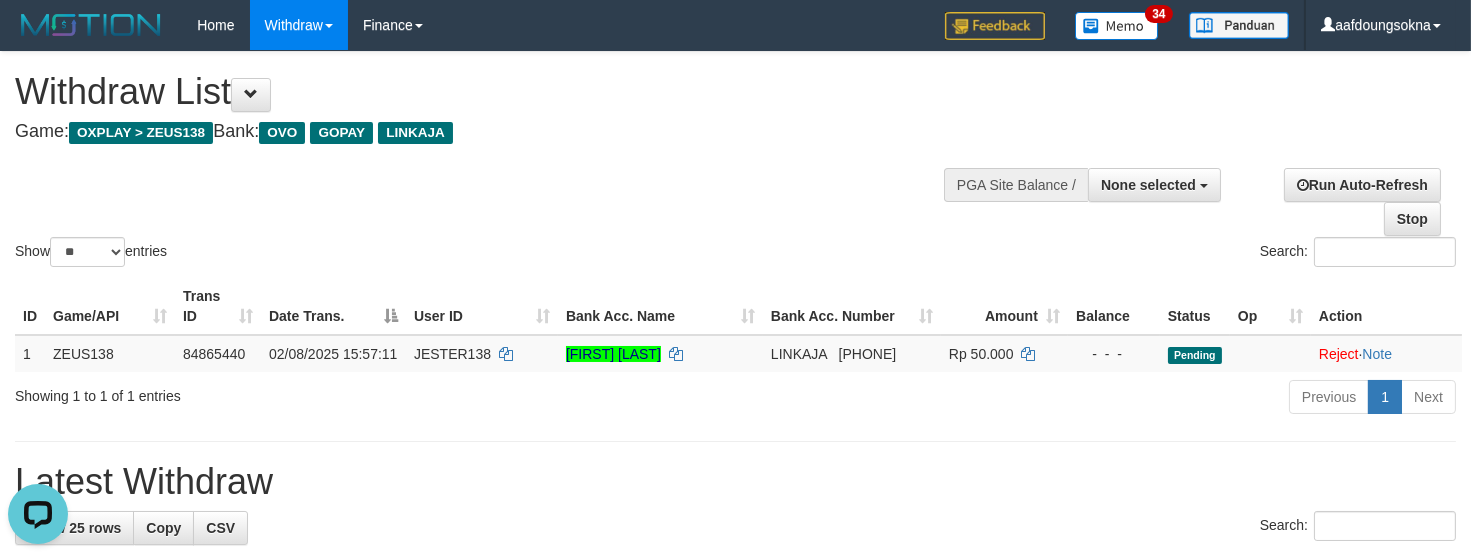 scroll, scrollTop: 0, scrollLeft: 0, axis: both 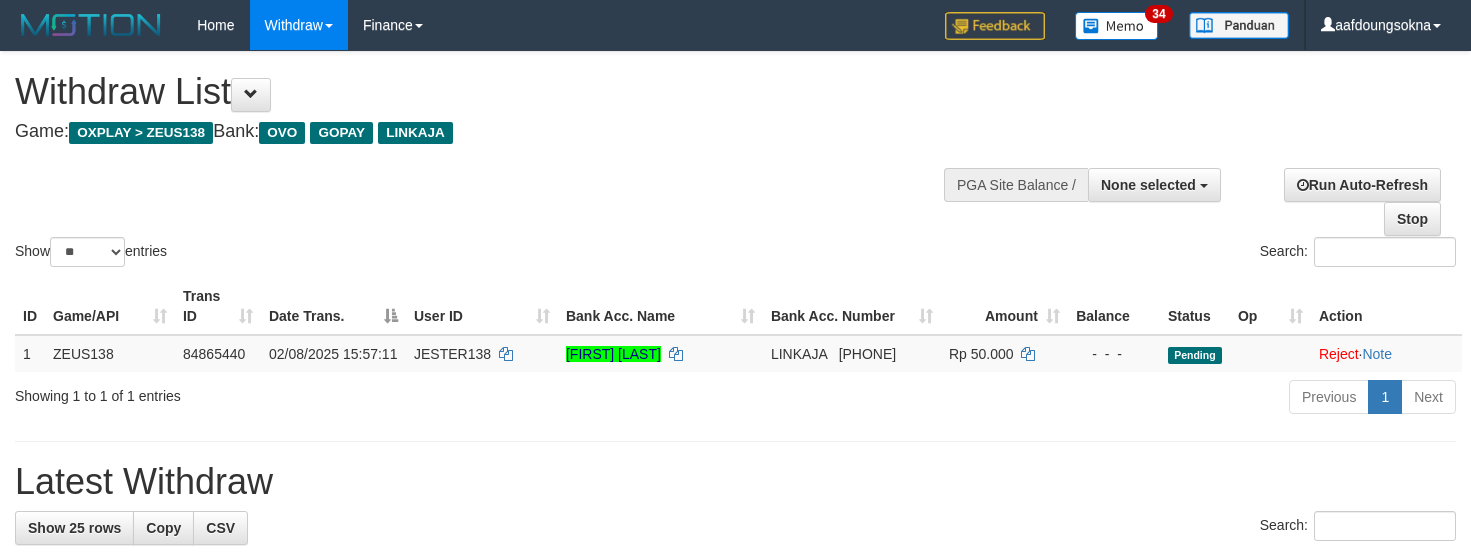 select 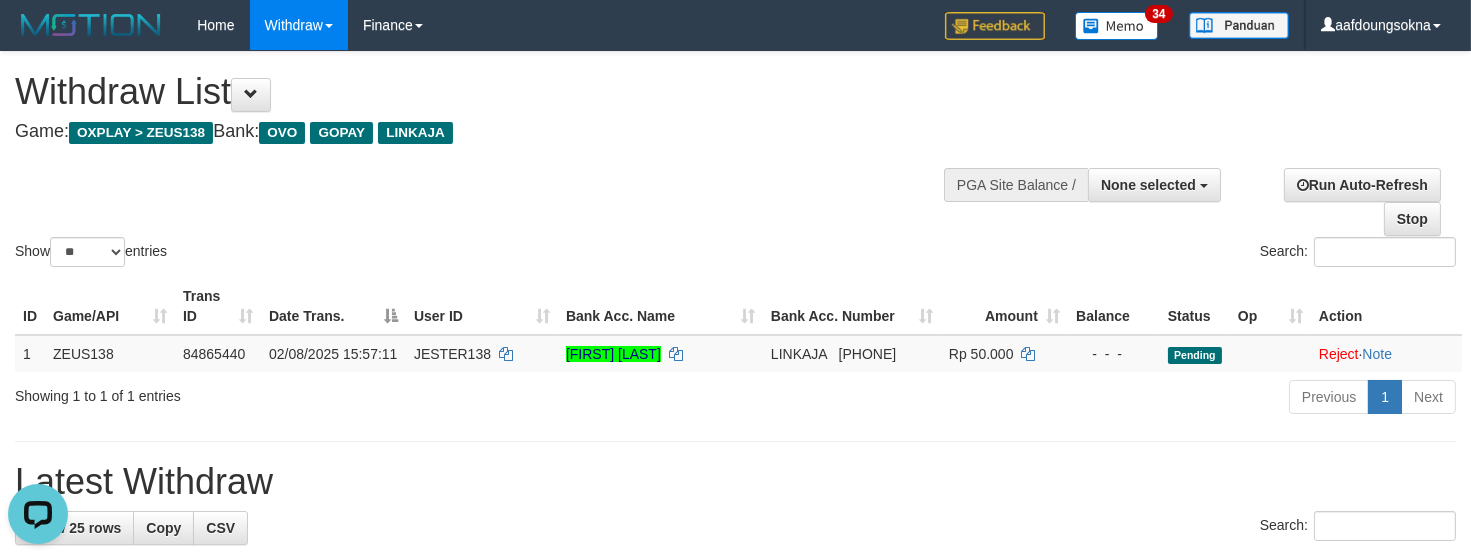 scroll, scrollTop: 0, scrollLeft: 0, axis: both 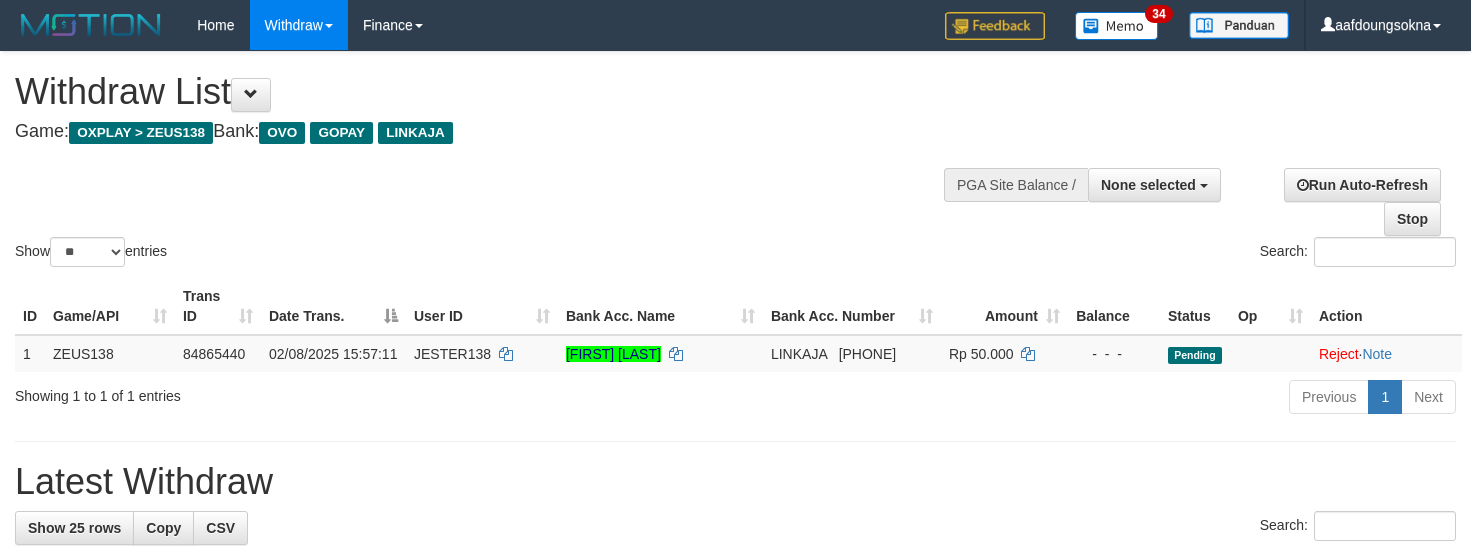 select 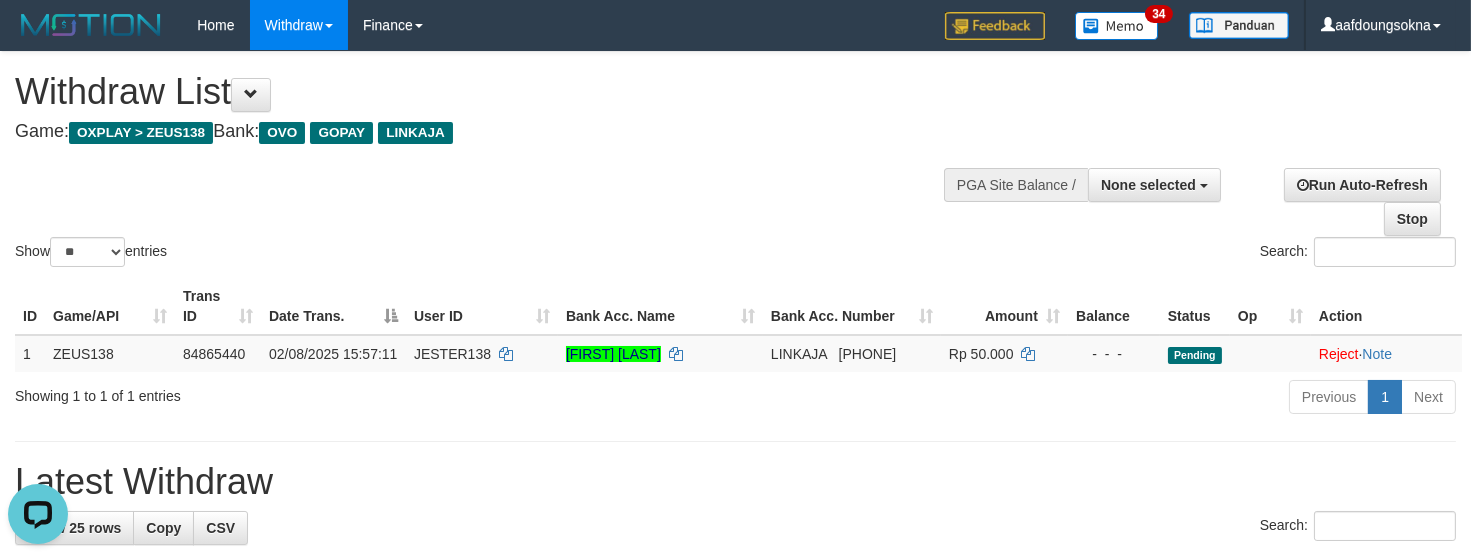 scroll, scrollTop: 0, scrollLeft: 0, axis: both 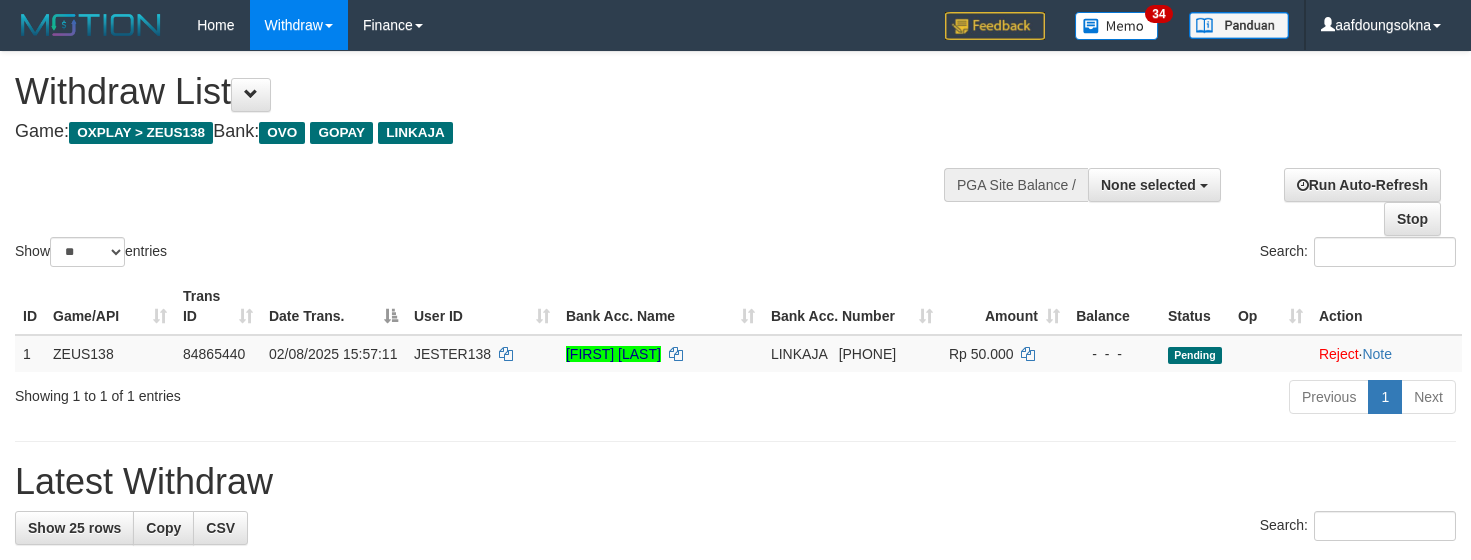 select 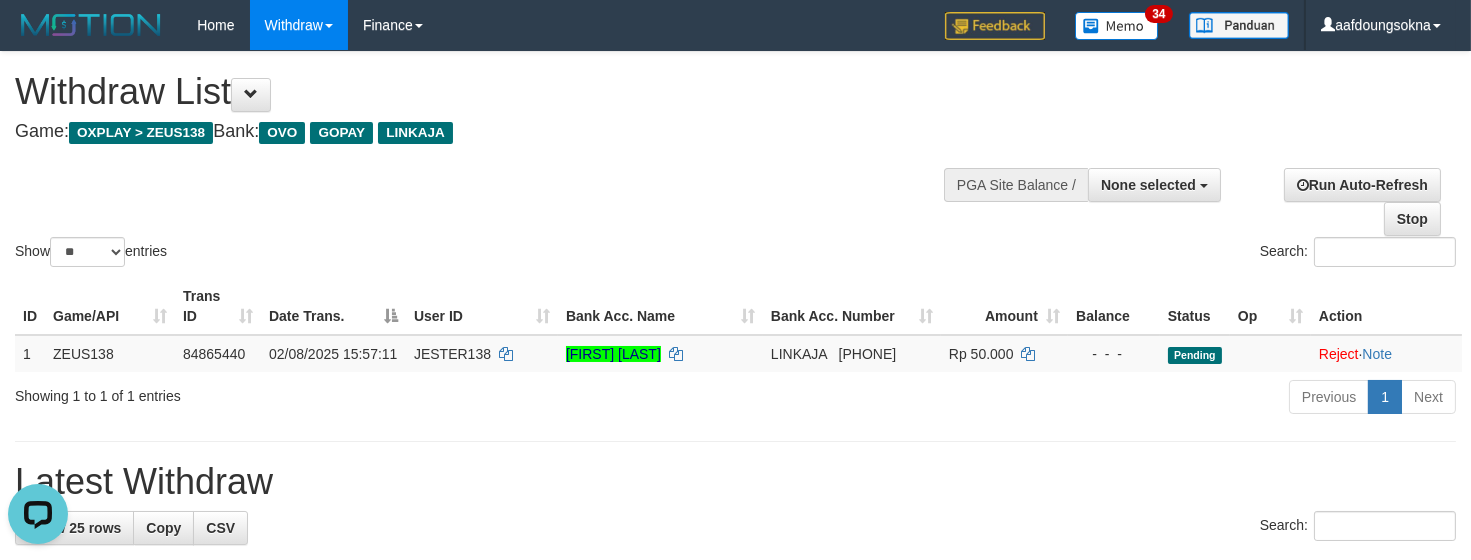 scroll, scrollTop: 0, scrollLeft: 0, axis: both 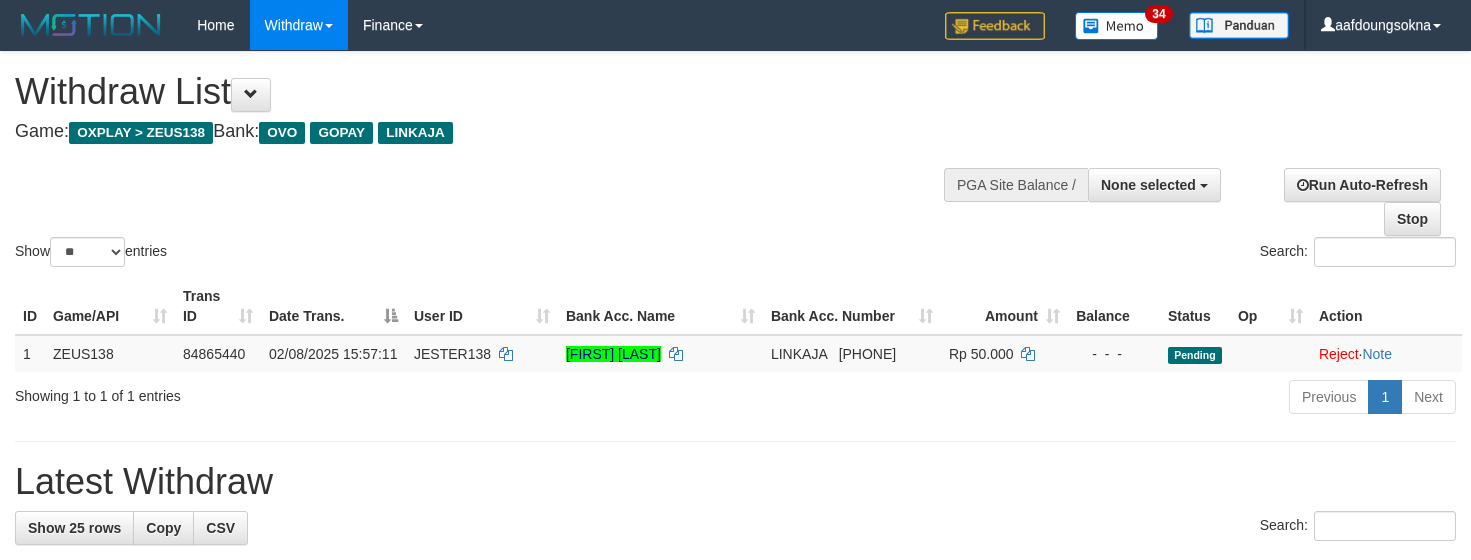 select 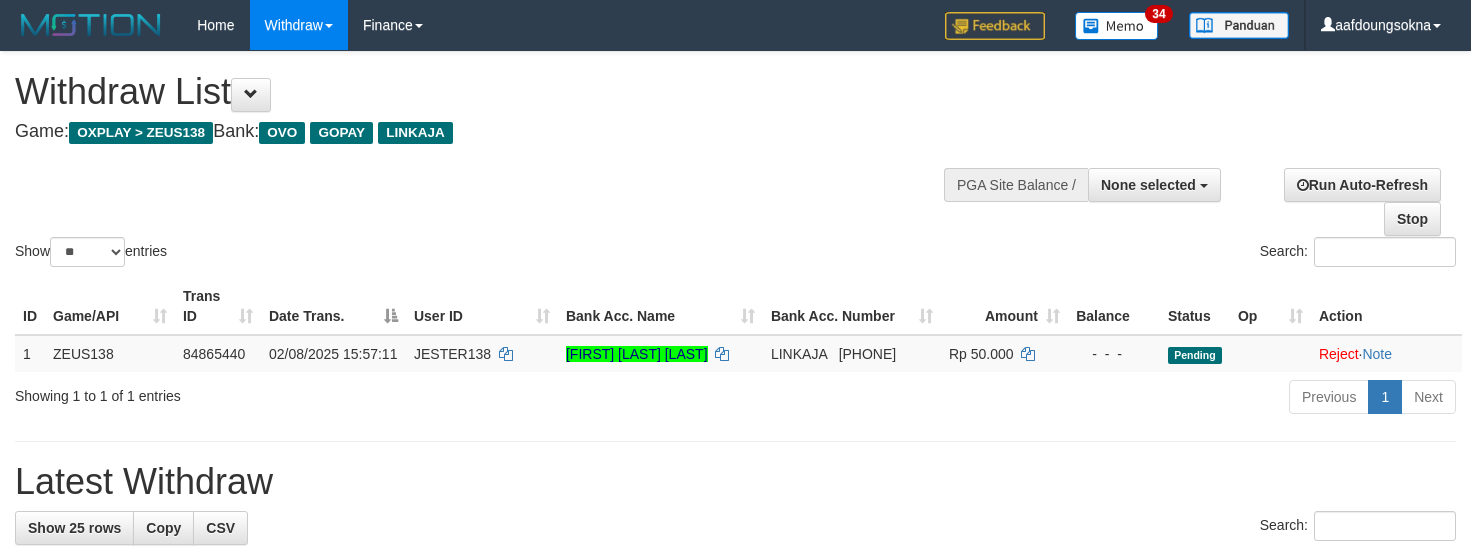 select 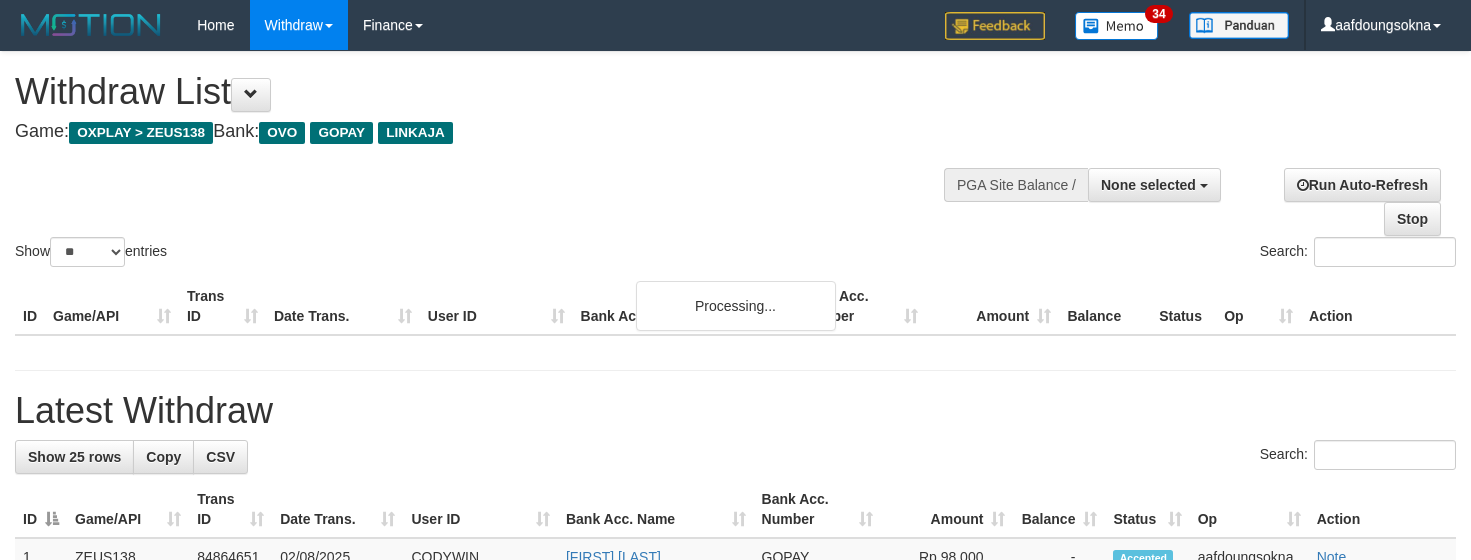 select 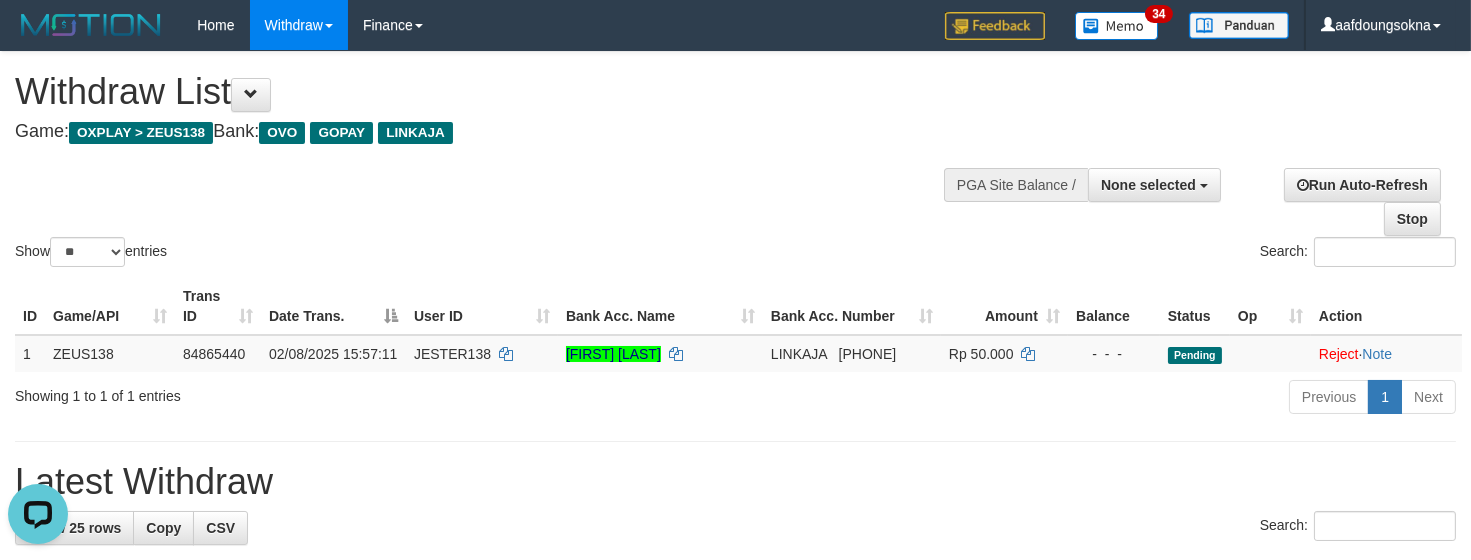 scroll, scrollTop: 0, scrollLeft: 0, axis: both 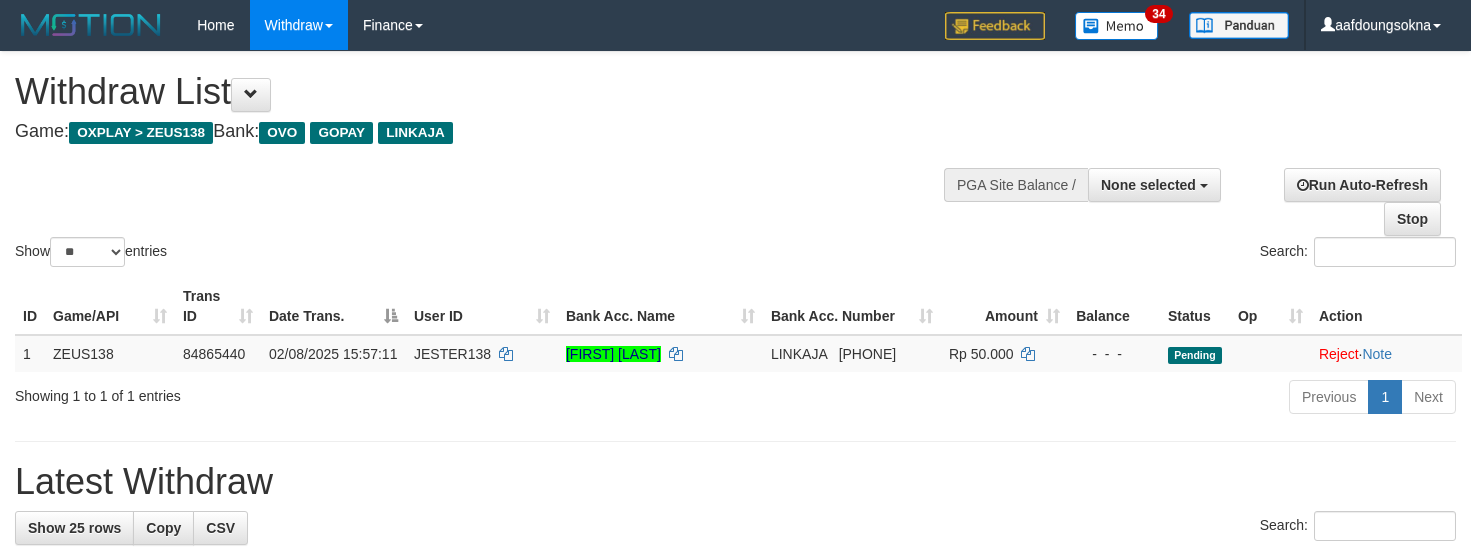 select 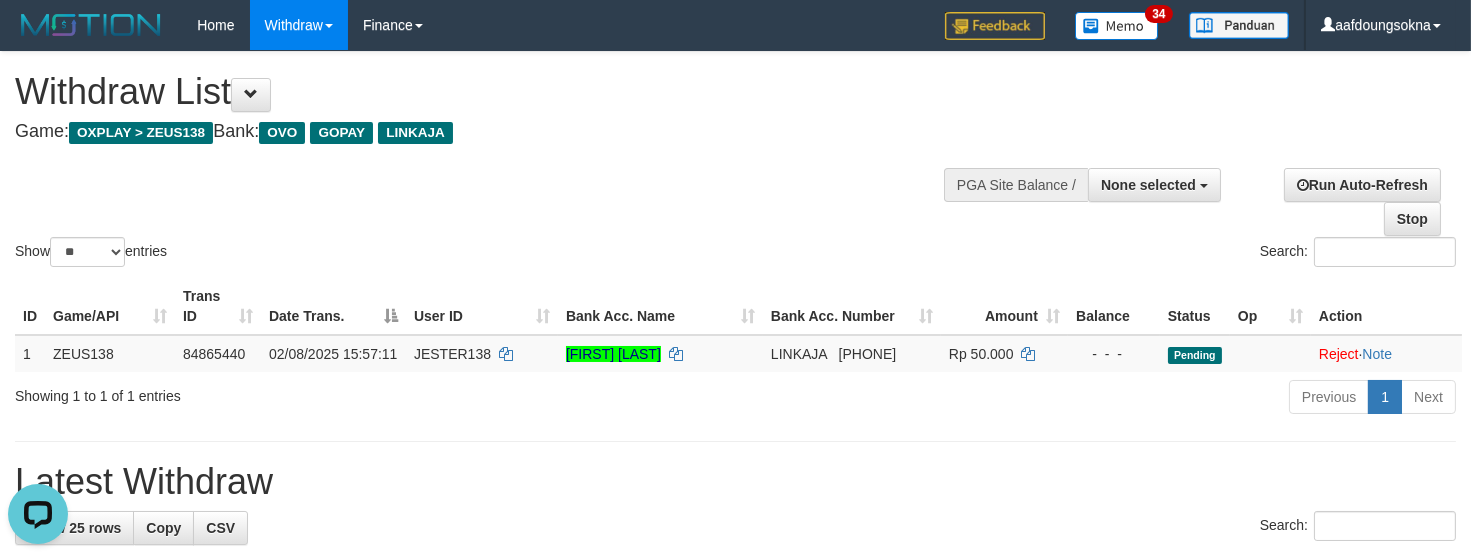 scroll, scrollTop: 0, scrollLeft: 0, axis: both 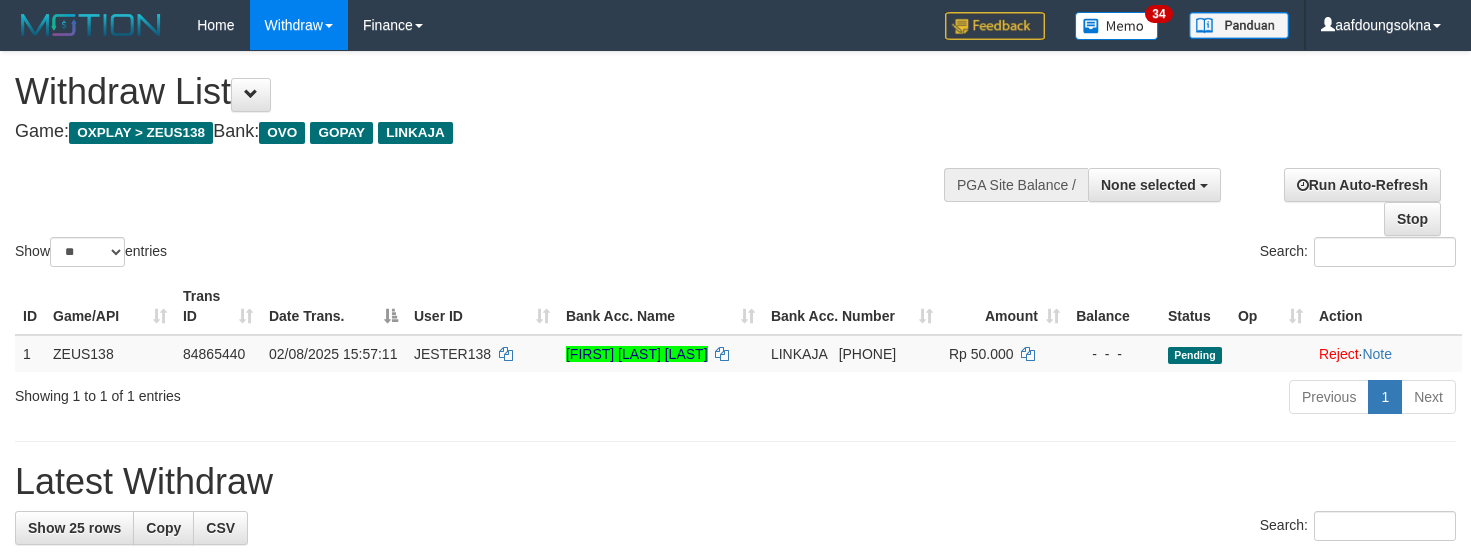 select 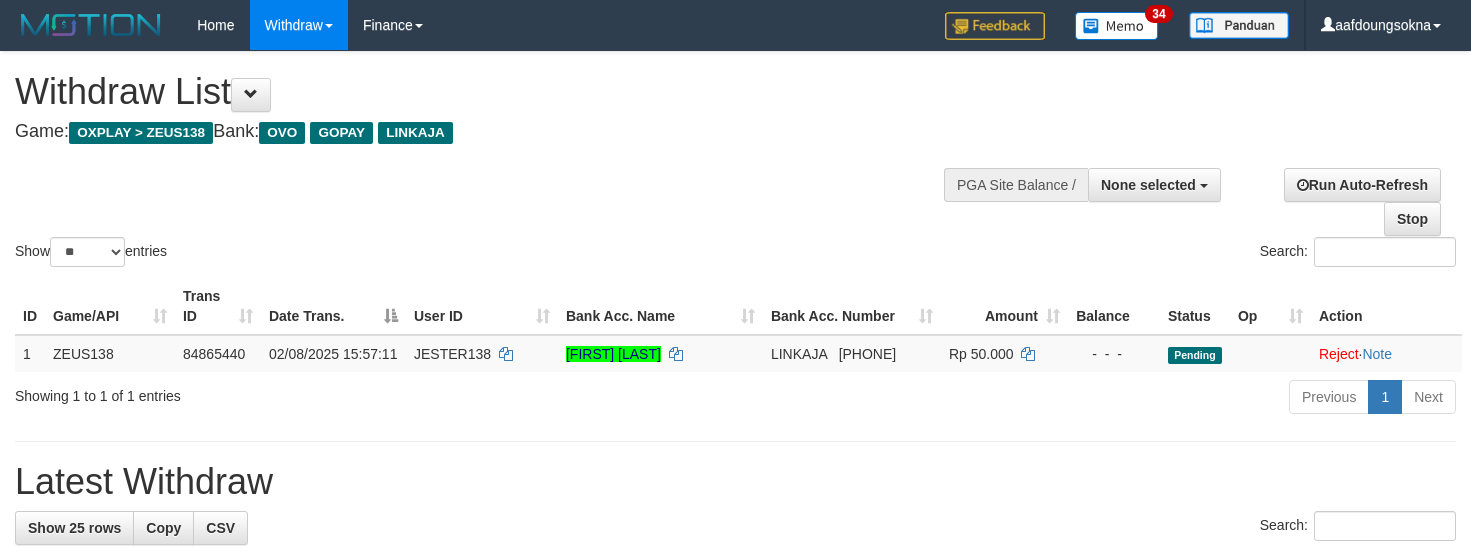 select 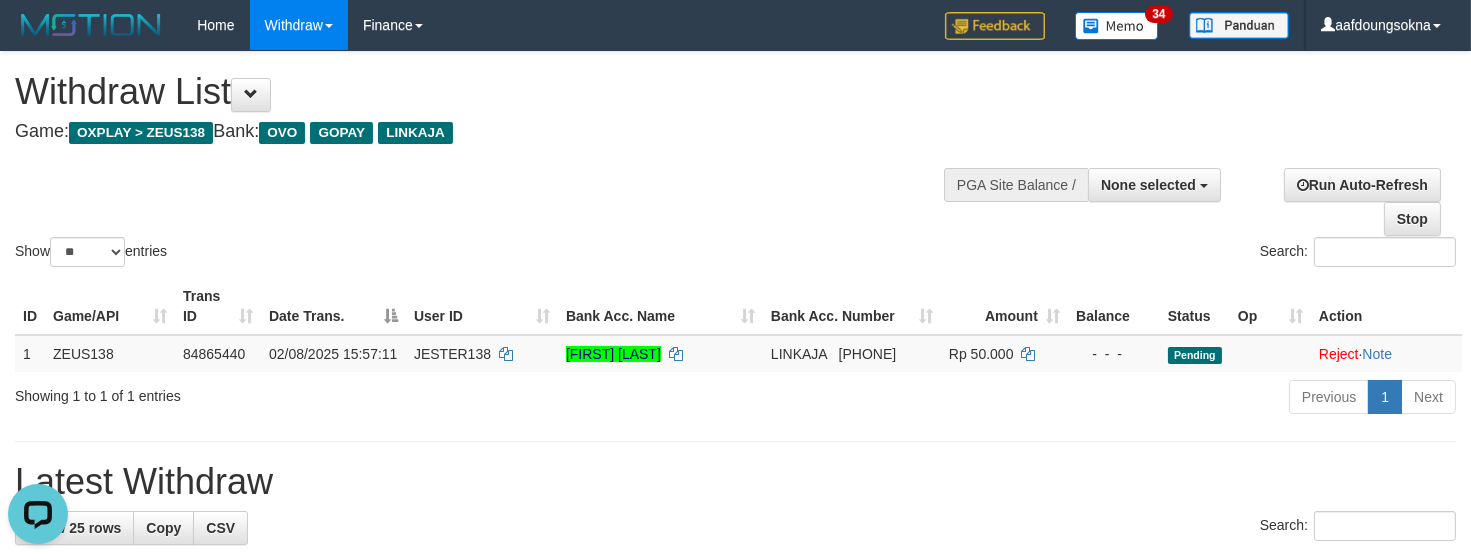 scroll, scrollTop: 0, scrollLeft: 0, axis: both 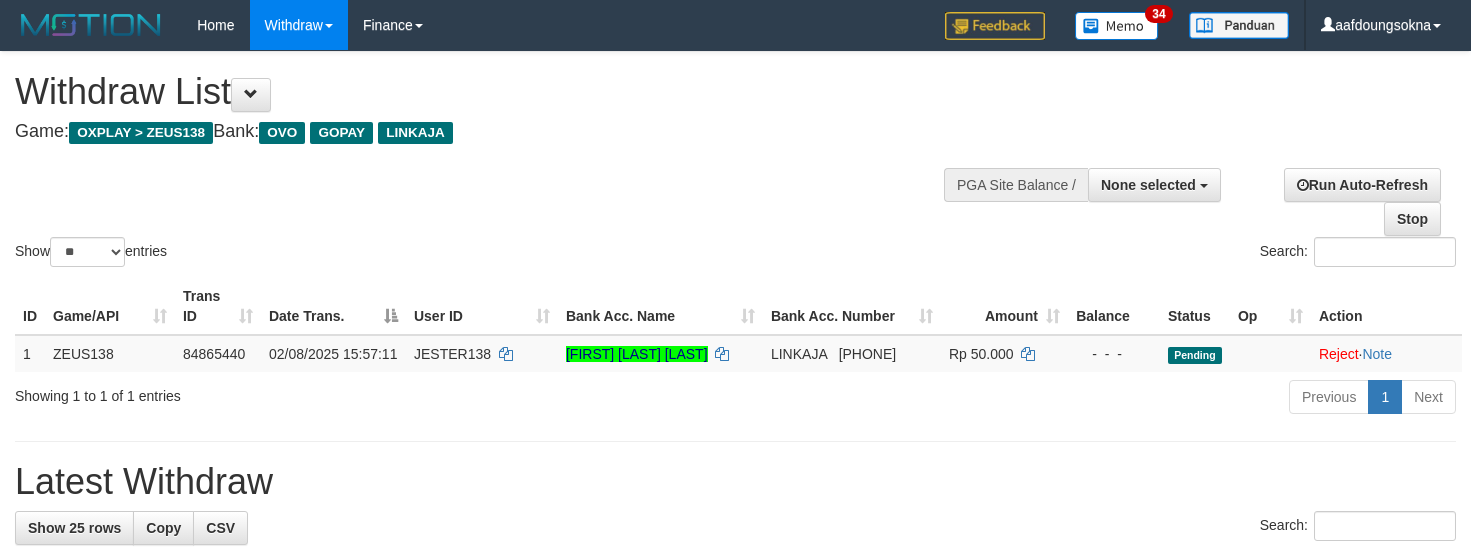 select 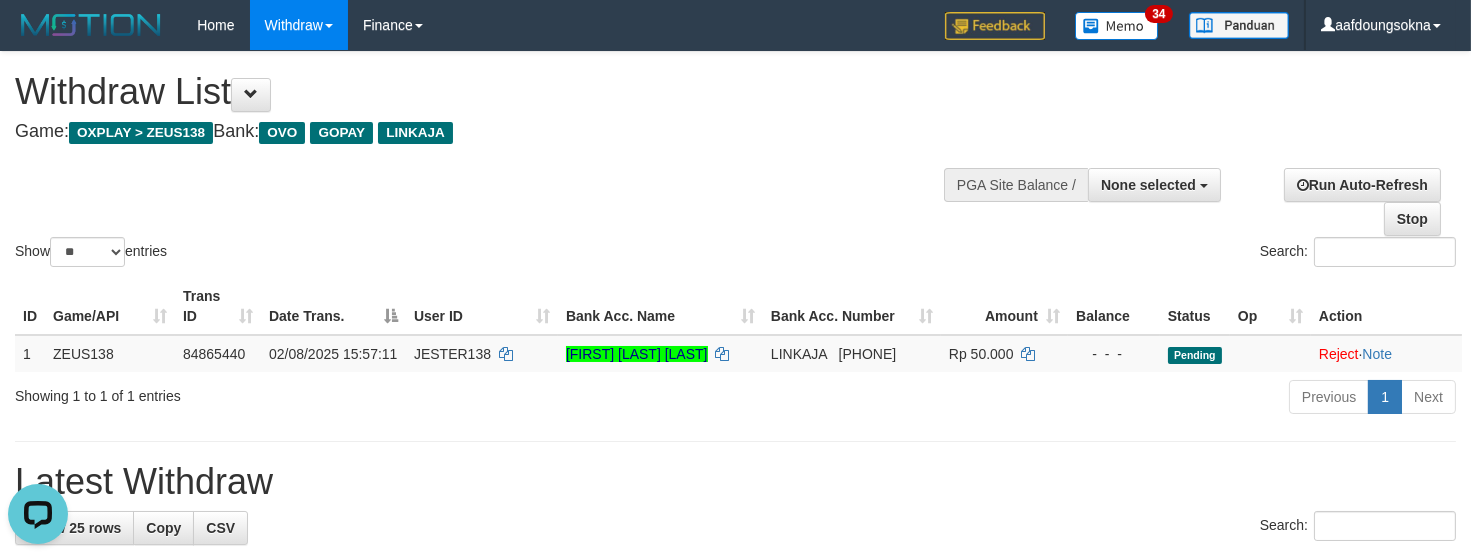 scroll, scrollTop: 0, scrollLeft: 0, axis: both 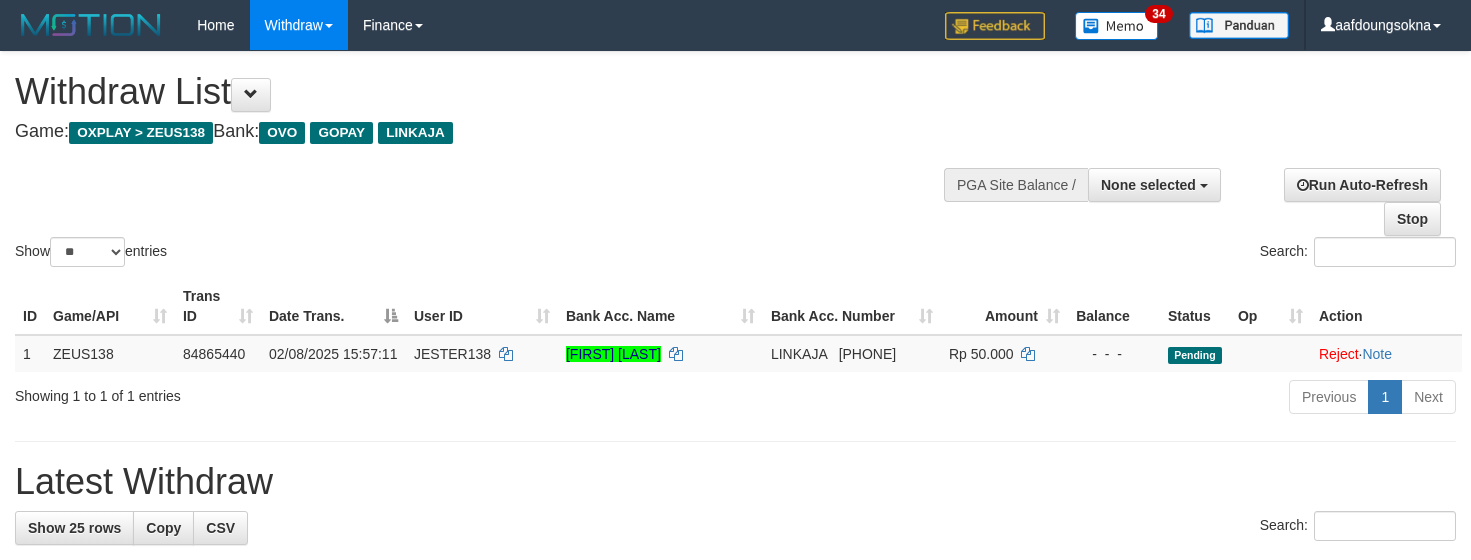 select 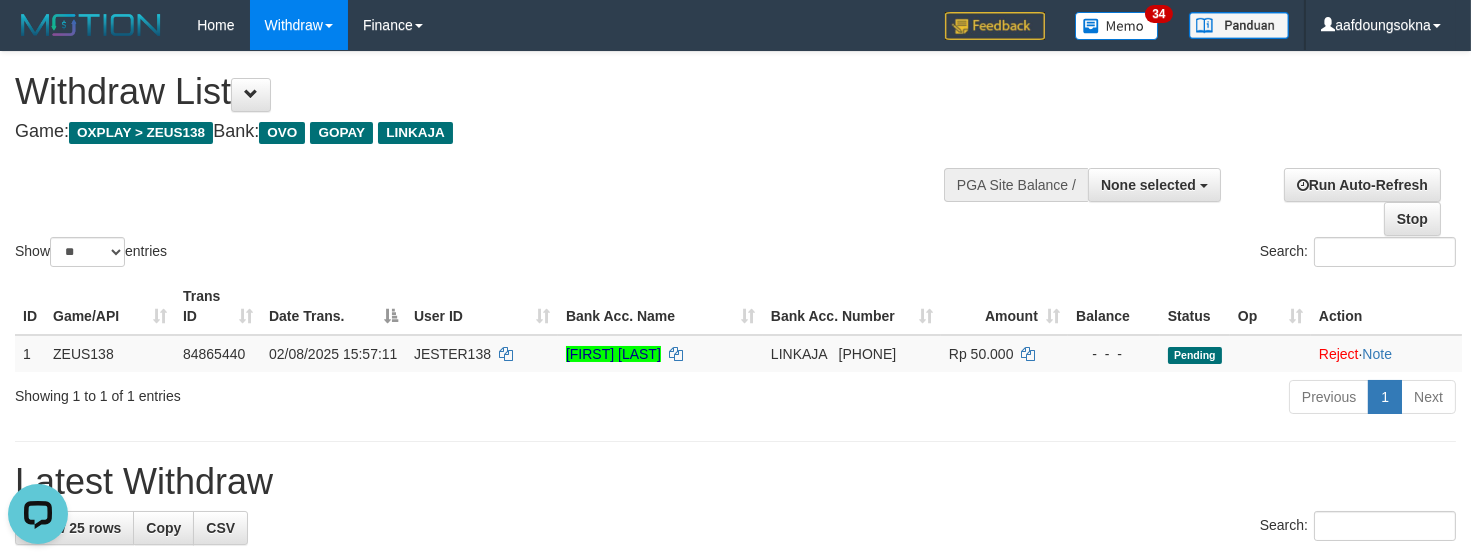 scroll, scrollTop: 0, scrollLeft: 0, axis: both 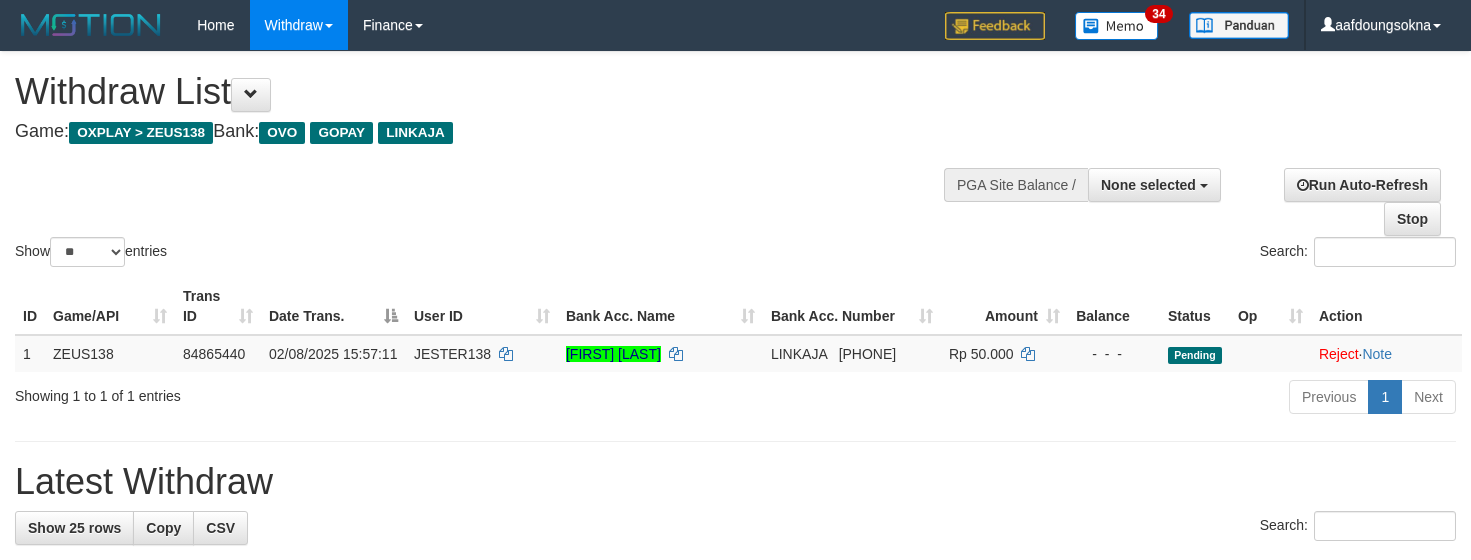 select 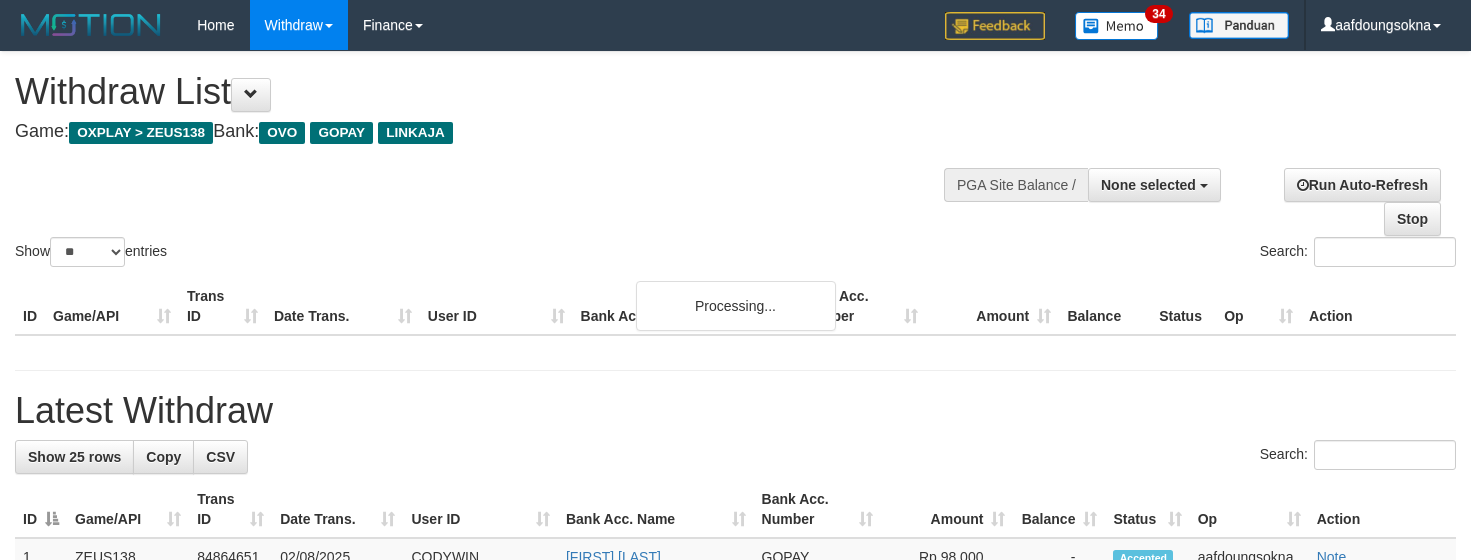 select 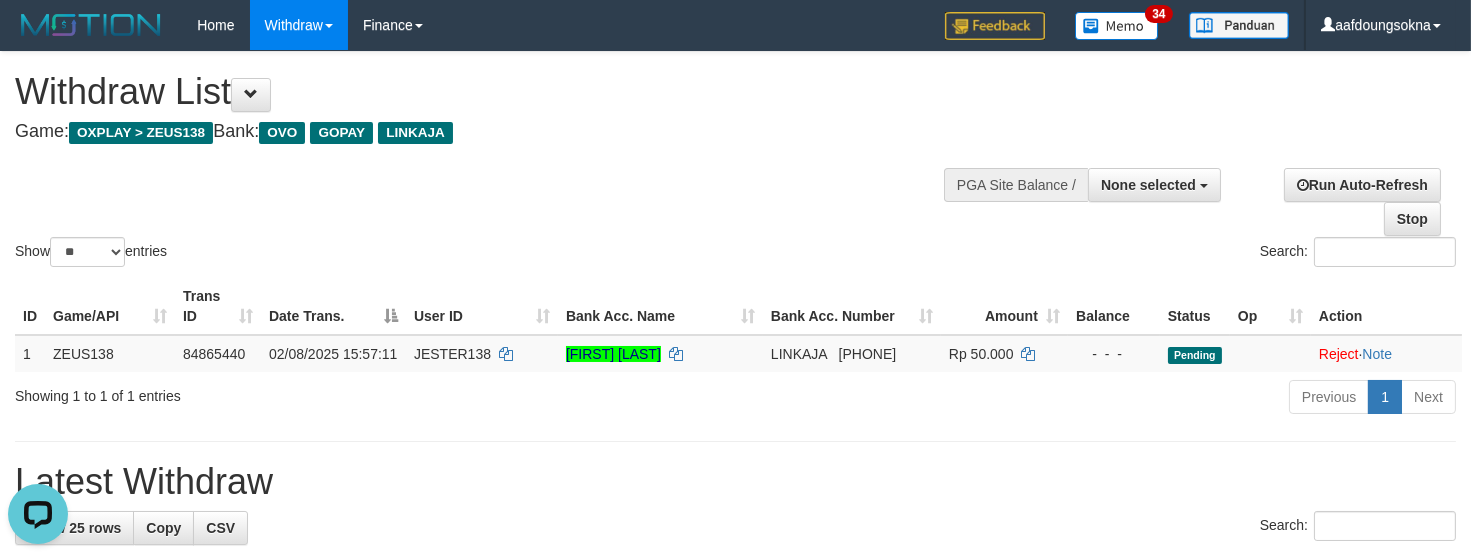 scroll, scrollTop: 0, scrollLeft: 0, axis: both 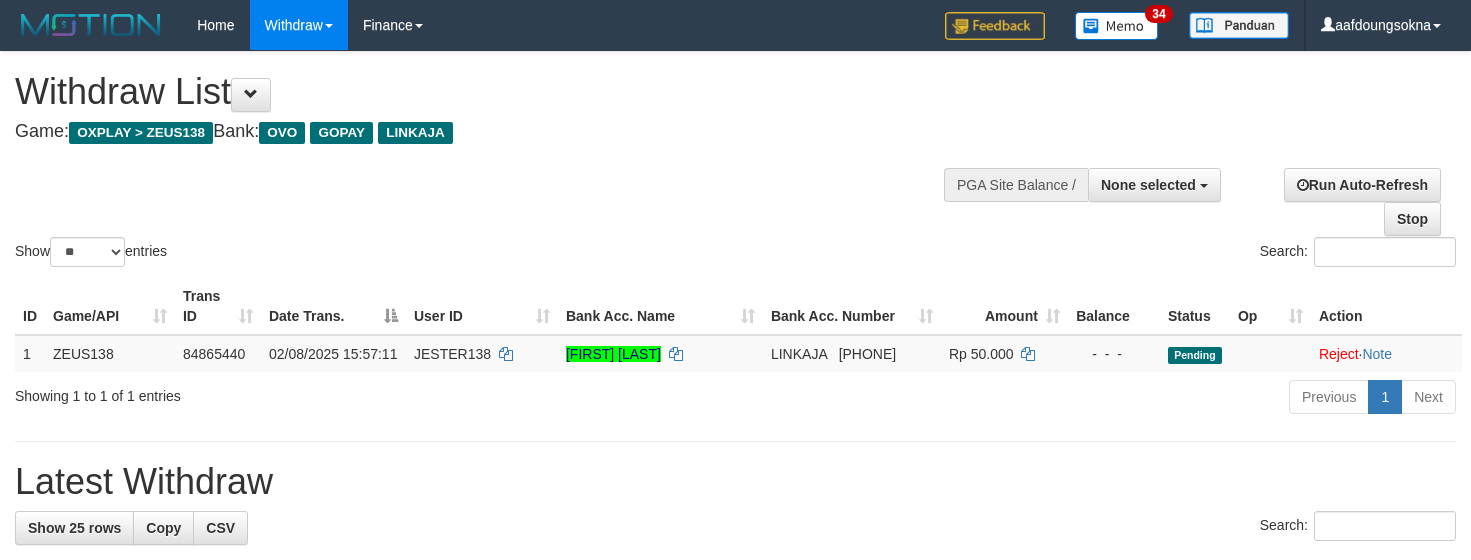 select 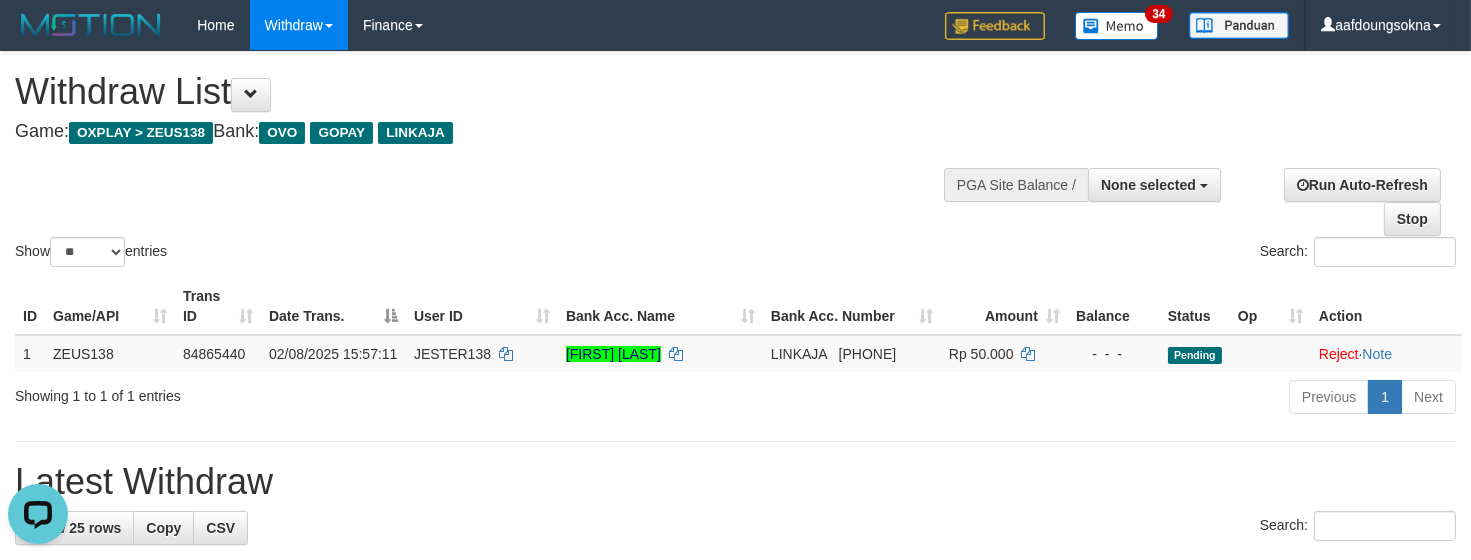 scroll, scrollTop: 0, scrollLeft: 0, axis: both 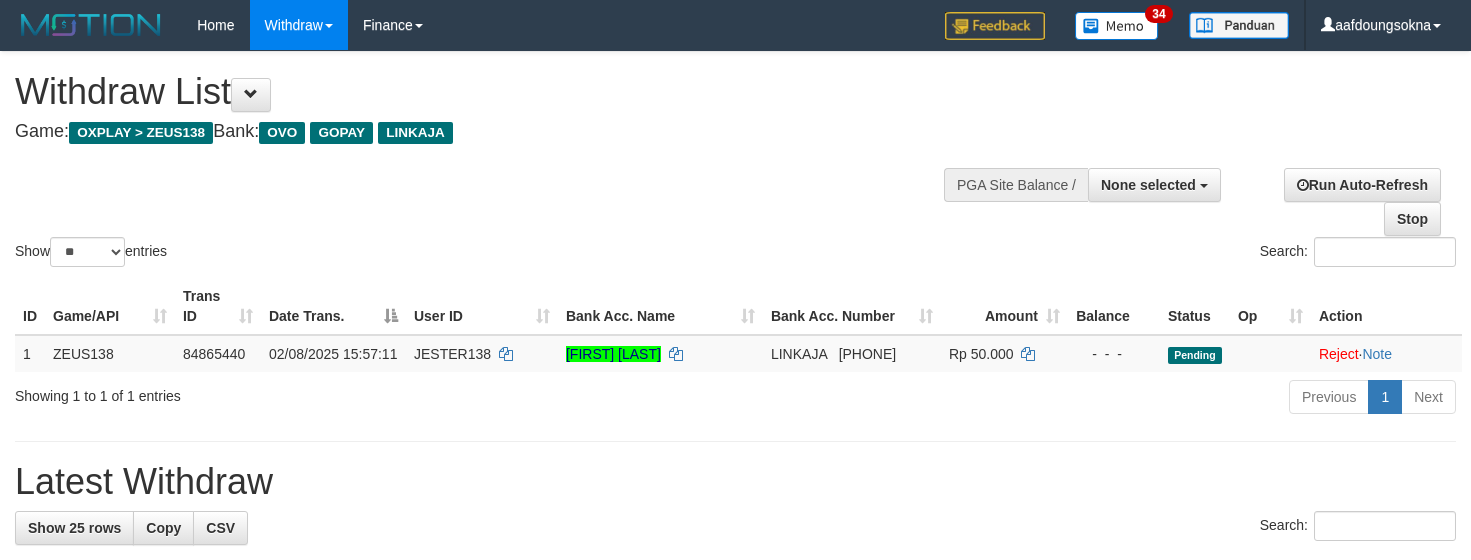 select 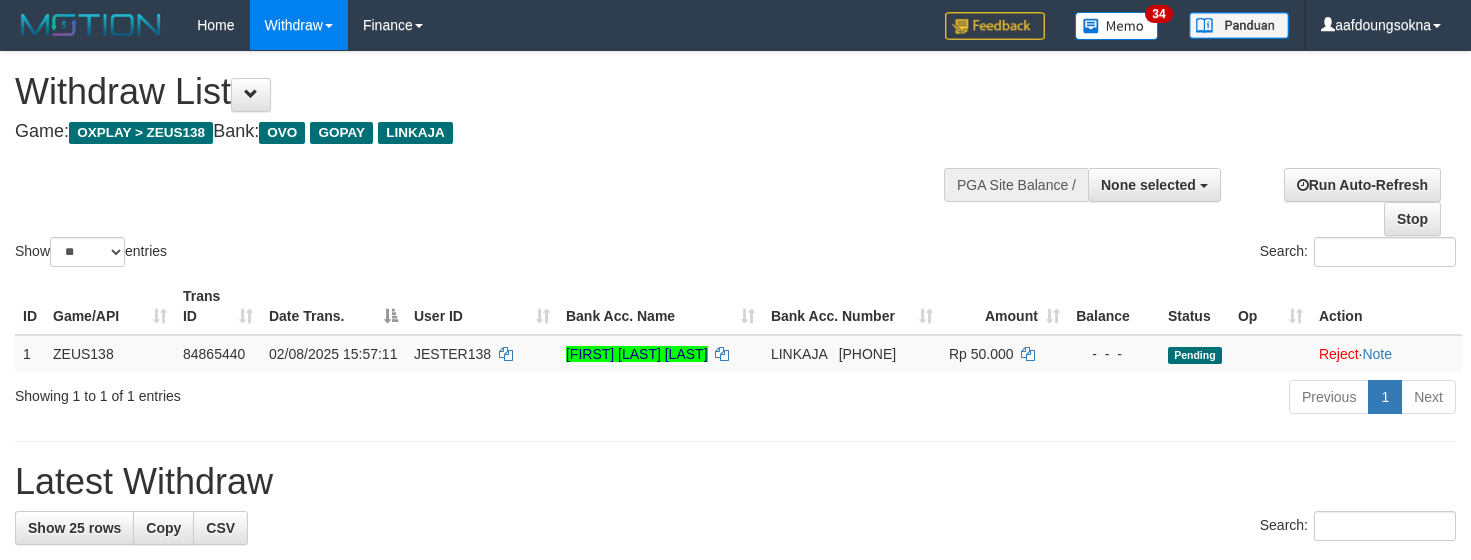 select 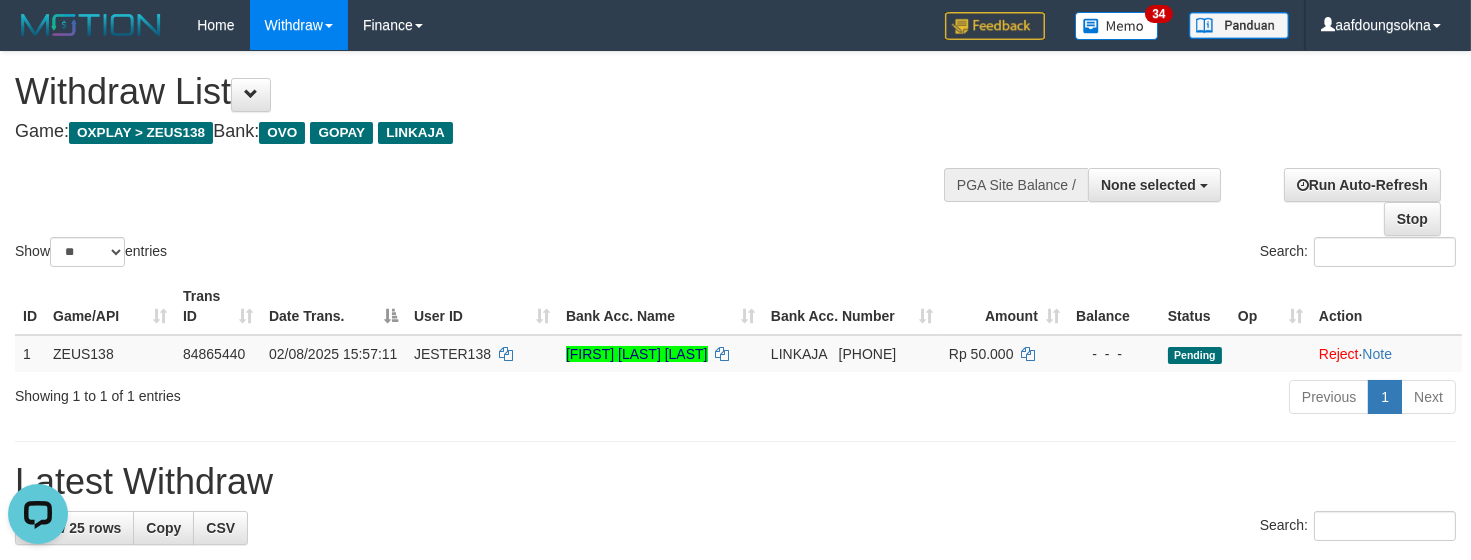scroll, scrollTop: 0, scrollLeft: 0, axis: both 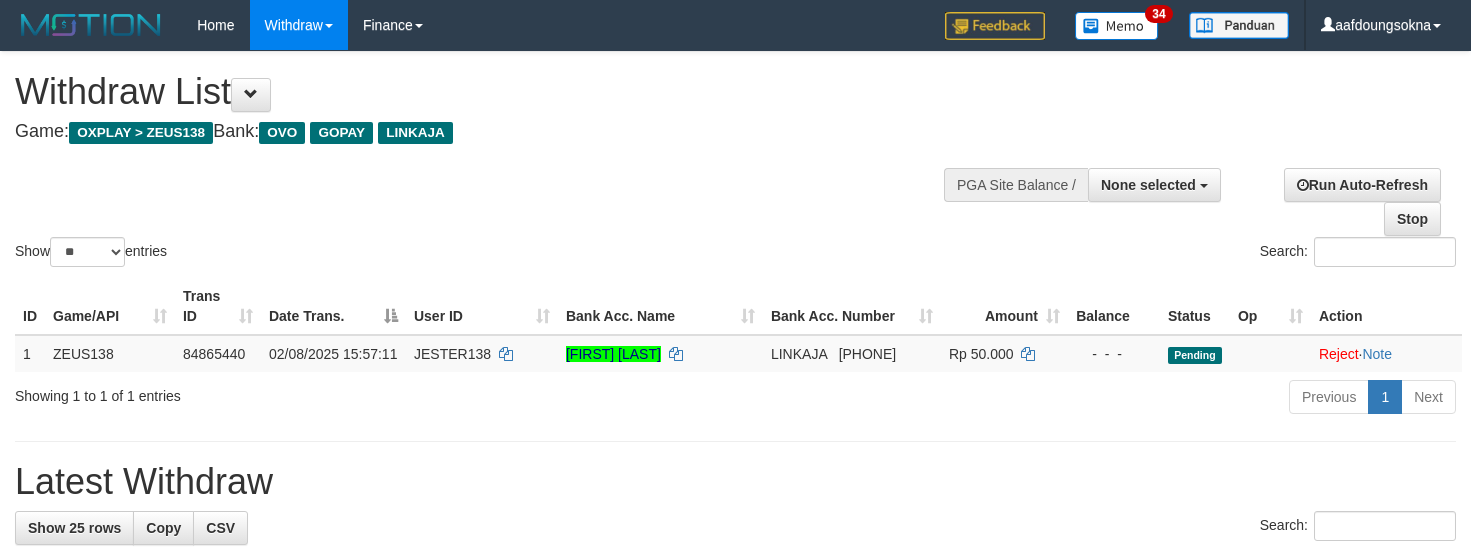 select 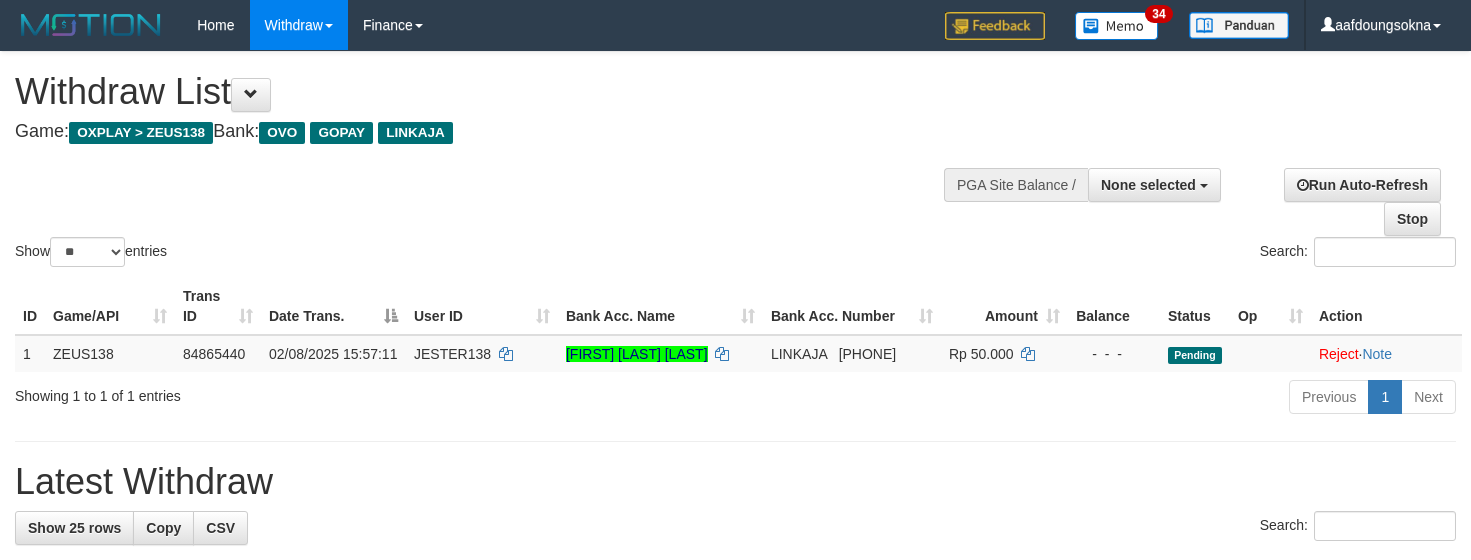 select 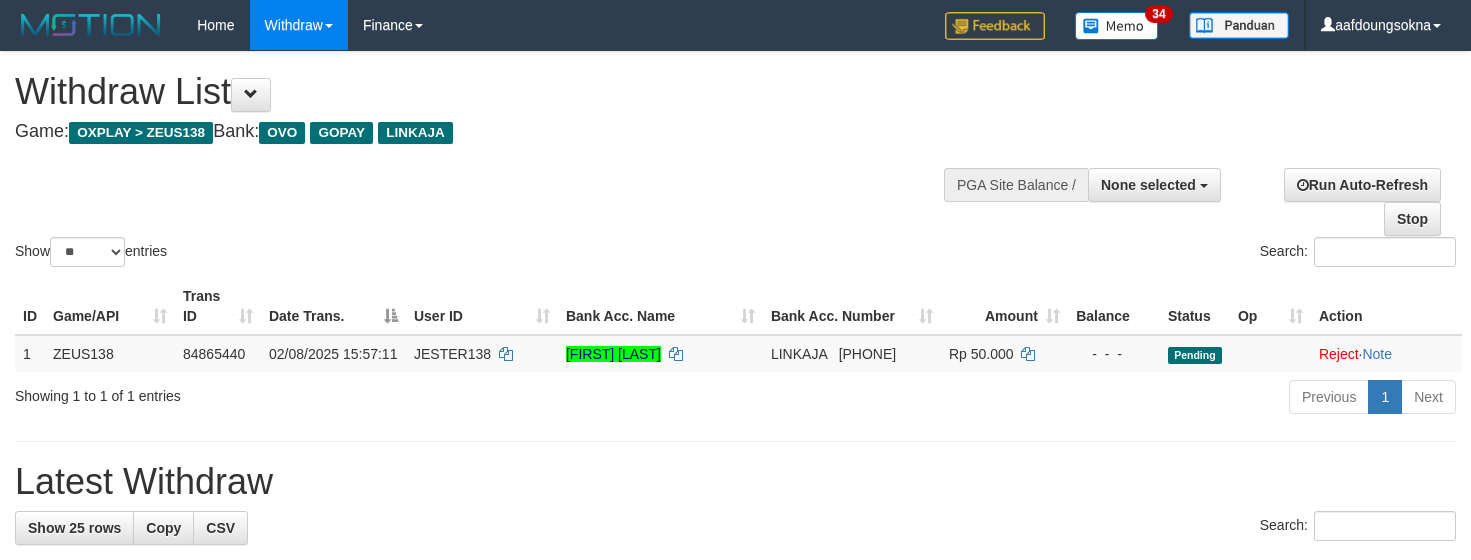 select 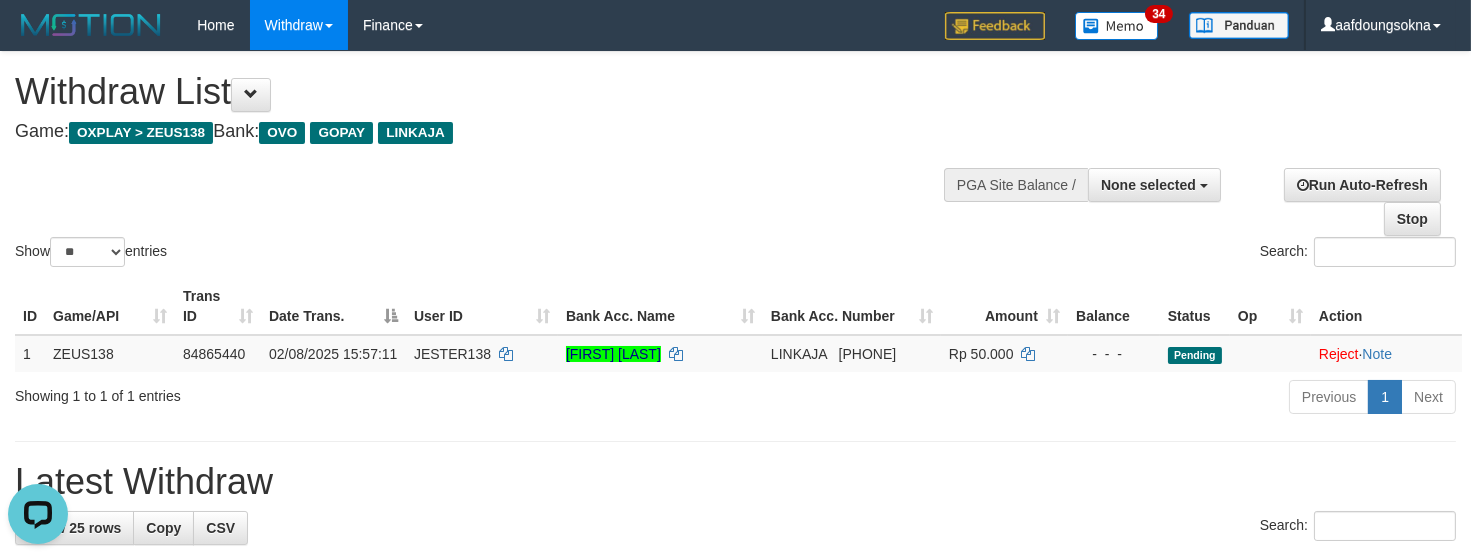 scroll, scrollTop: 0, scrollLeft: 0, axis: both 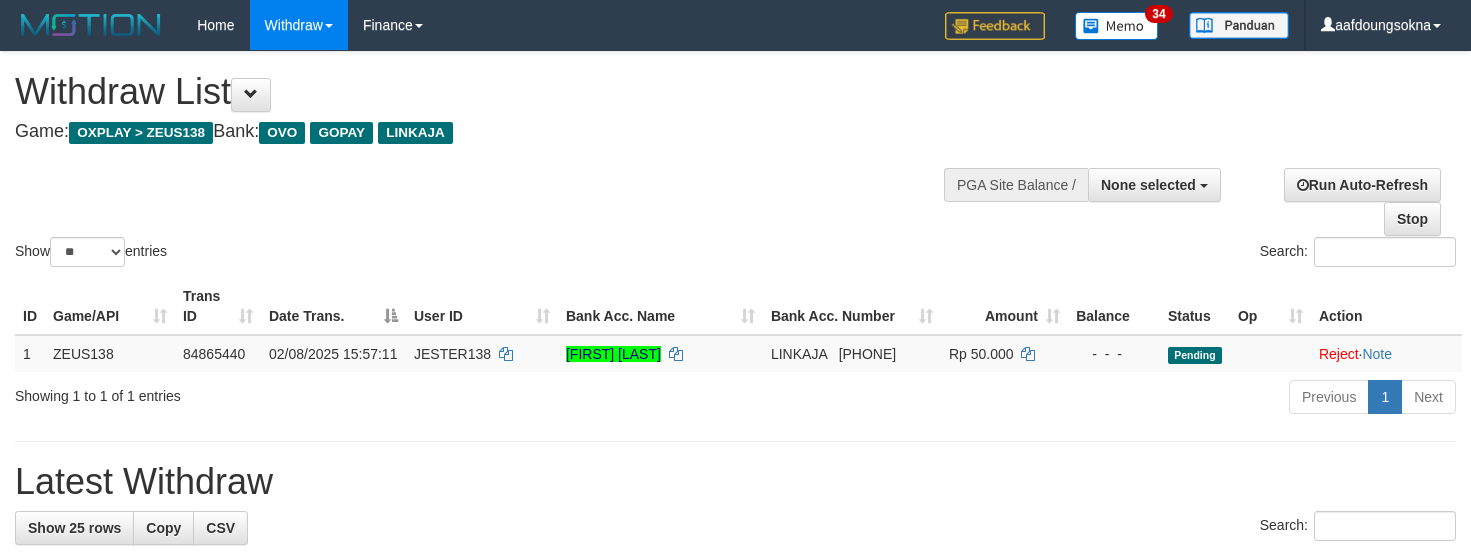 select 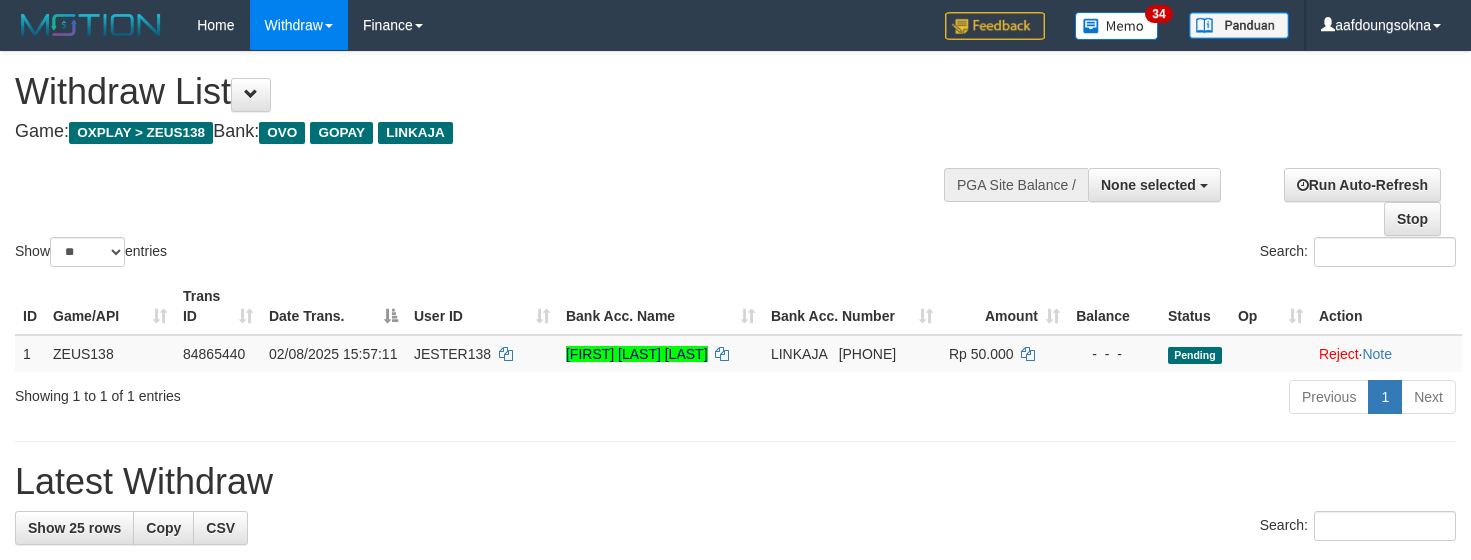 select 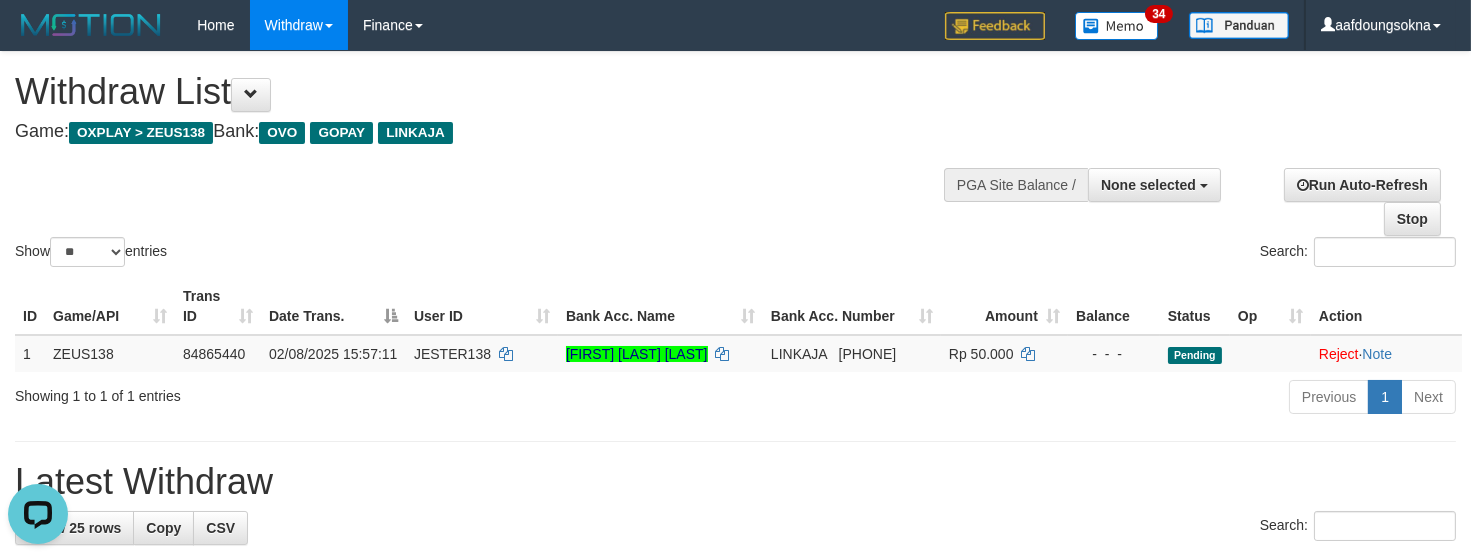 scroll, scrollTop: 0, scrollLeft: 0, axis: both 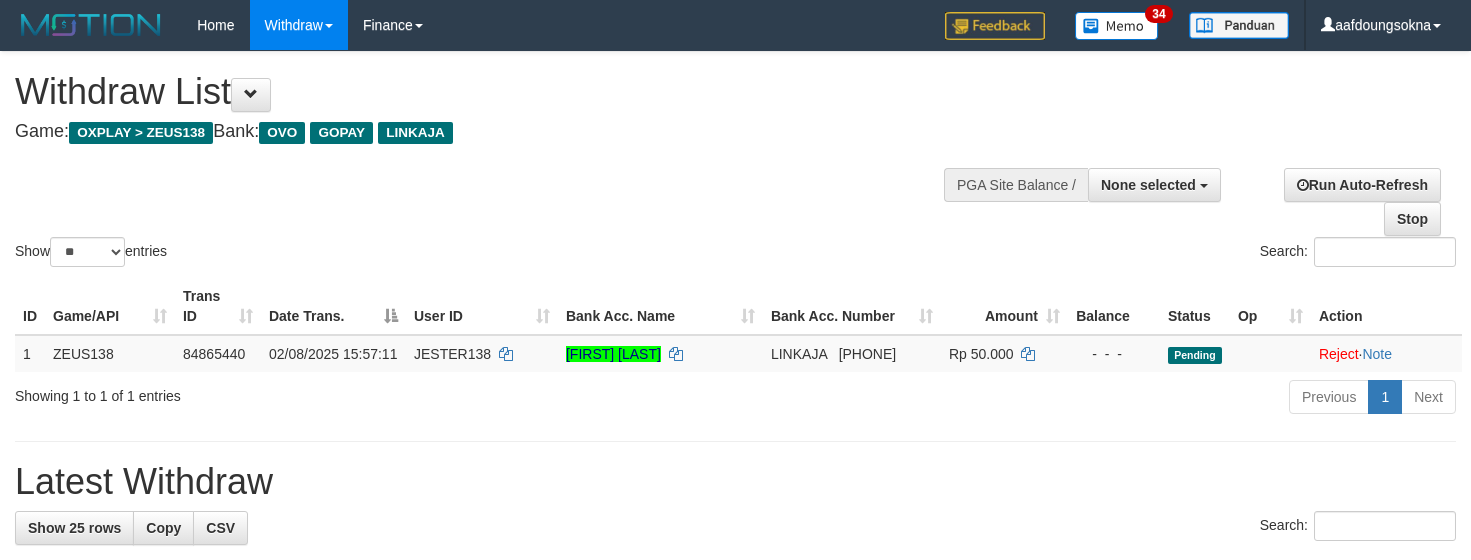 select 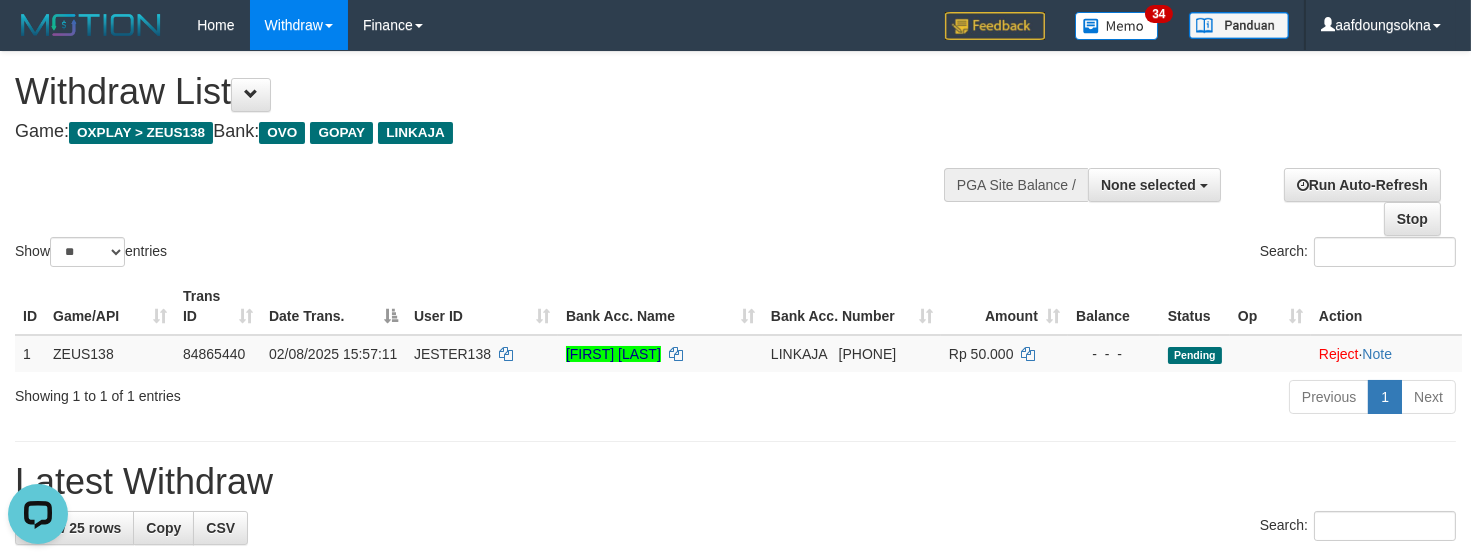 scroll, scrollTop: 0, scrollLeft: 0, axis: both 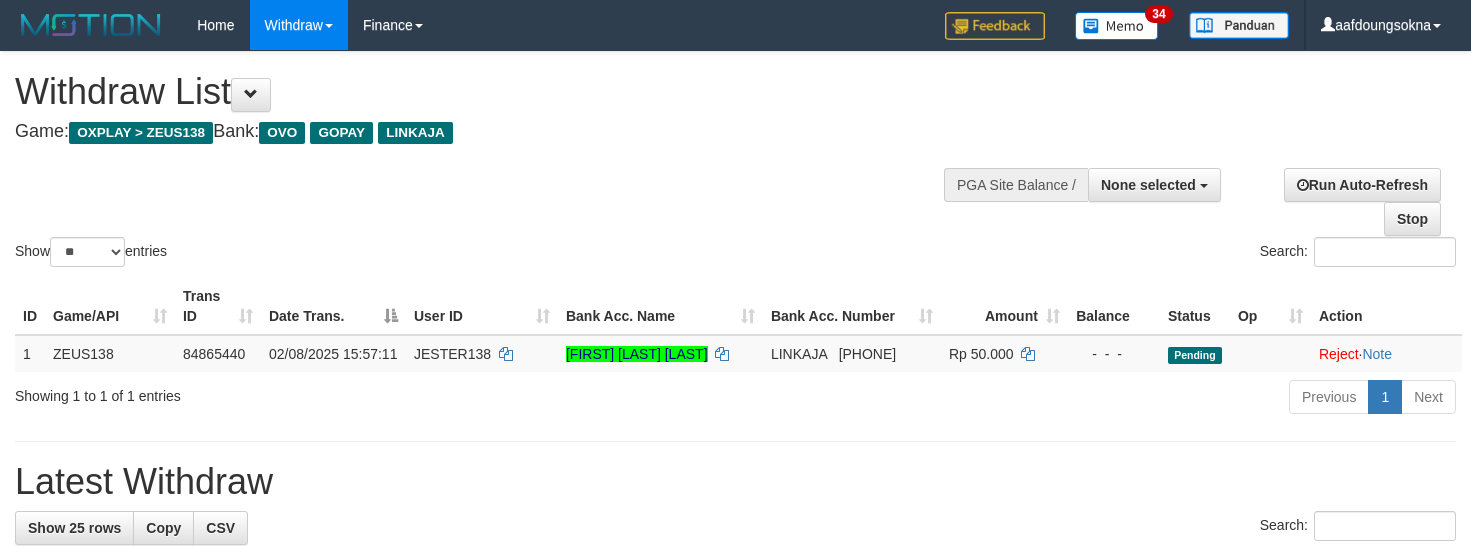select 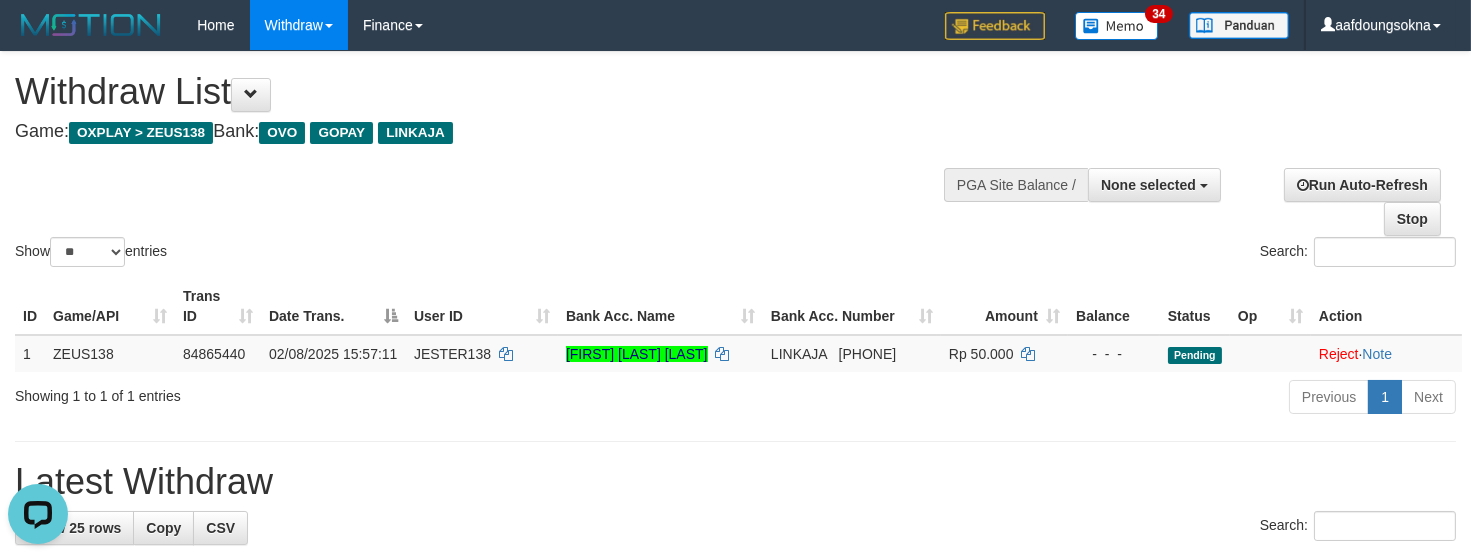 scroll, scrollTop: 0, scrollLeft: 0, axis: both 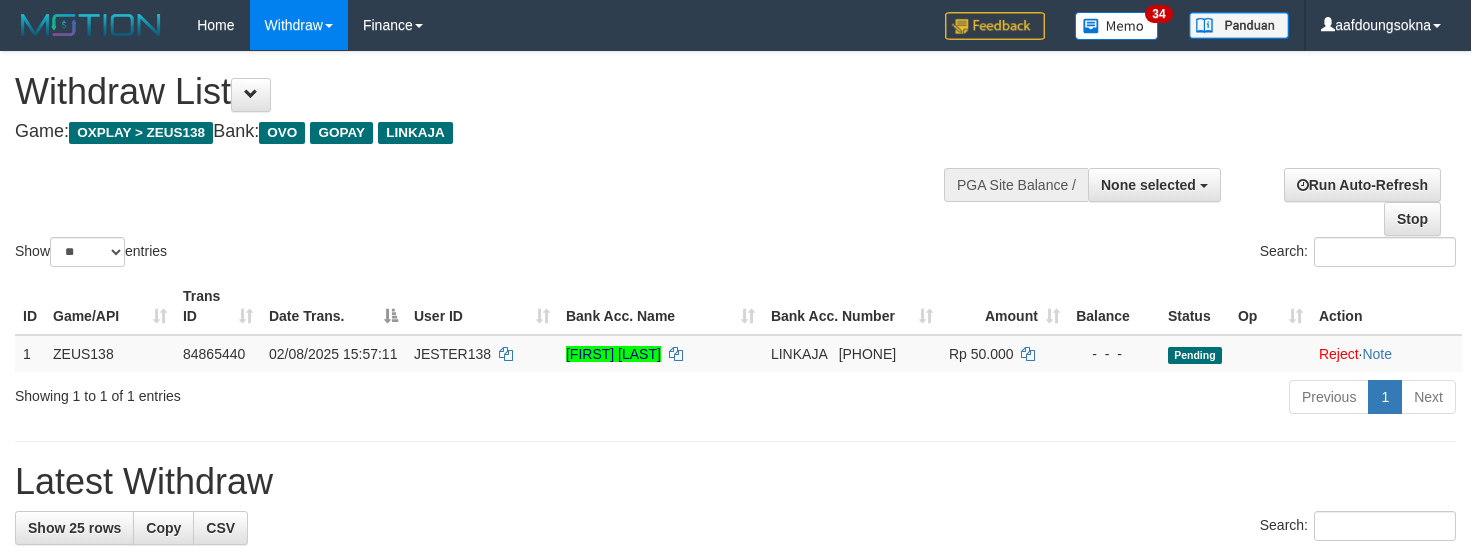 select 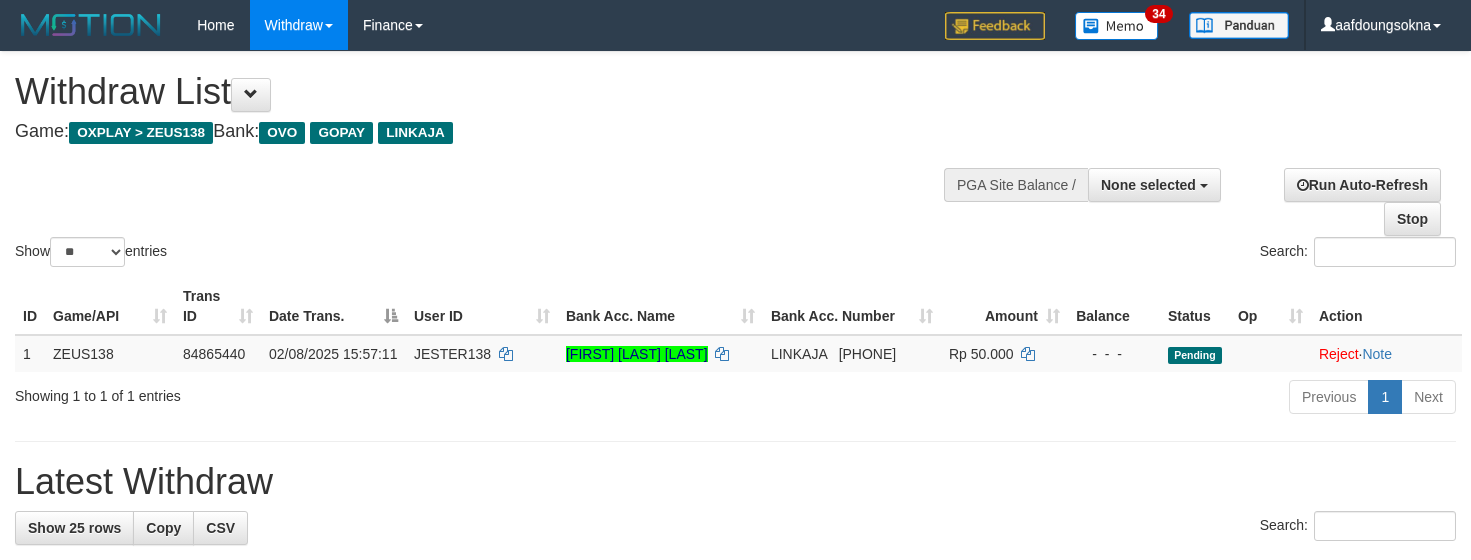select 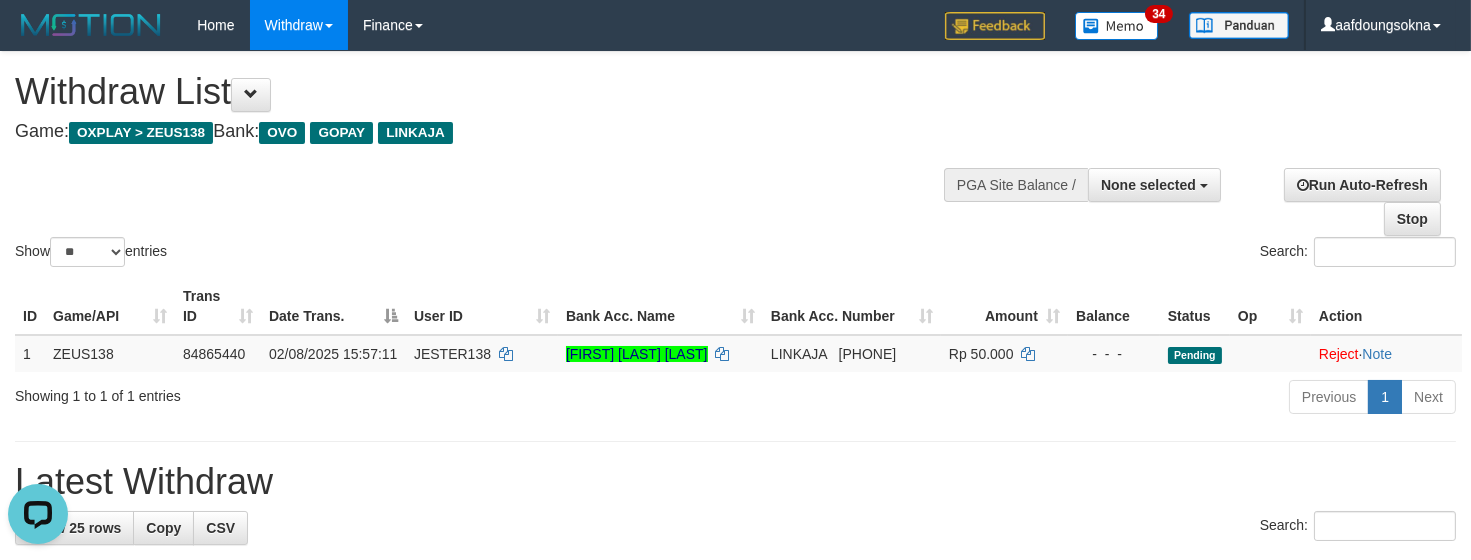 scroll, scrollTop: 0, scrollLeft: 0, axis: both 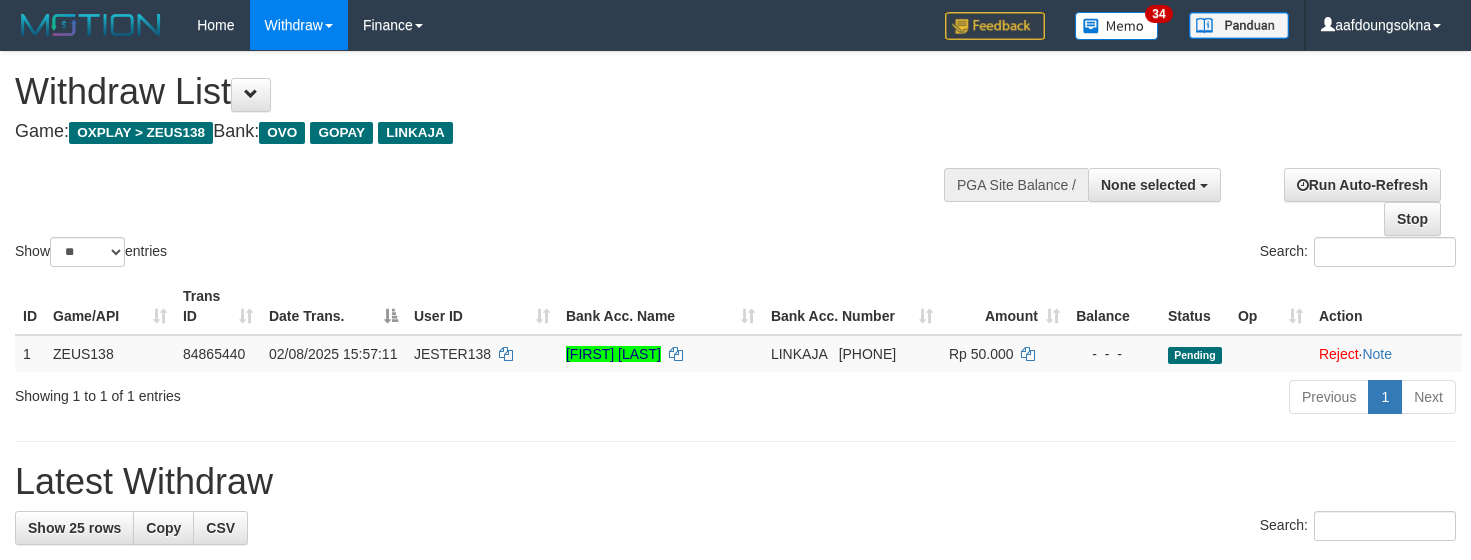 select 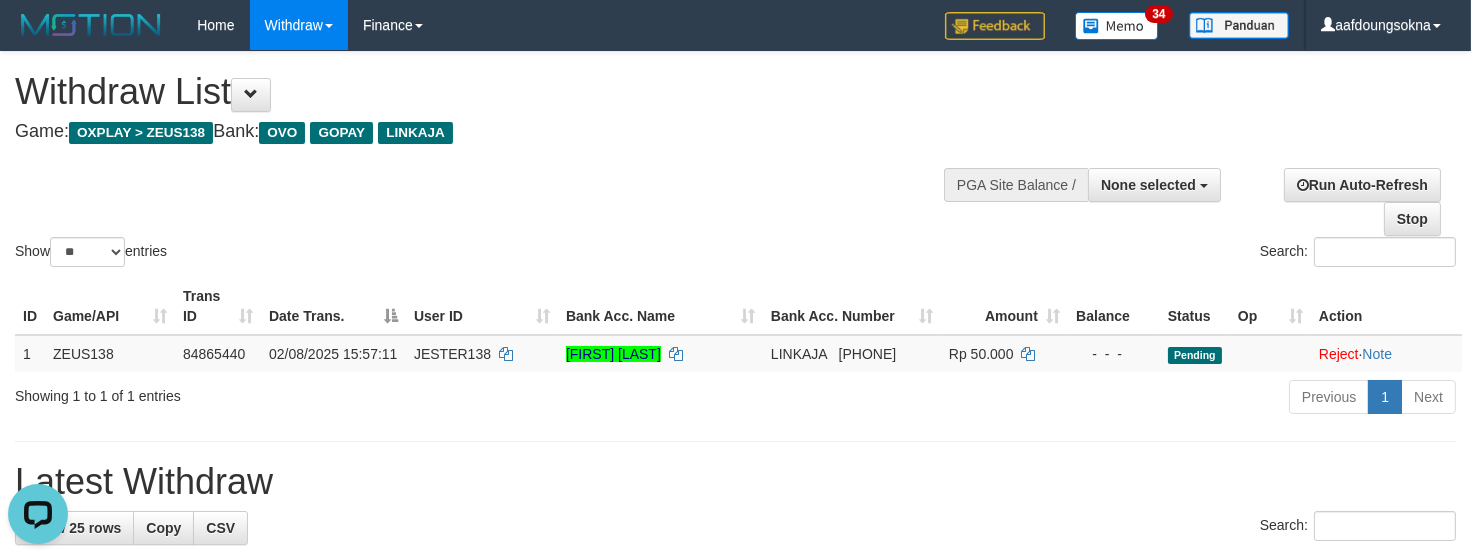 scroll, scrollTop: 0, scrollLeft: 0, axis: both 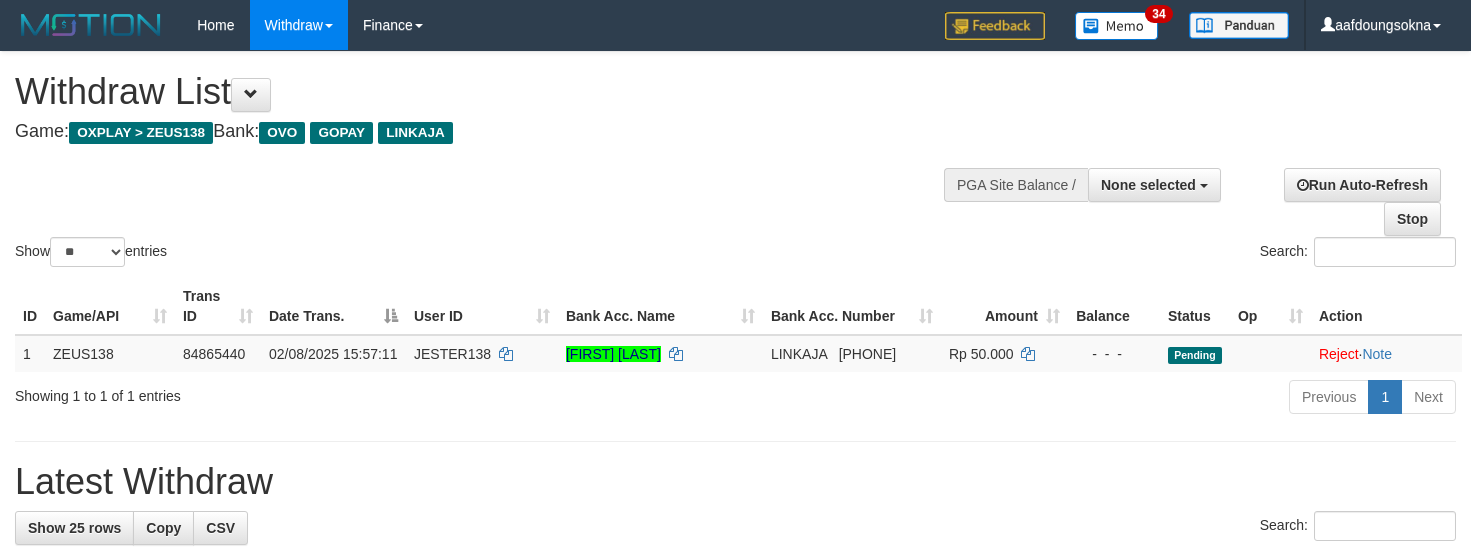 select 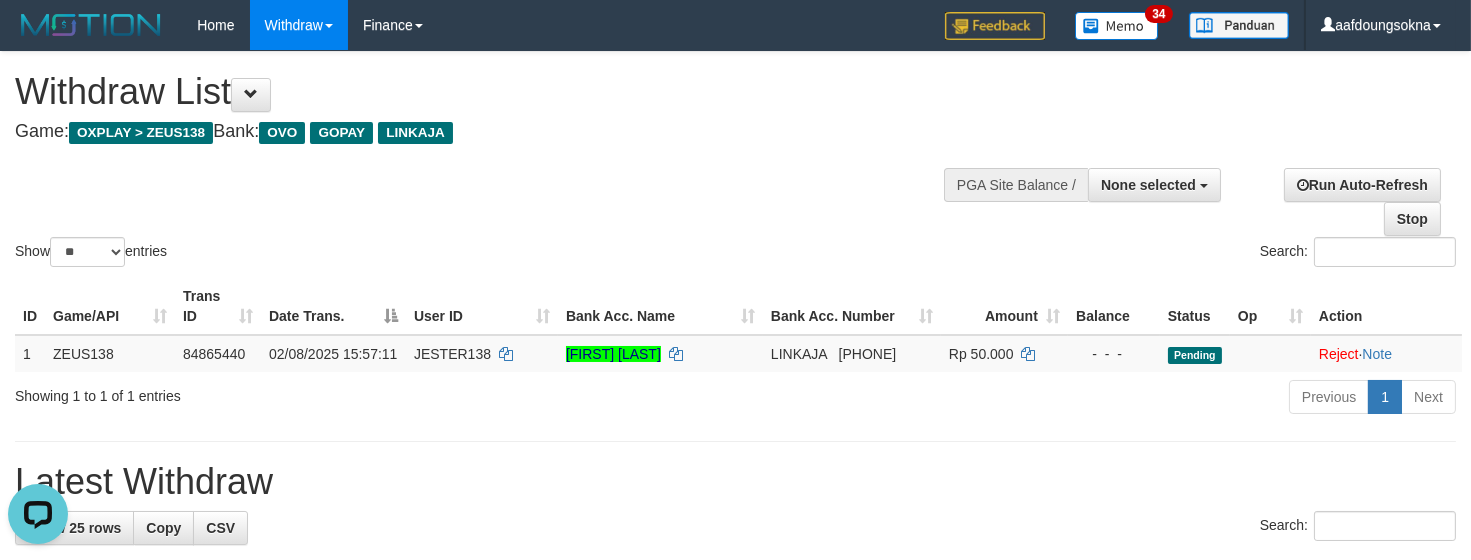 scroll, scrollTop: 0, scrollLeft: 0, axis: both 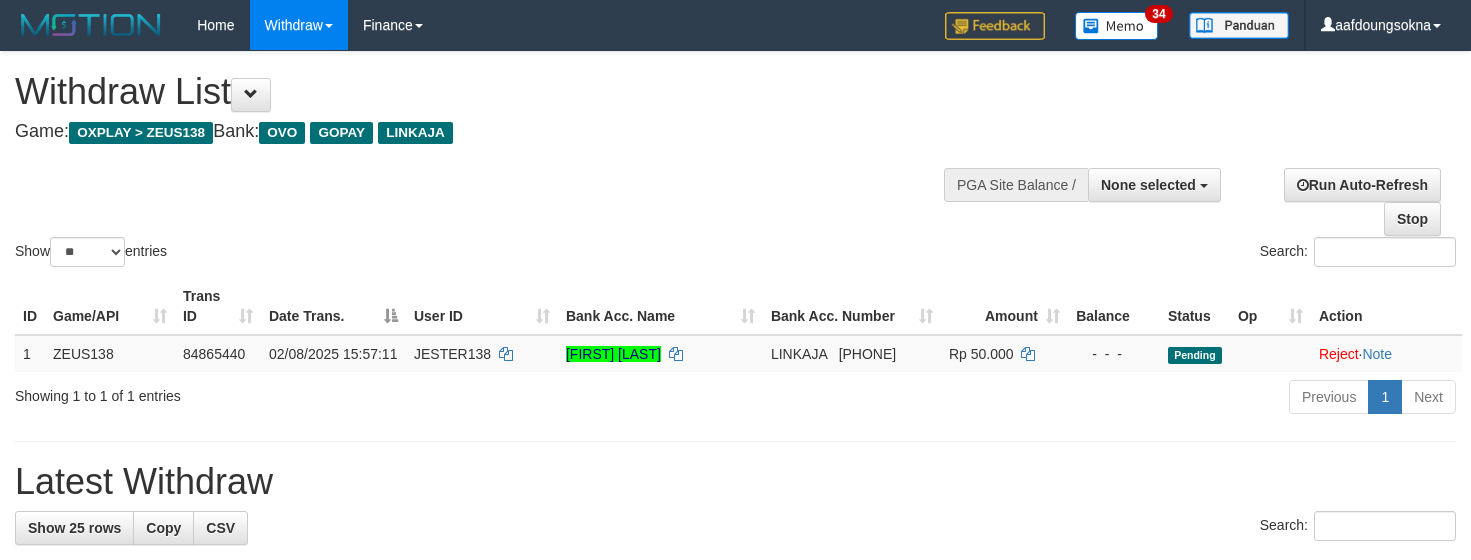 select 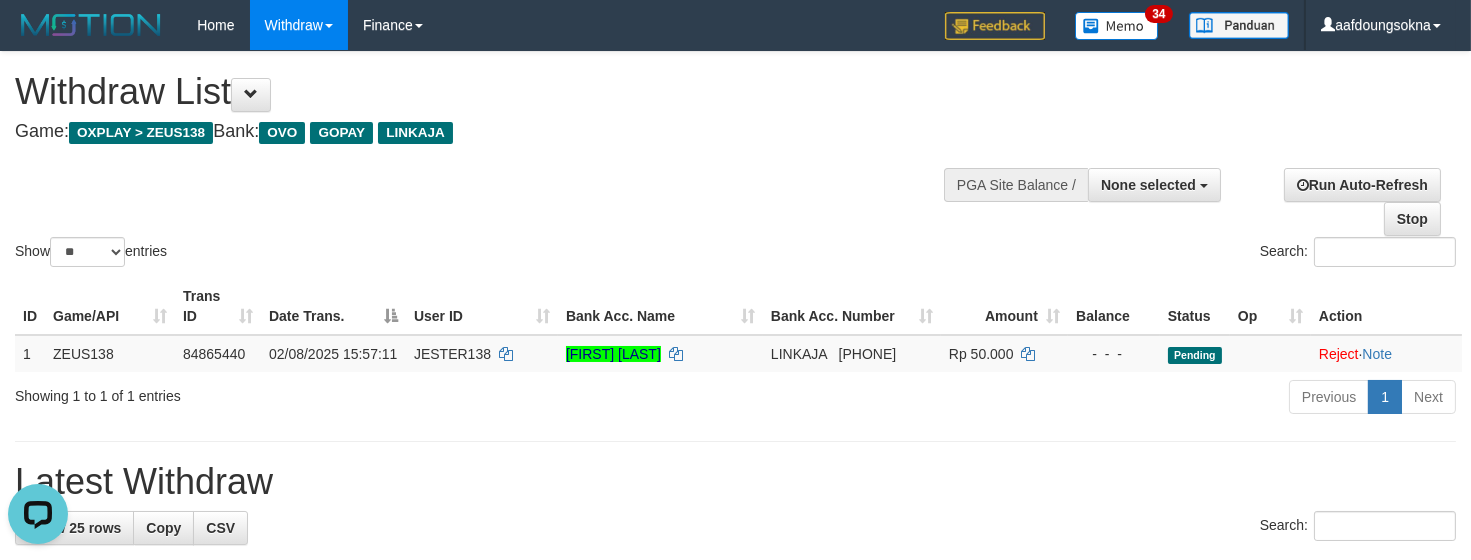 scroll, scrollTop: 0, scrollLeft: 0, axis: both 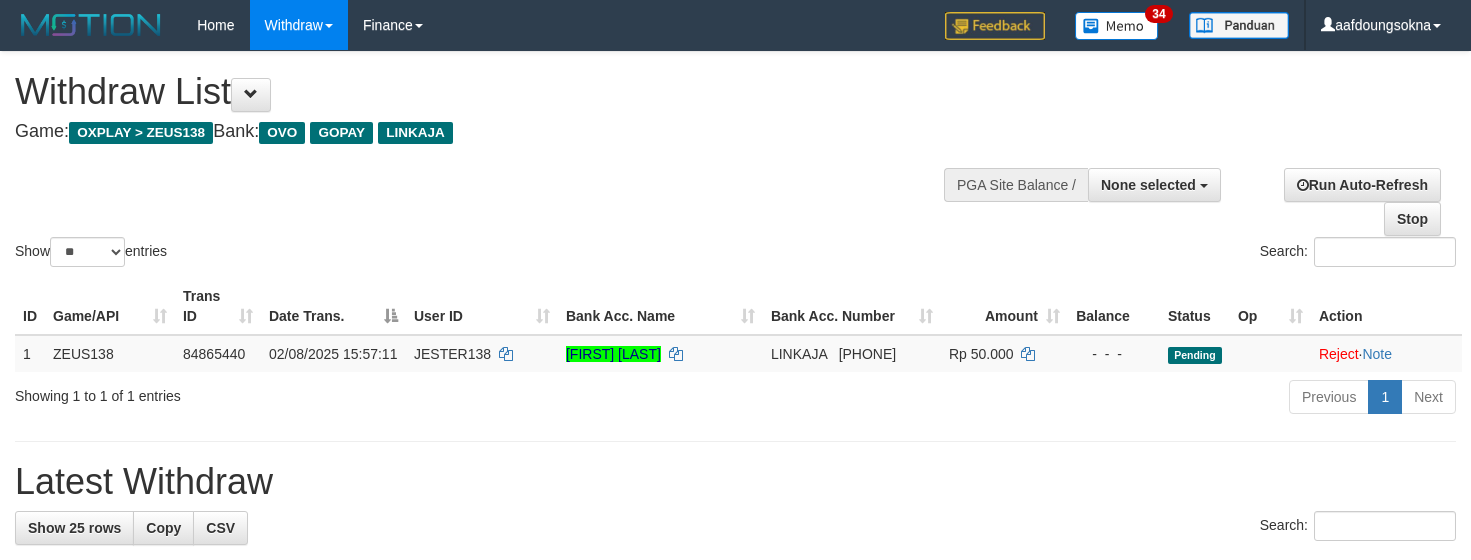 select 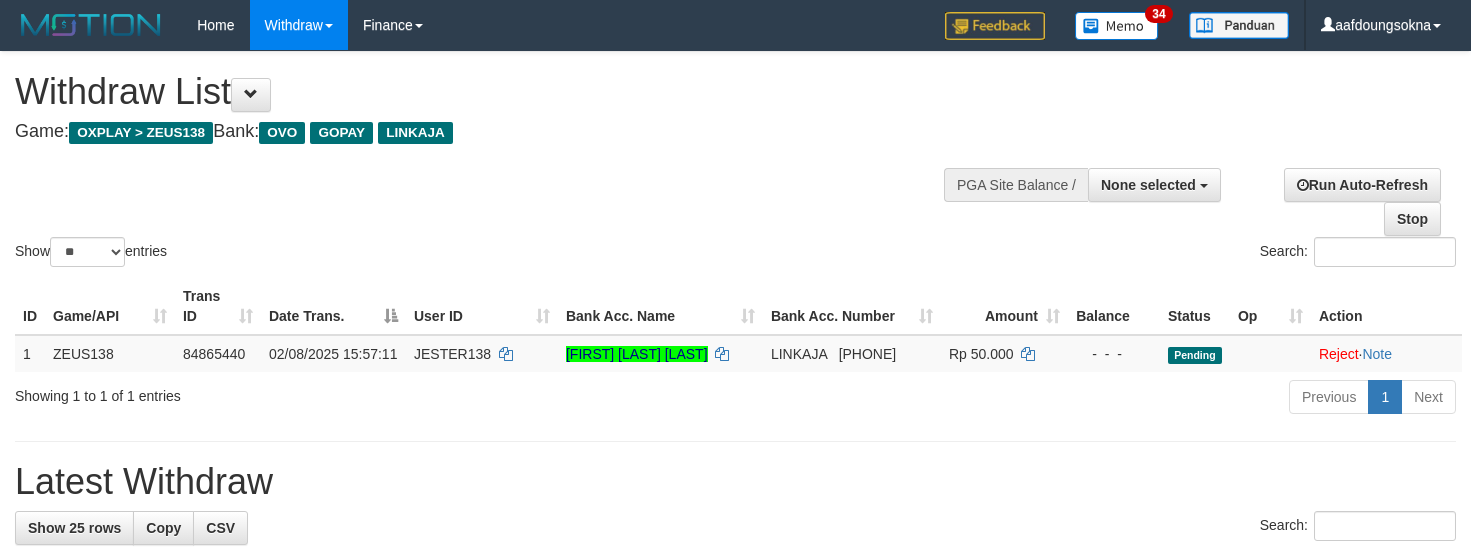 select 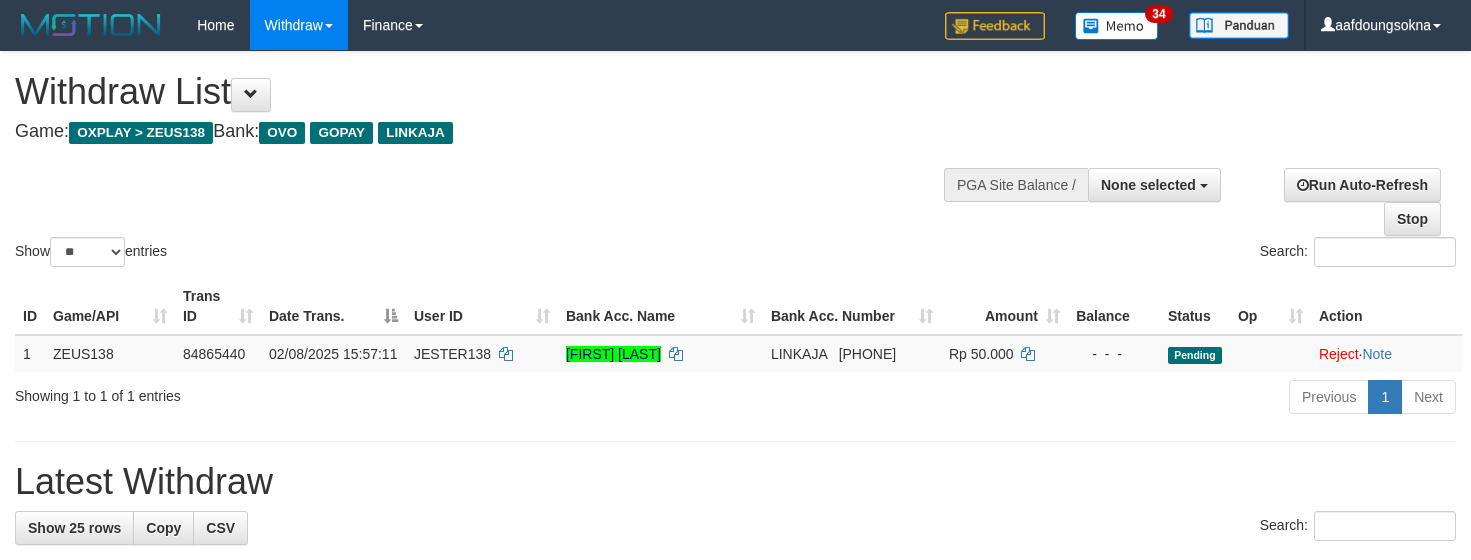 select 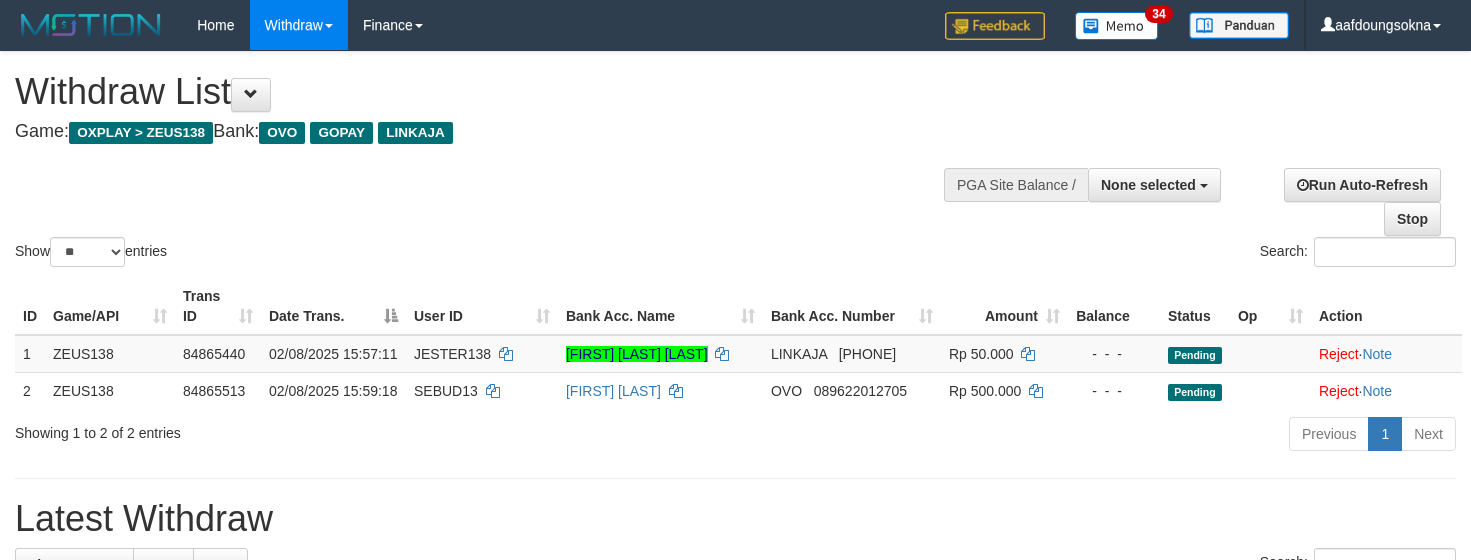 select 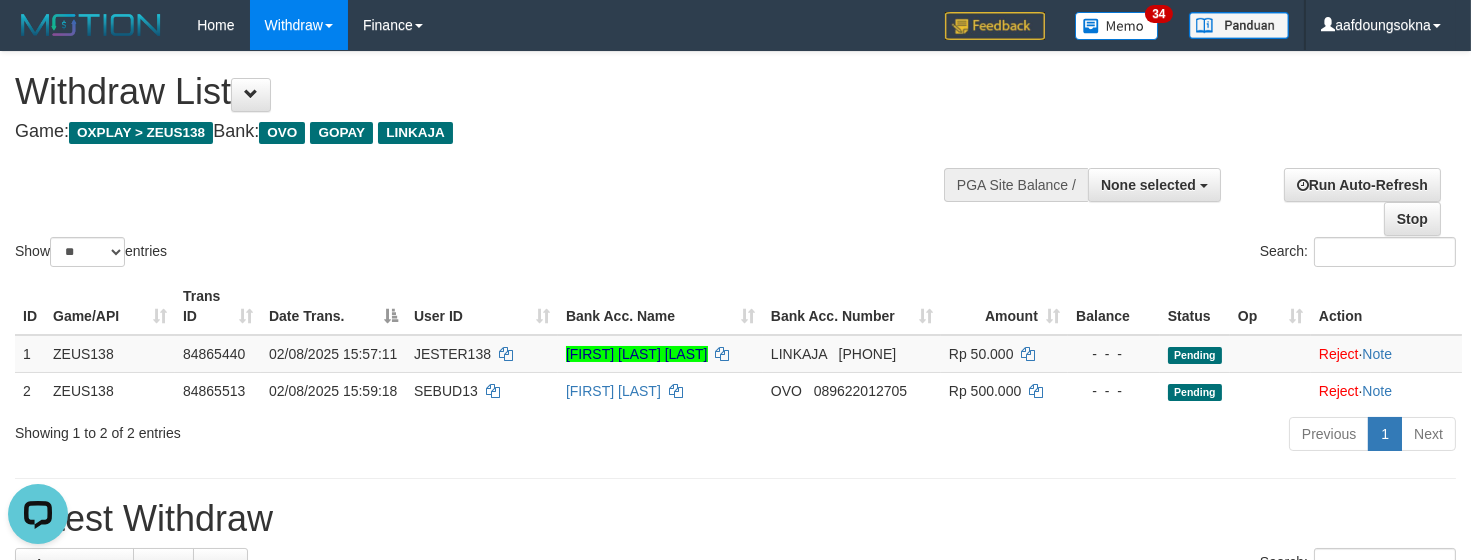 scroll, scrollTop: 0, scrollLeft: 0, axis: both 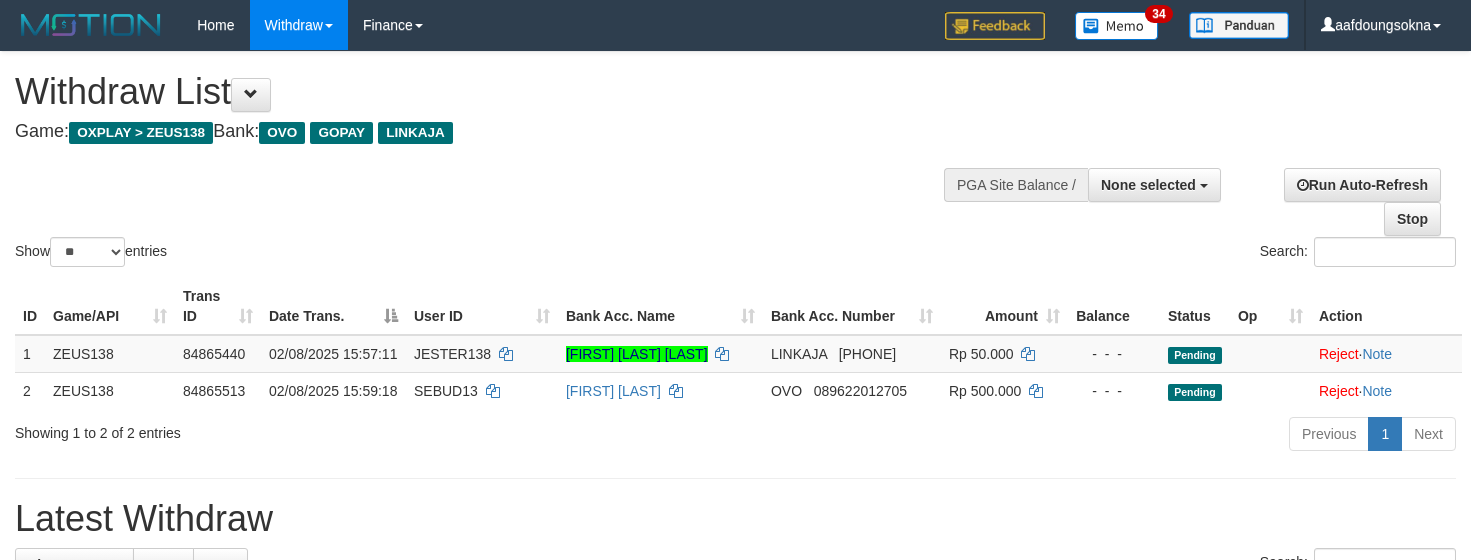 select 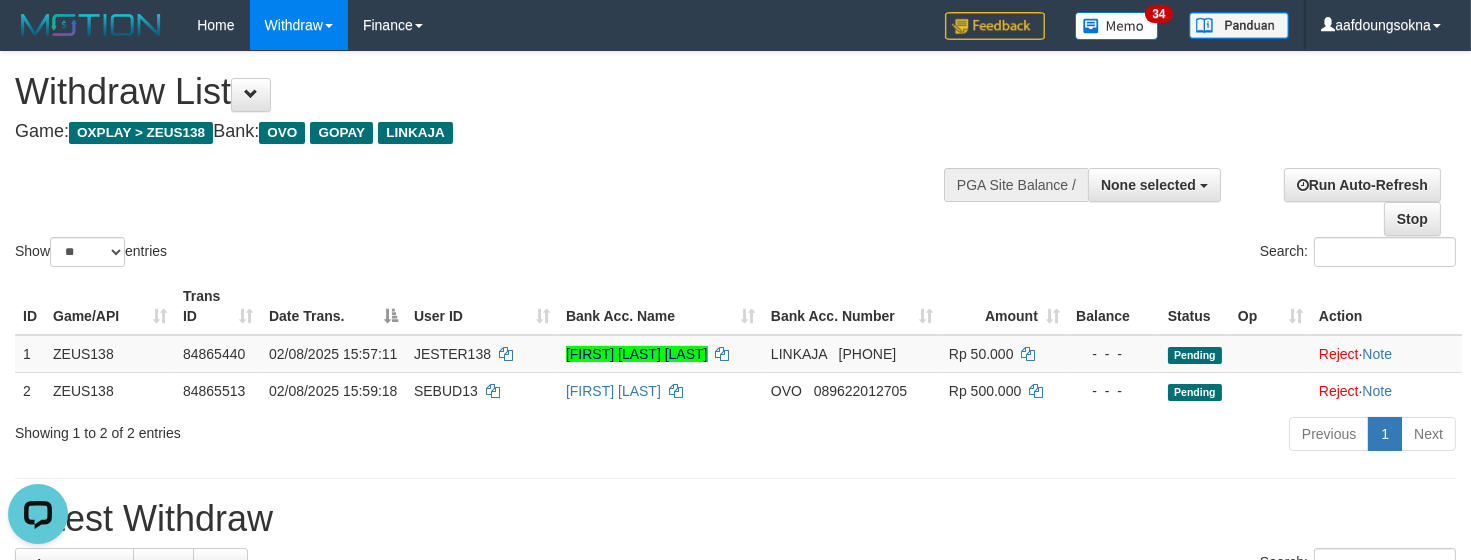 scroll, scrollTop: 0, scrollLeft: 0, axis: both 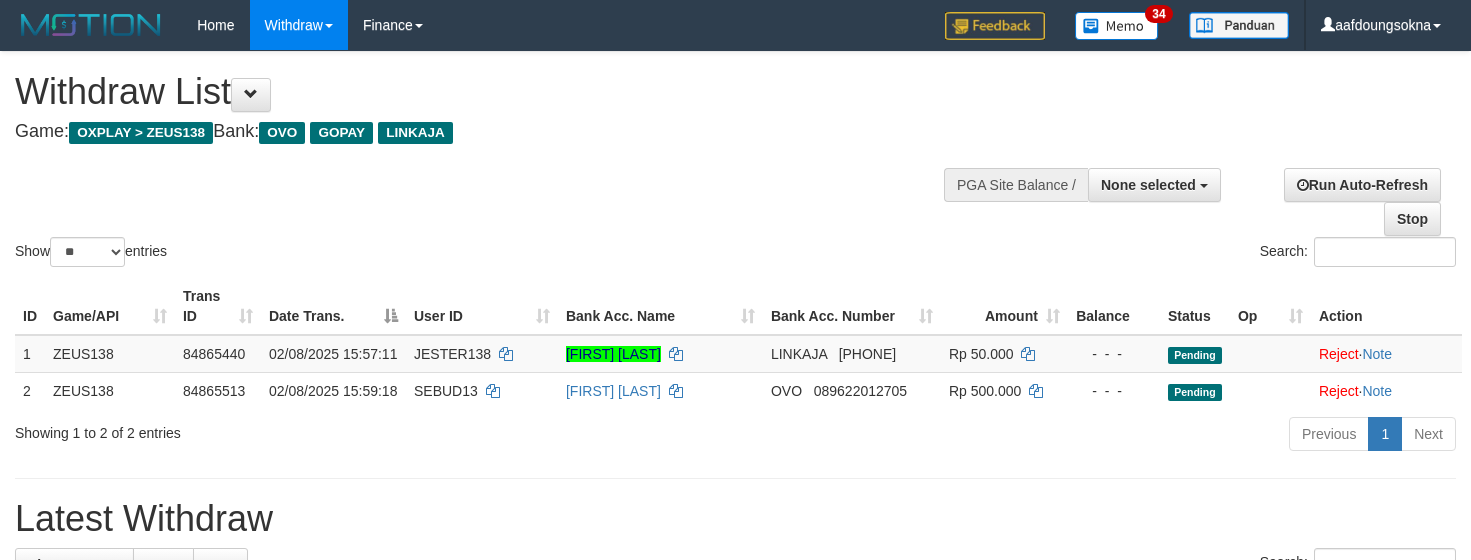 select 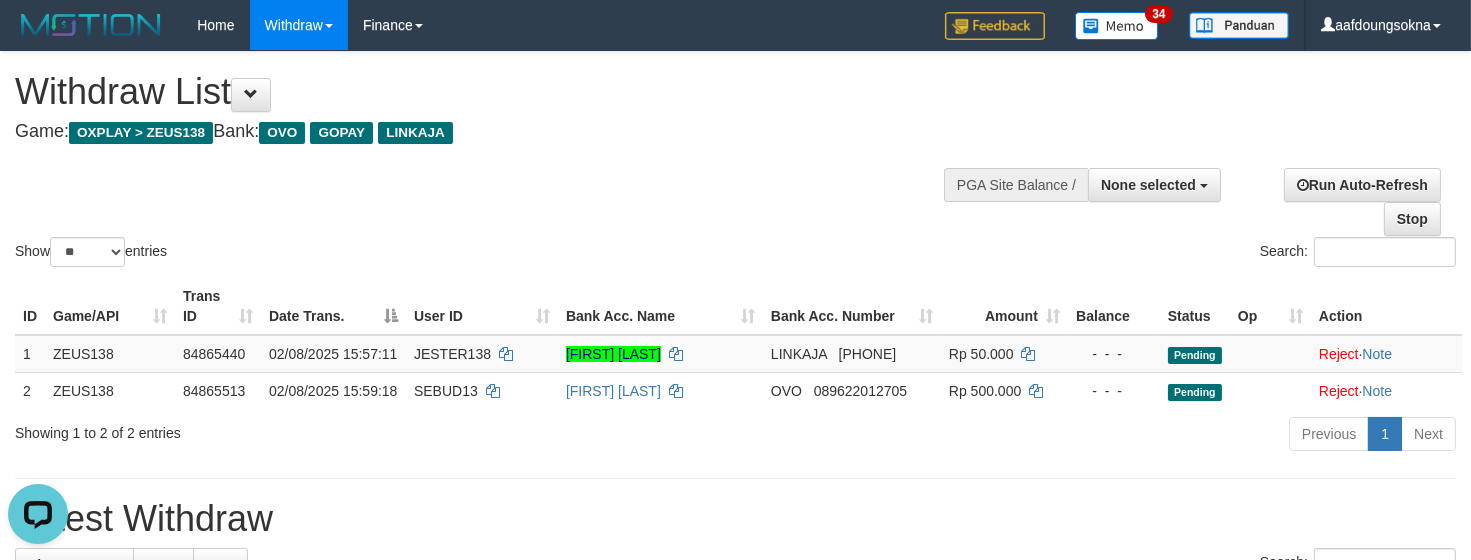 scroll, scrollTop: 0, scrollLeft: 0, axis: both 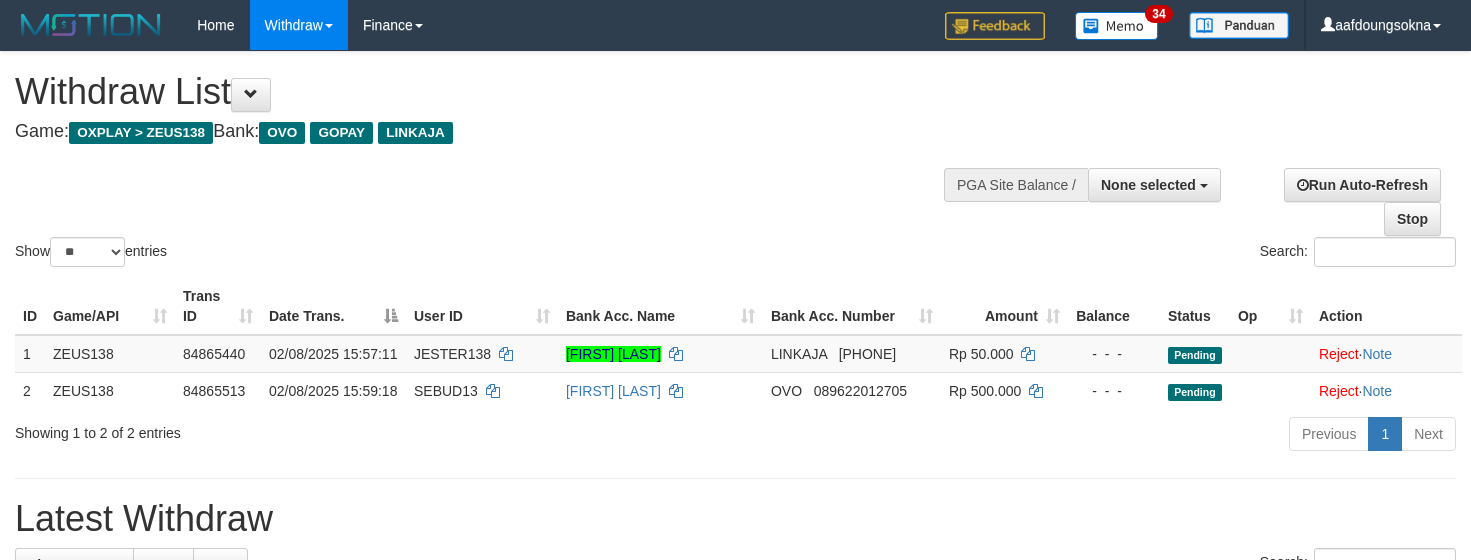 select 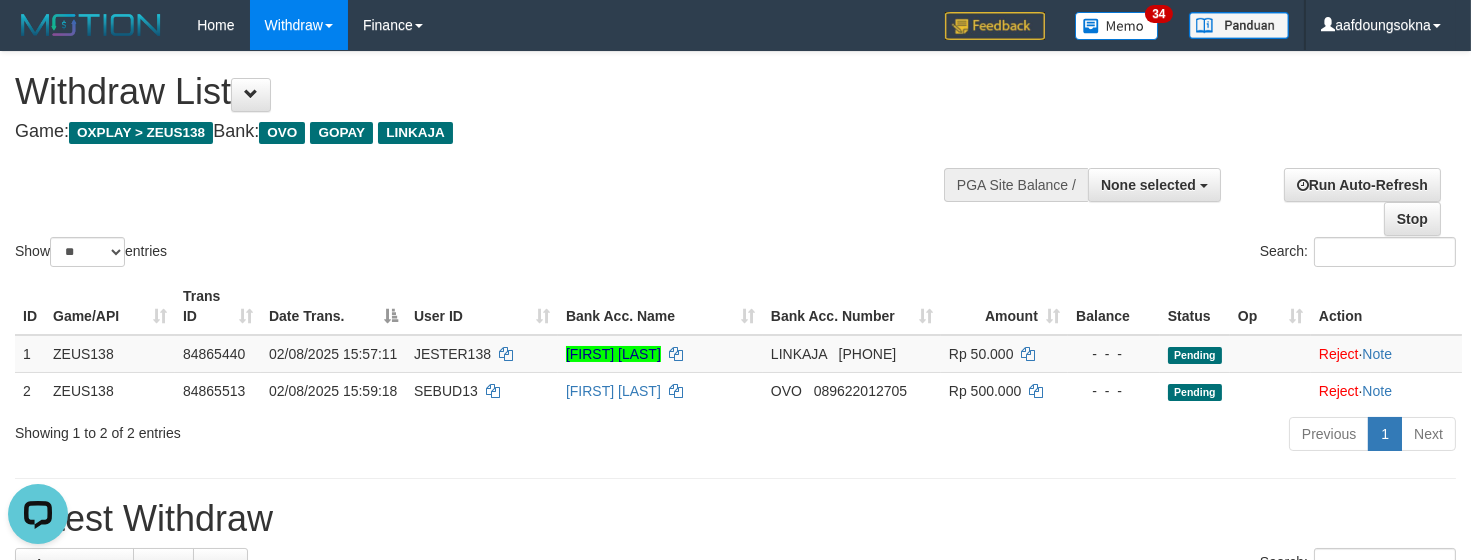 scroll, scrollTop: 0, scrollLeft: 0, axis: both 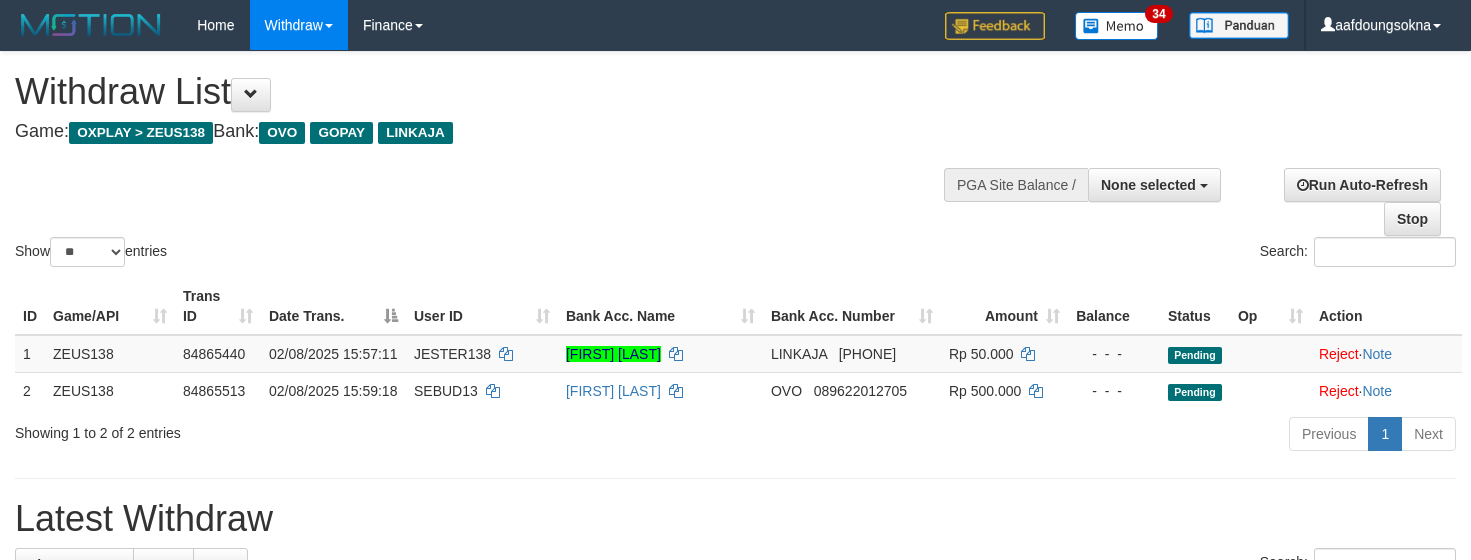 select 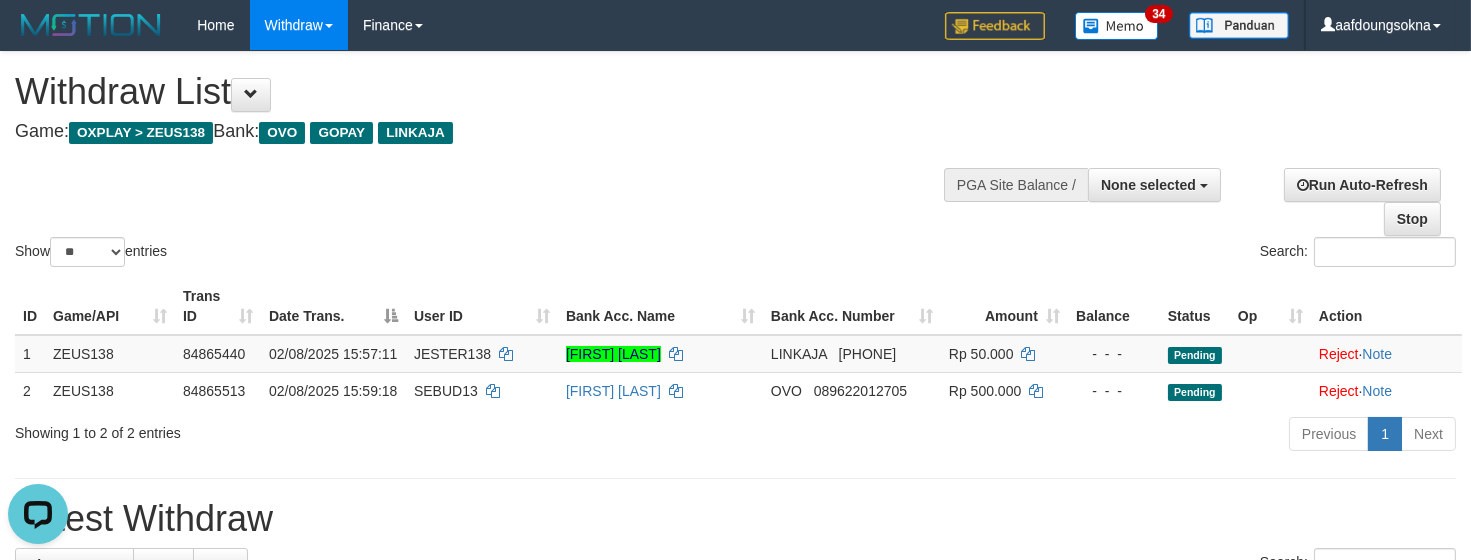 scroll, scrollTop: 0, scrollLeft: 0, axis: both 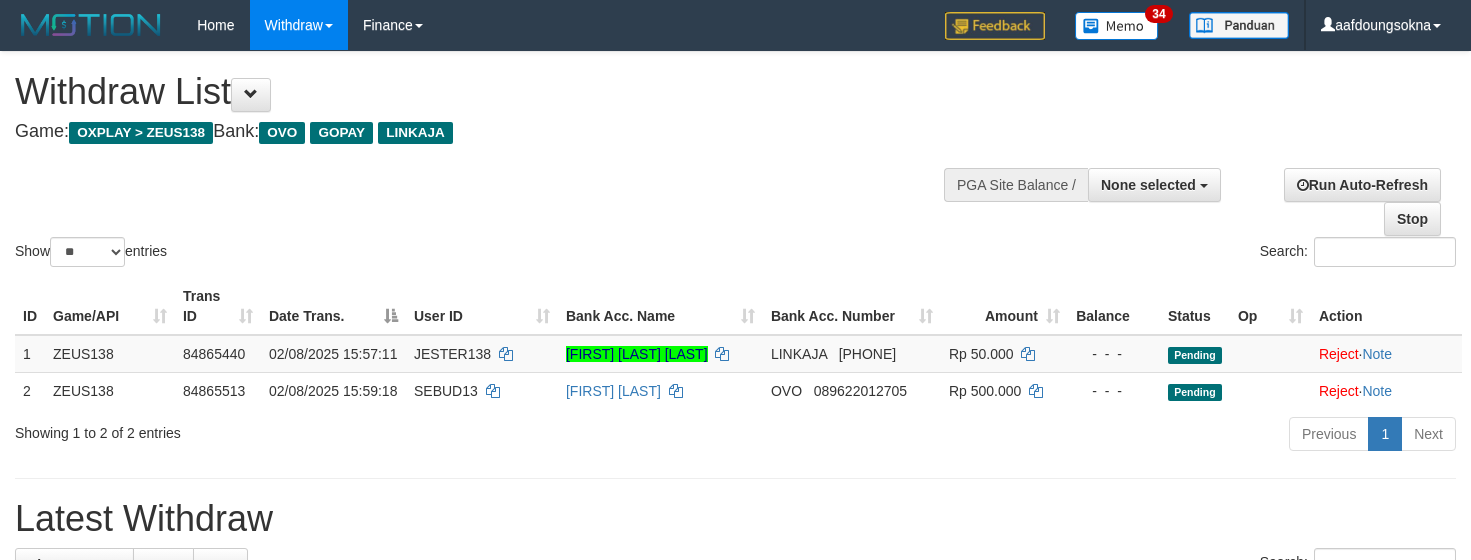select 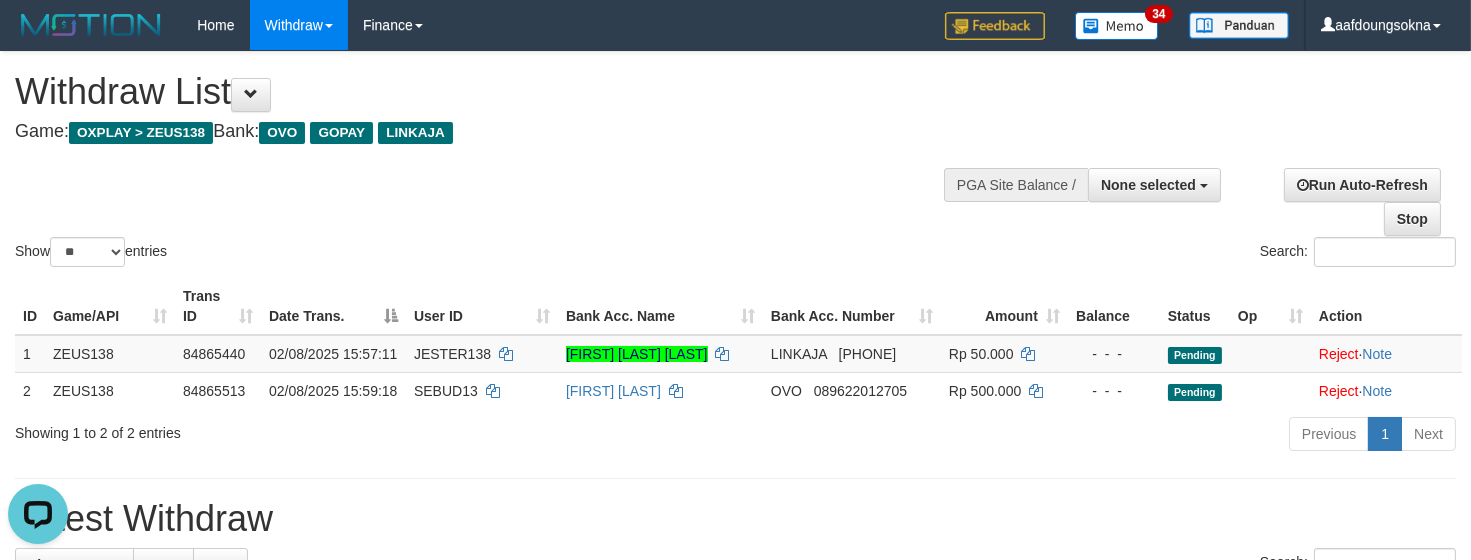 scroll, scrollTop: 0, scrollLeft: 0, axis: both 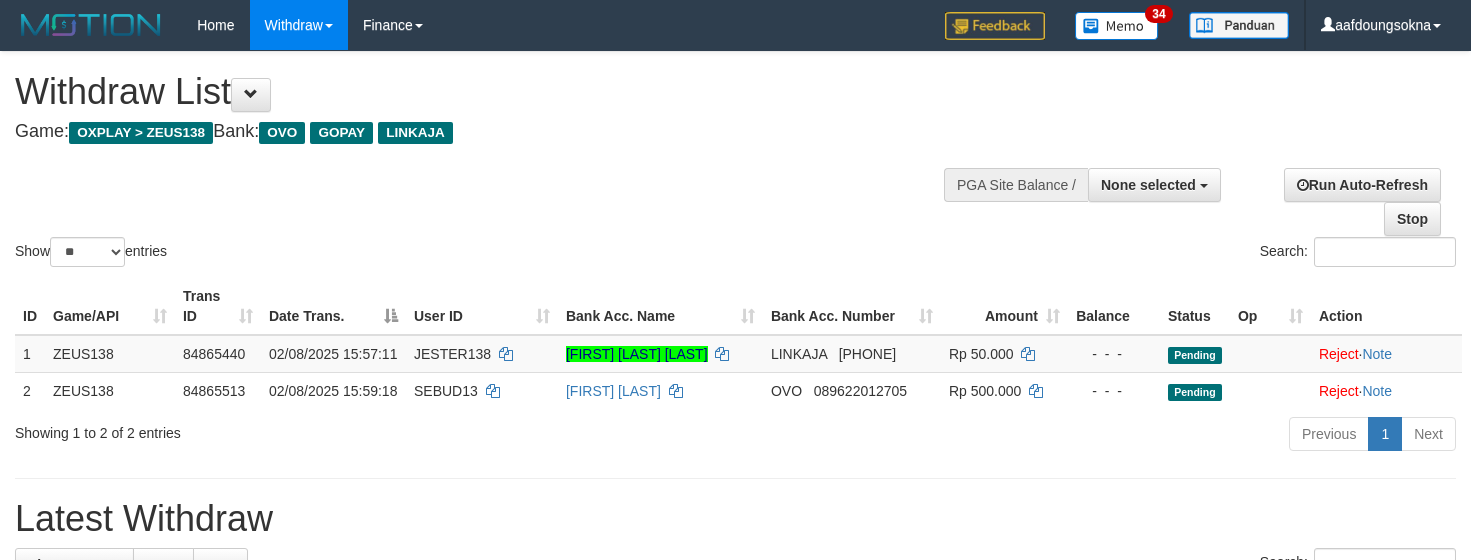 select 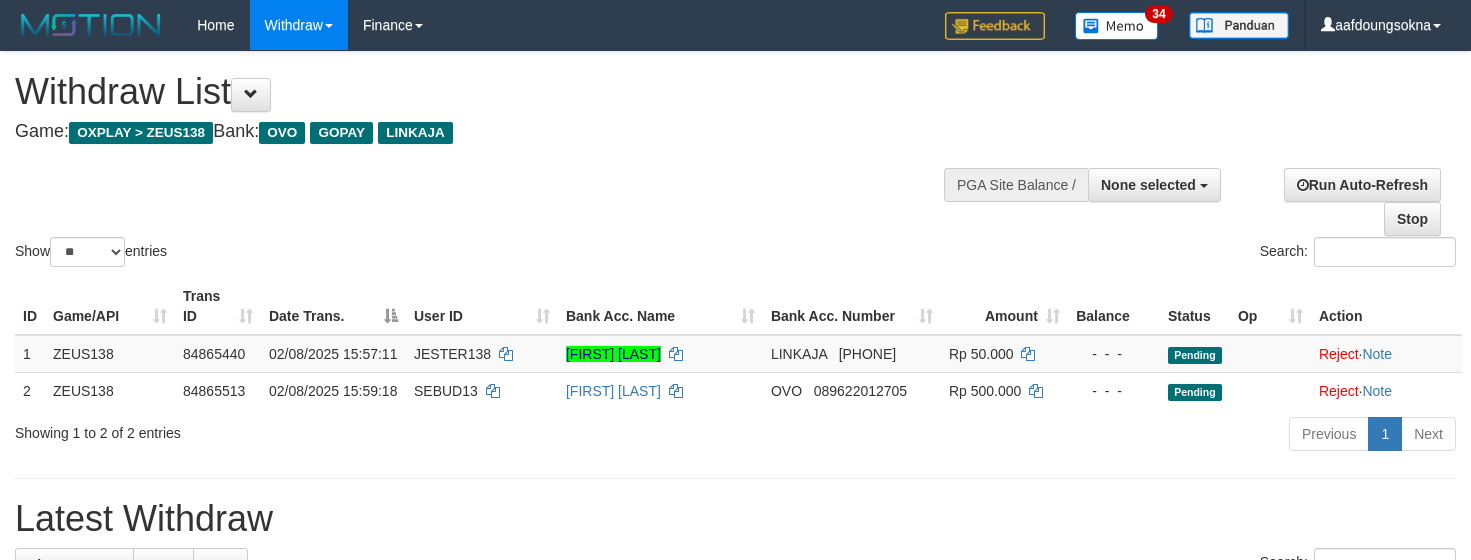 select 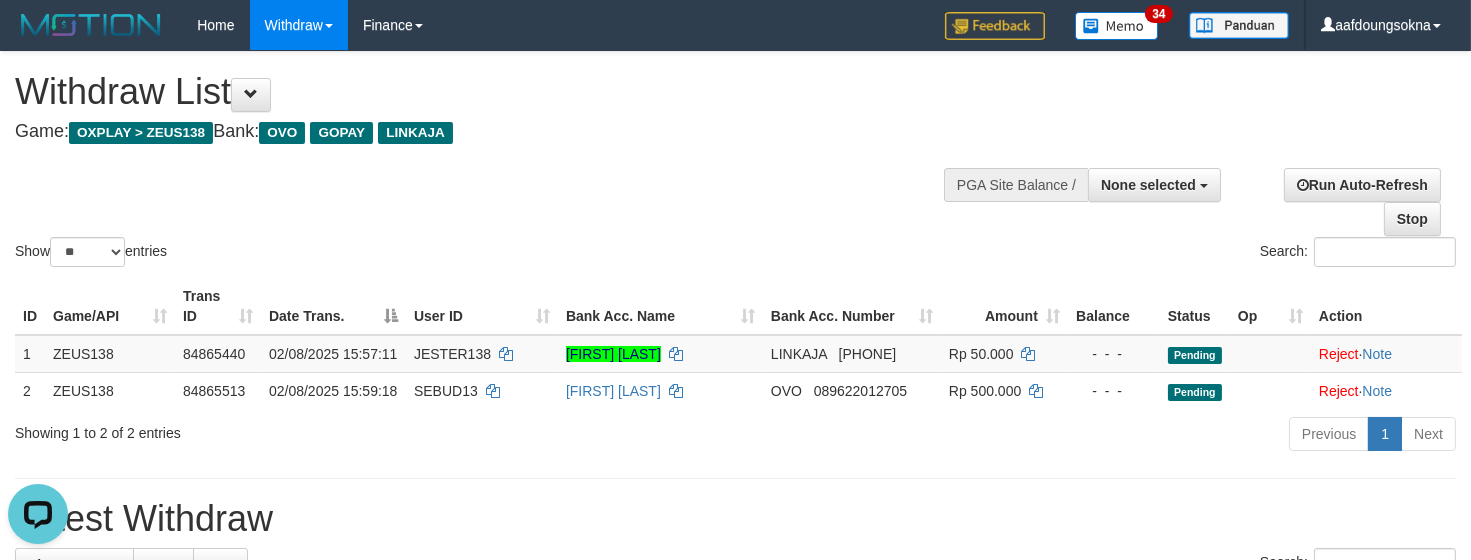scroll, scrollTop: 0, scrollLeft: 0, axis: both 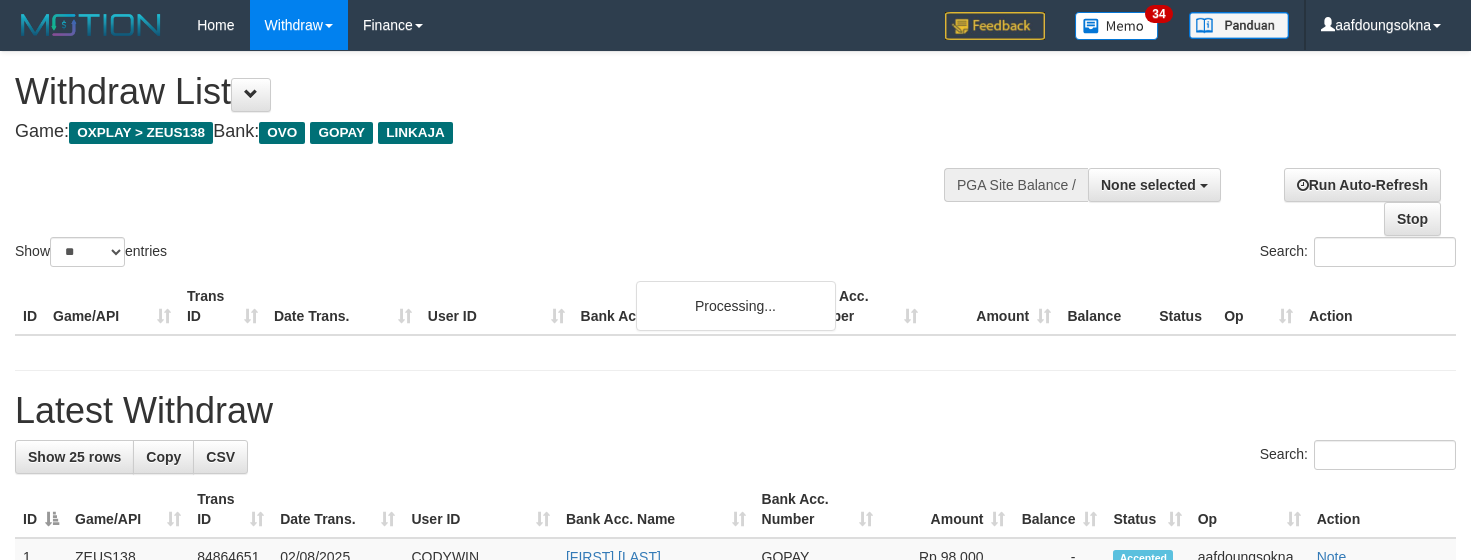 select 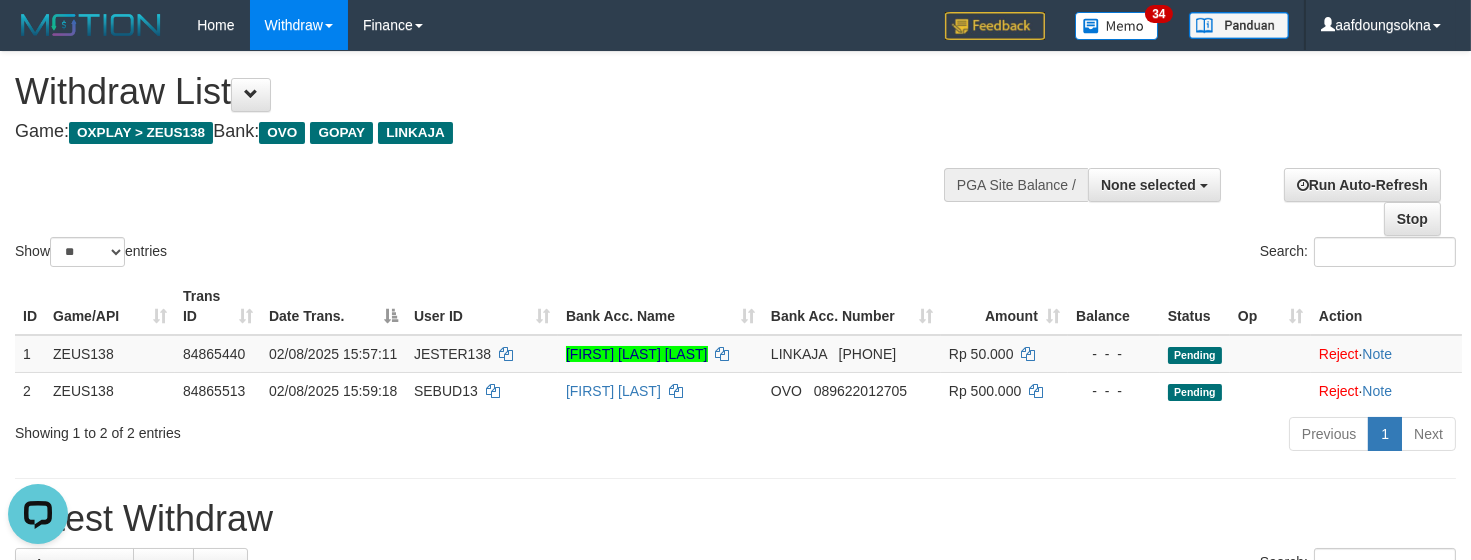 scroll, scrollTop: 0, scrollLeft: 0, axis: both 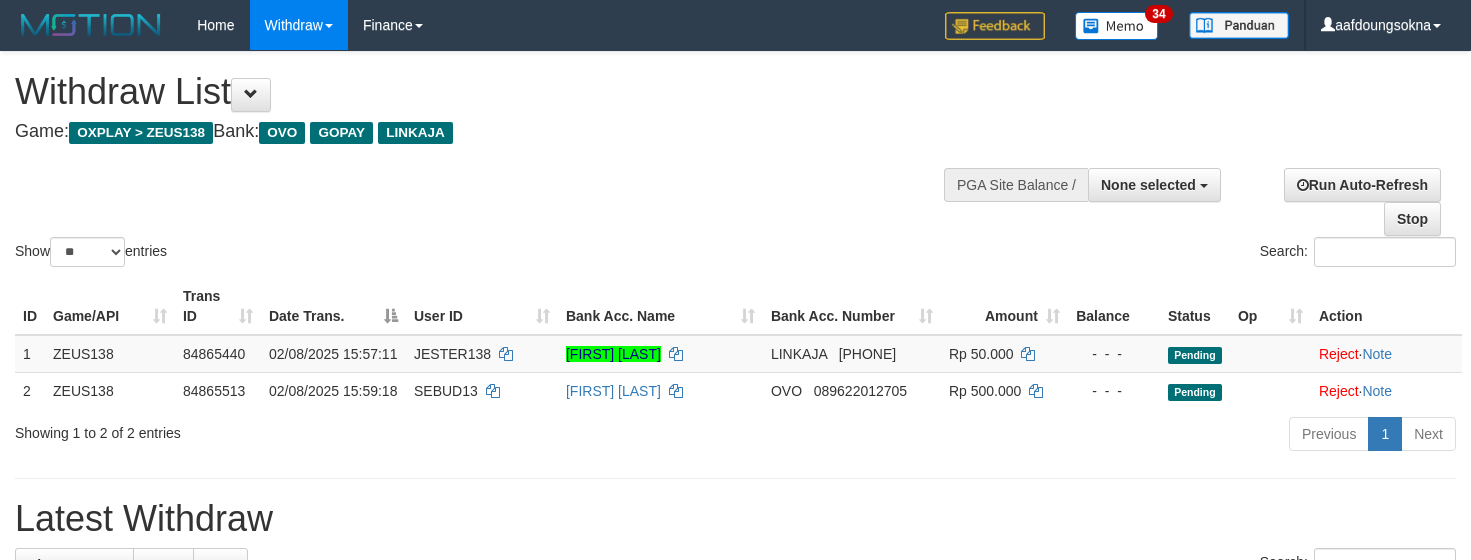 select 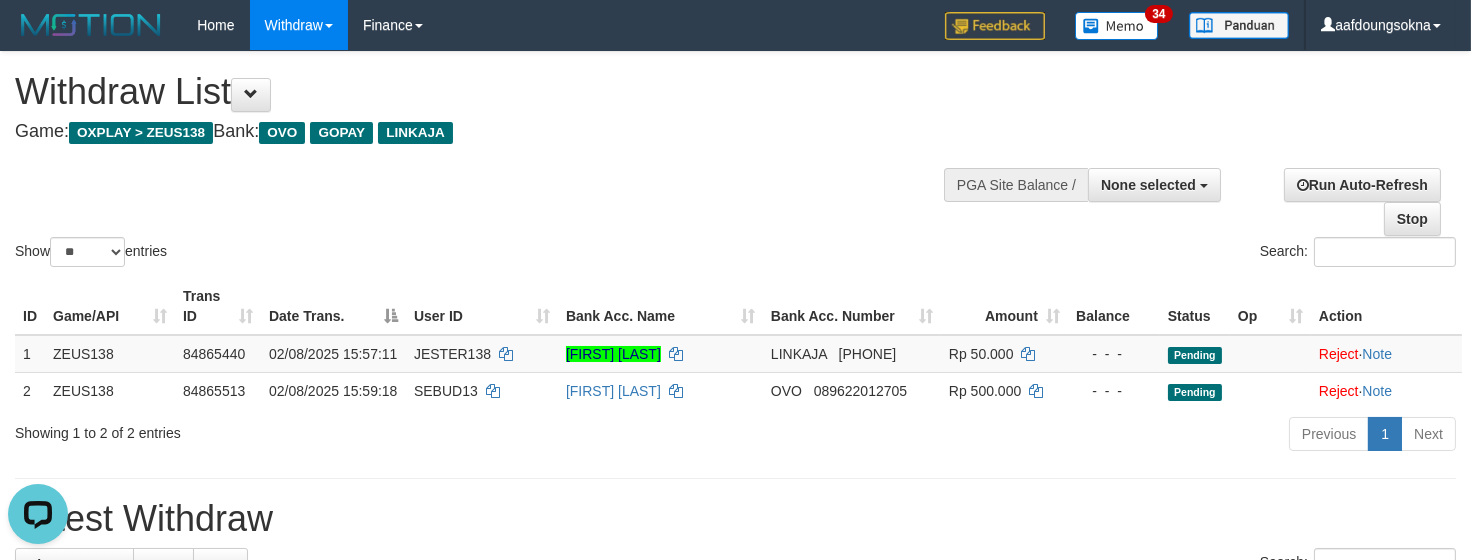 scroll, scrollTop: 0, scrollLeft: 0, axis: both 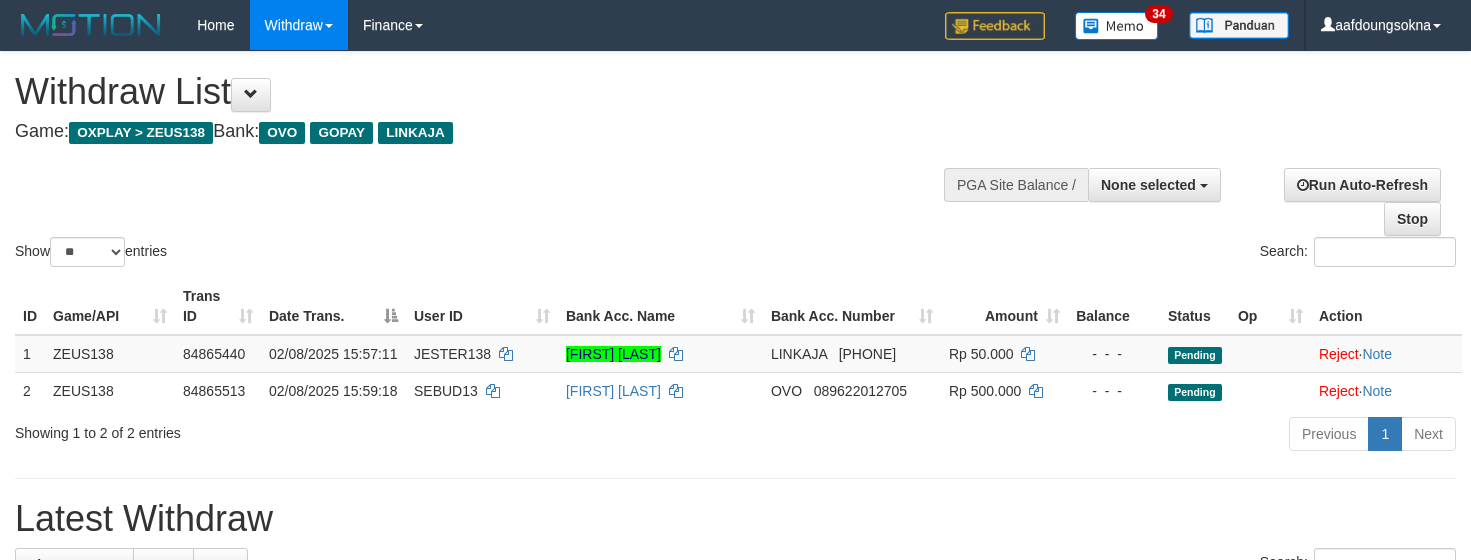 select 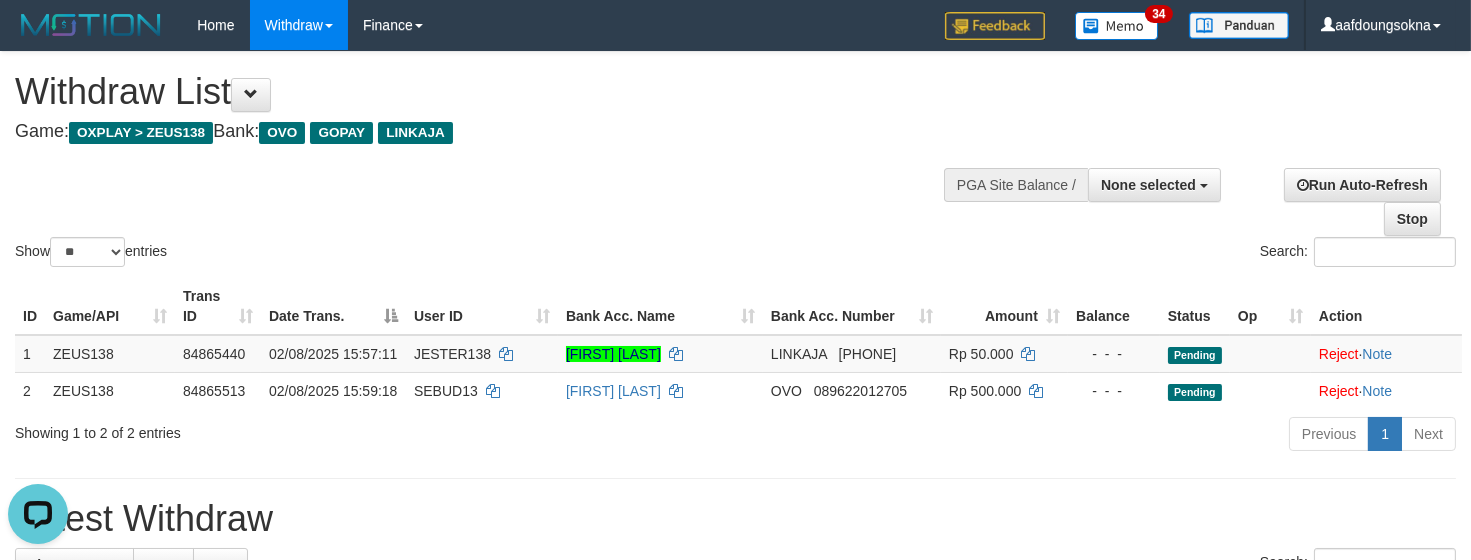 scroll, scrollTop: 0, scrollLeft: 0, axis: both 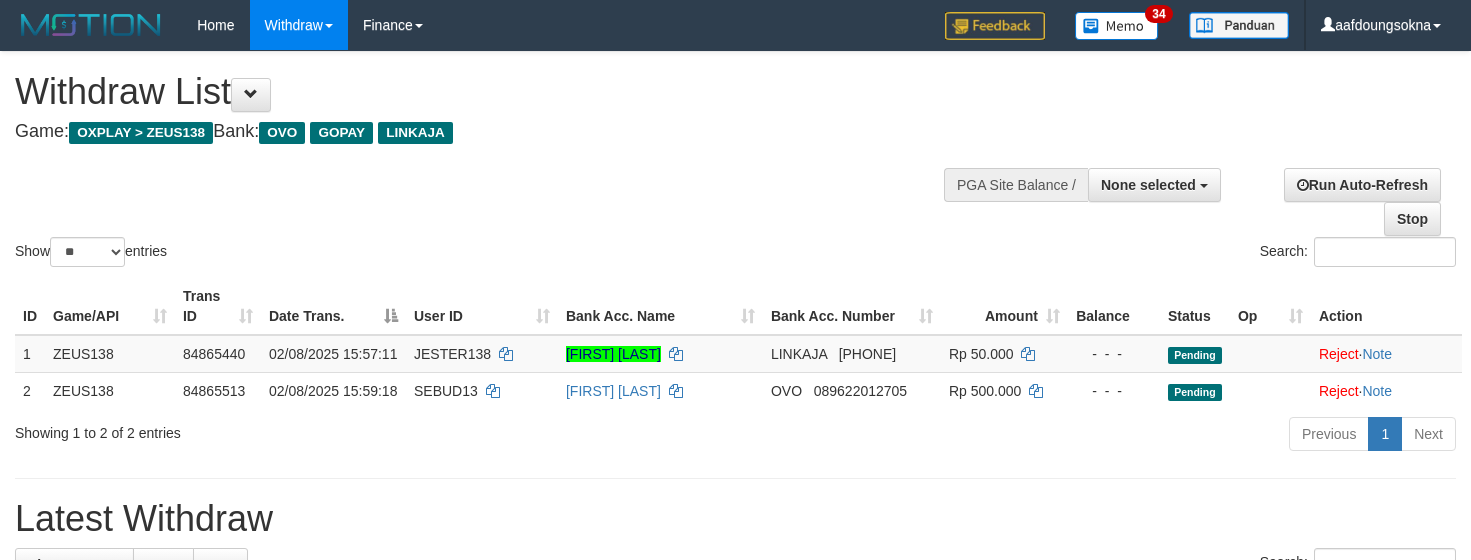 select 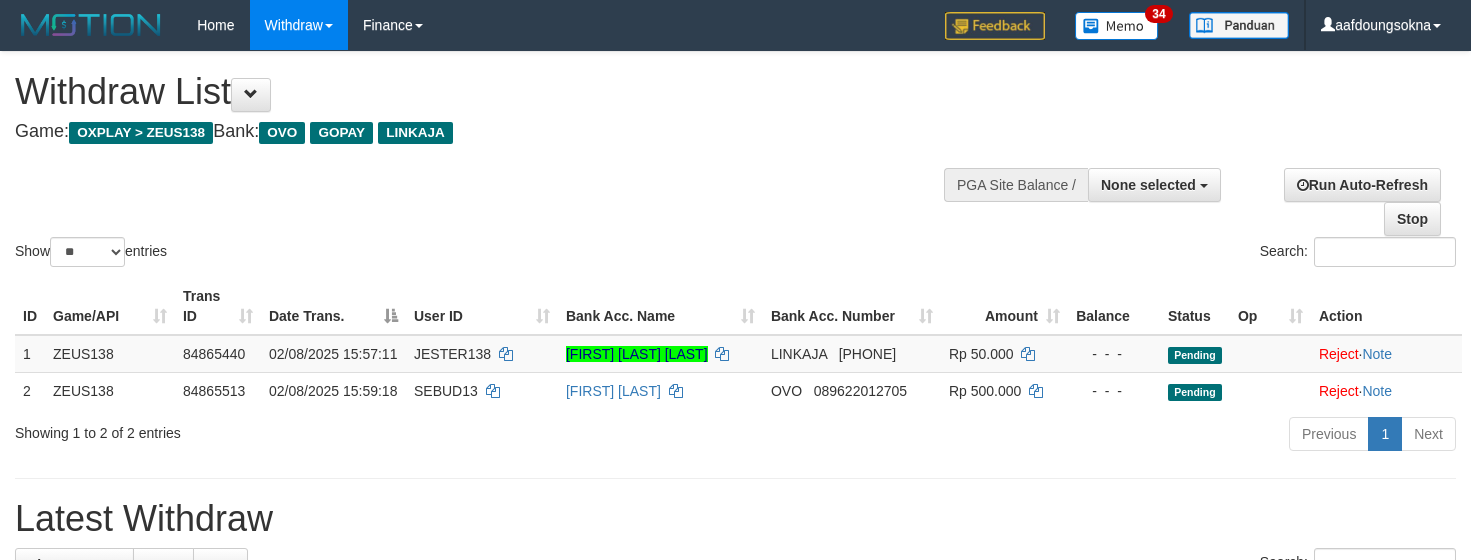 select 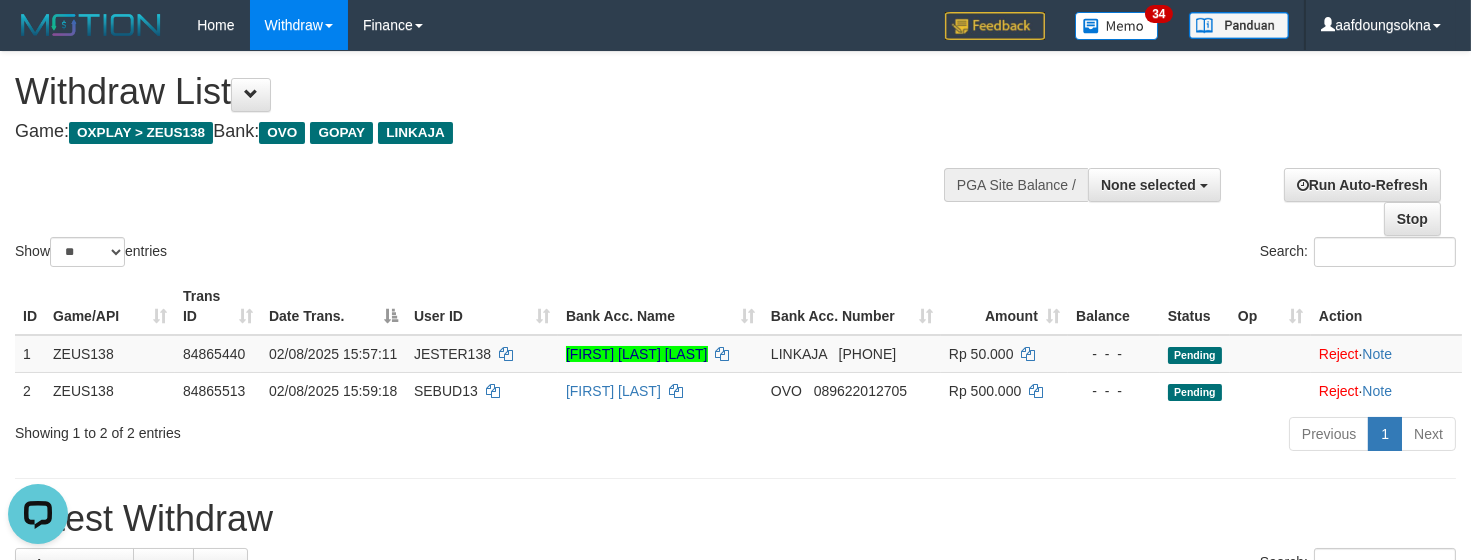 scroll, scrollTop: 0, scrollLeft: 0, axis: both 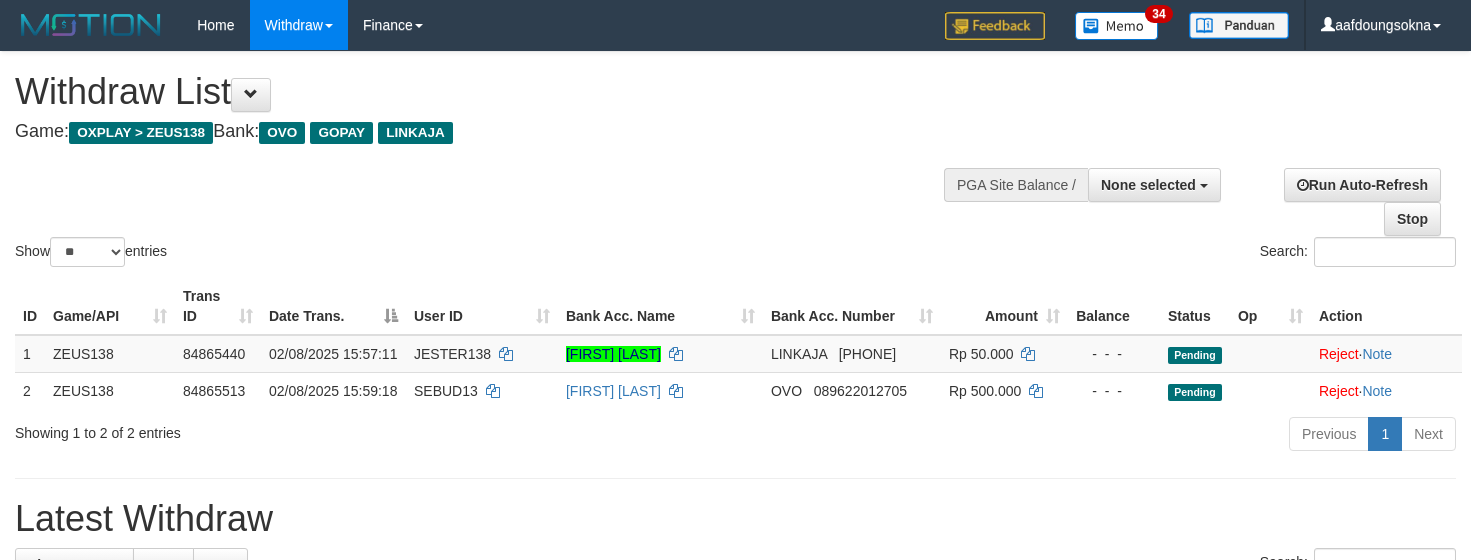 select 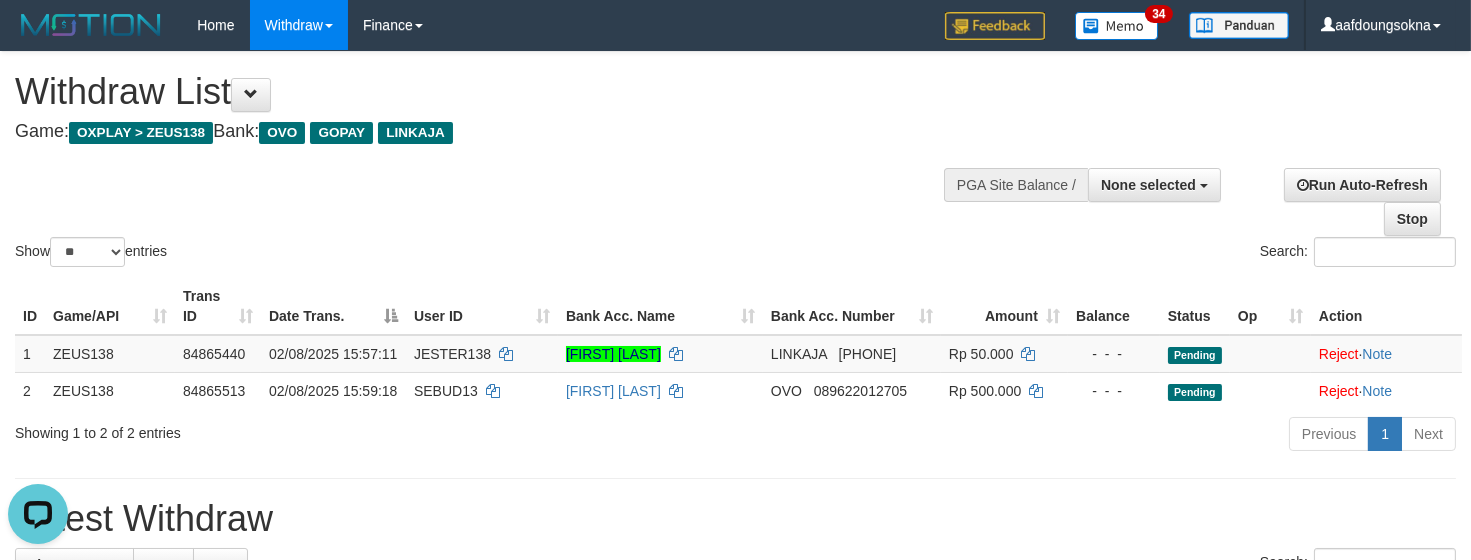 scroll, scrollTop: 0, scrollLeft: 0, axis: both 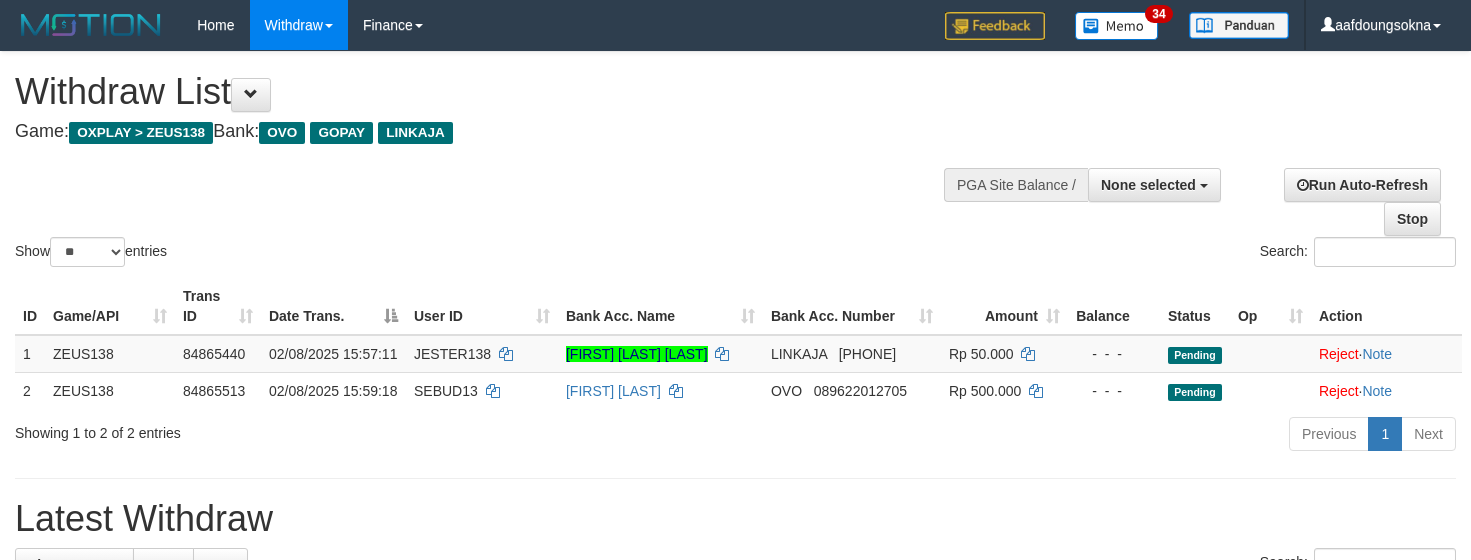 select 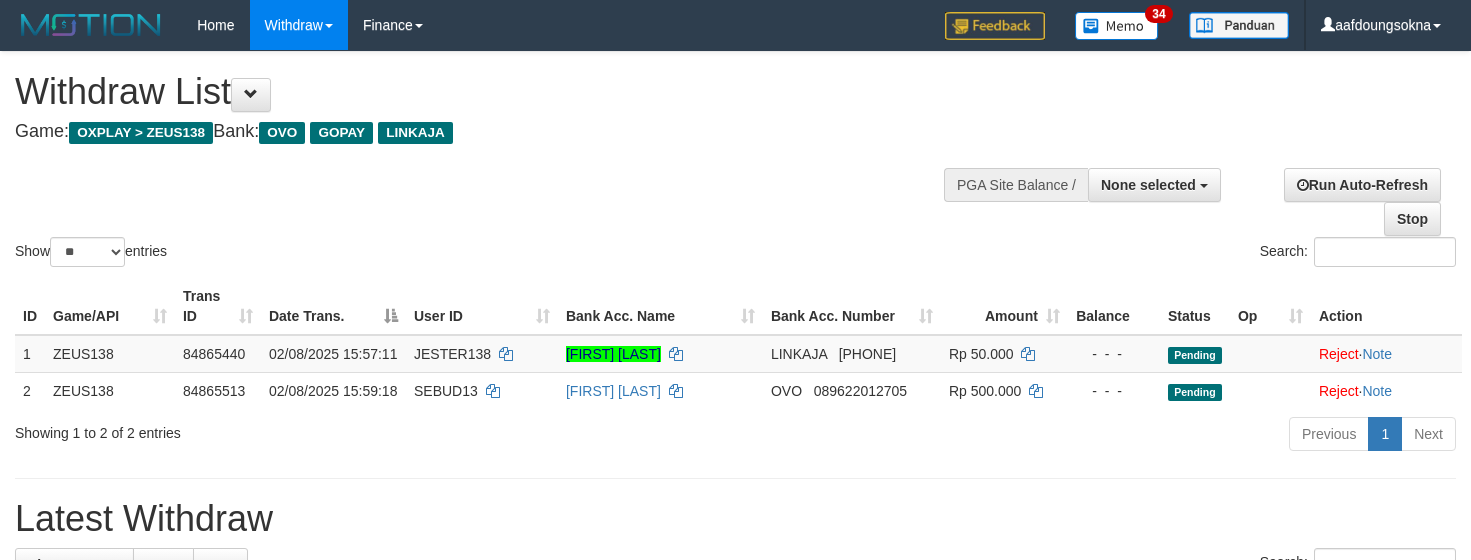 select 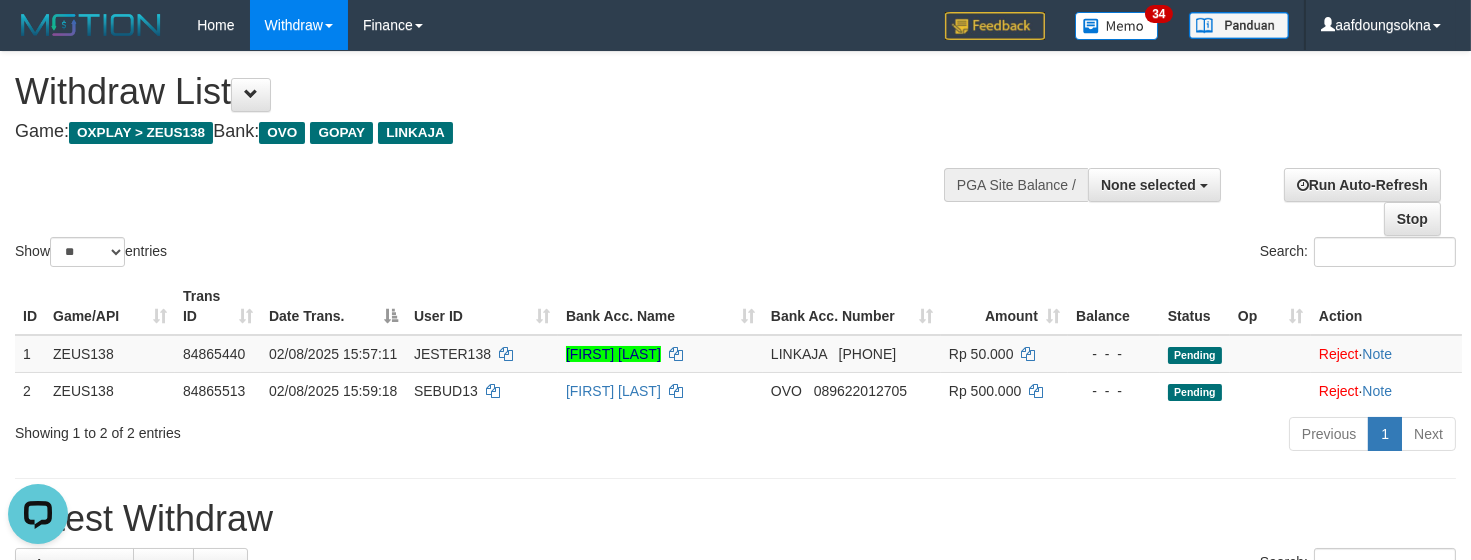 scroll, scrollTop: 0, scrollLeft: 0, axis: both 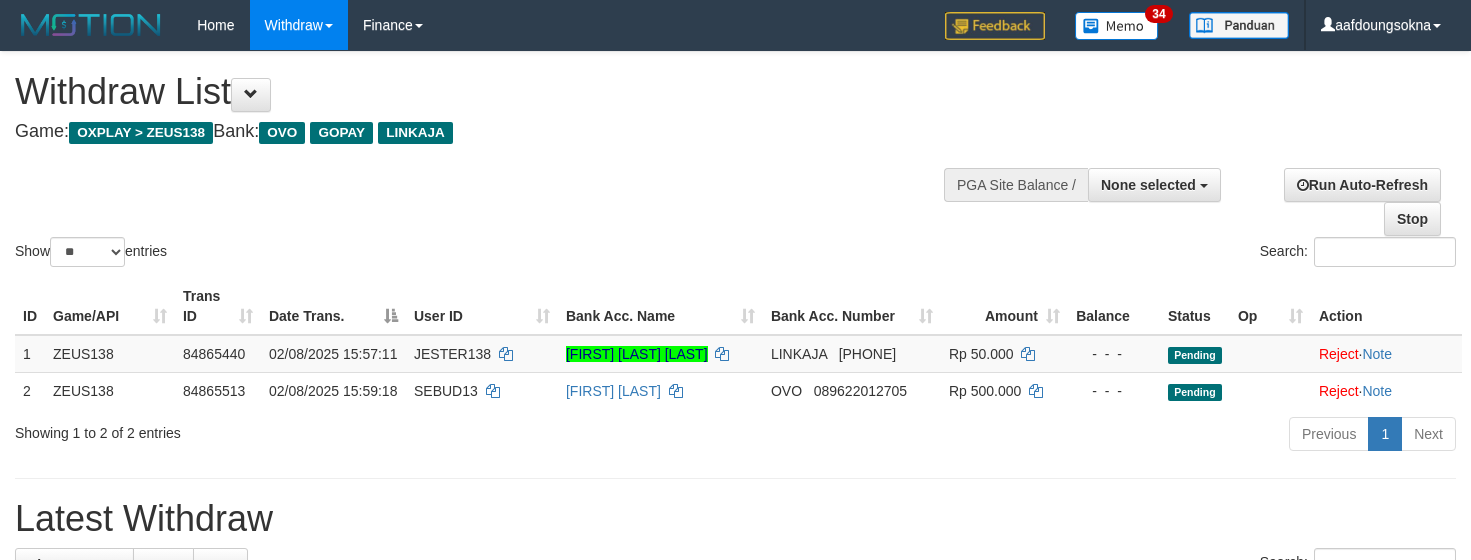 select 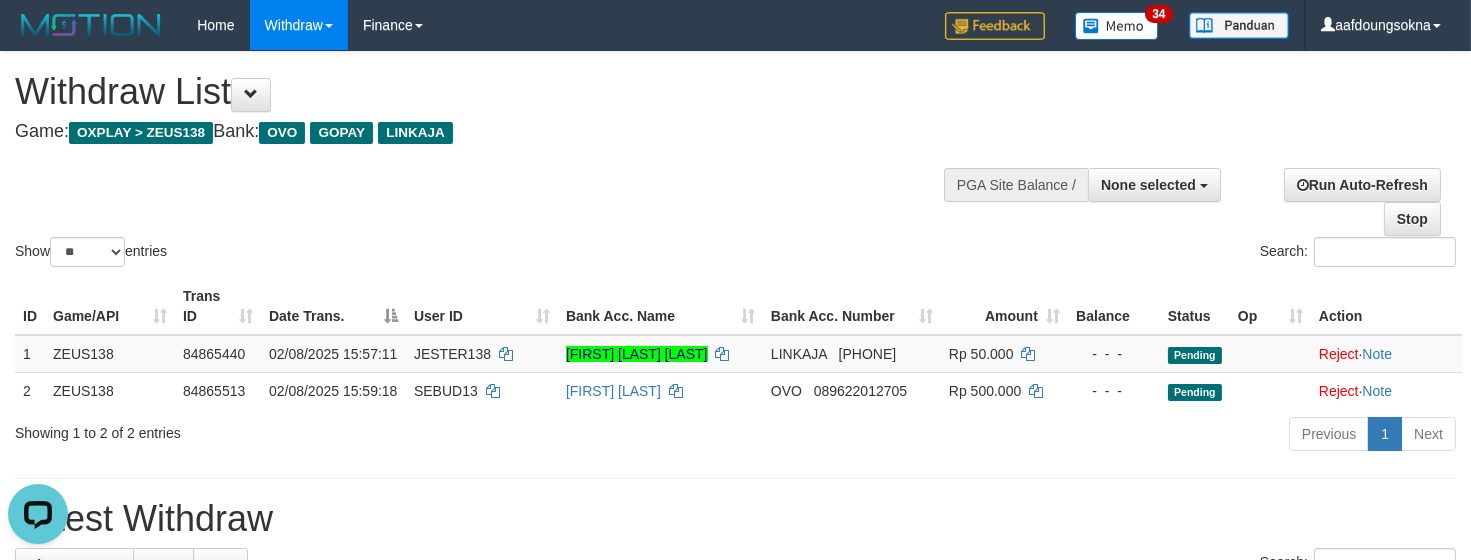 scroll, scrollTop: 0, scrollLeft: 0, axis: both 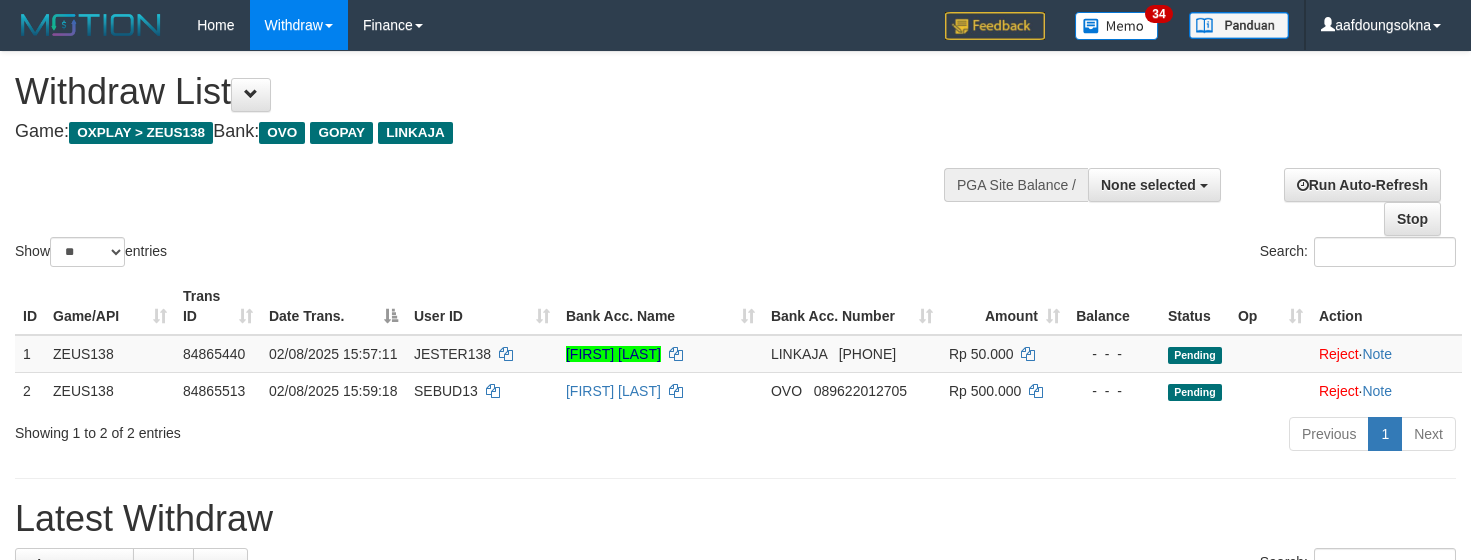 select 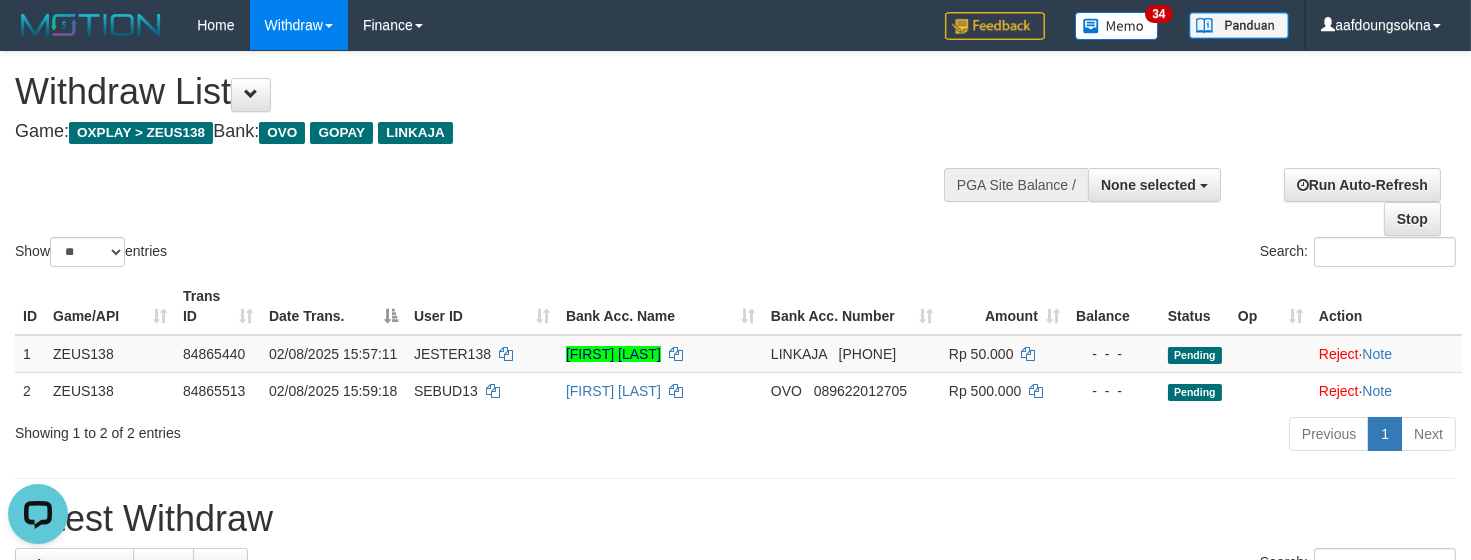 scroll, scrollTop: 0, scrollLeft: 0, axis: both 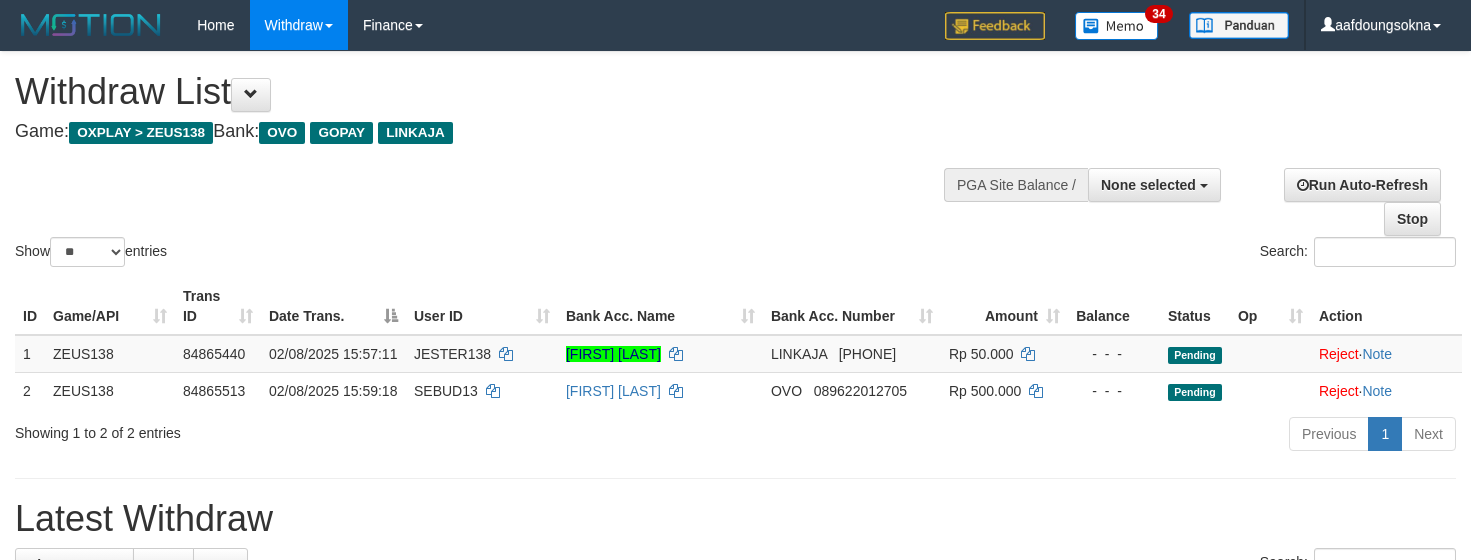 select 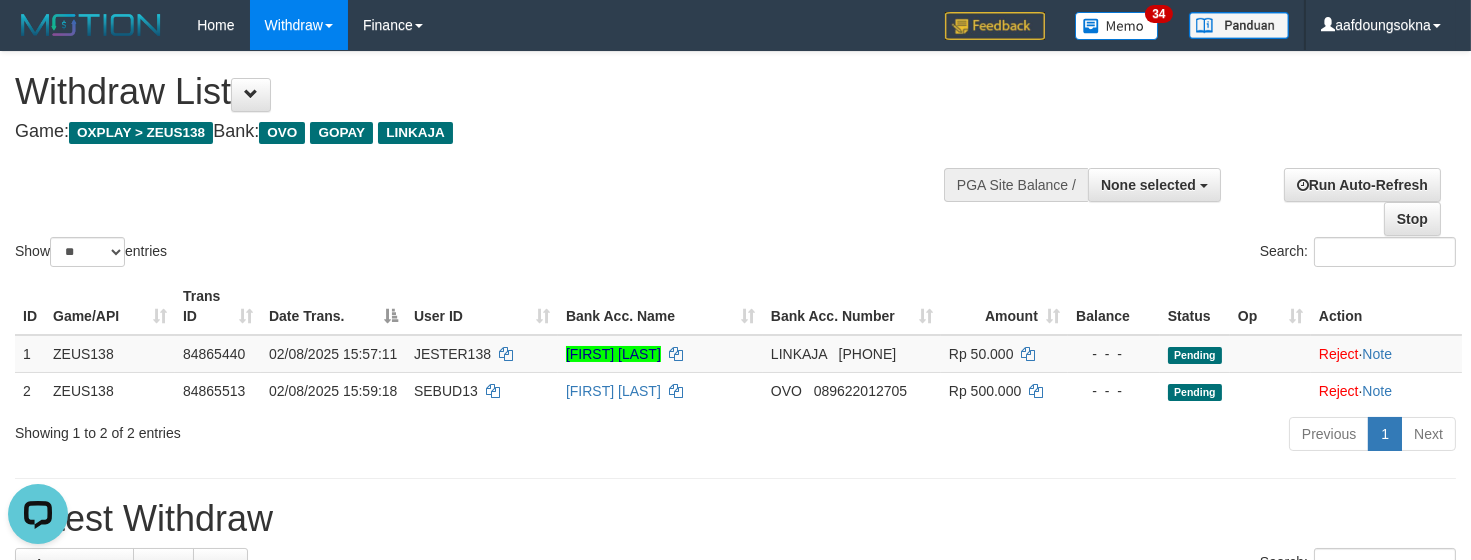 scroll, scrollTop: 0, scrollLeft: 0, axis: both 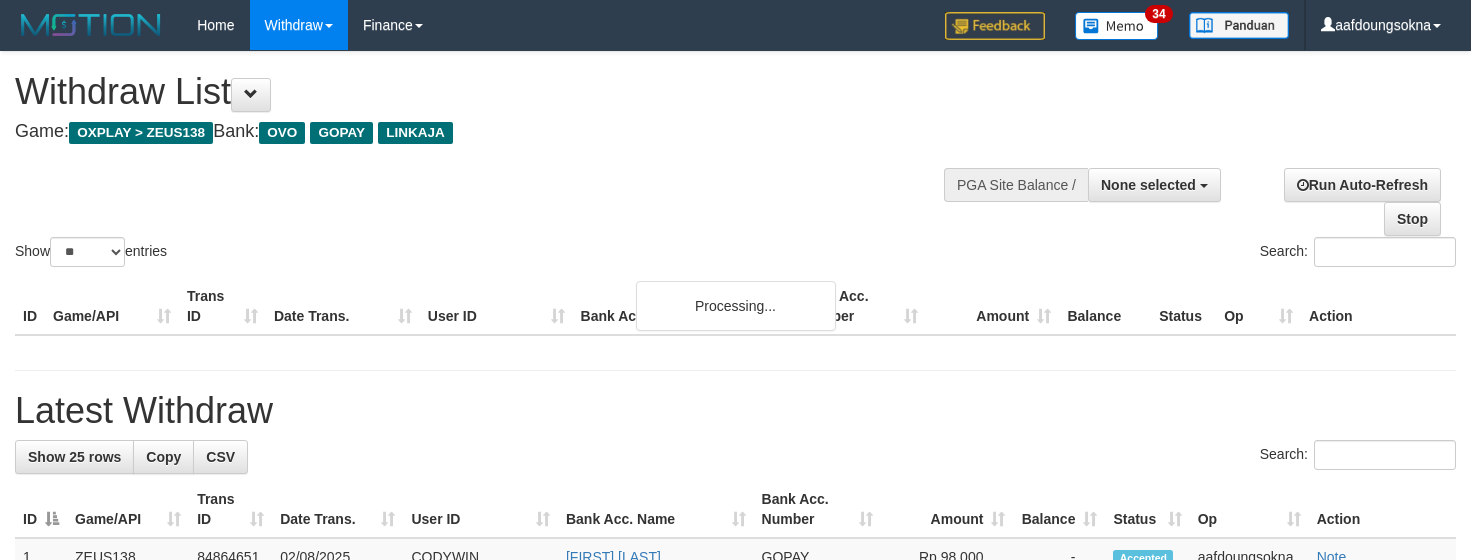 select 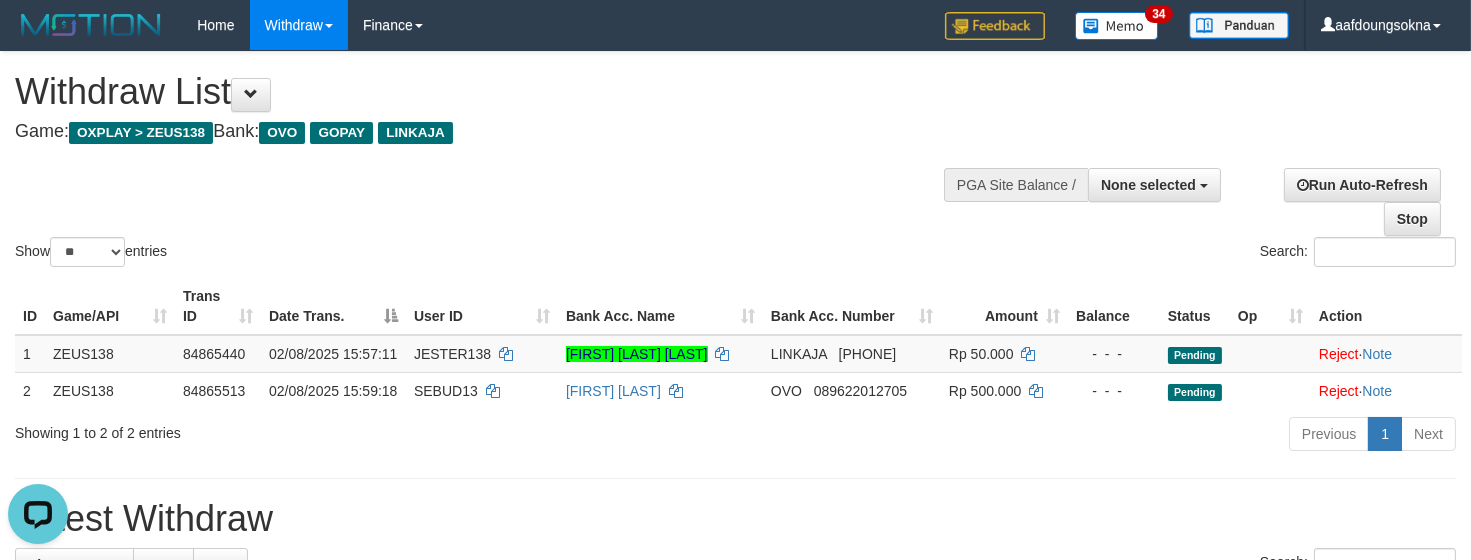 scroll, scrollTop: 0, scrollLeft: 0, axis: both 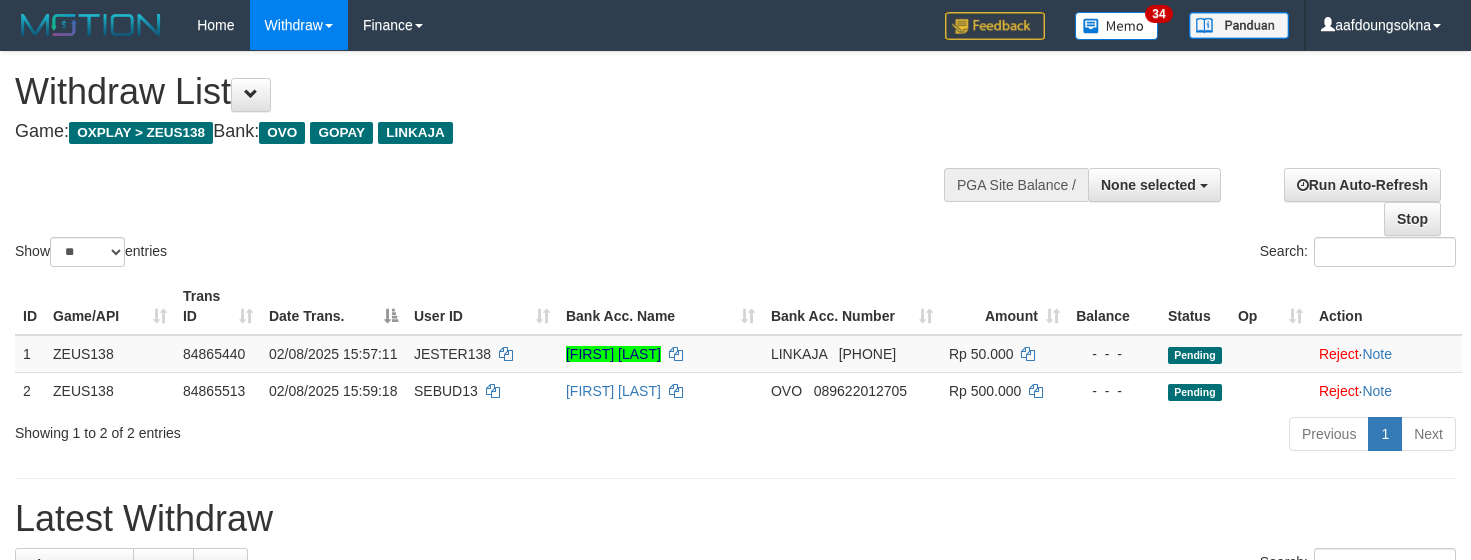select 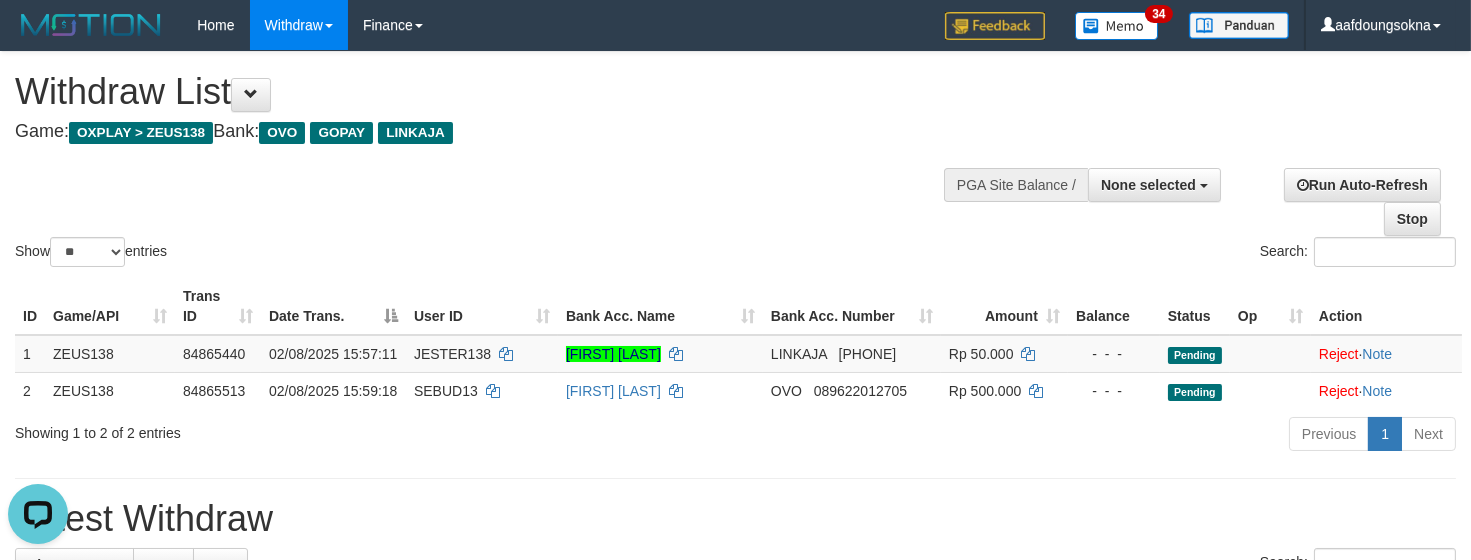scroll, scrollTop: 0, scrollLeft: 0, axis: both 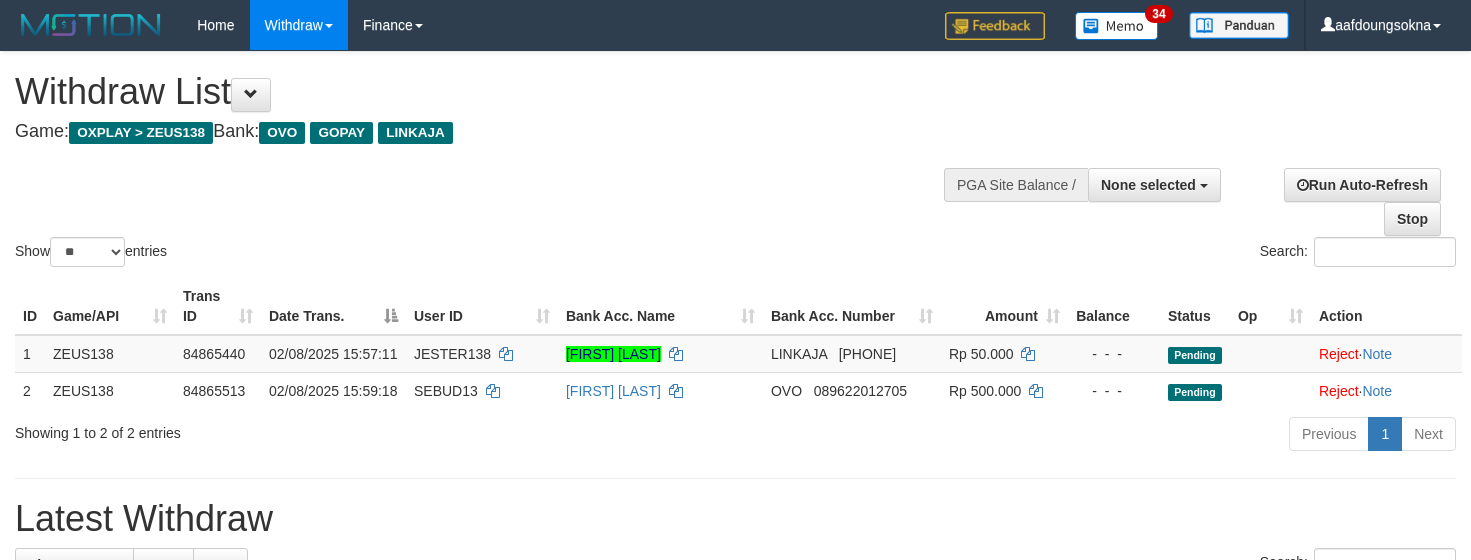 select 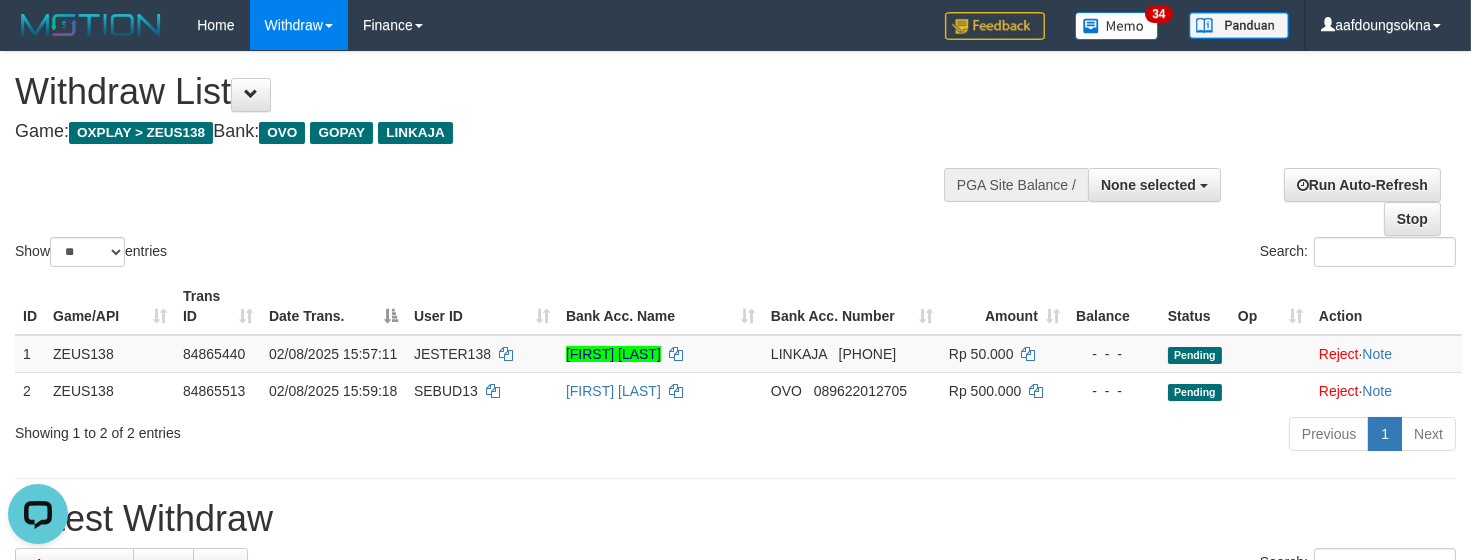 scroll, scrollTop: 0, scrollLeft: 0, axis: both 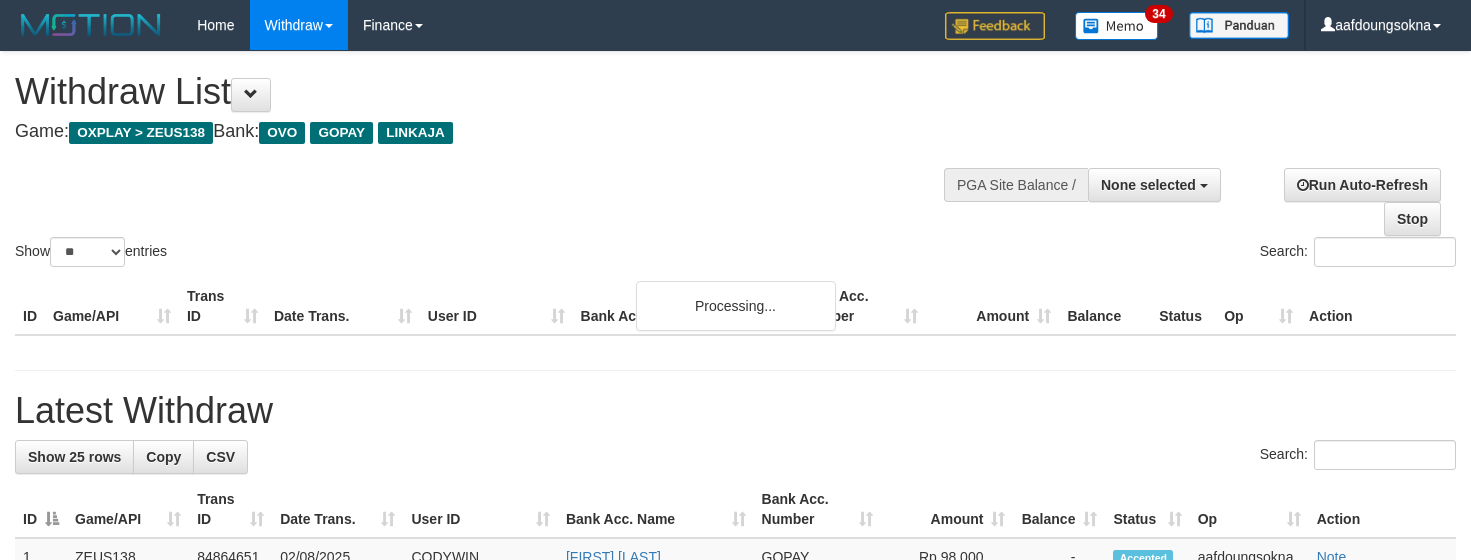select 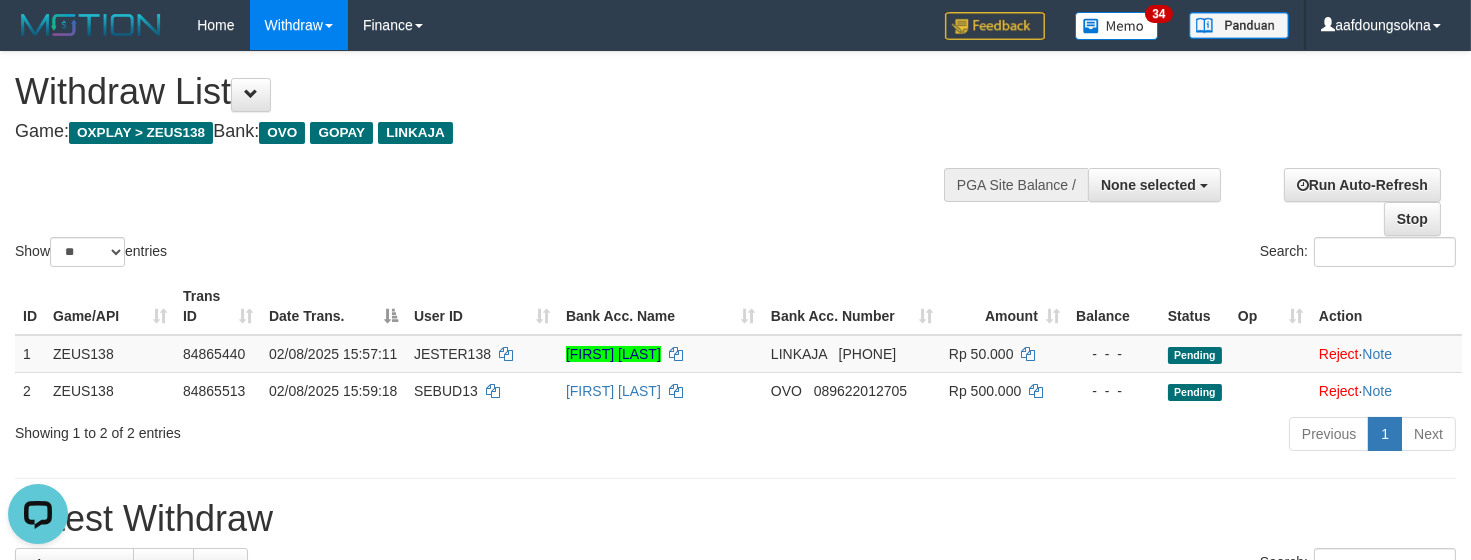 scroll, scrollTop: 0, scrollLeft: 0, axis: both 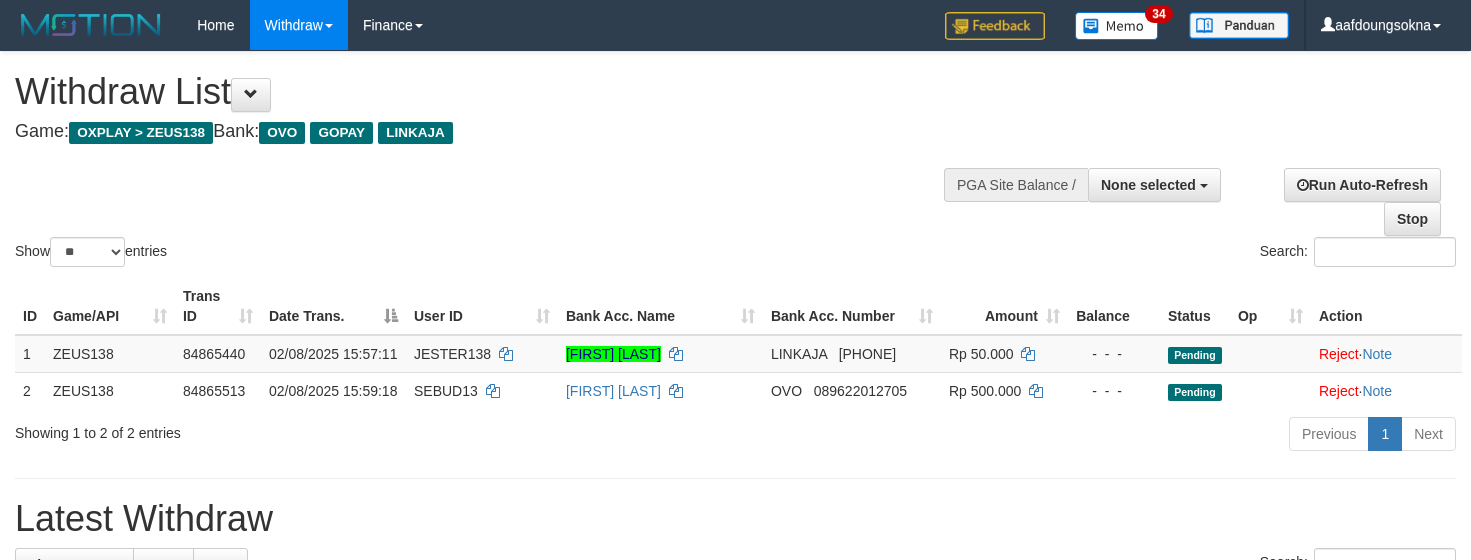 select 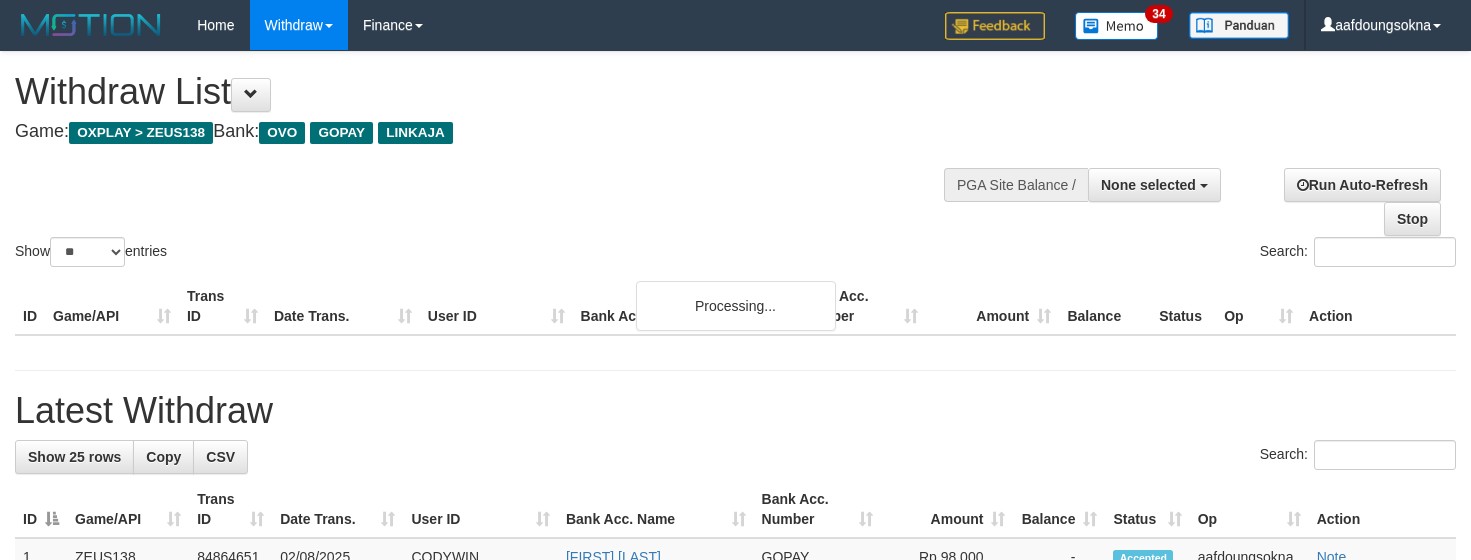 select 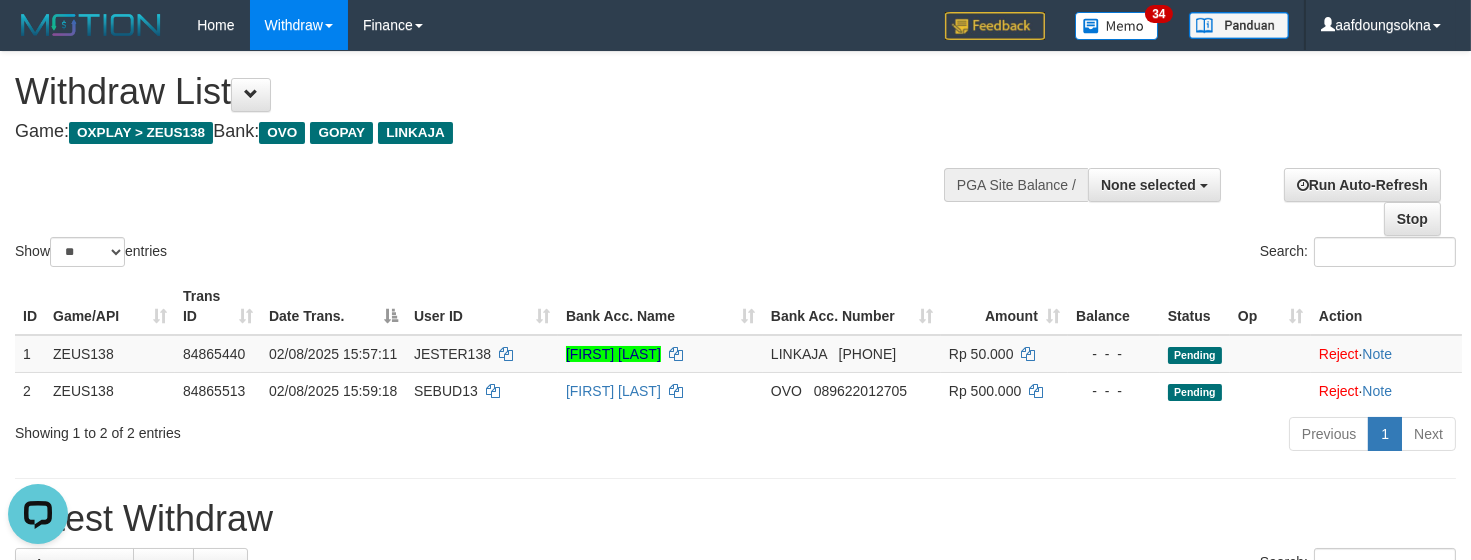 scroll, scrollTop: 0, scrollLeft: 0, axis: both 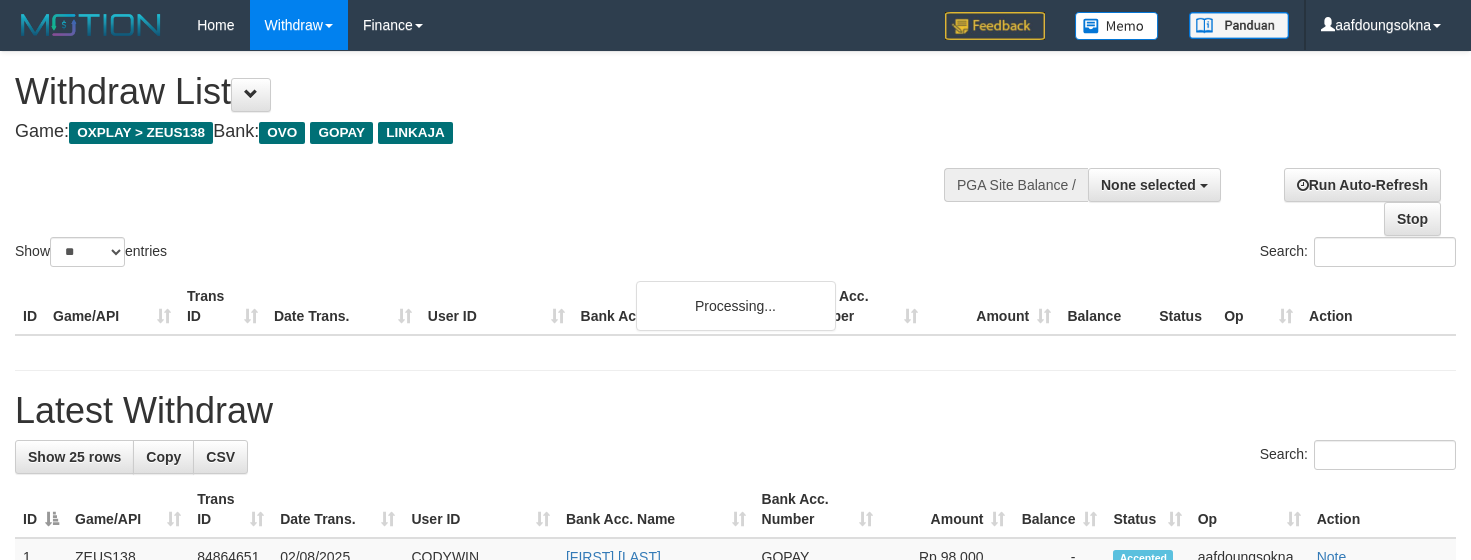 select 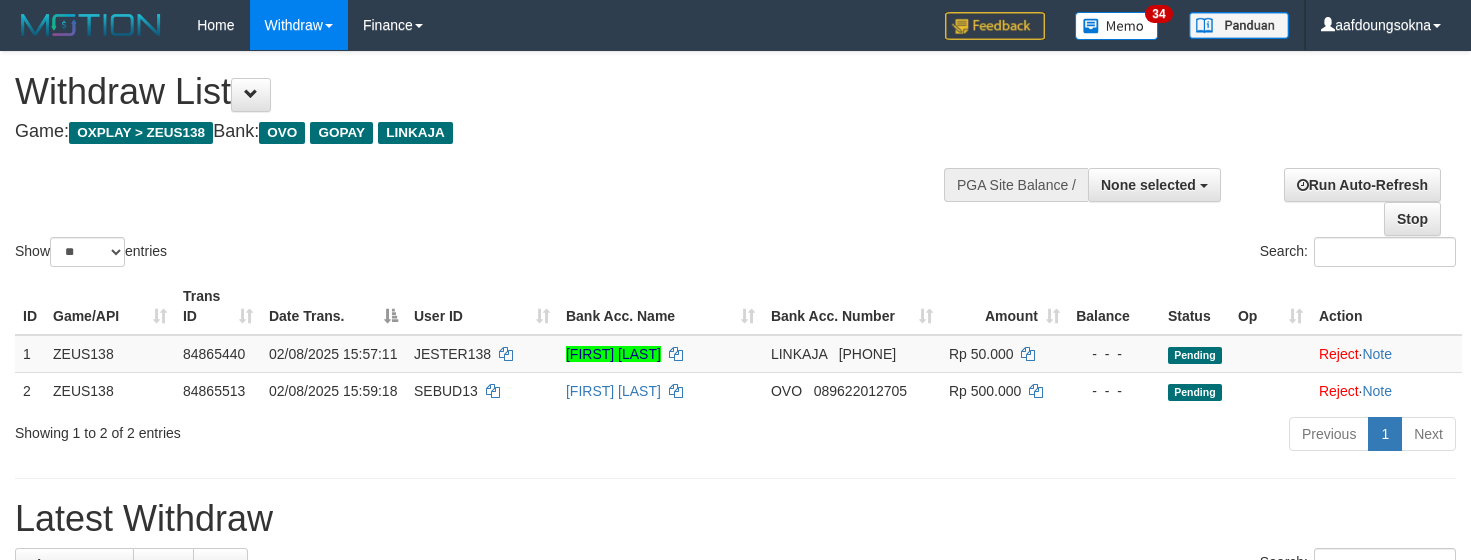 select 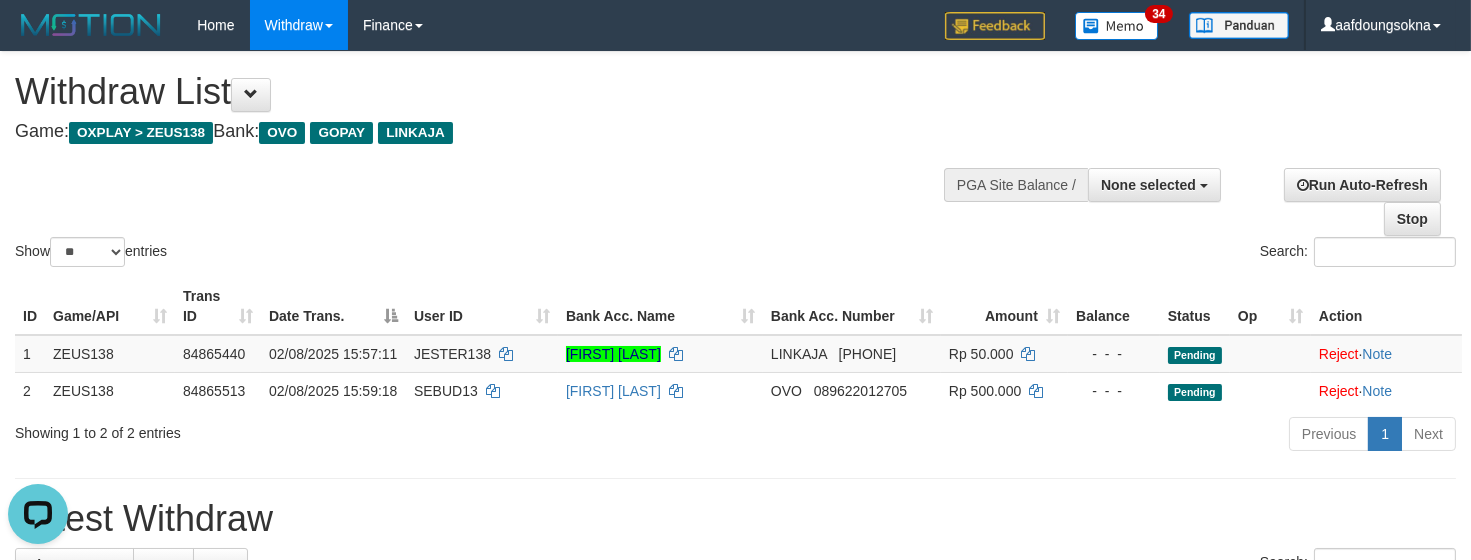 scroll, scrollTop: 0, scrollLeft: 0, axis: both 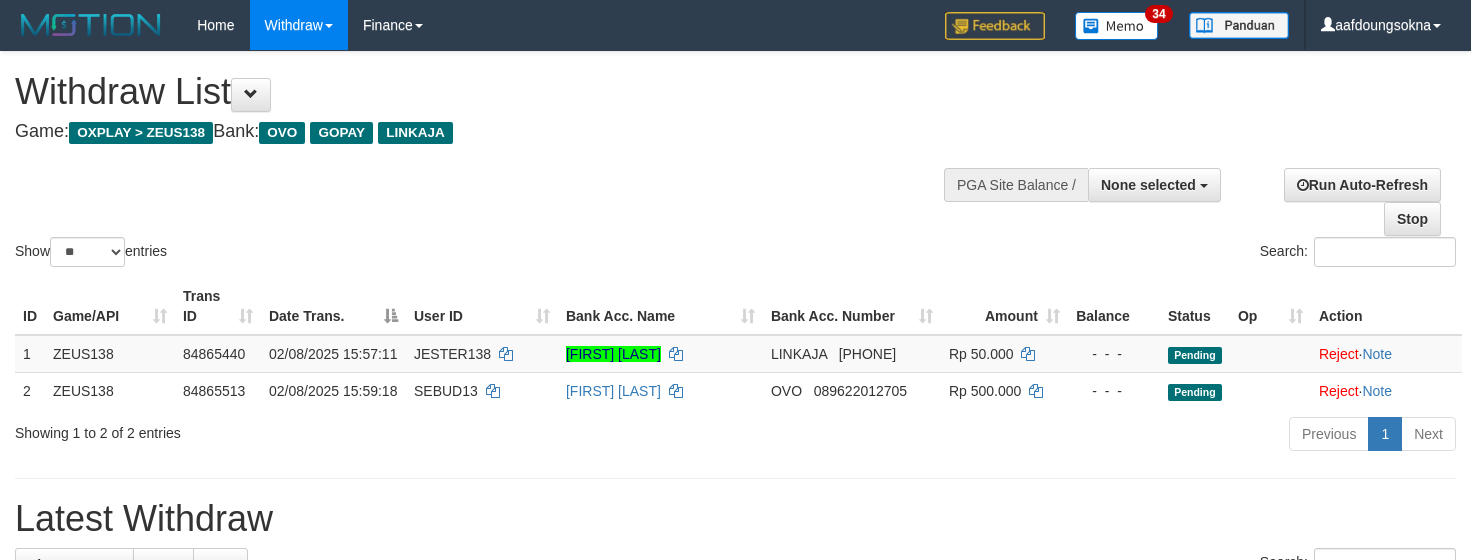 select 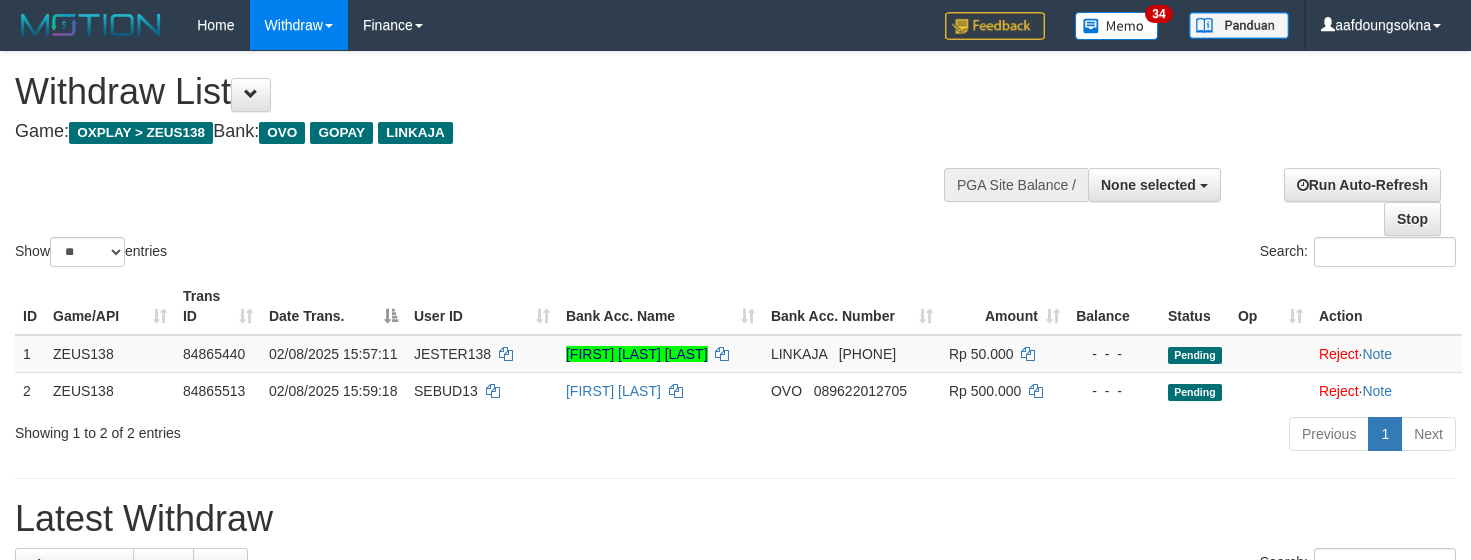select 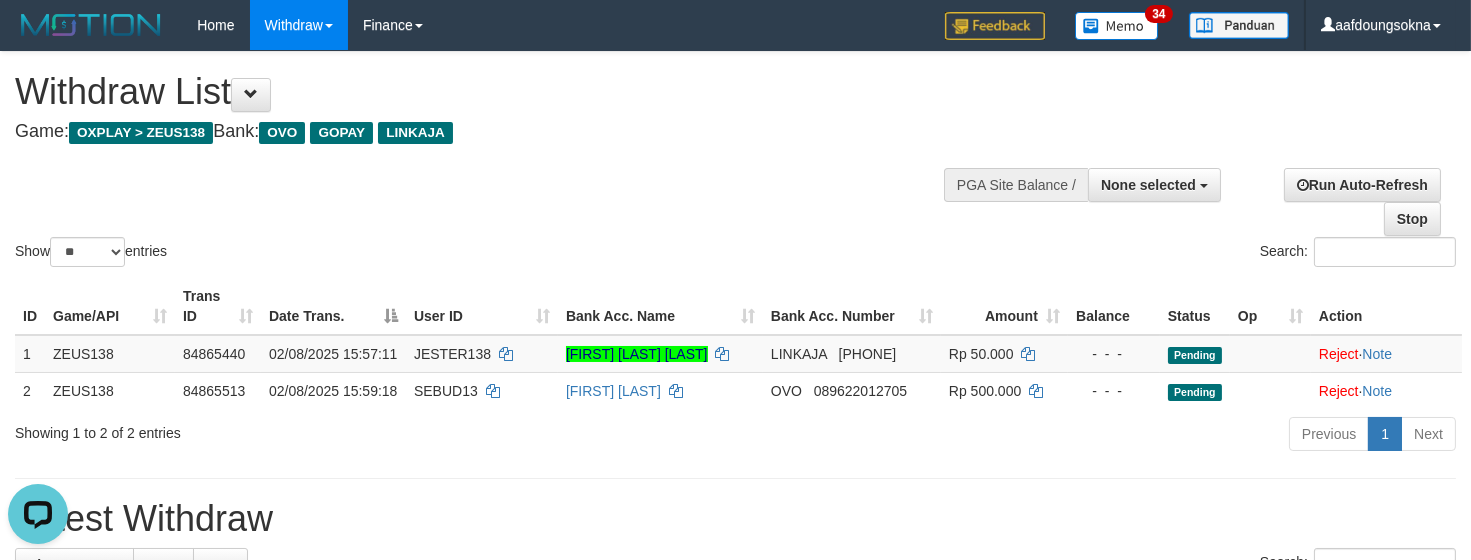 scroll, scrollTop: 0, scrollLeft: 0, axis: both 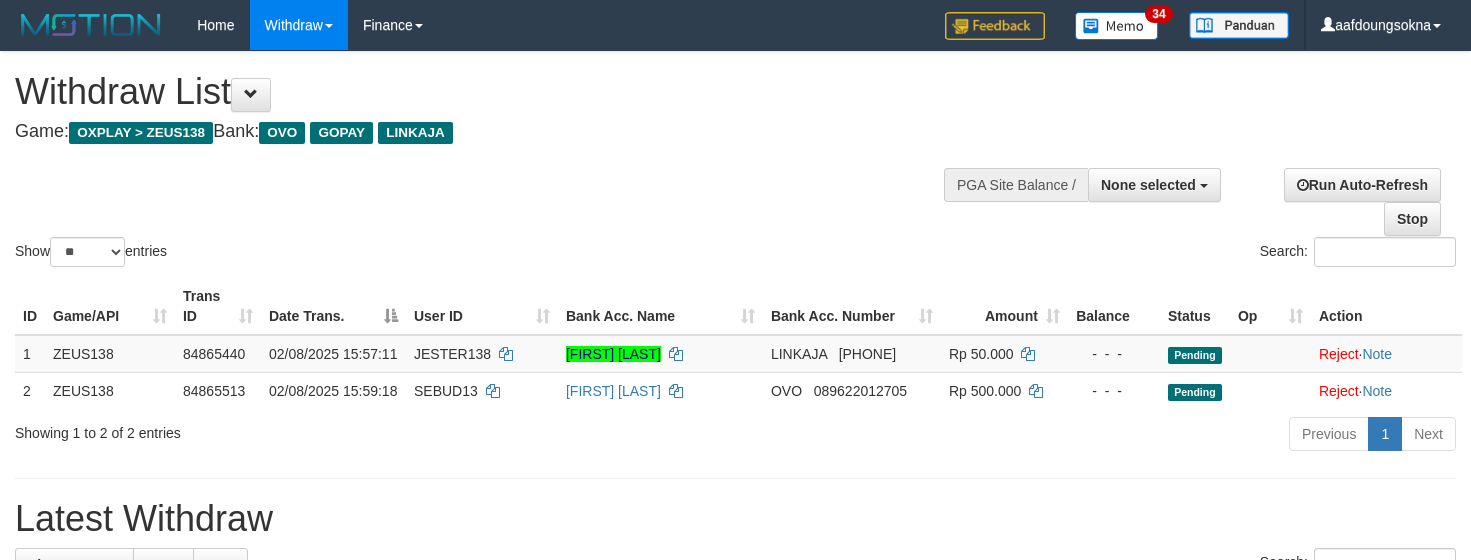 select 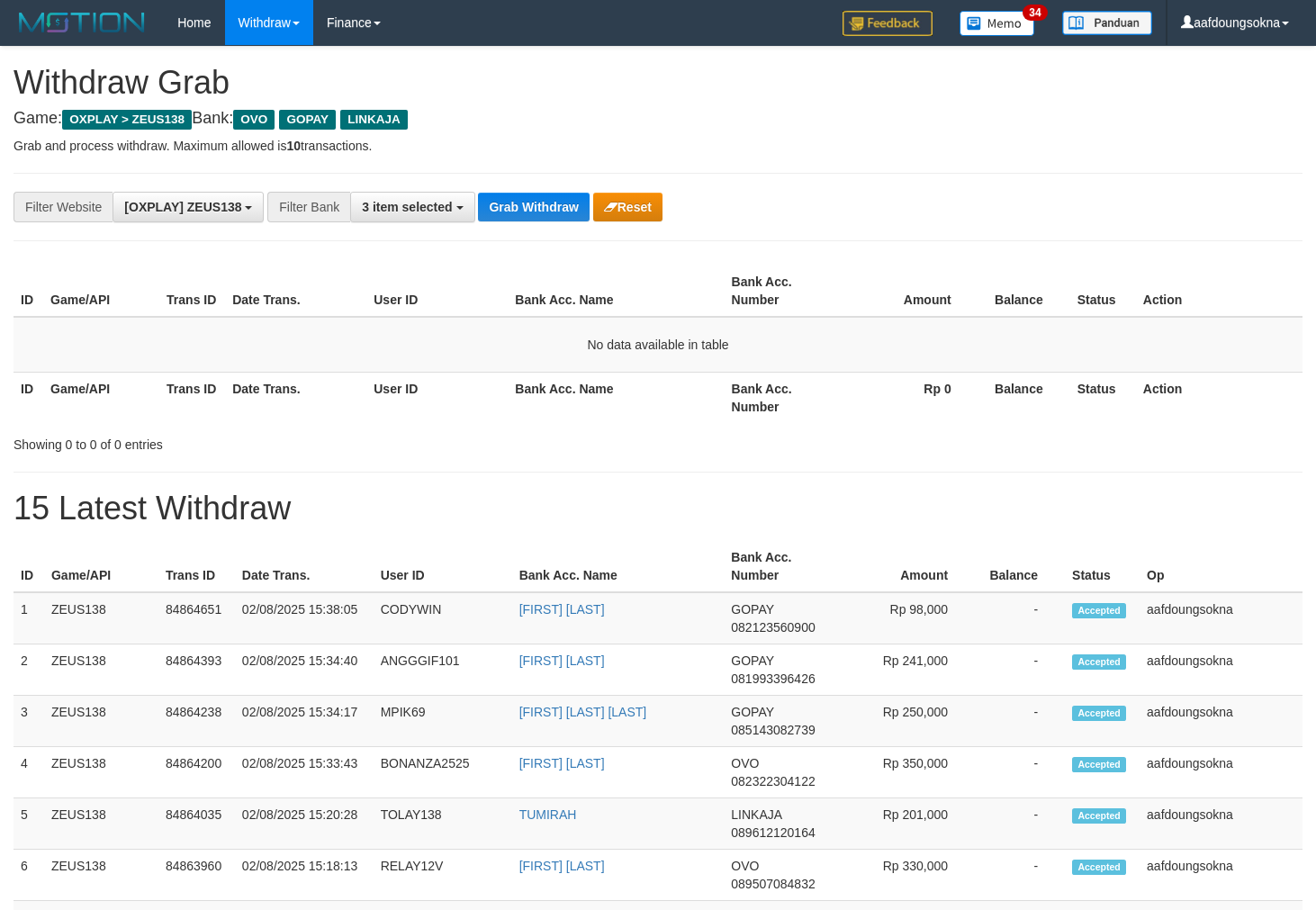 scroll, scrollTop: 0, scrollLeft: 0, axis: both 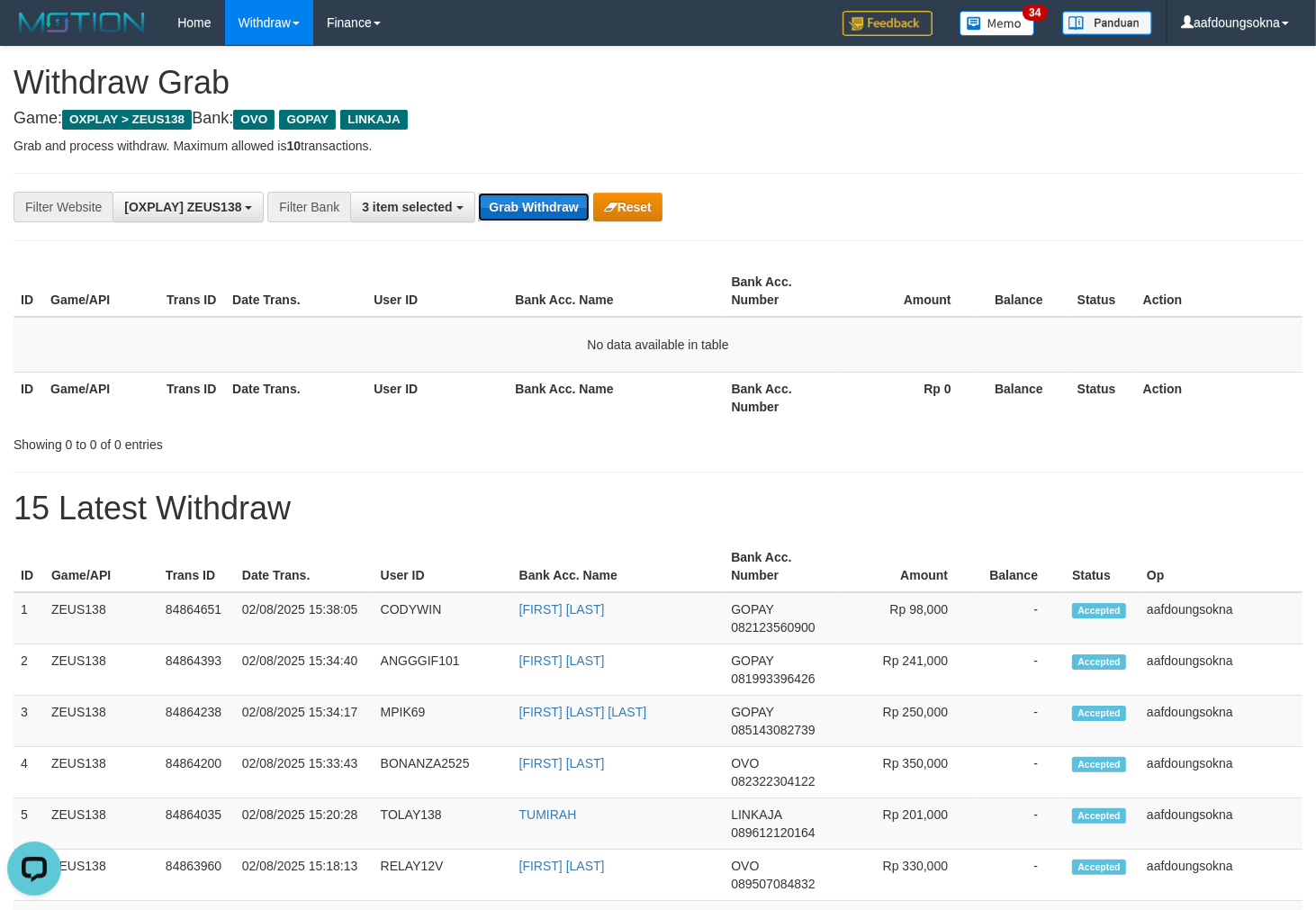 click on "Grab Withdraw" at bounding box center [533, 207] 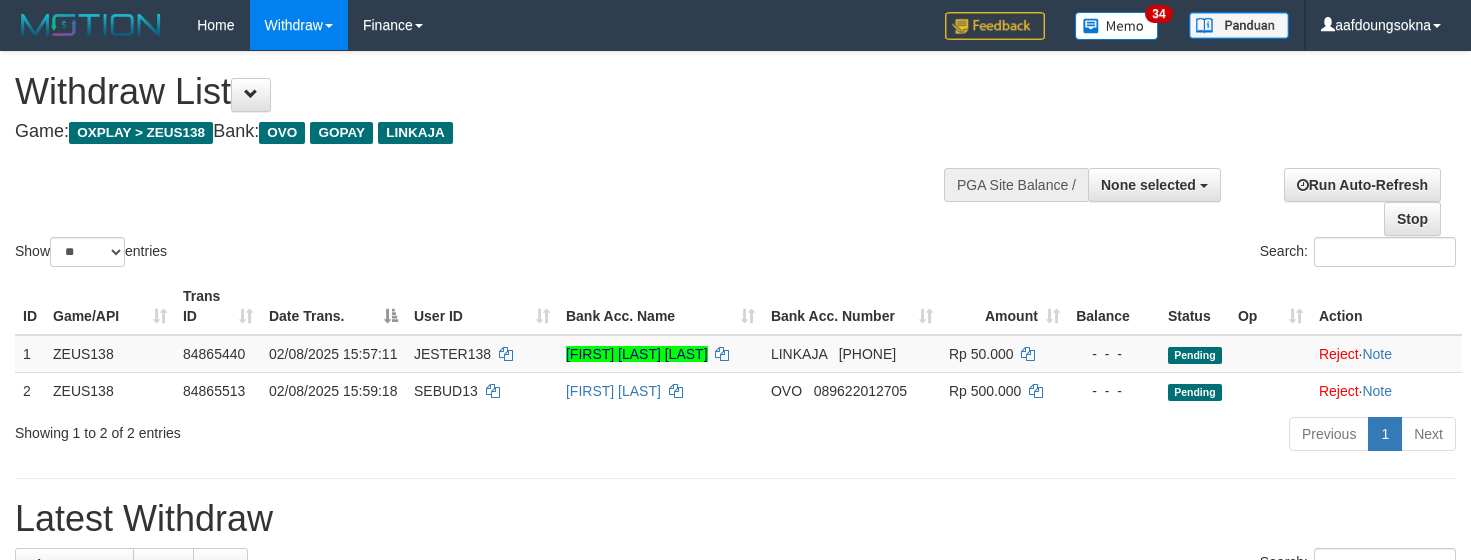 select 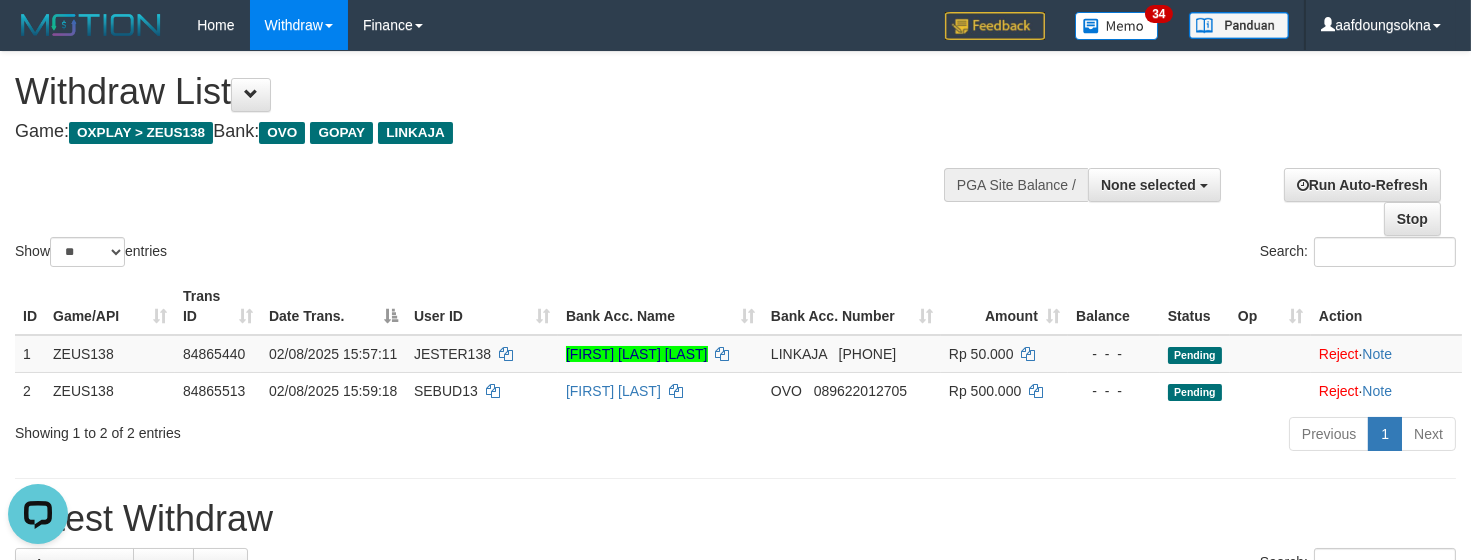 scroll, scrollTop: 0, scrollLeft: 0, axis: both 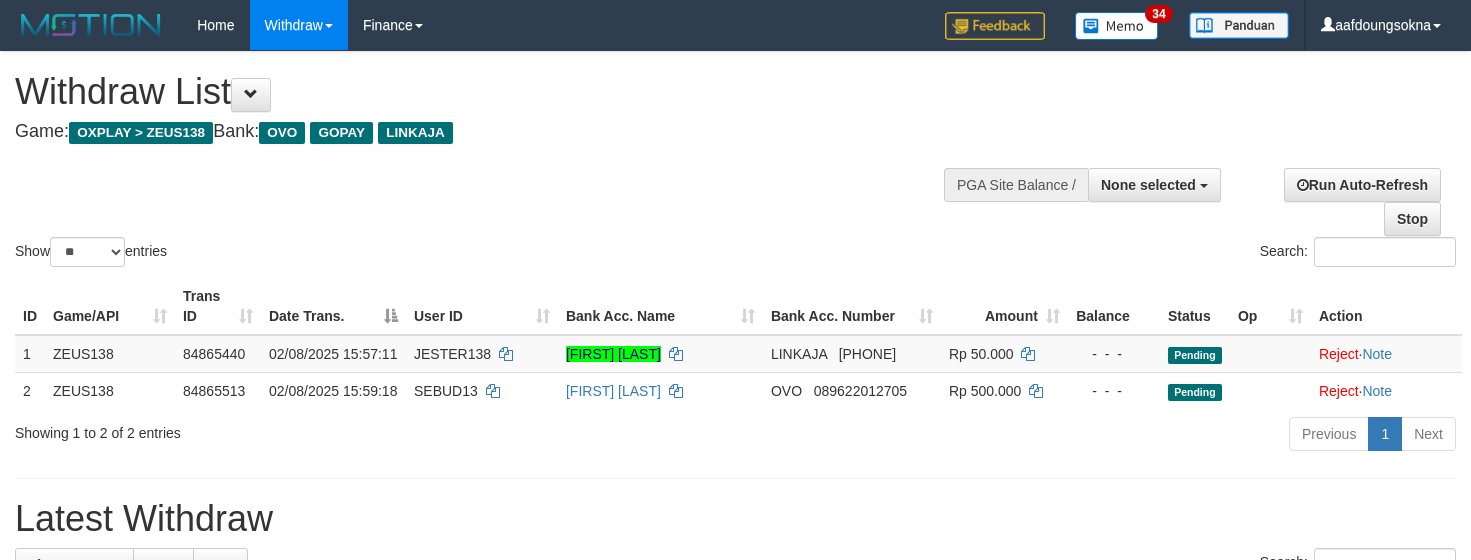 select 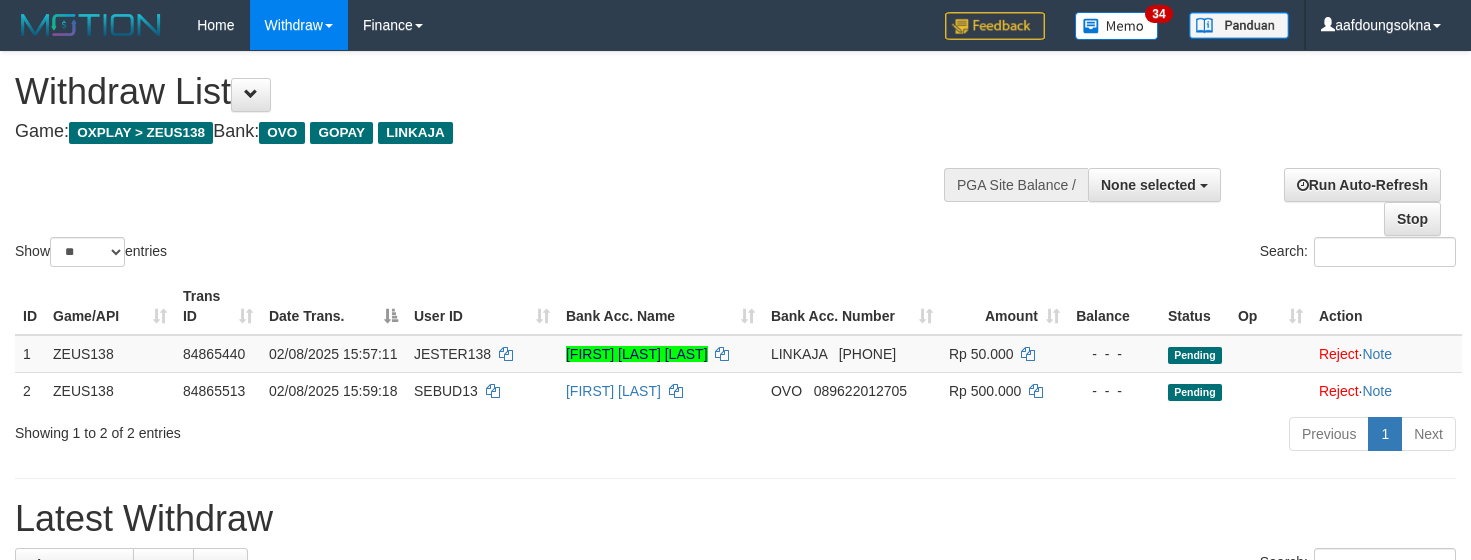 select 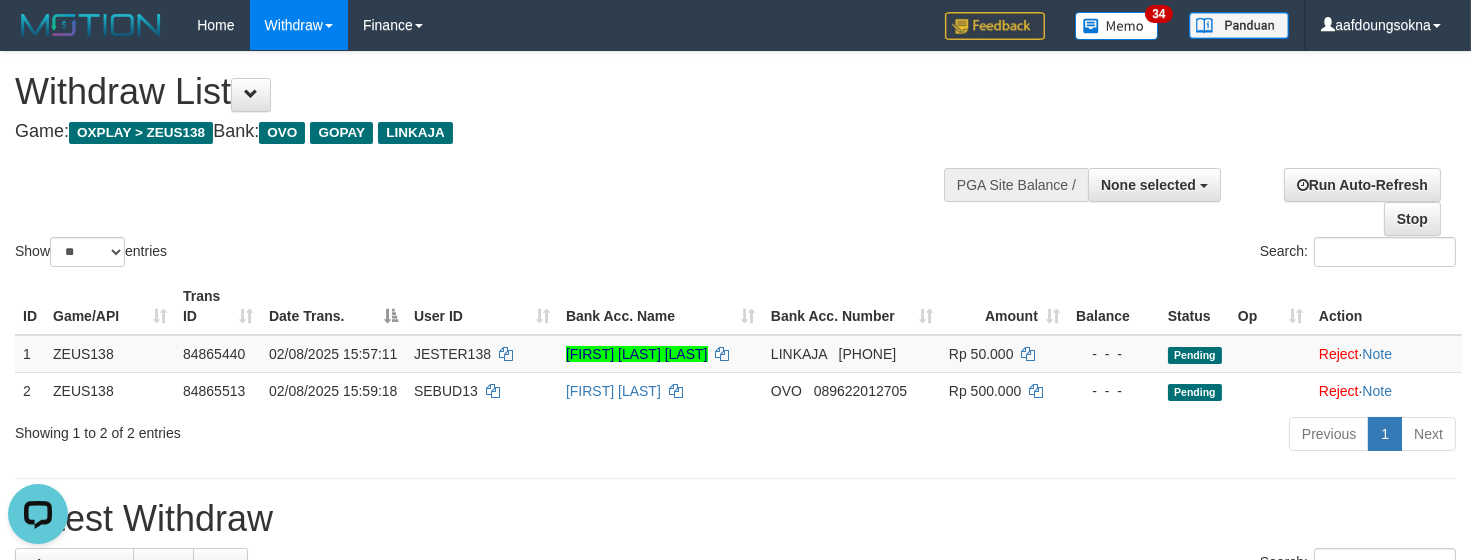scroll, scrollTop: 0, scrollLeft: 0, axis: both 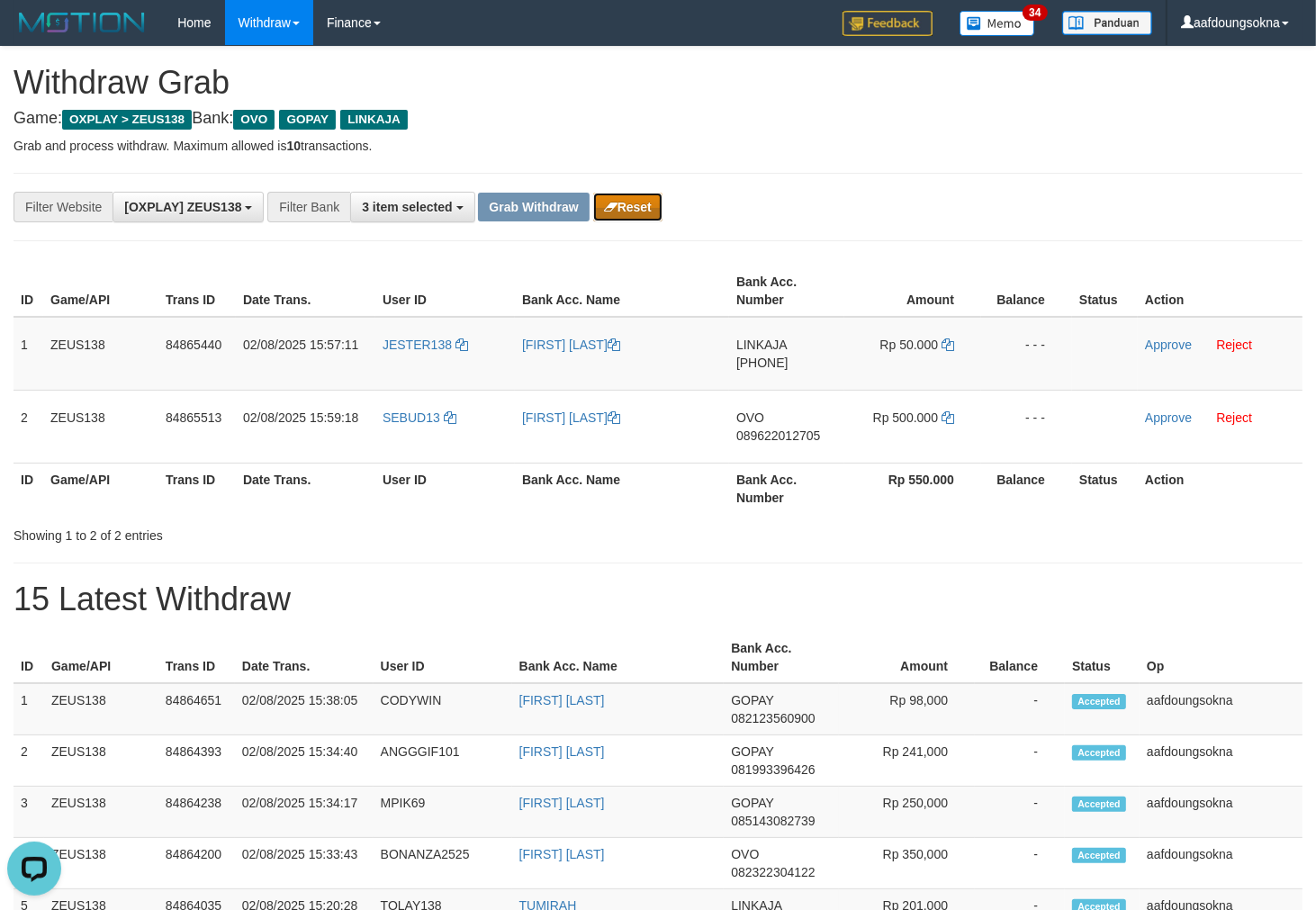 click on "Reset" at bounding box center [627, 207] 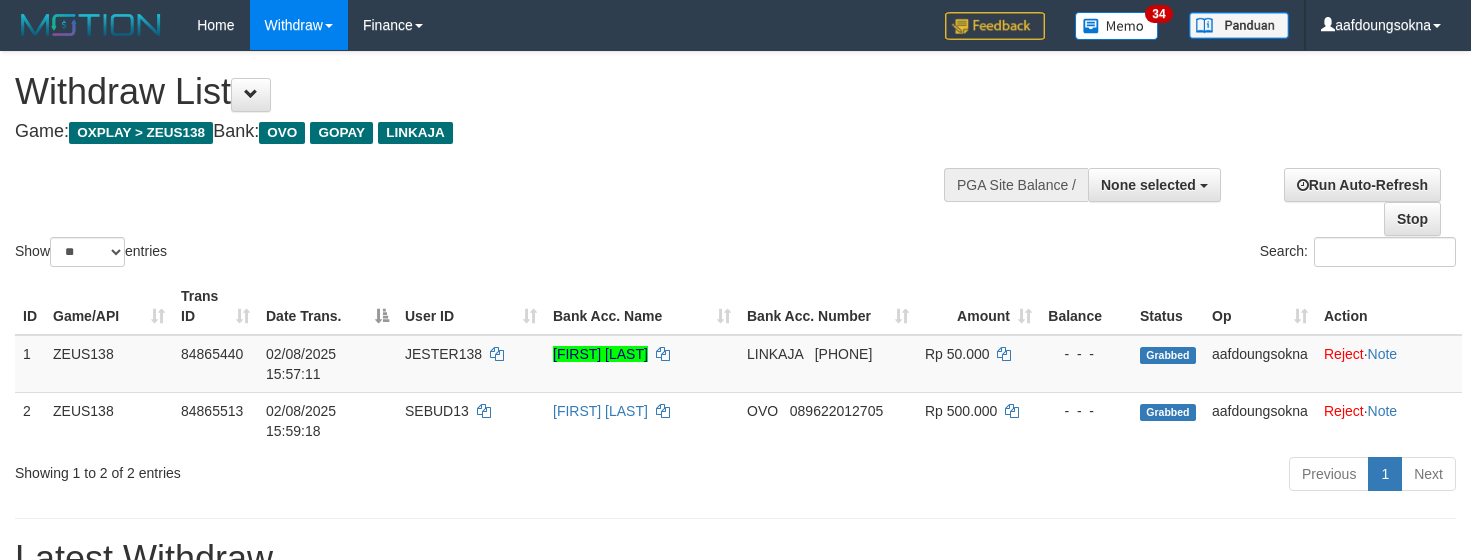 select 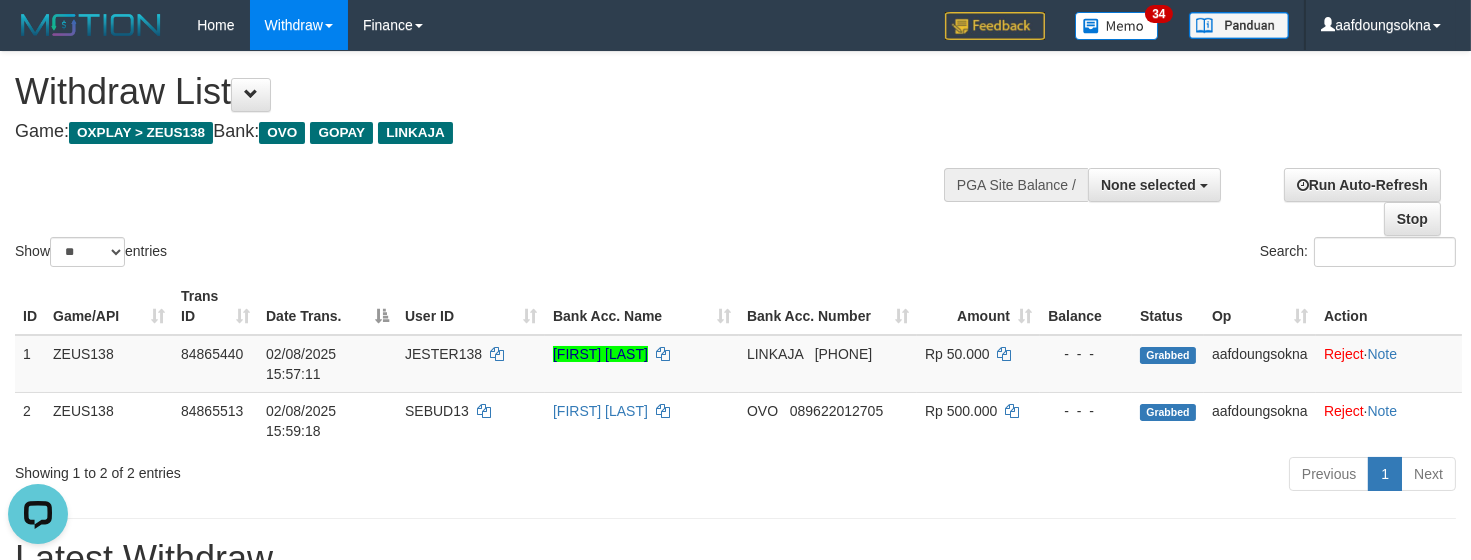 scroll, scrollTop: 0, scrollLeft: 0, axis: both 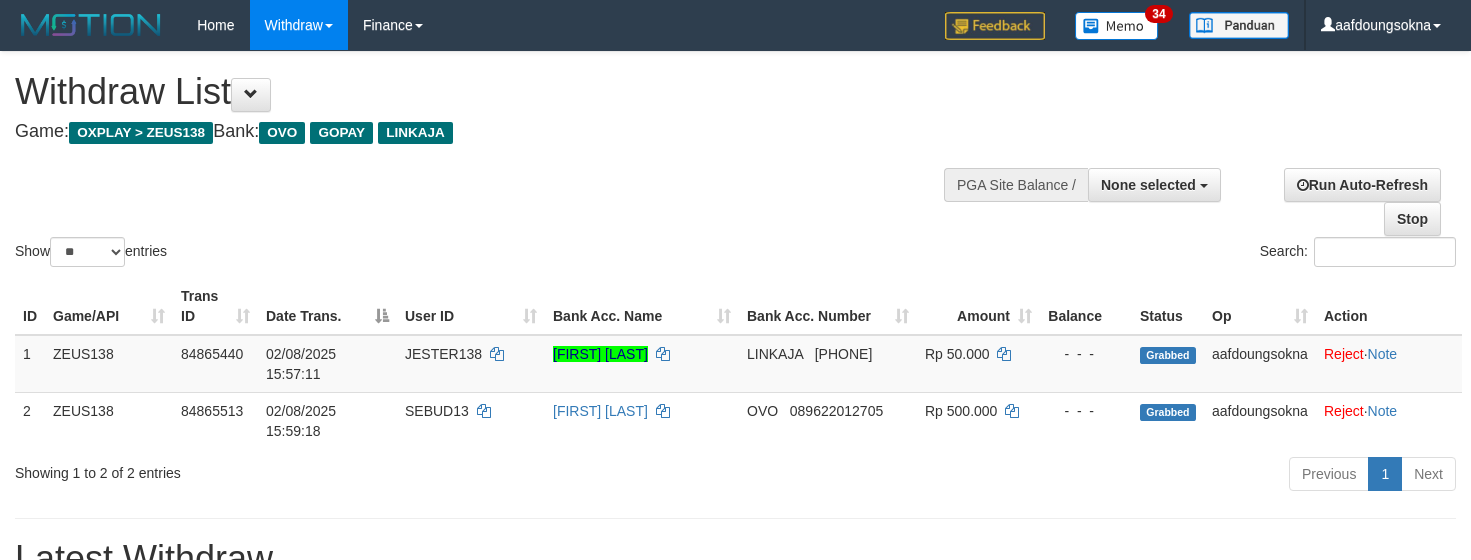 select 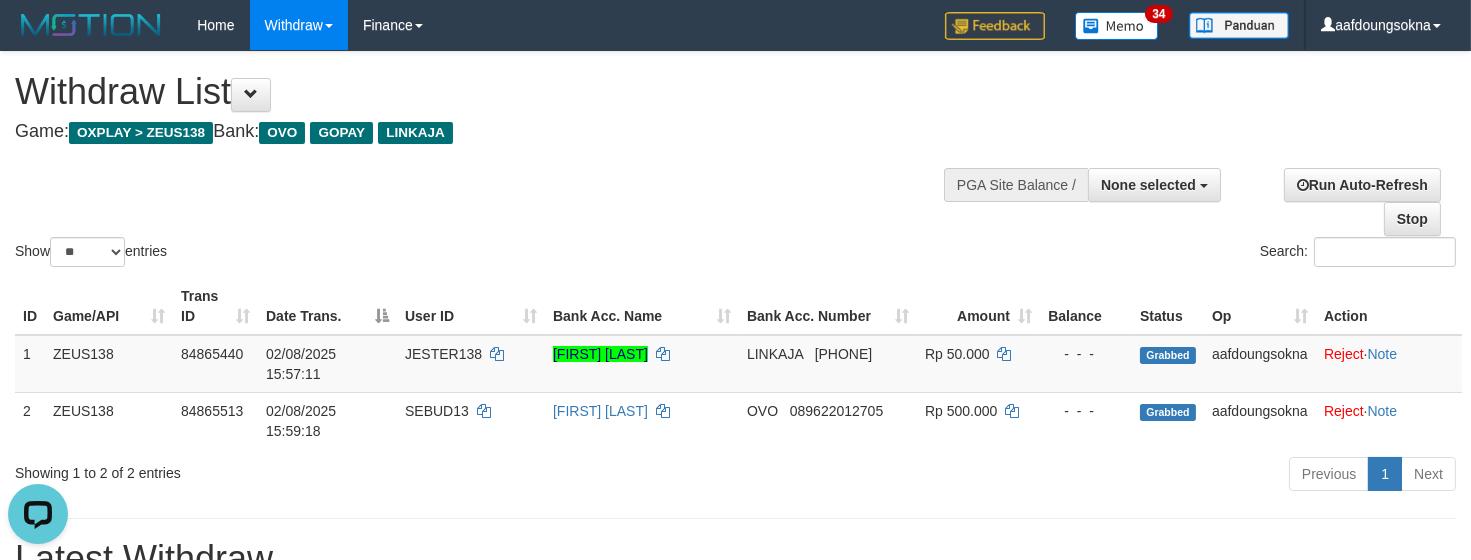 scroll, scrollTop: 0, scrollLeft: 0, axis: both 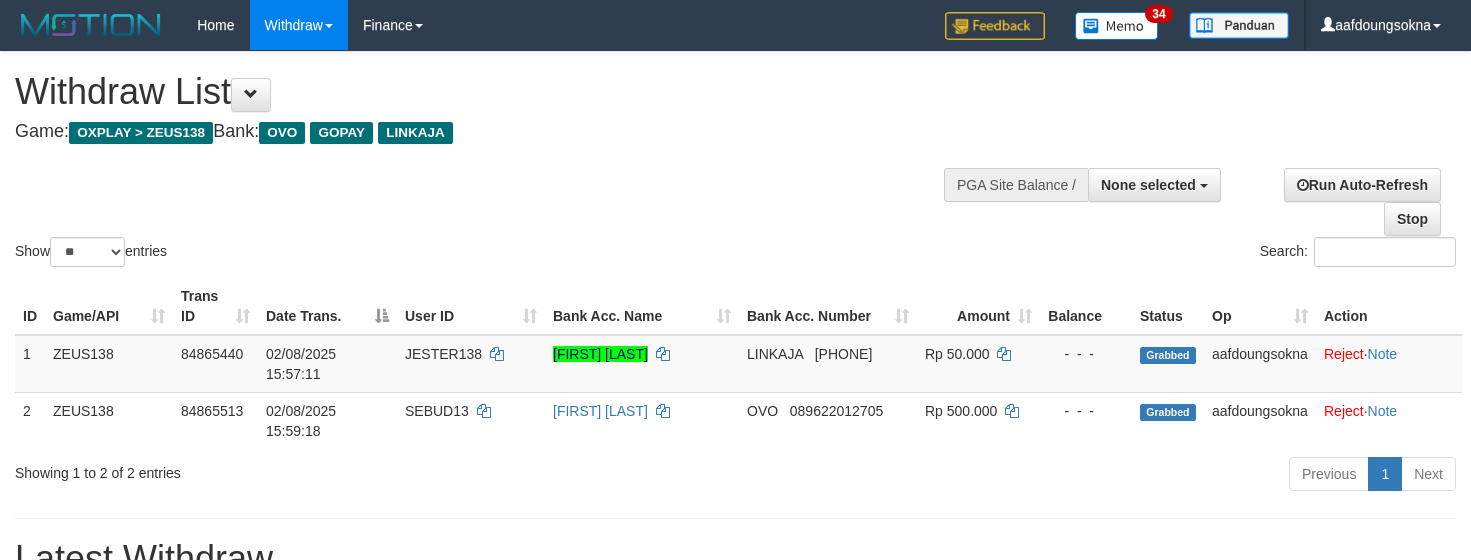 select 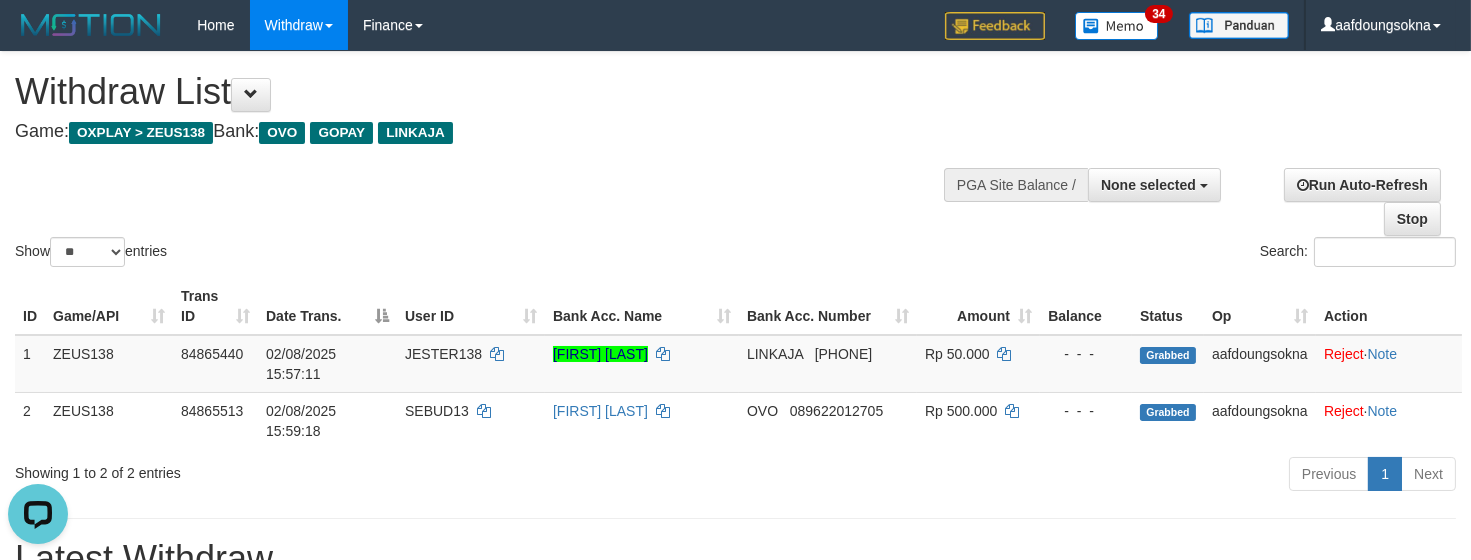 scroll, scrollTop: 0, scrollLeft: 0, axis: both 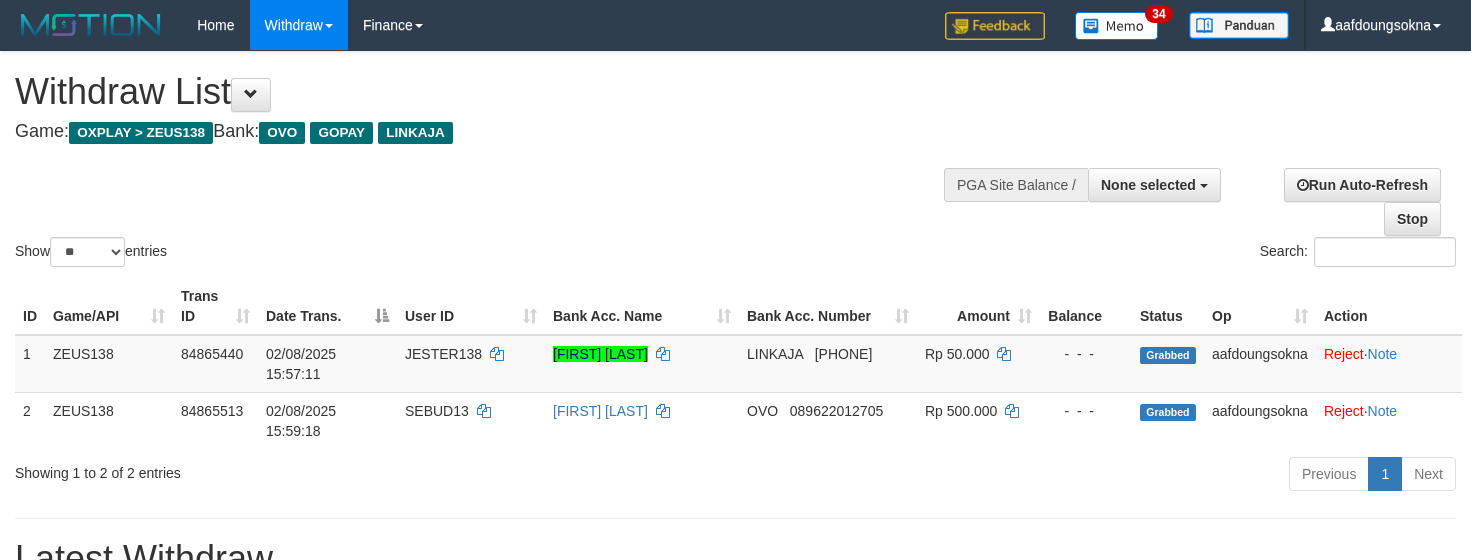 select 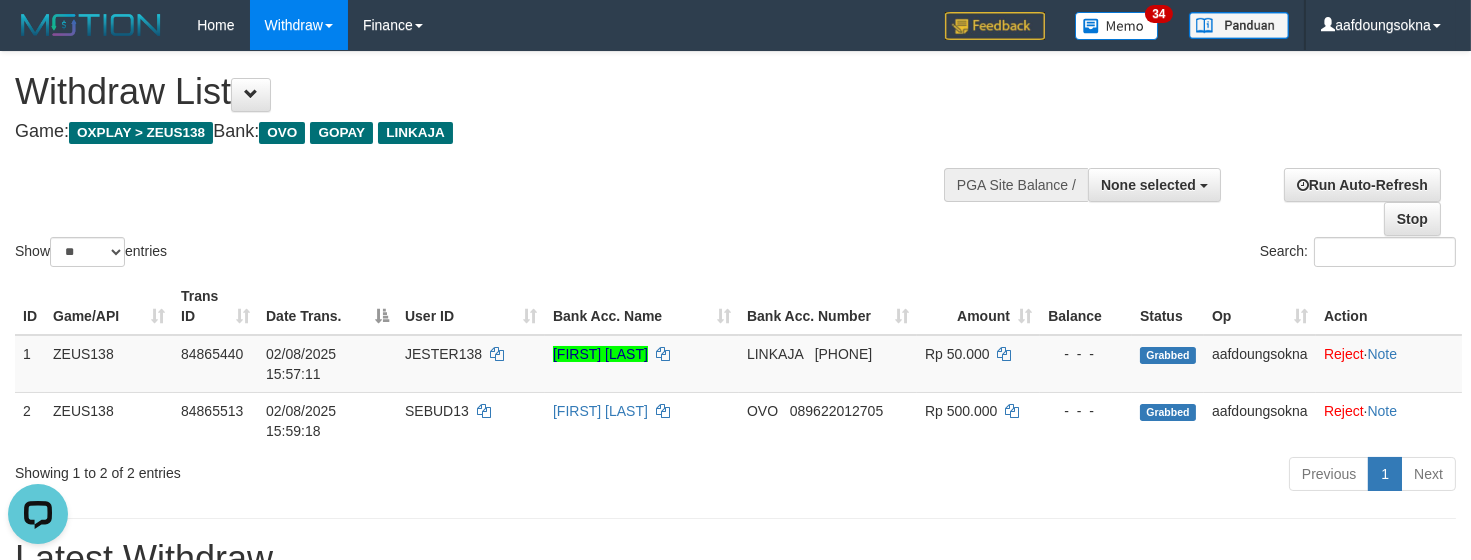 scroll, scrollTop: 0, scrollLeft: 0, axis: both 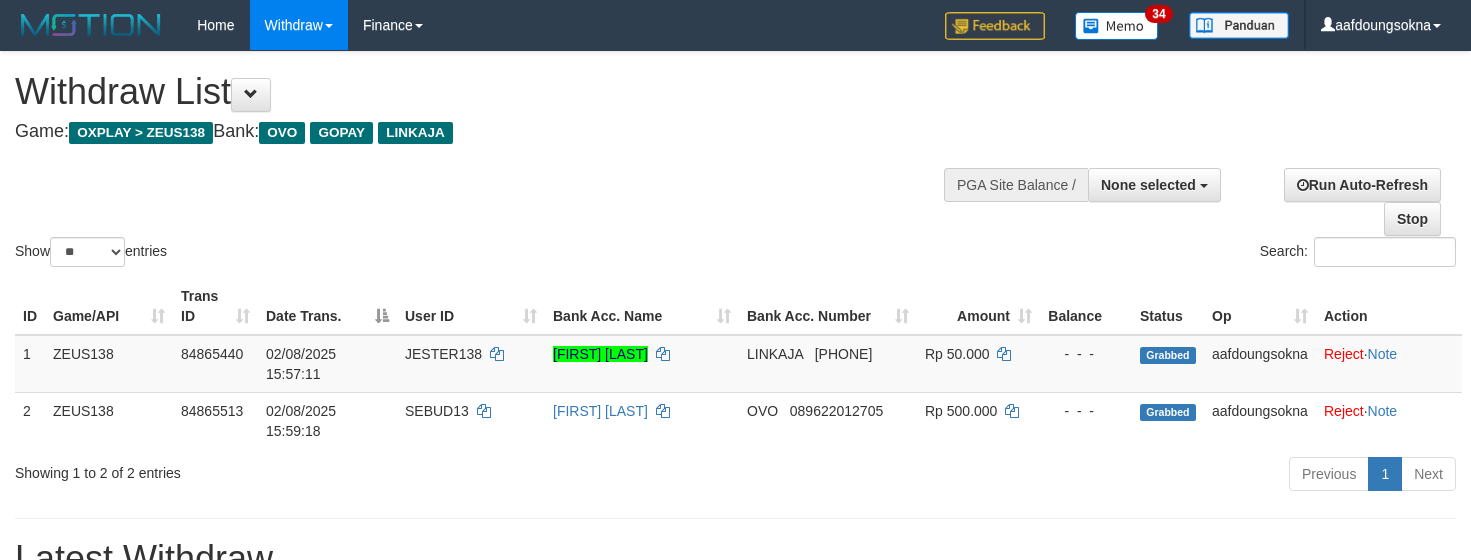 select 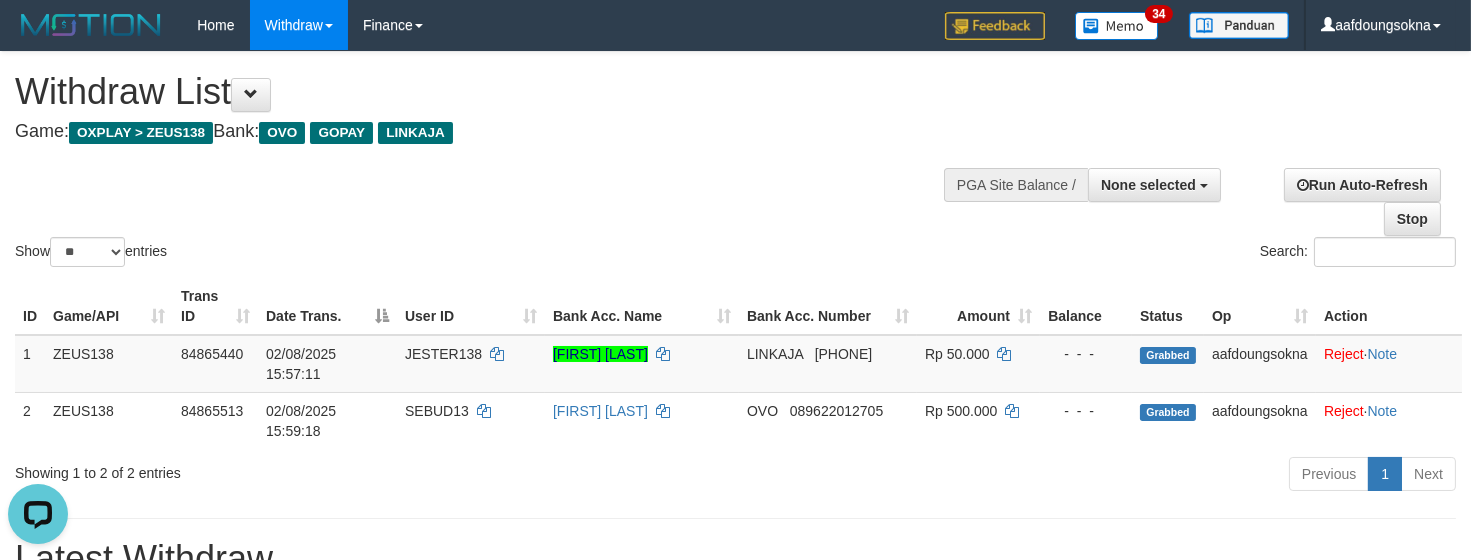 scroll, scrollTop: 0, scrollLeft: 0, axis: both 